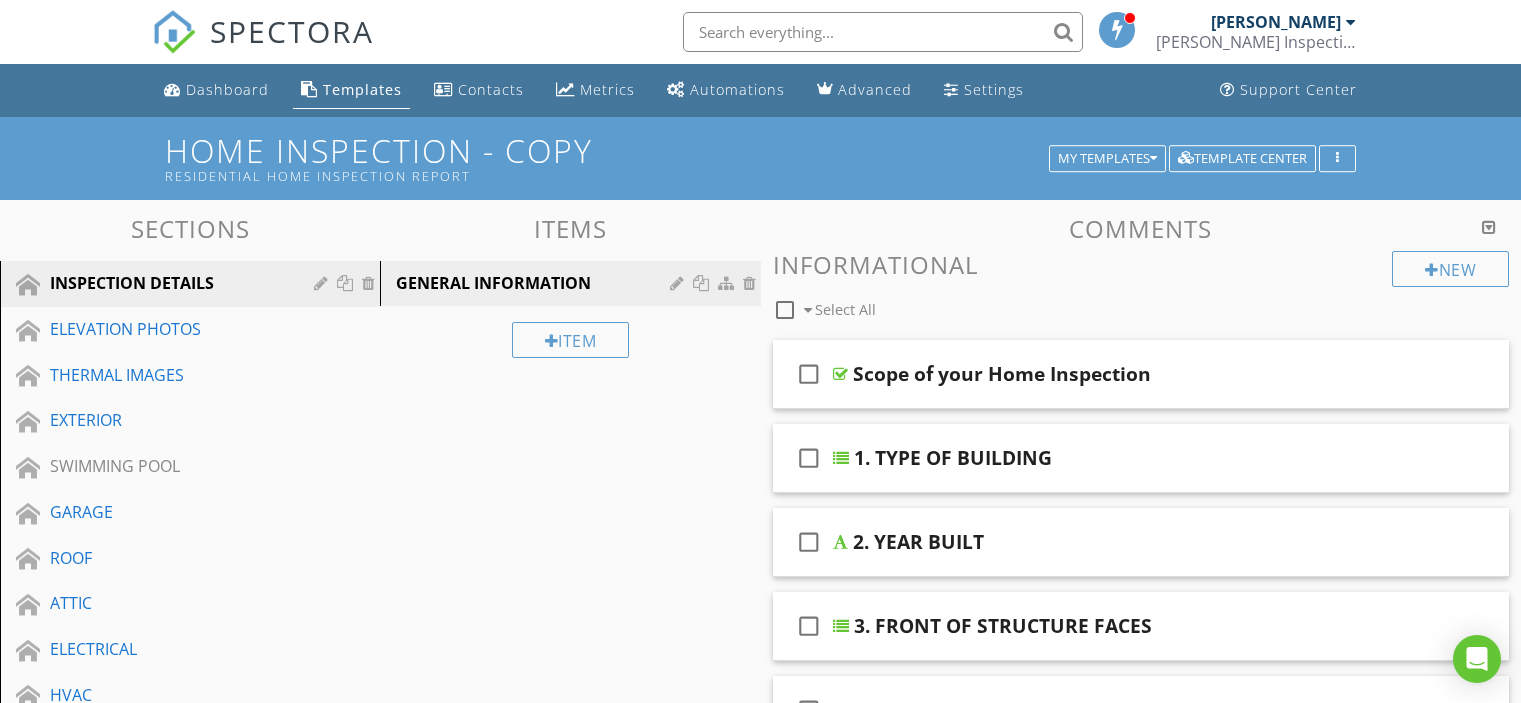 scroll, scrollTop: 0, scrollLeft: 0, axis: both 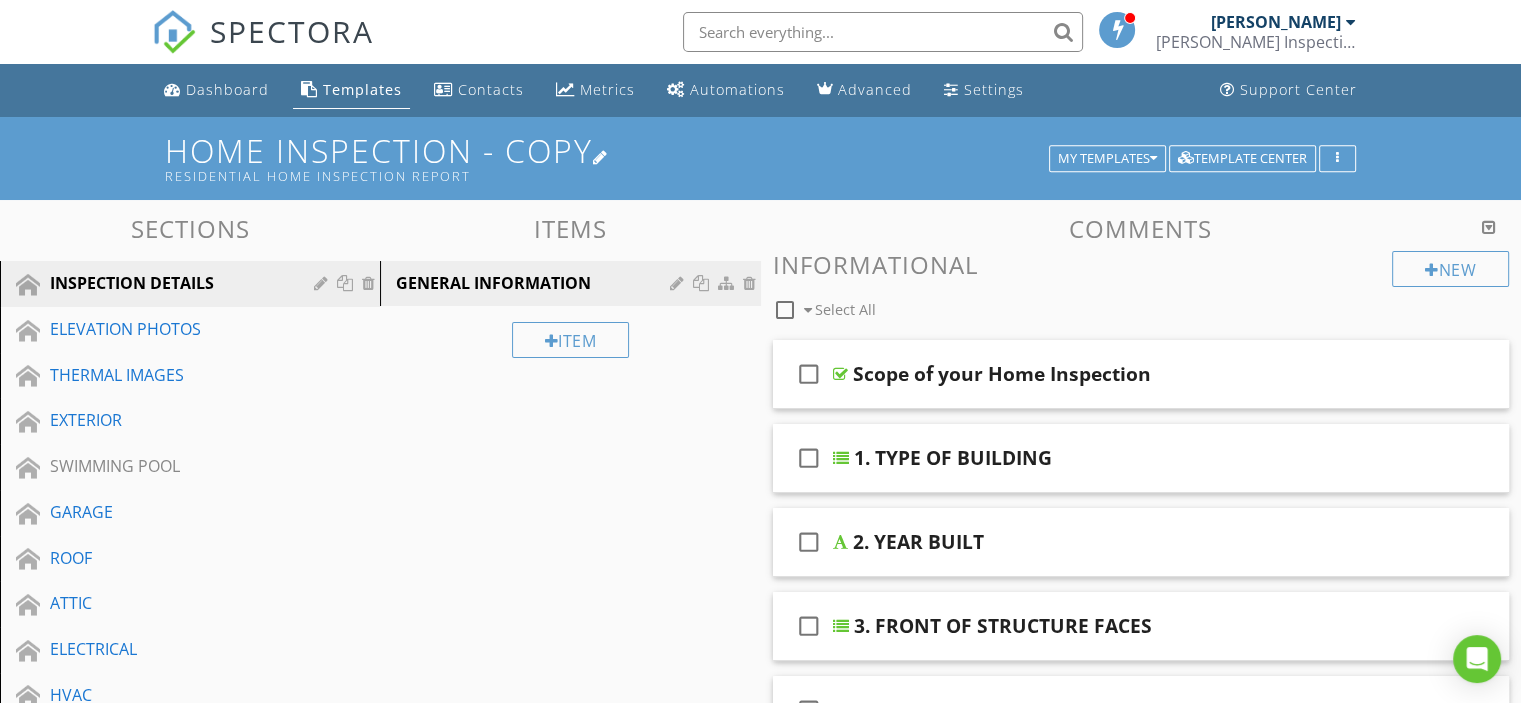click on "Home Inspection - Copy
Residential Home Inspection Report" at bounding box center [760, 158] 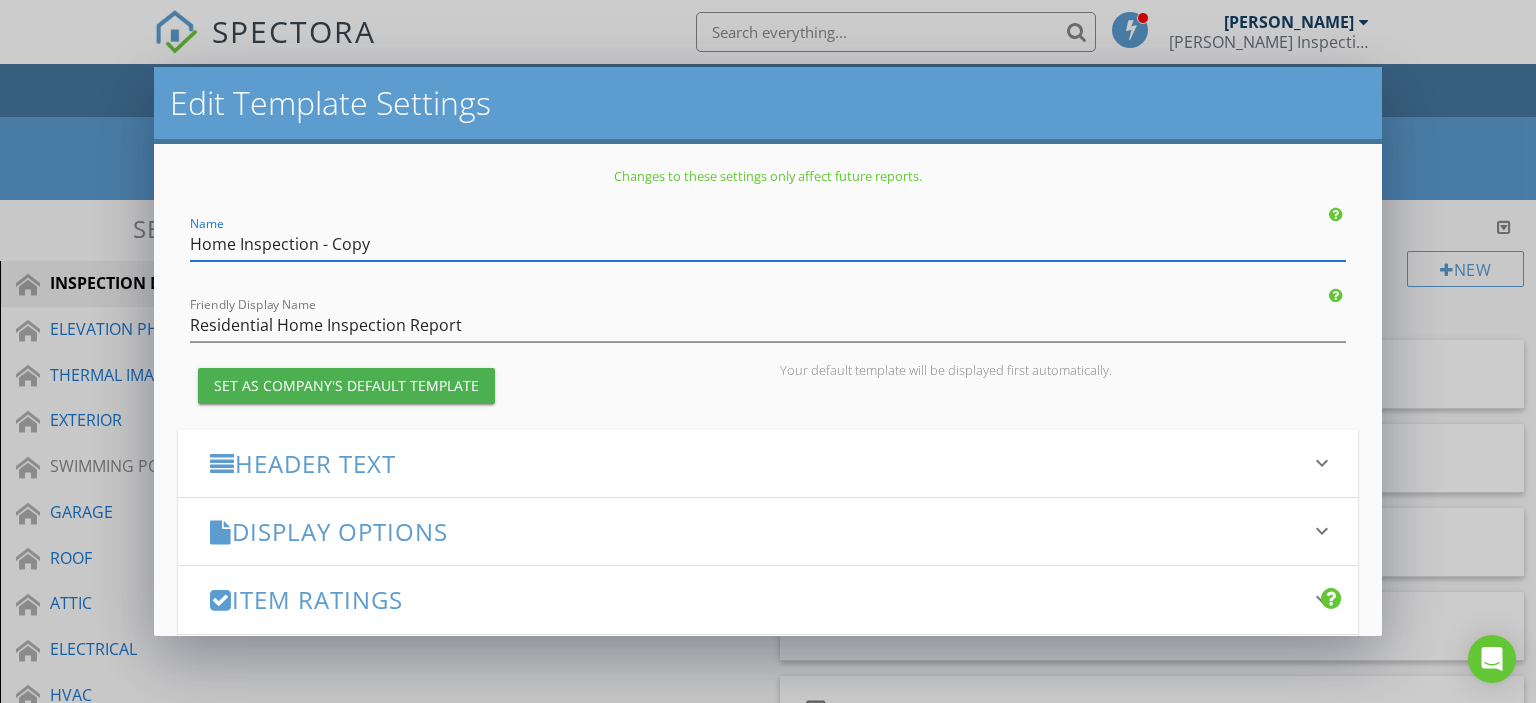 drag, startPoint x: 383, startPoint y: 243, endPoint x: 184, endPoint y: 227, distance: 199.64218 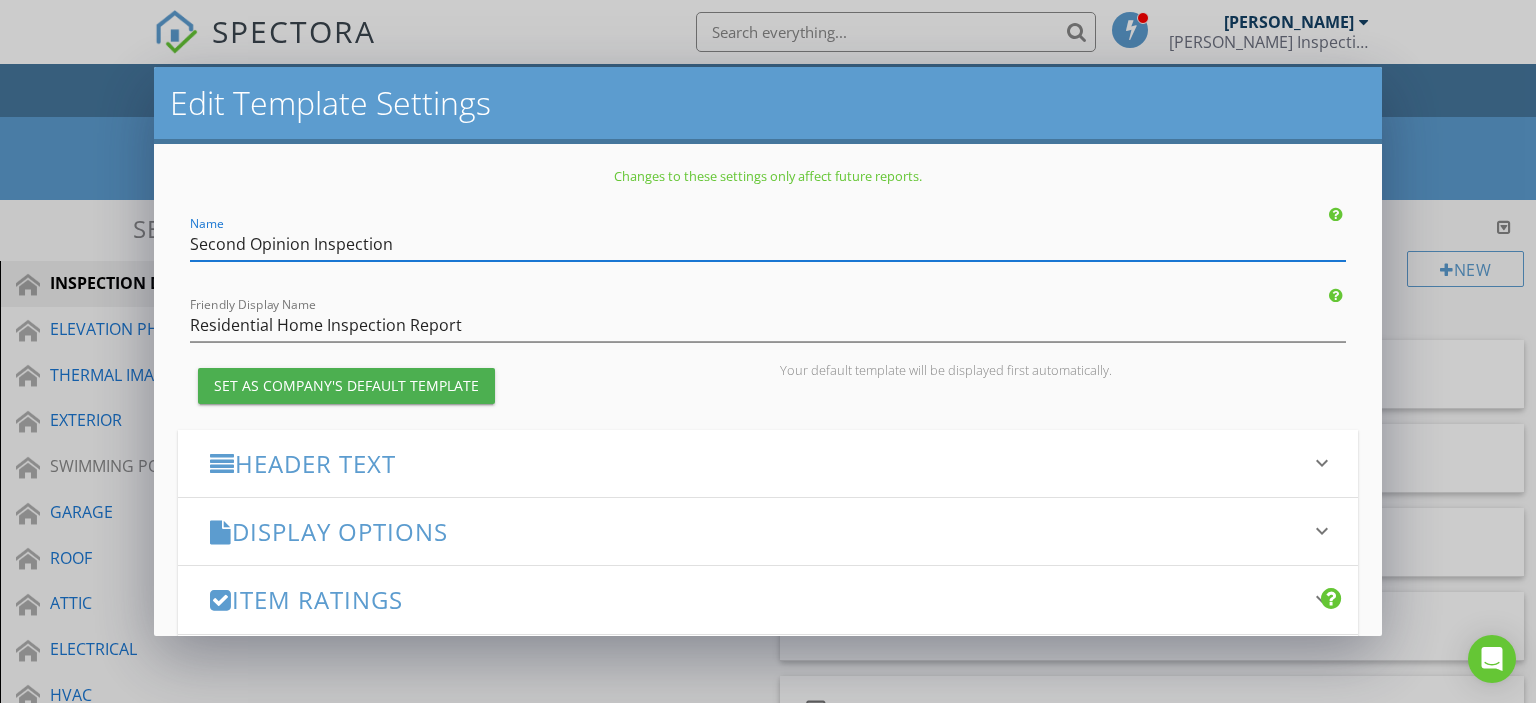 type on "Second Opinion Inspection" 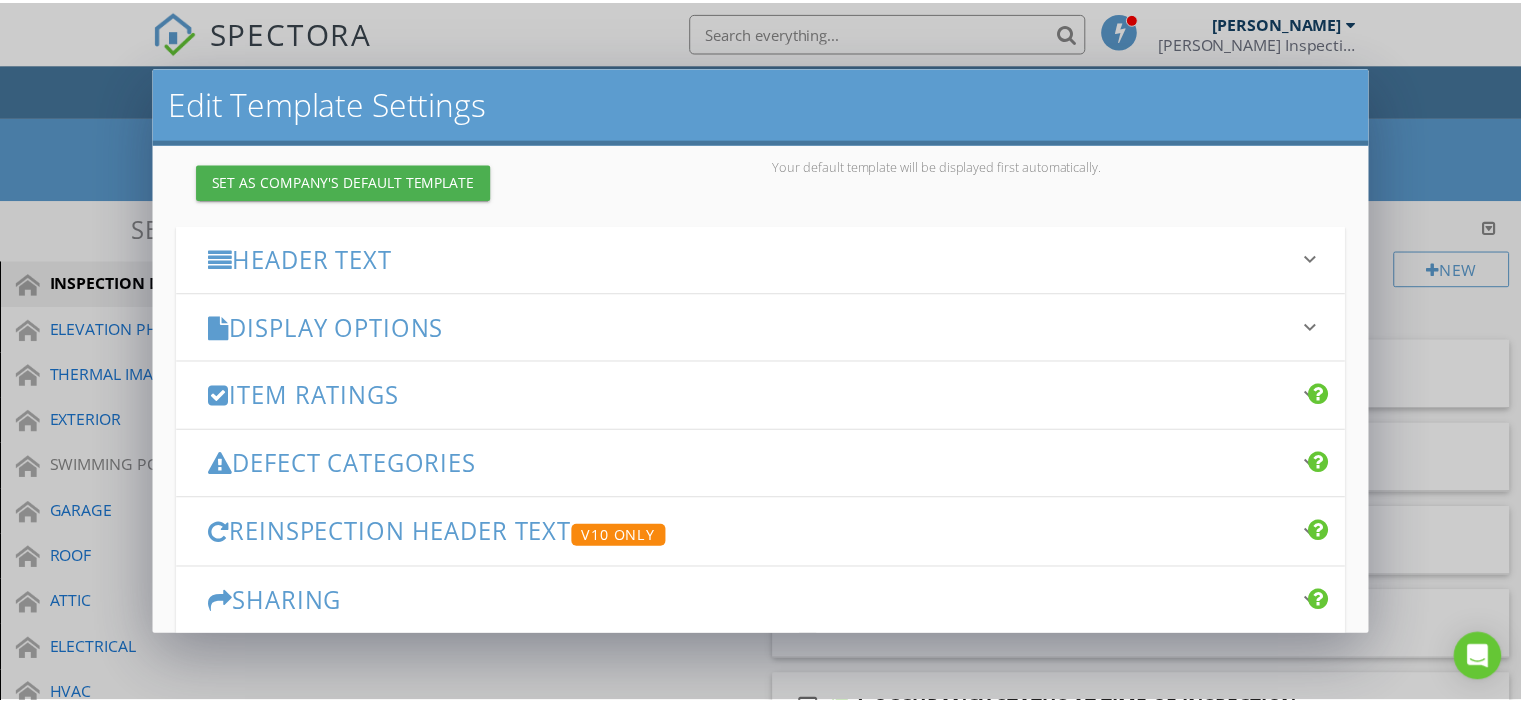 scroll, scrollTop: 304, scrollLeft: 0, axis: vertical 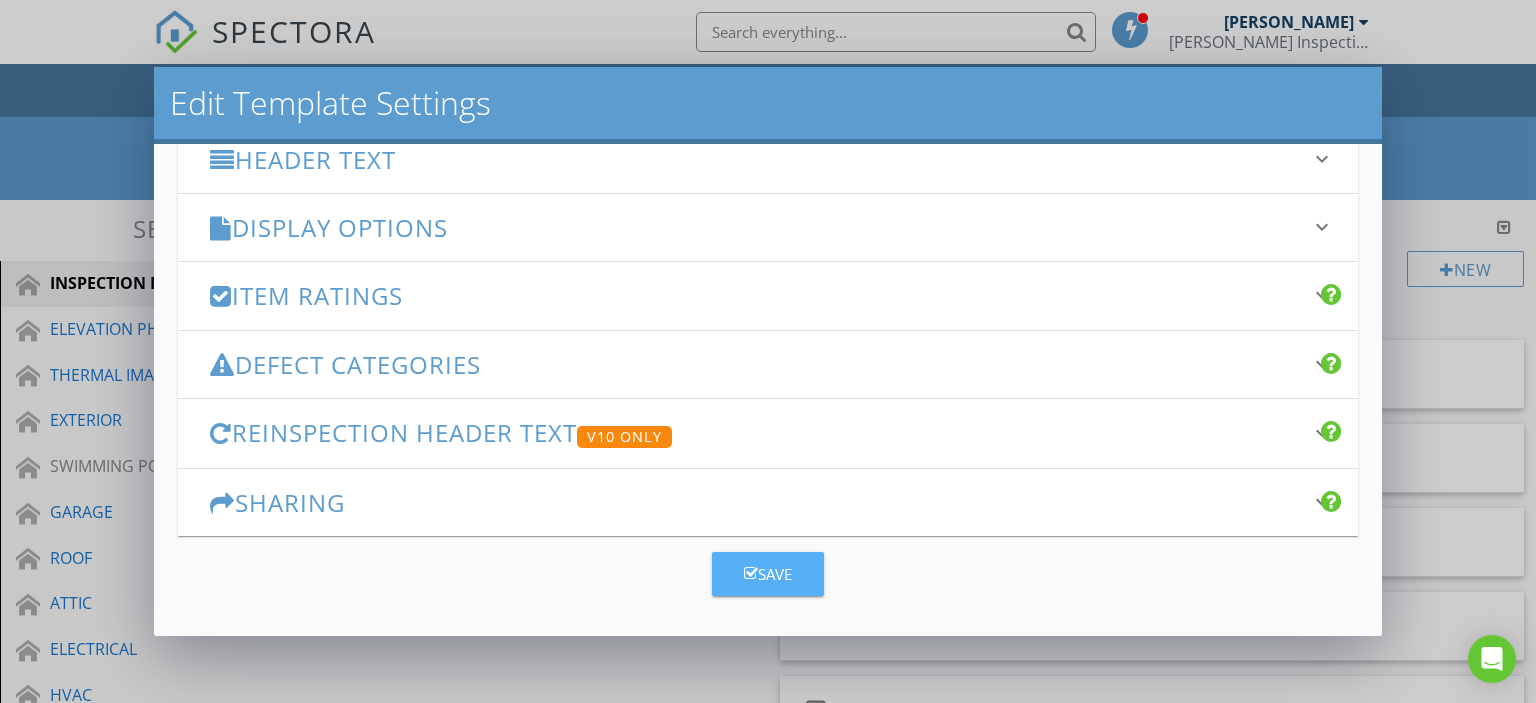 click on "Save" at bounding box center (768, 574) 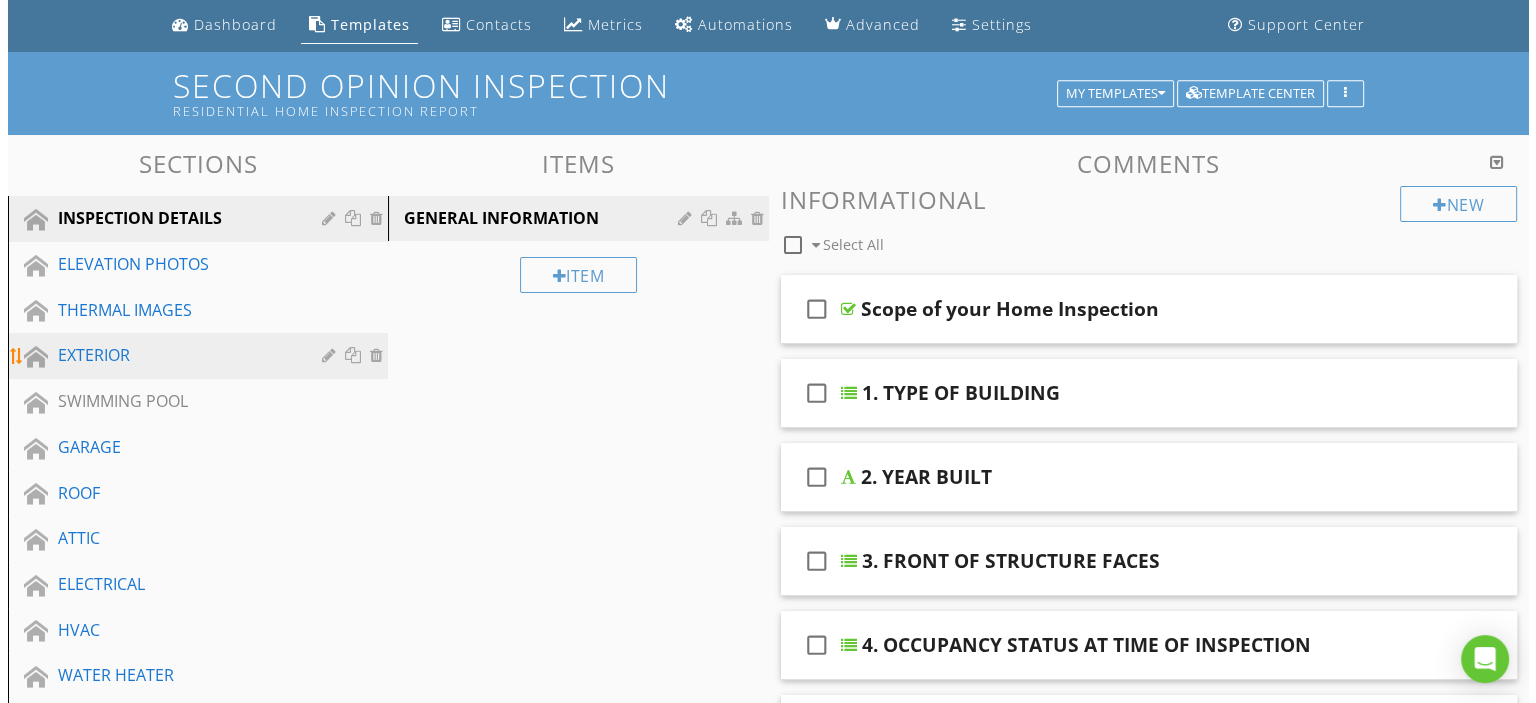 scroll, scrollTop: 100, scrollLeft: 0, axis: vertical 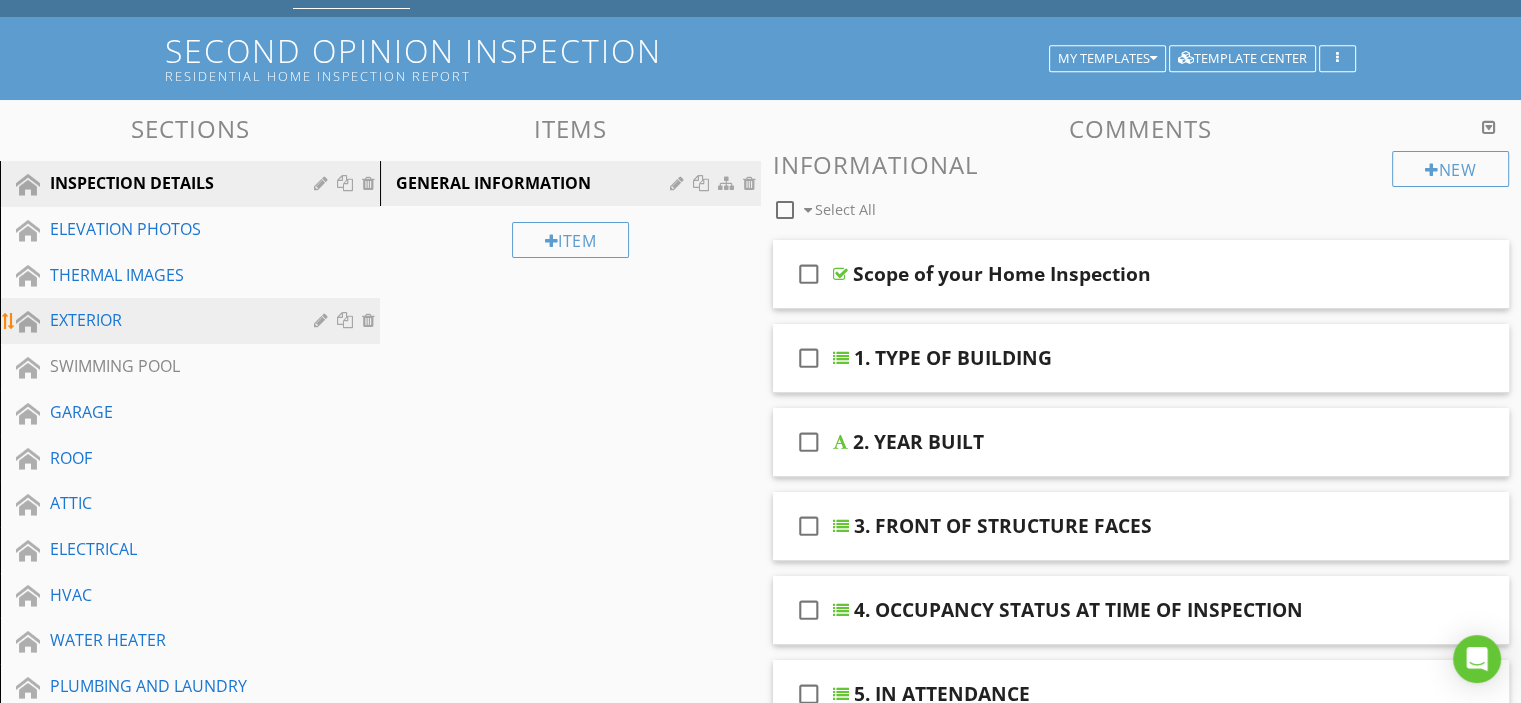 click at bounding box center [323, 320] 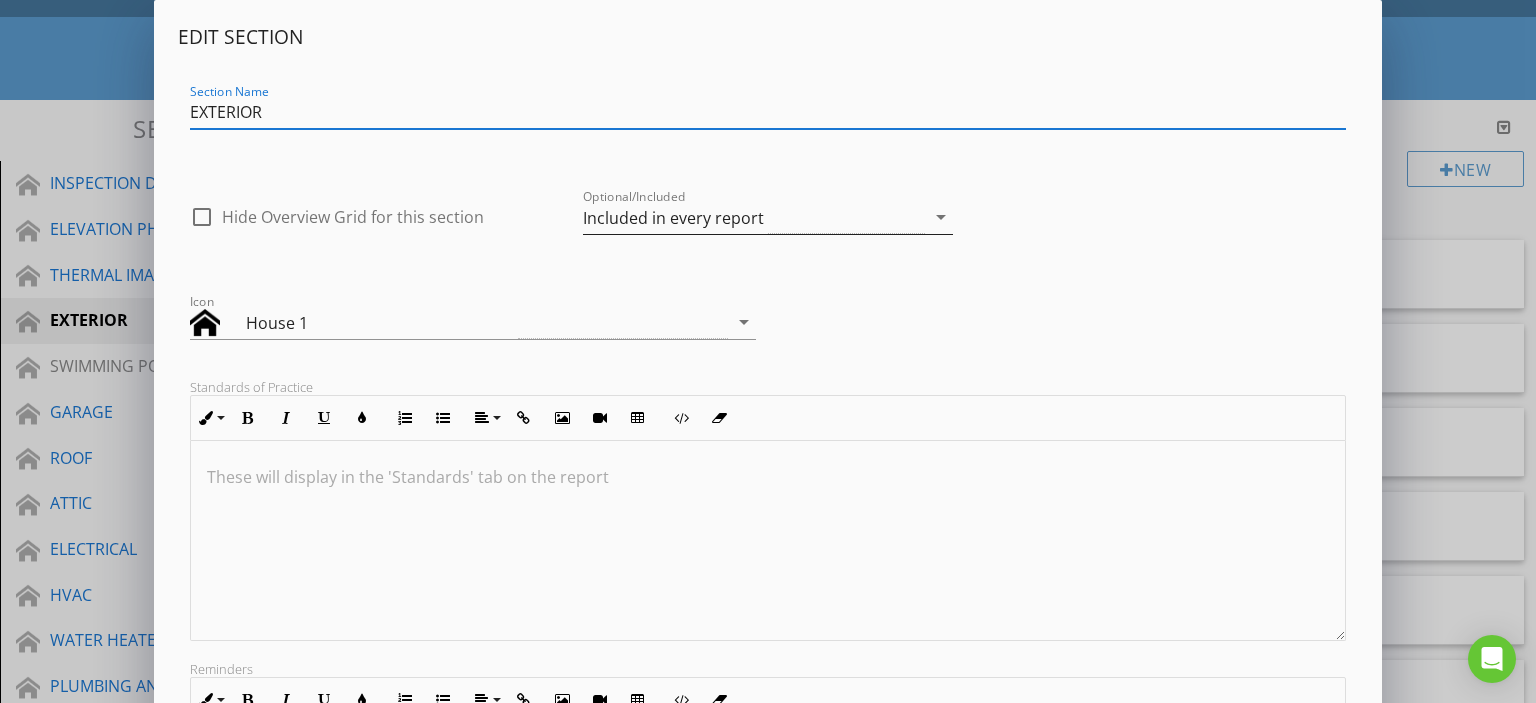click on "arrow_drop_down" at bounding box center [941, 217] 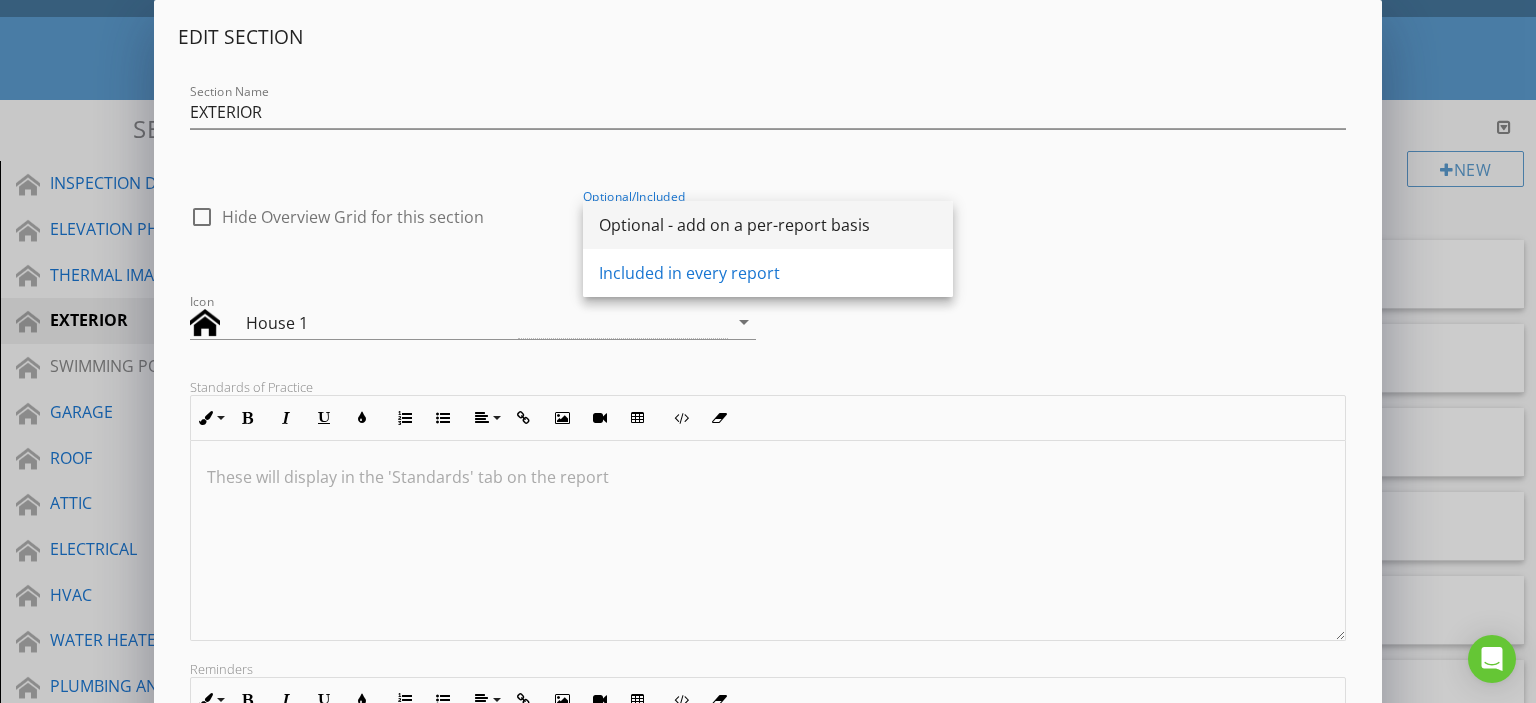 click on "Optional - add on a per-report basis" at bounding box center (768, 225) 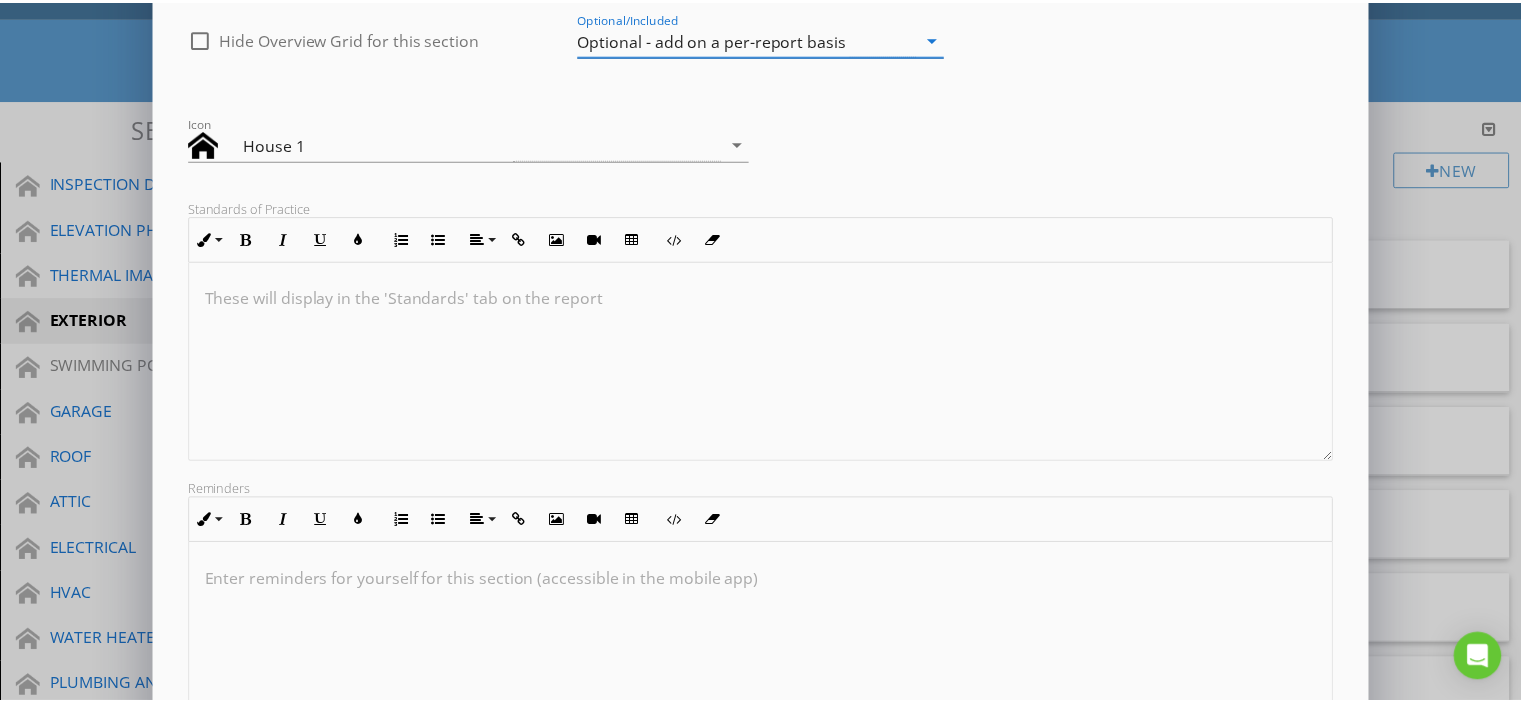 scroll, scrollTop: 354, scrollLeft: 0, axis: vertical 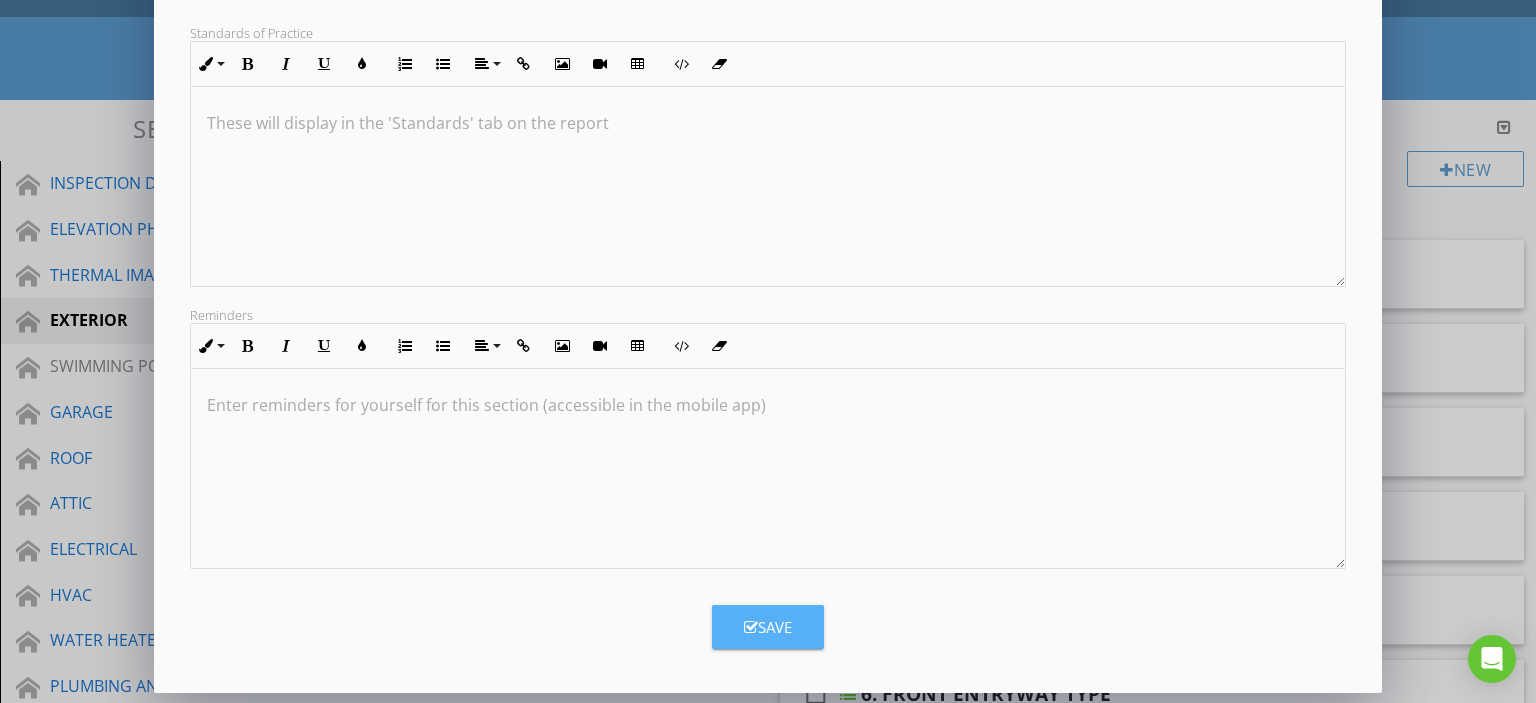 click on "Save" at bounding box center [768, 627] 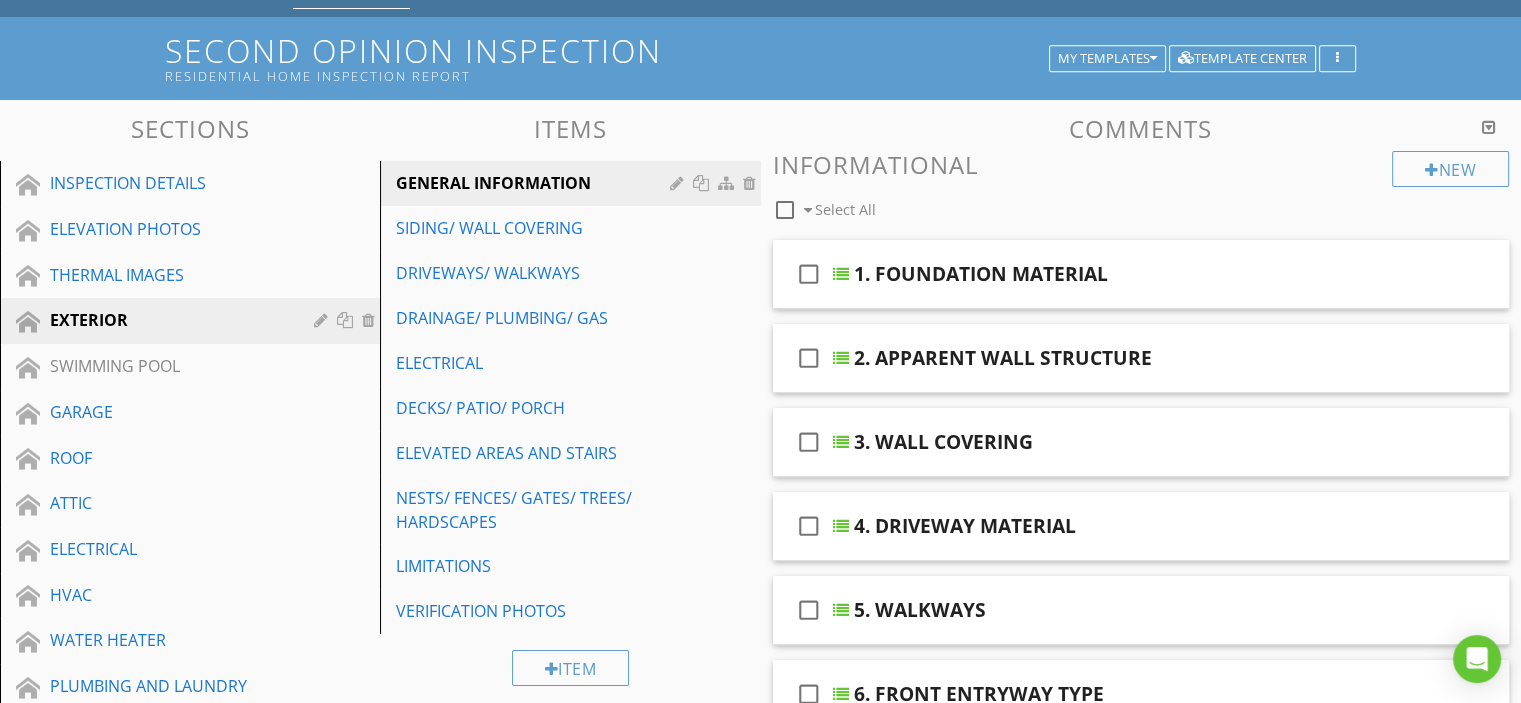 scroll, scrollTop: 139, scrollLeft: 0, axis: vertical 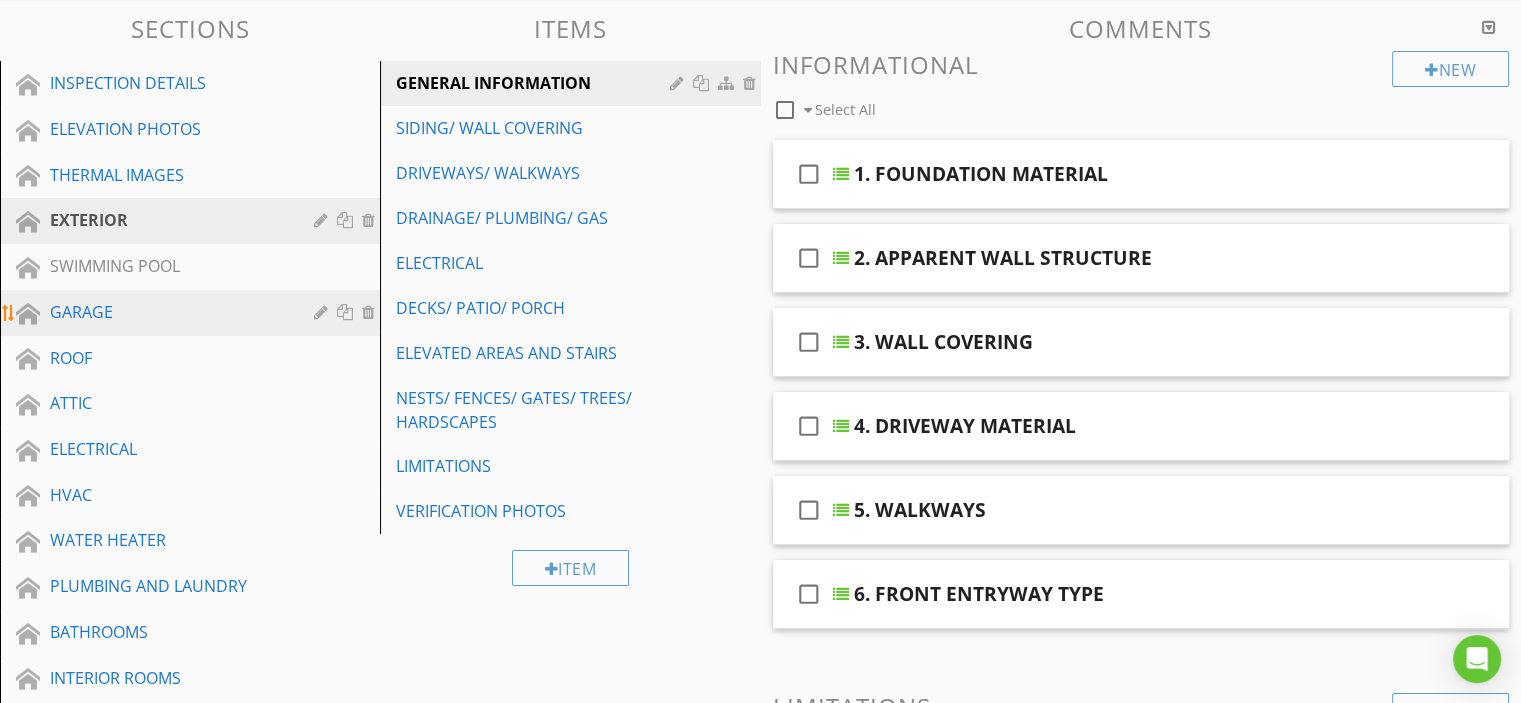 click at bounding box center [323, 312] 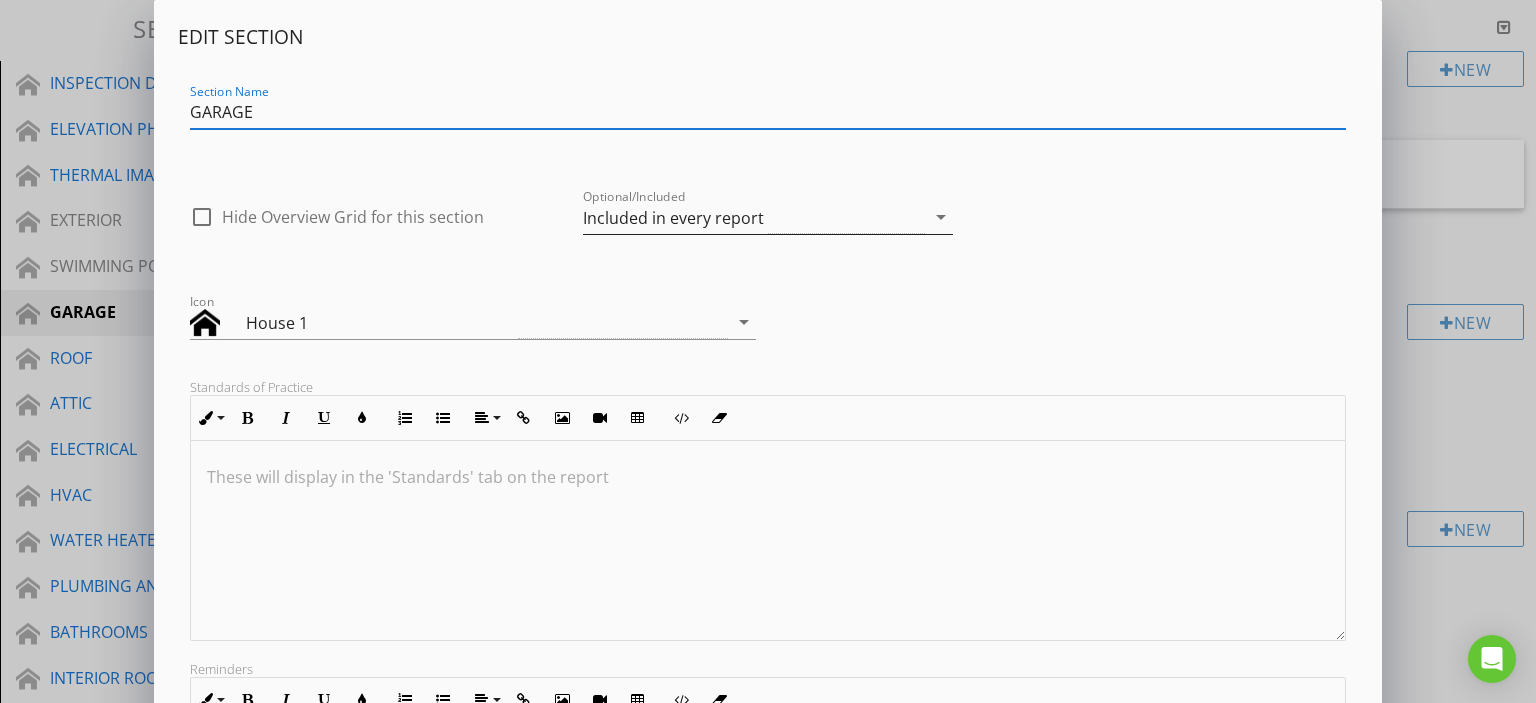 click on "Included in every report" at bounding box center (754, 217) 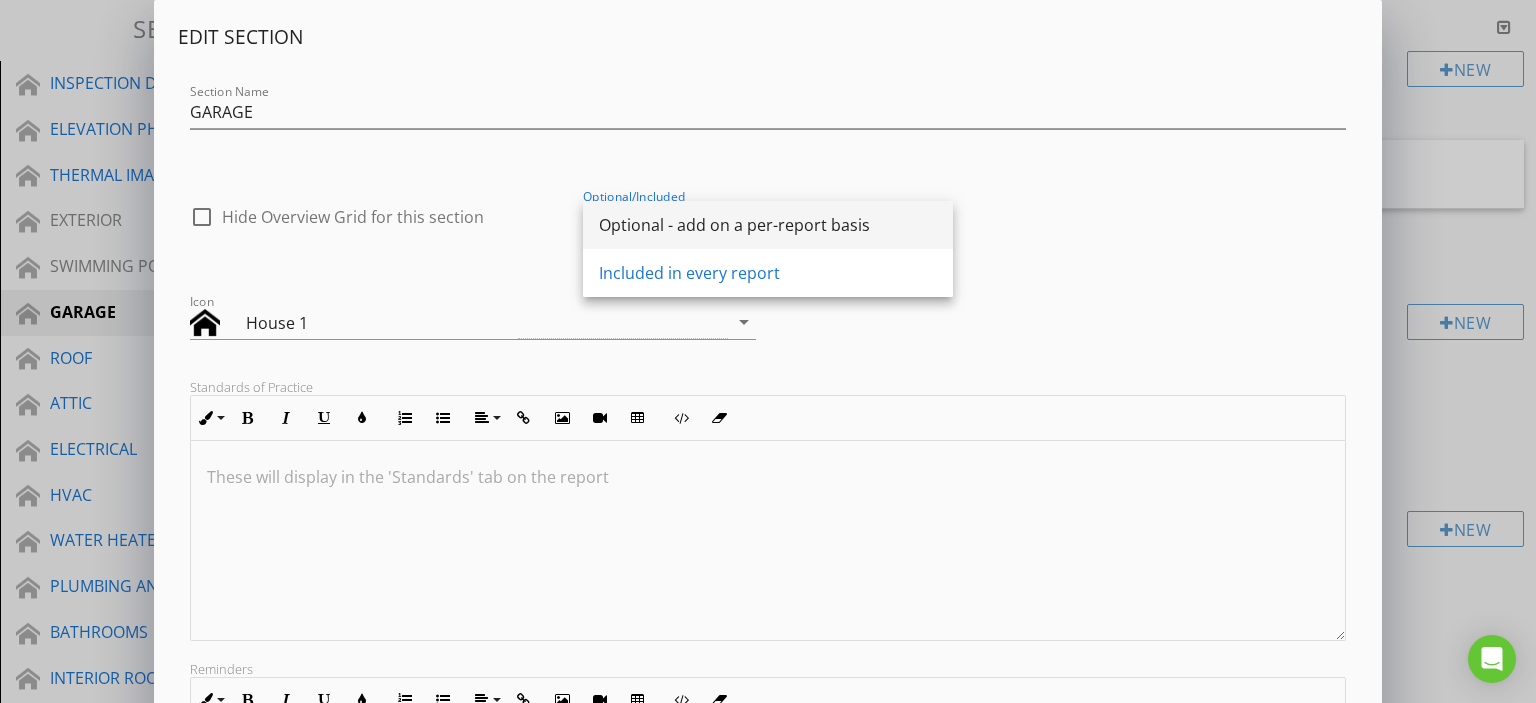 click on "Optional - add on a per-report basis" at bounding box center (768, 225) 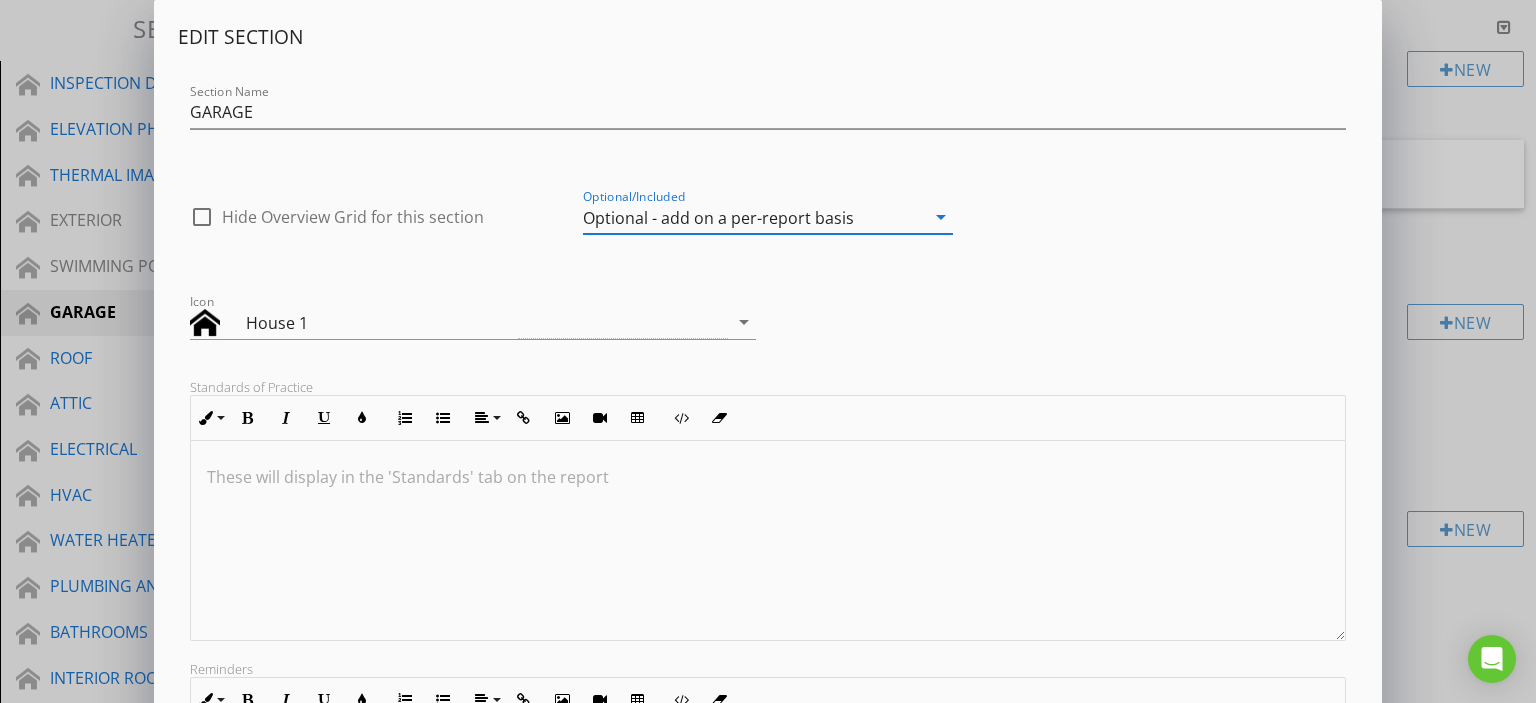 scroll, scrollTop: 100, scrollLeft: 0, axis: vertical 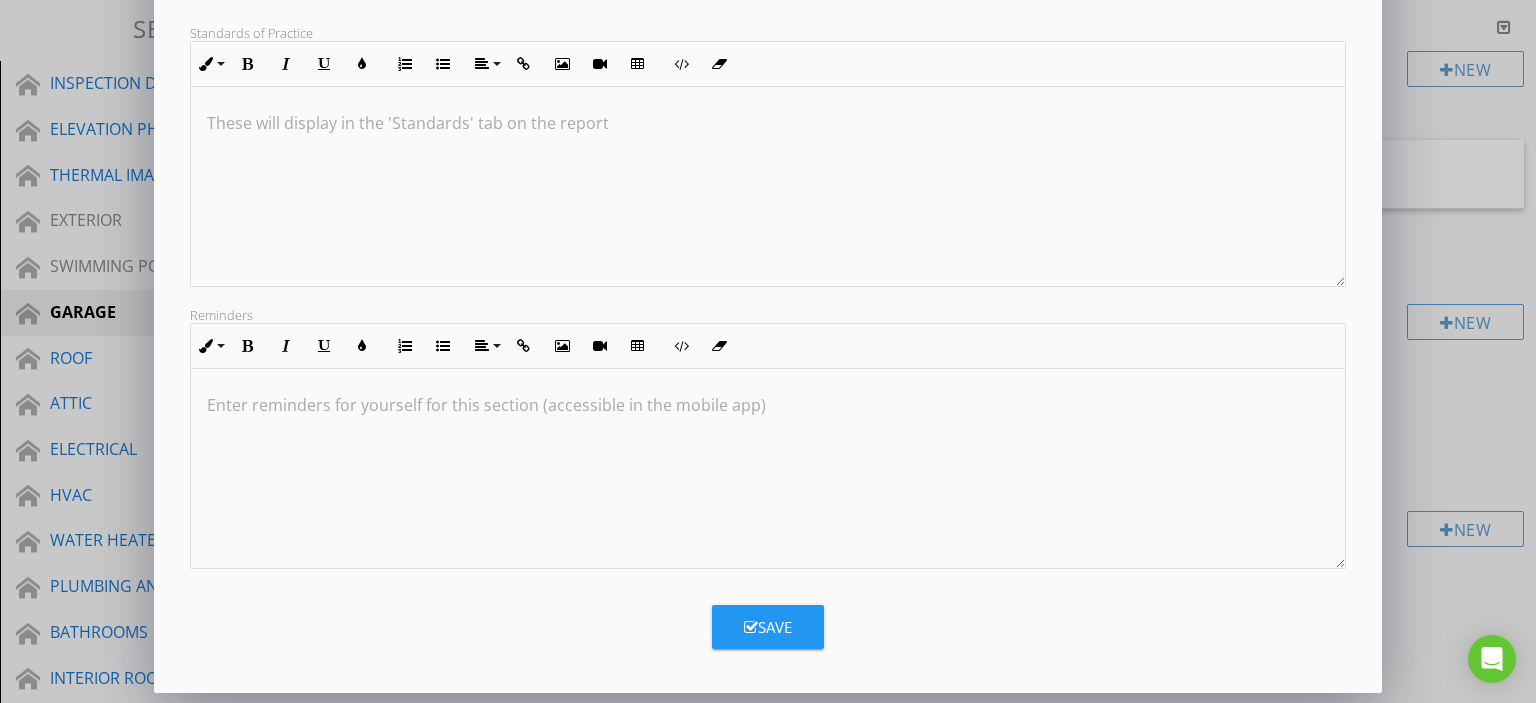 click on "Save" at bounding box center (768, 627) 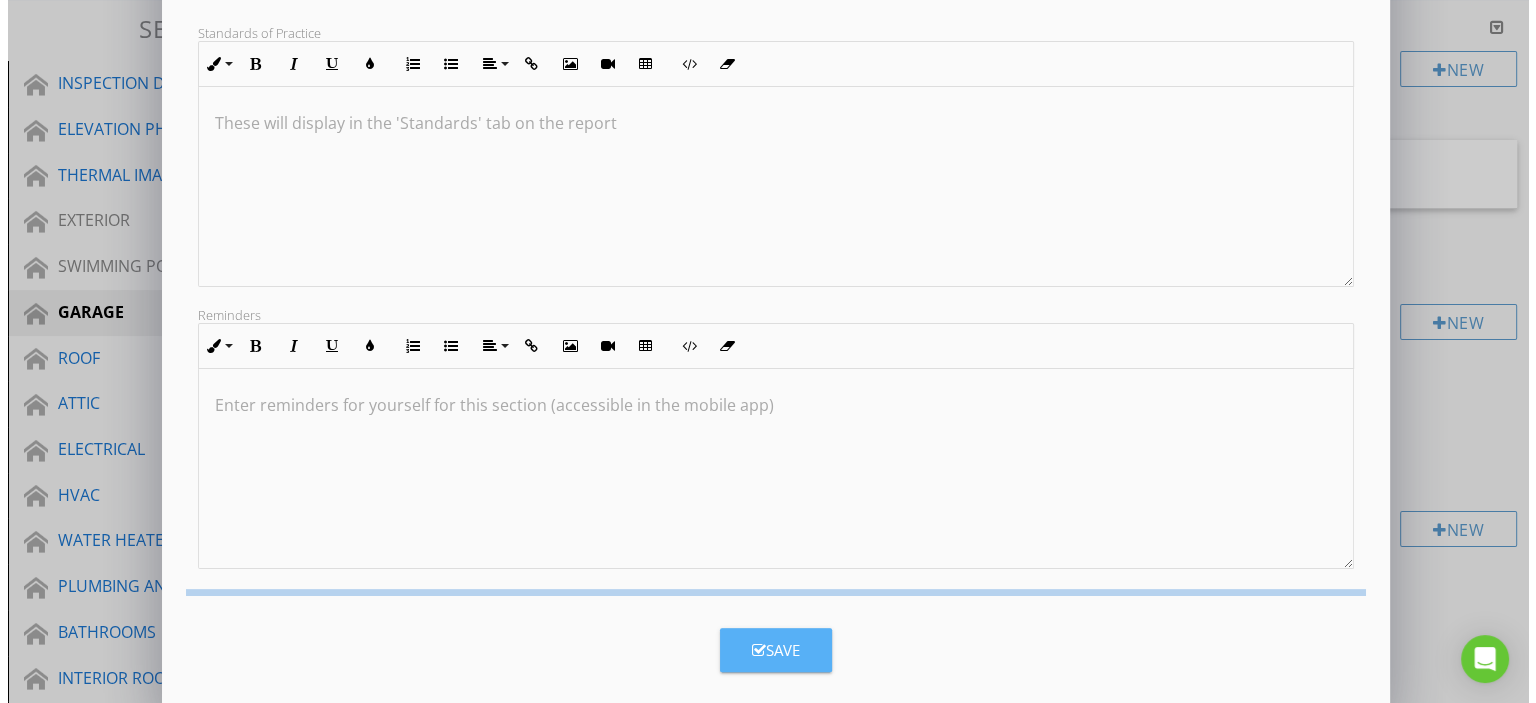 scroll, scrollTop: 139, scrollLeft: 0, axis: vertical 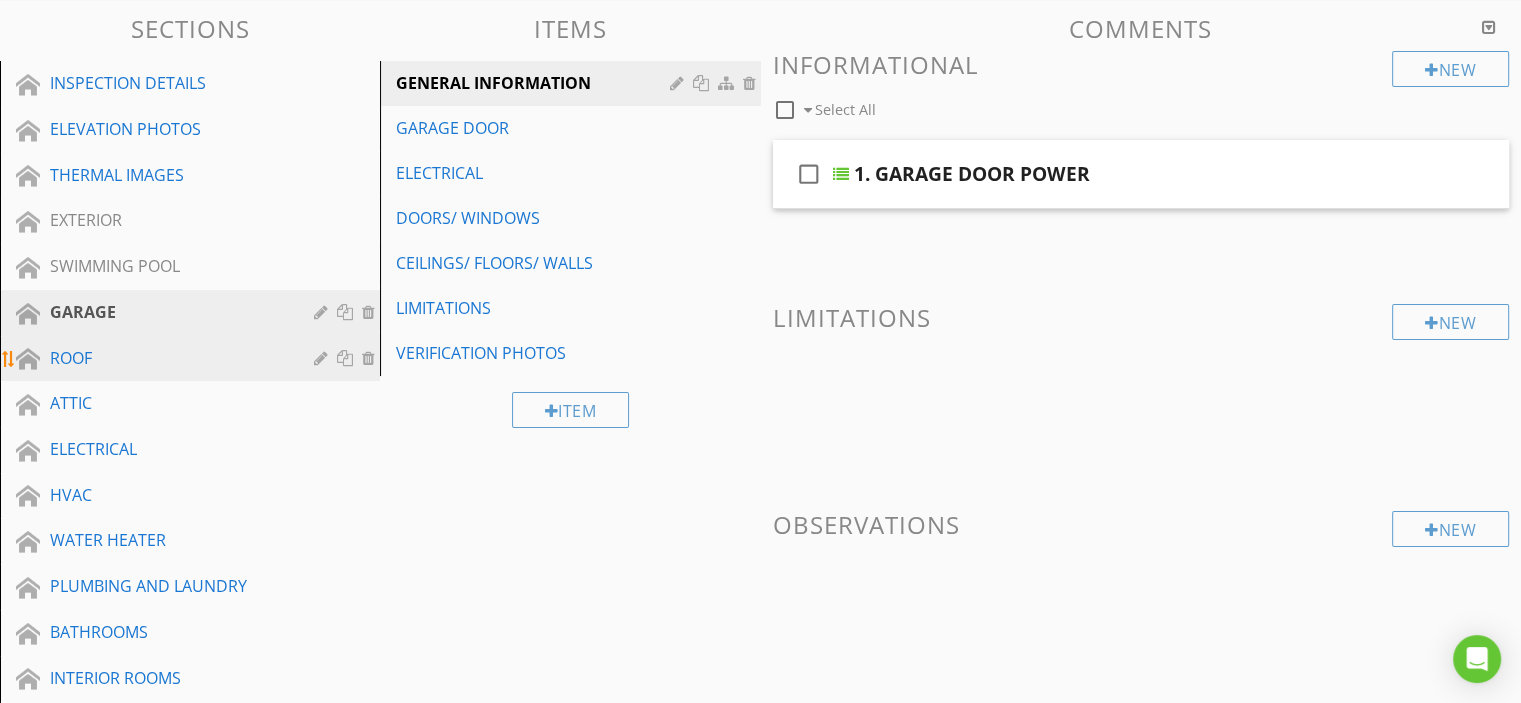 click at bounding box center [323, 358] 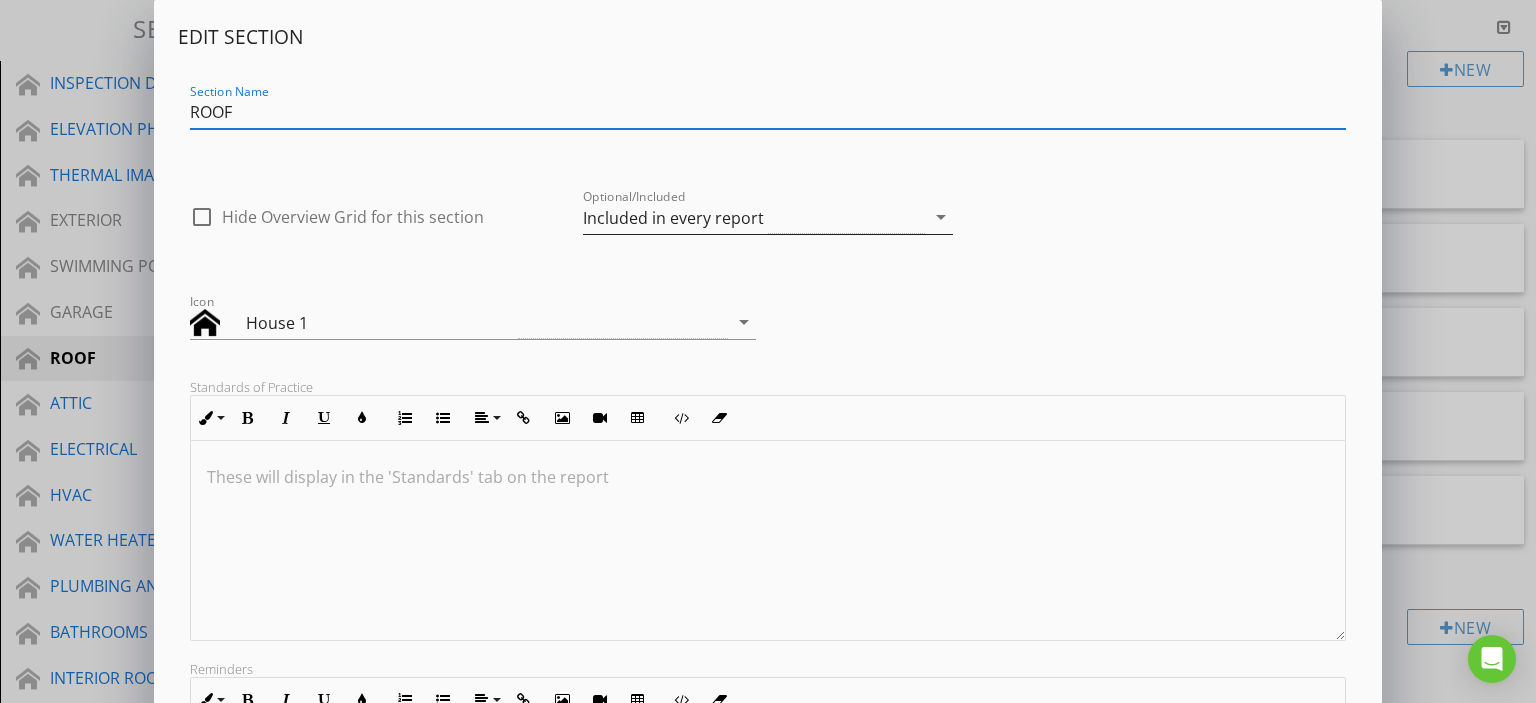 click on "Included in every report" at bounding box center (754, 217) 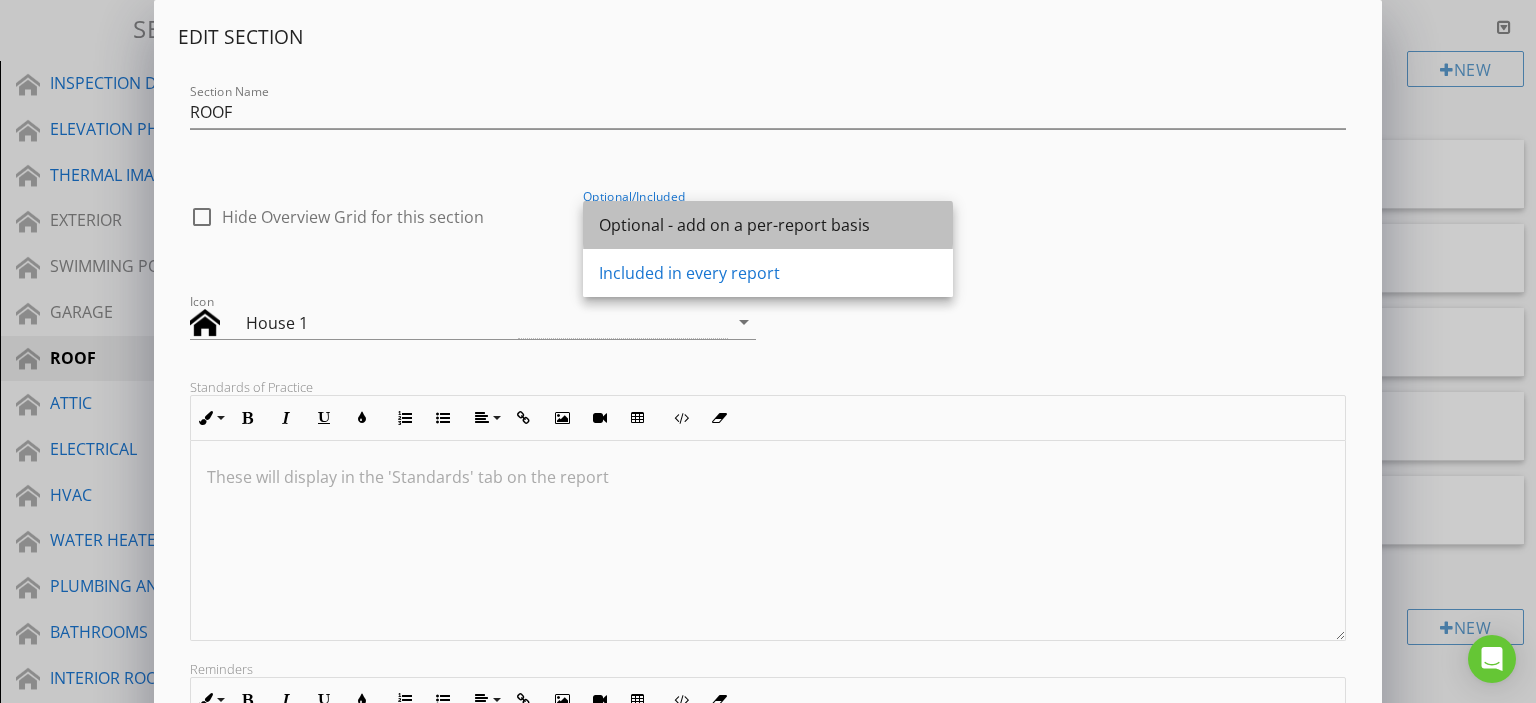 click on "Optional - add on a per-report basis" at bounding box center (768, 225) 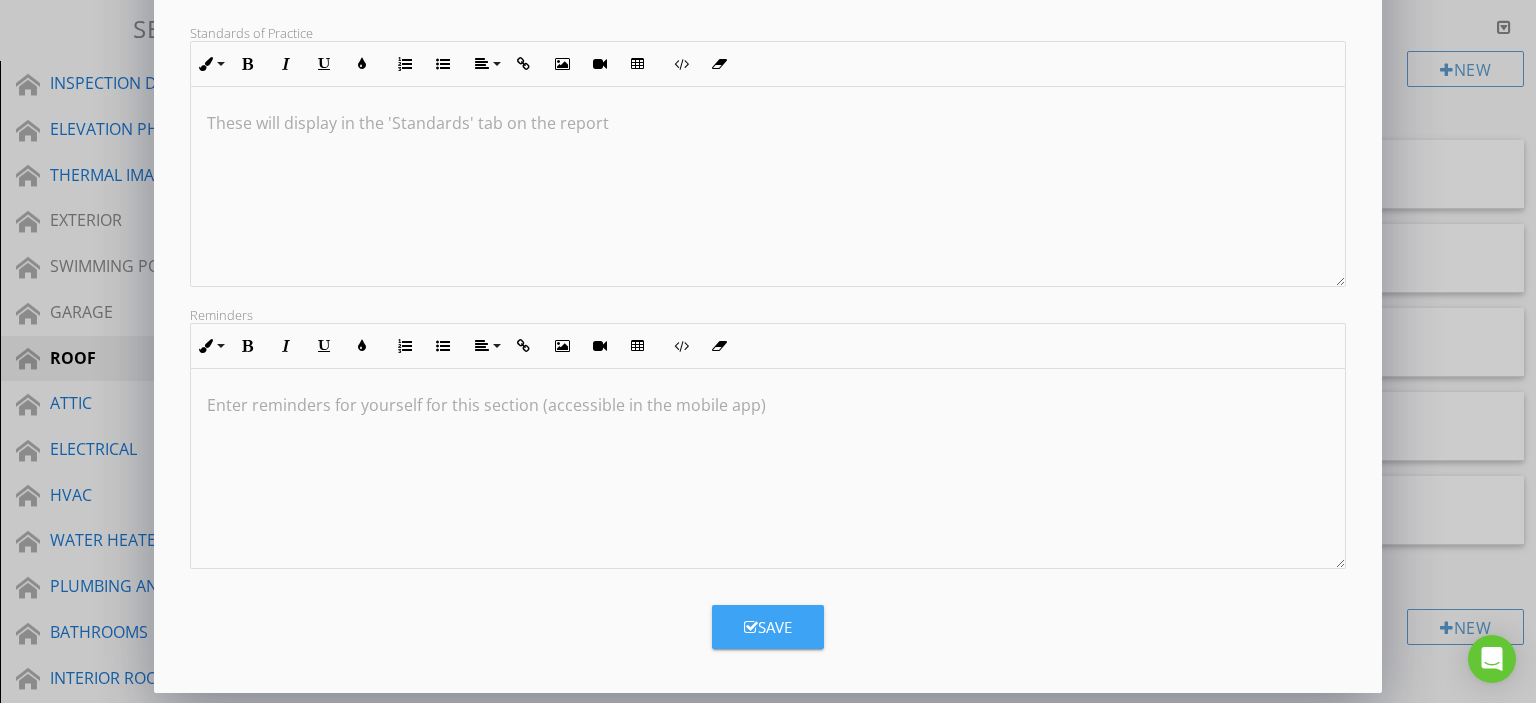 click on "Save" at bounding box center [768, 627] 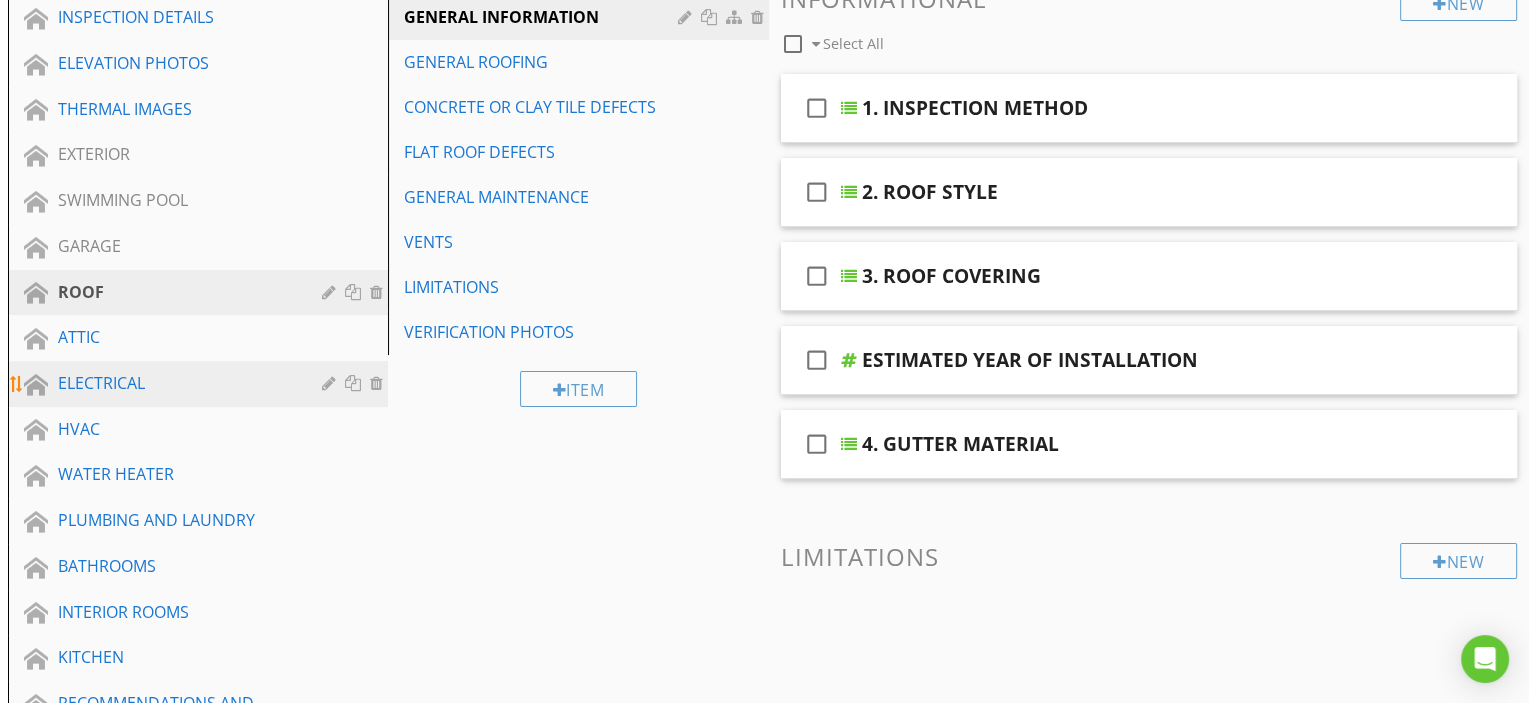 scroll, scrollTop: 300, scrollLeft: 0, axis: vertical 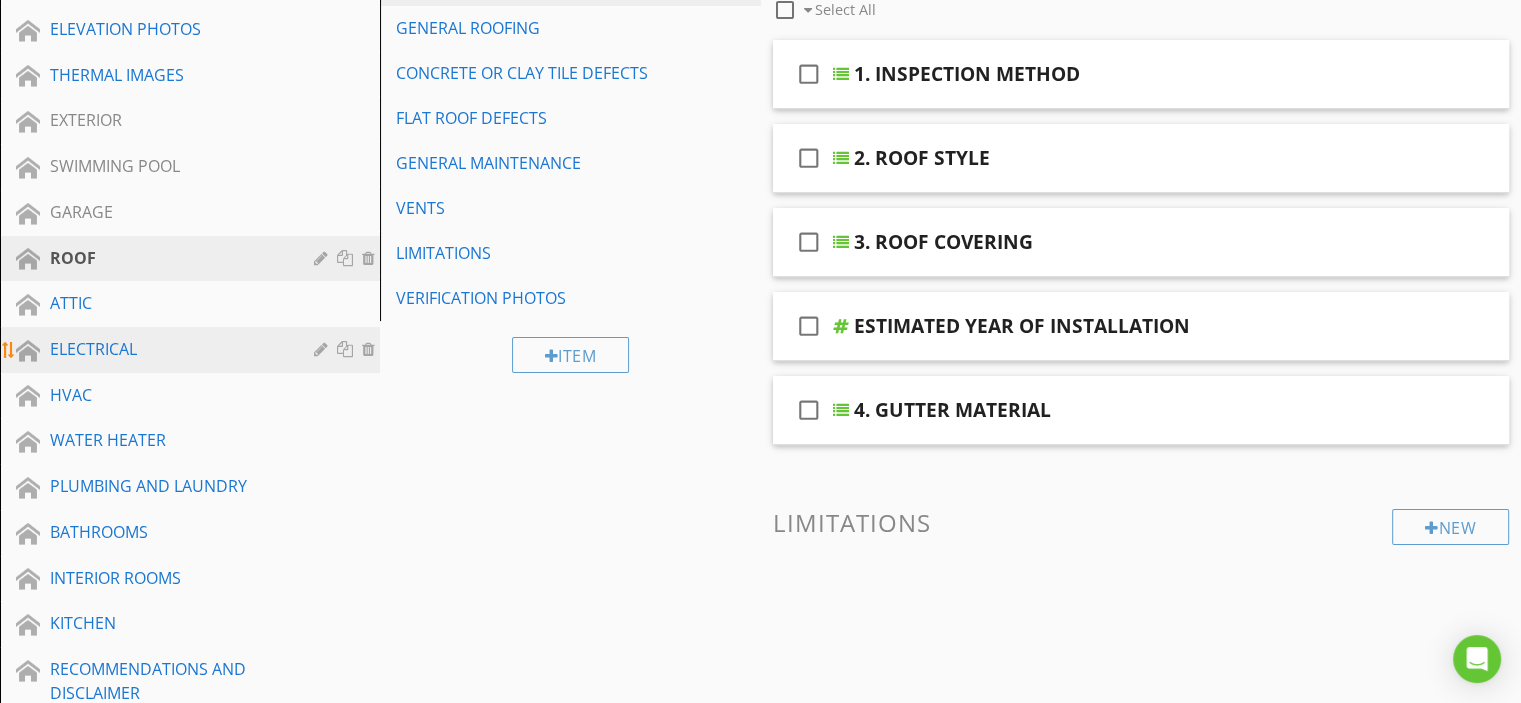 click on "ELECTRICAL" at bounding box center (167, 349) 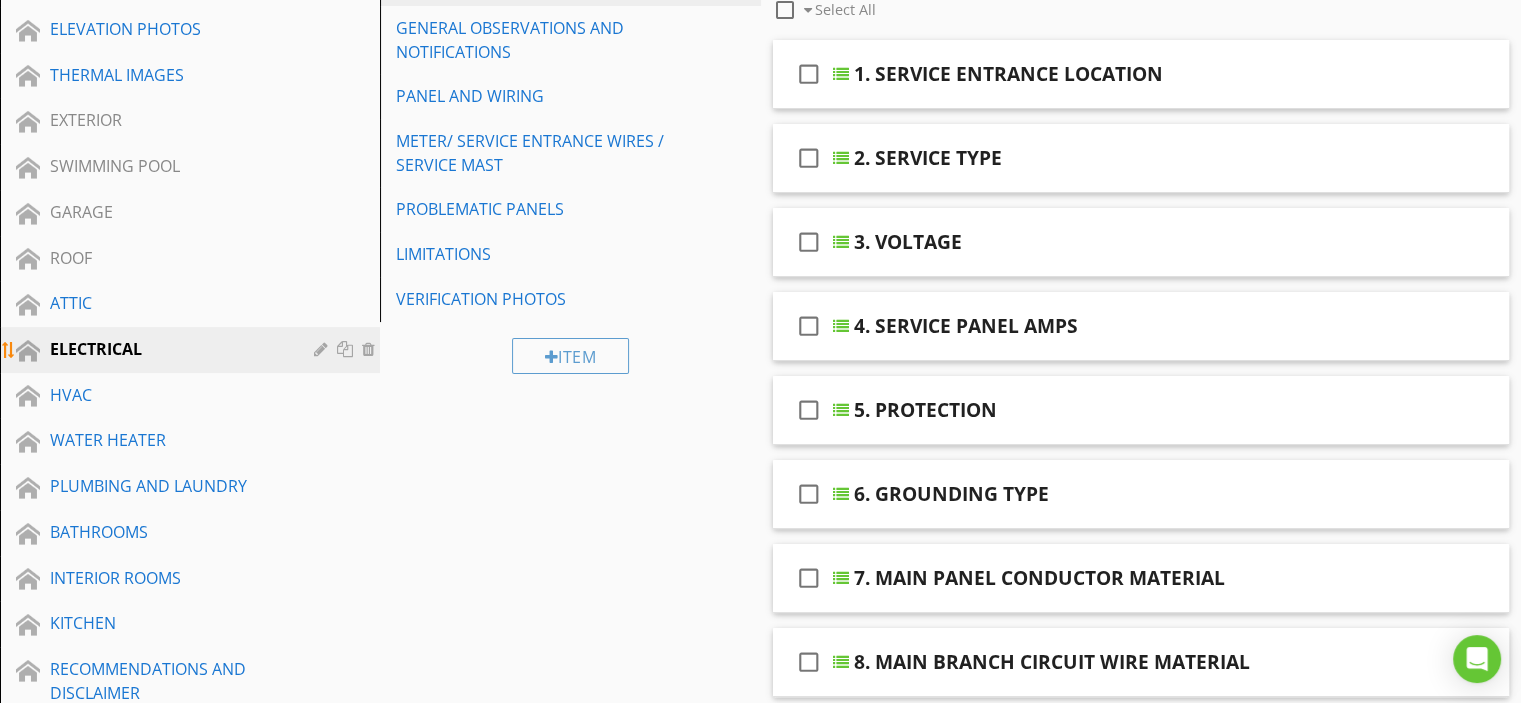 click at bounding box center [323, 349] 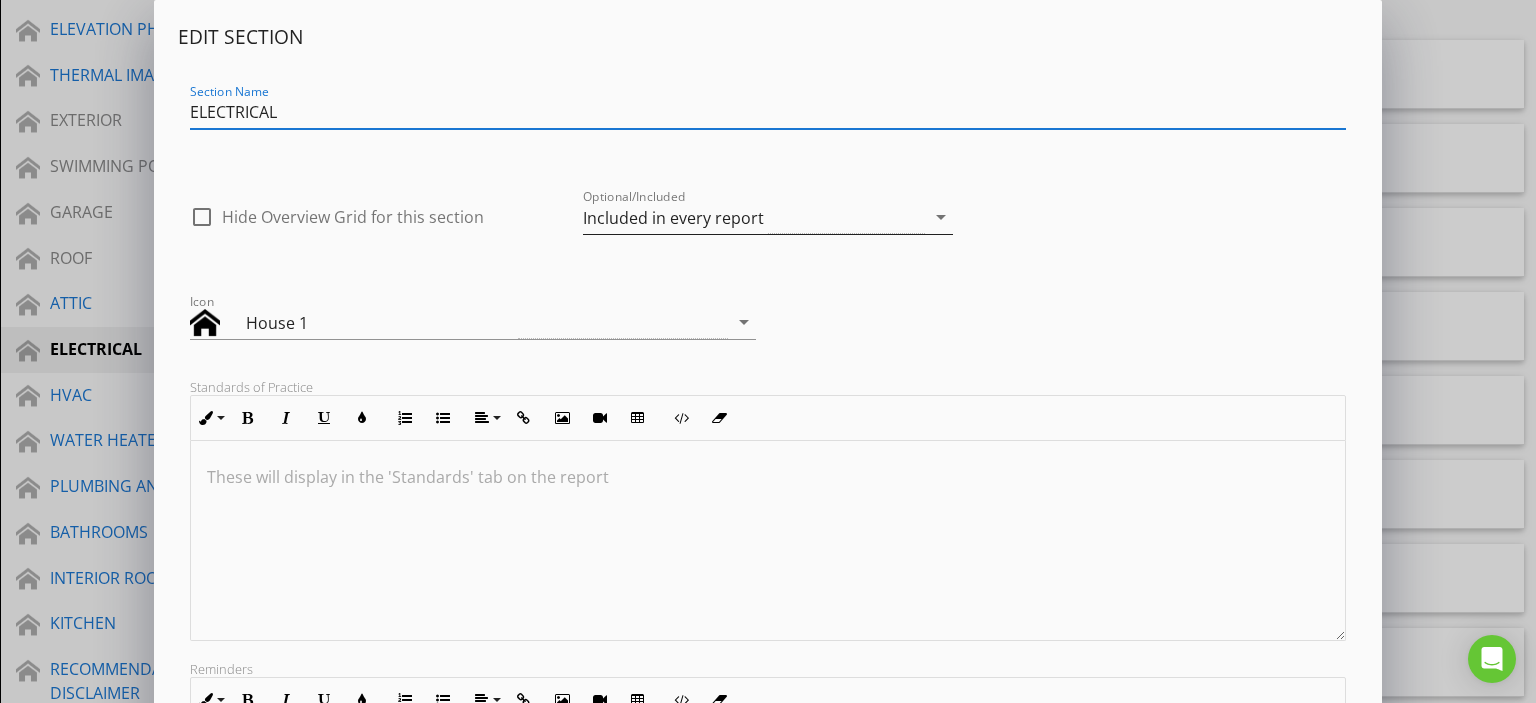 click on "Included in every report" at bounding box center [754, 217] 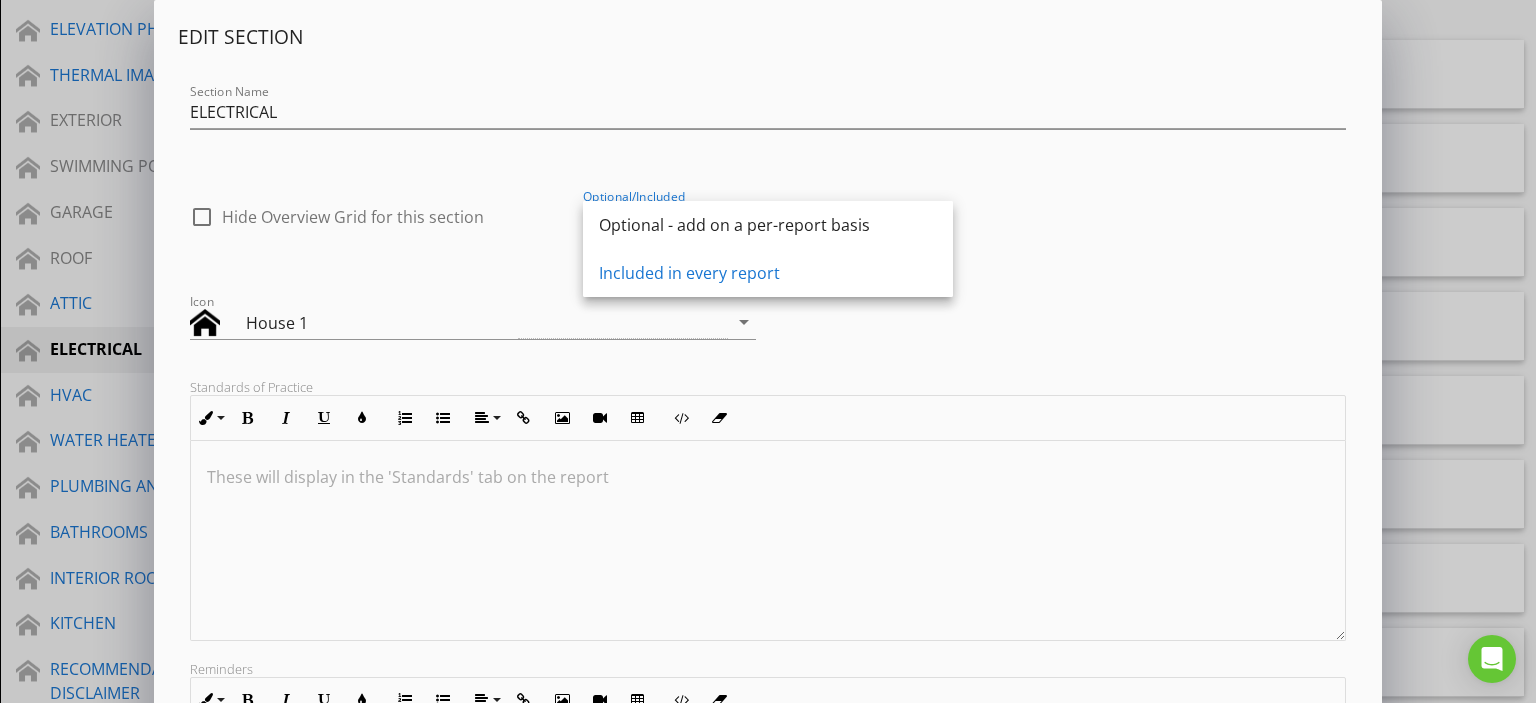 click on "Optional - add on a per-report basis" at bounding box center (768, 225) 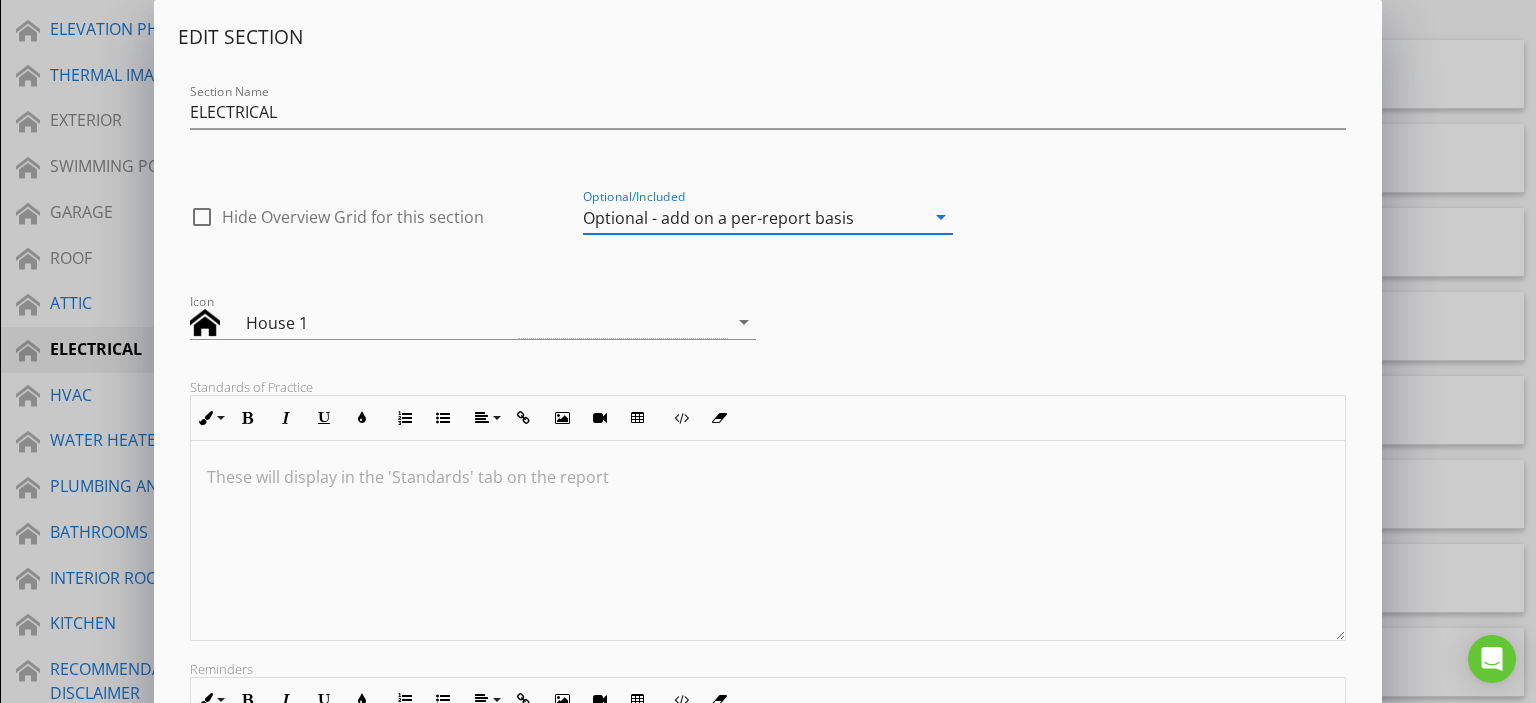 scroll, scrollTop: 0, scrollLeft: 0, axis: both 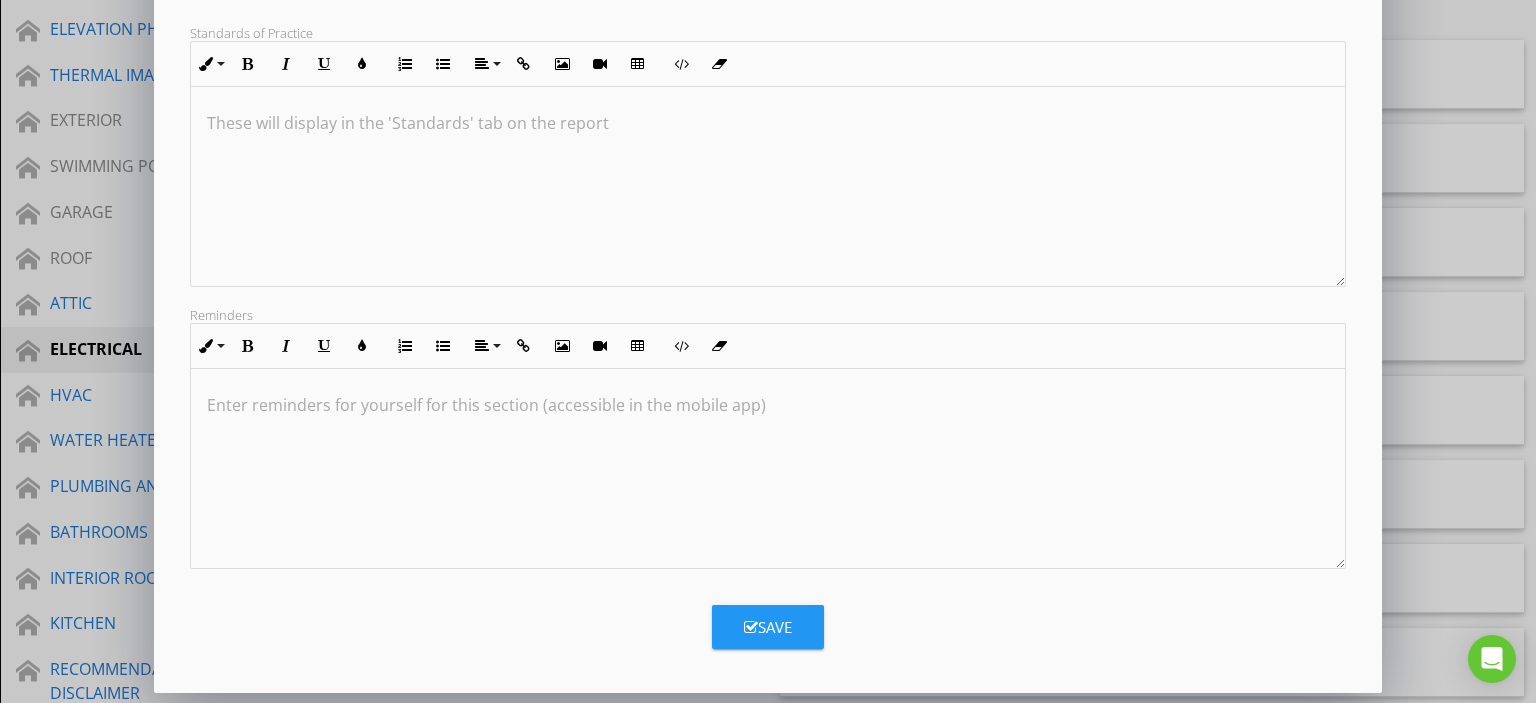 click on "Save" at bounding box center (768, 627) 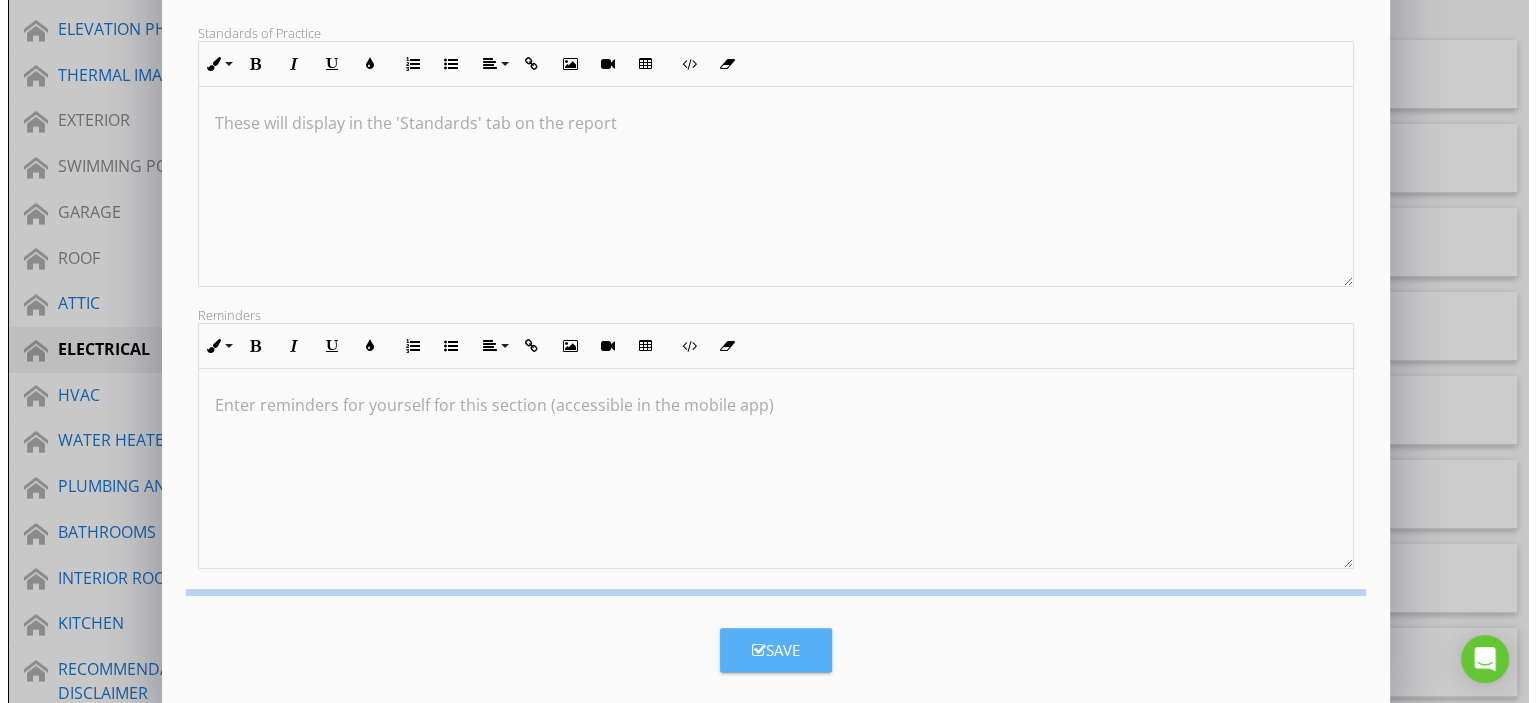 scroll, scrollTop: 139, scrollLeft: 0, axis: vertical 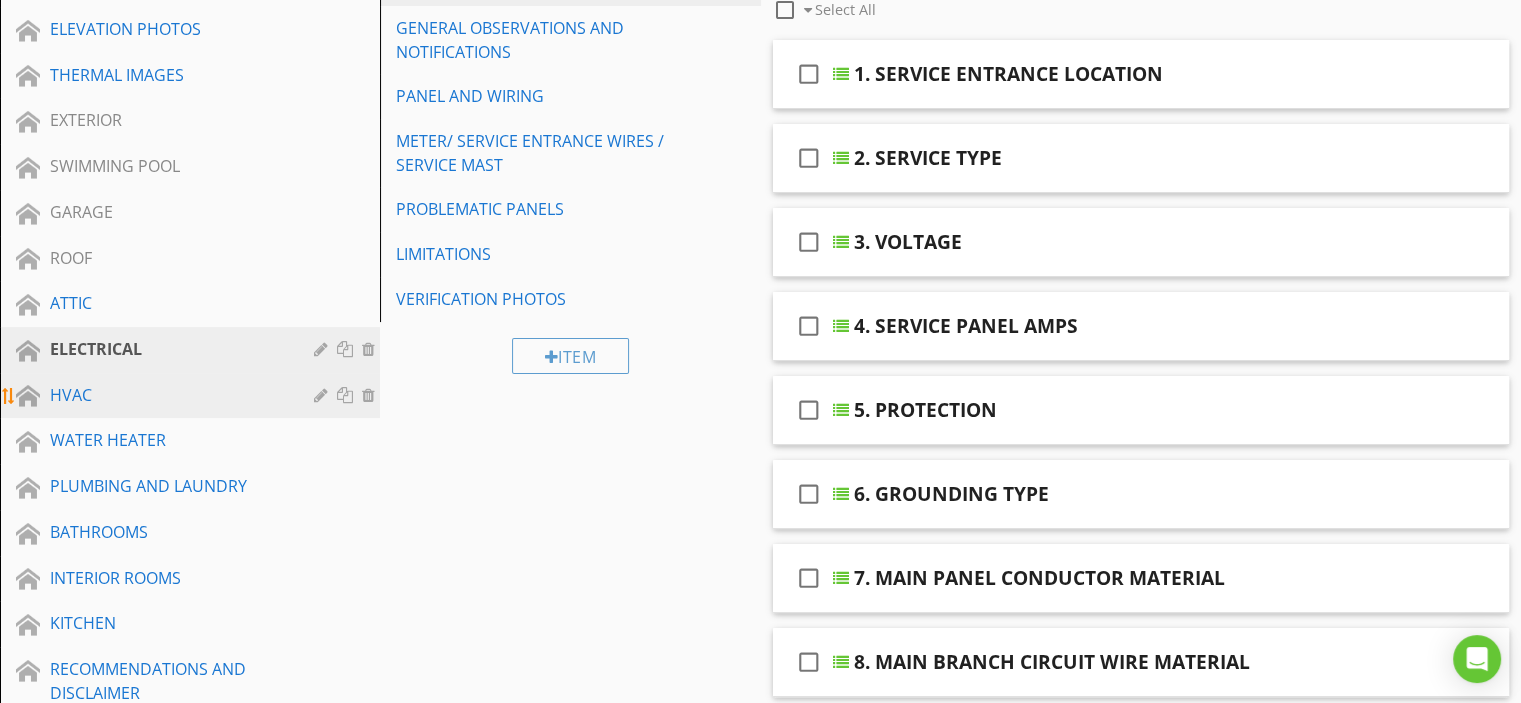 click at bounding box center [323, 395] 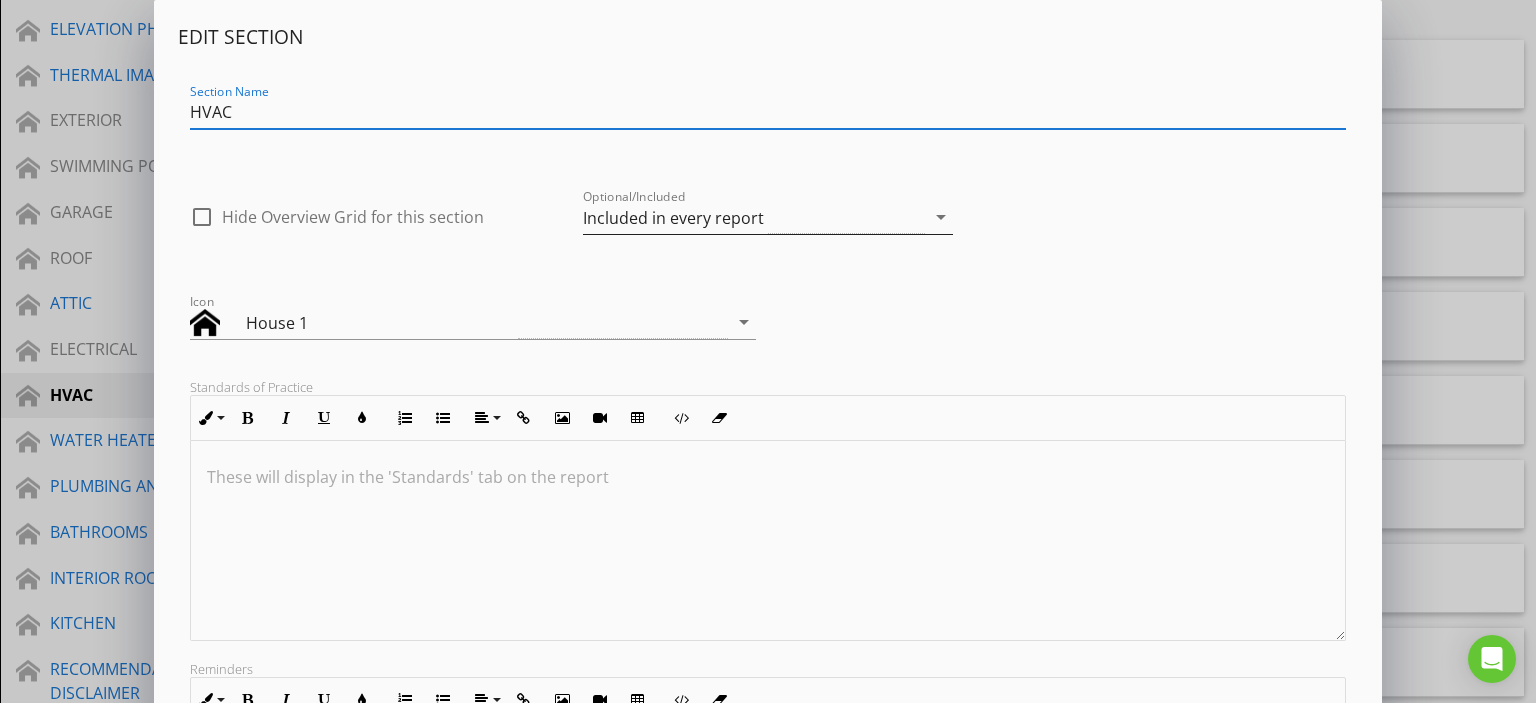 click on "Included in every report" at bounding box center (754, 217) 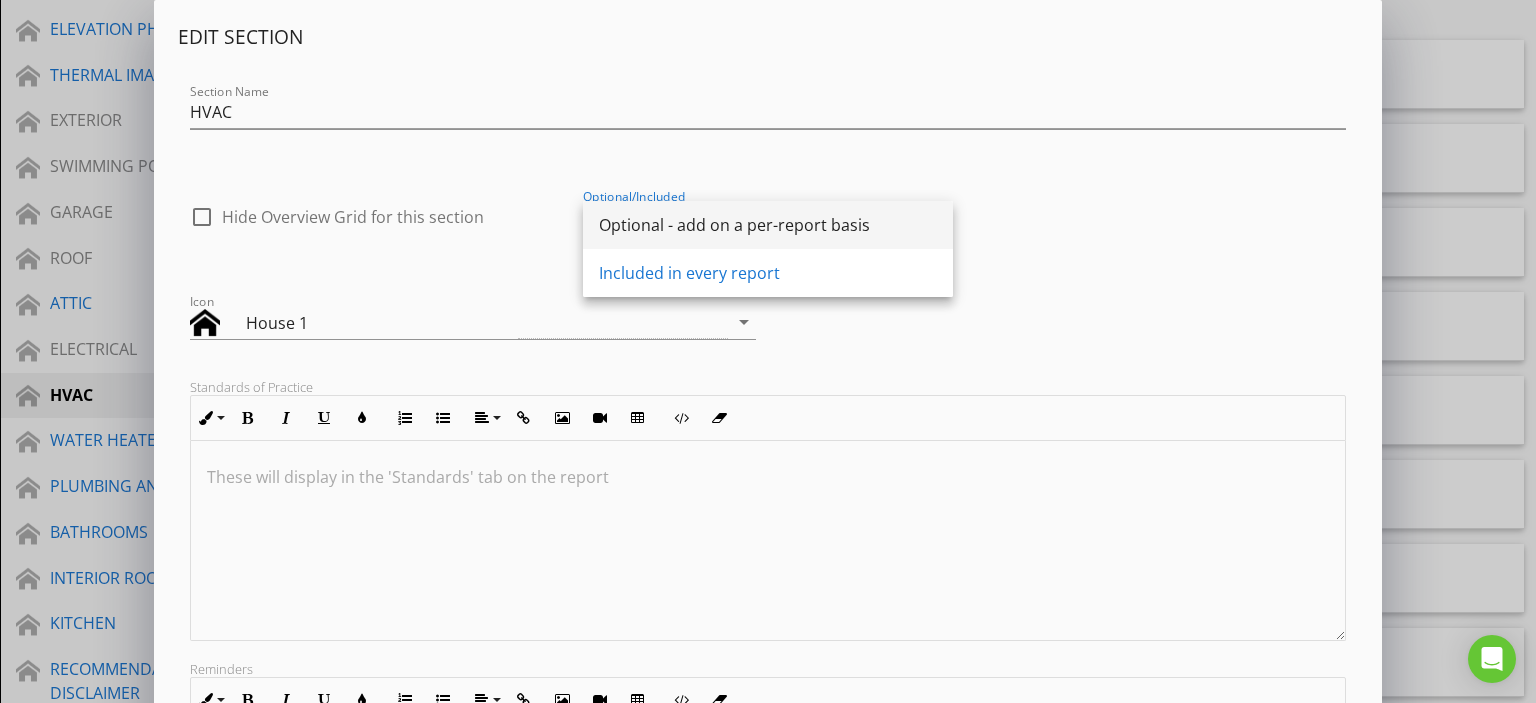 click on "Optional - add on a per-report basis" at bounding box center (768, 225) 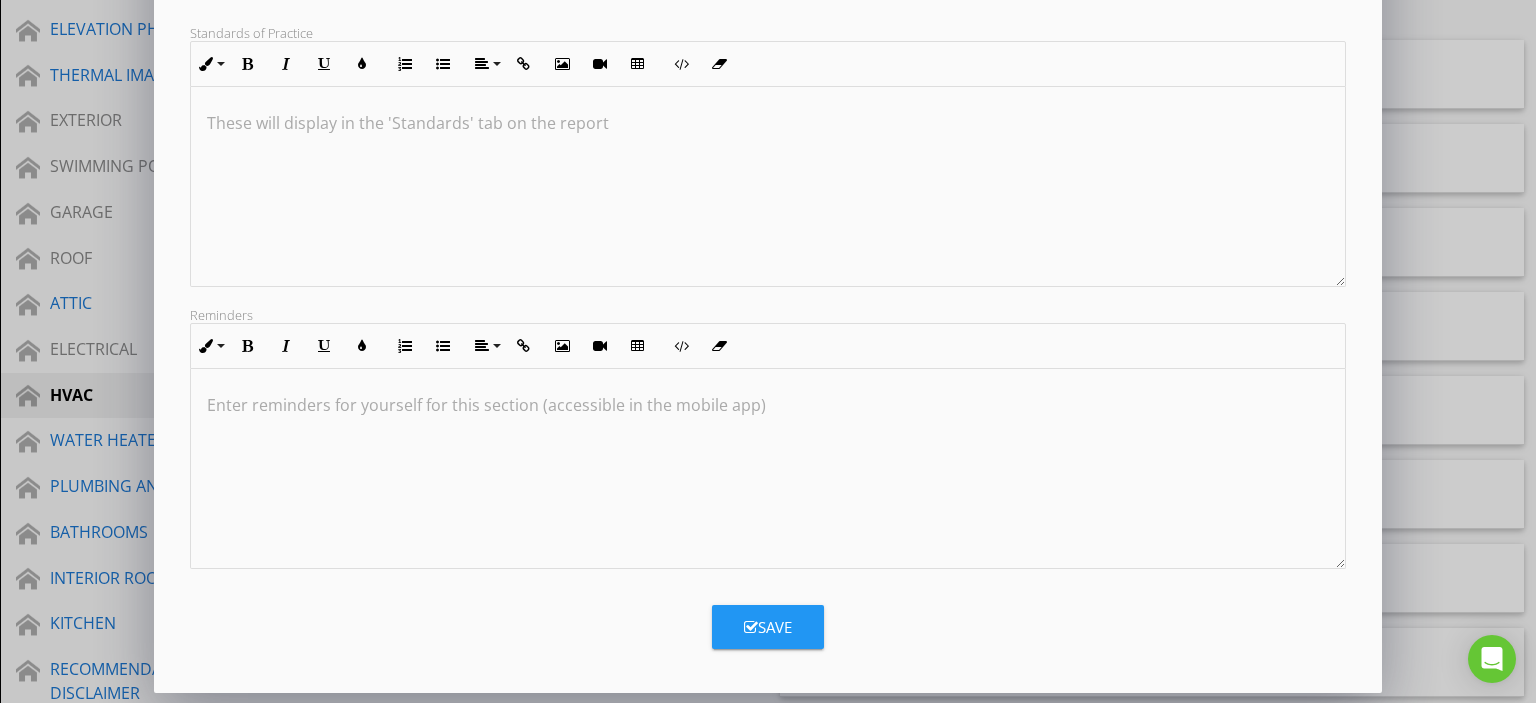 click at bounding box center [751, 627] 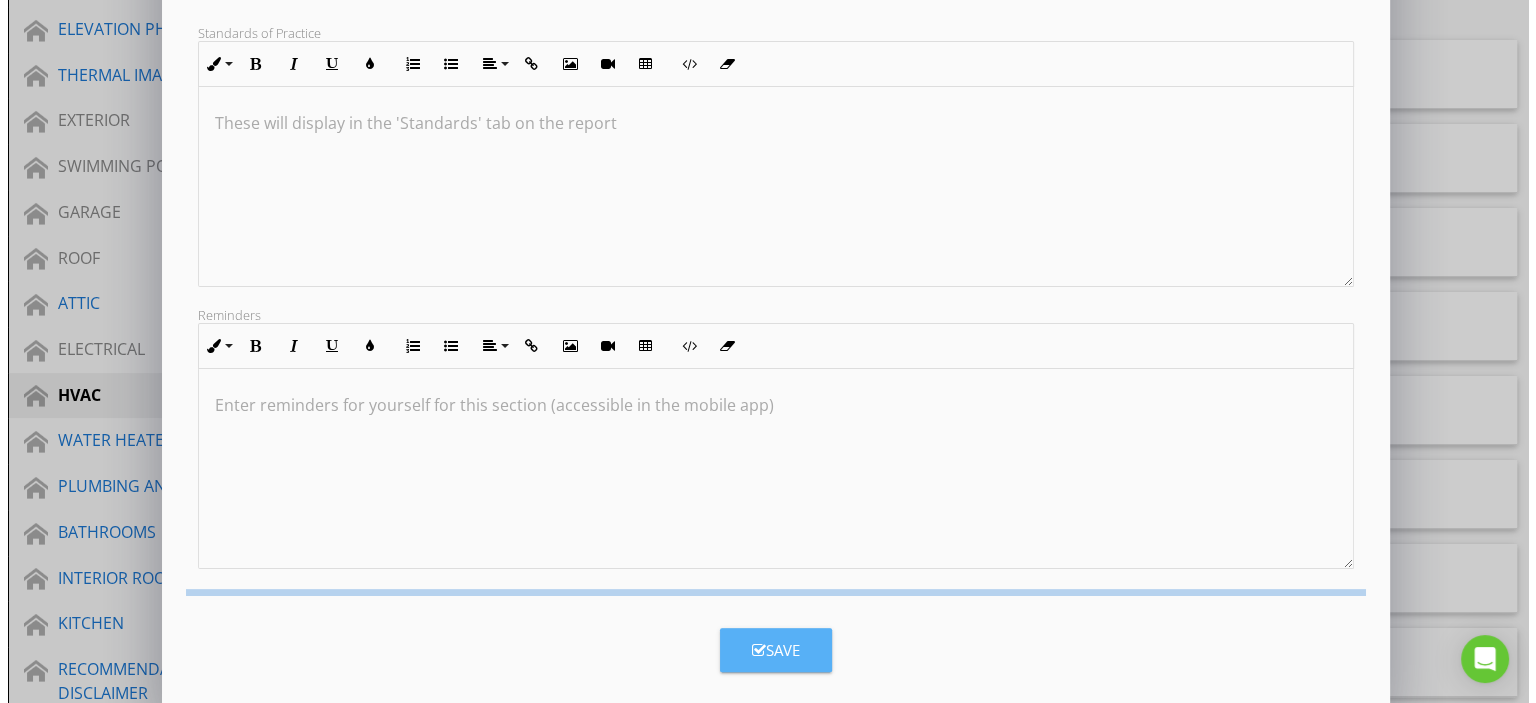 scroll, scrollTop: 139, scrollLeft: 0, axis: vertical 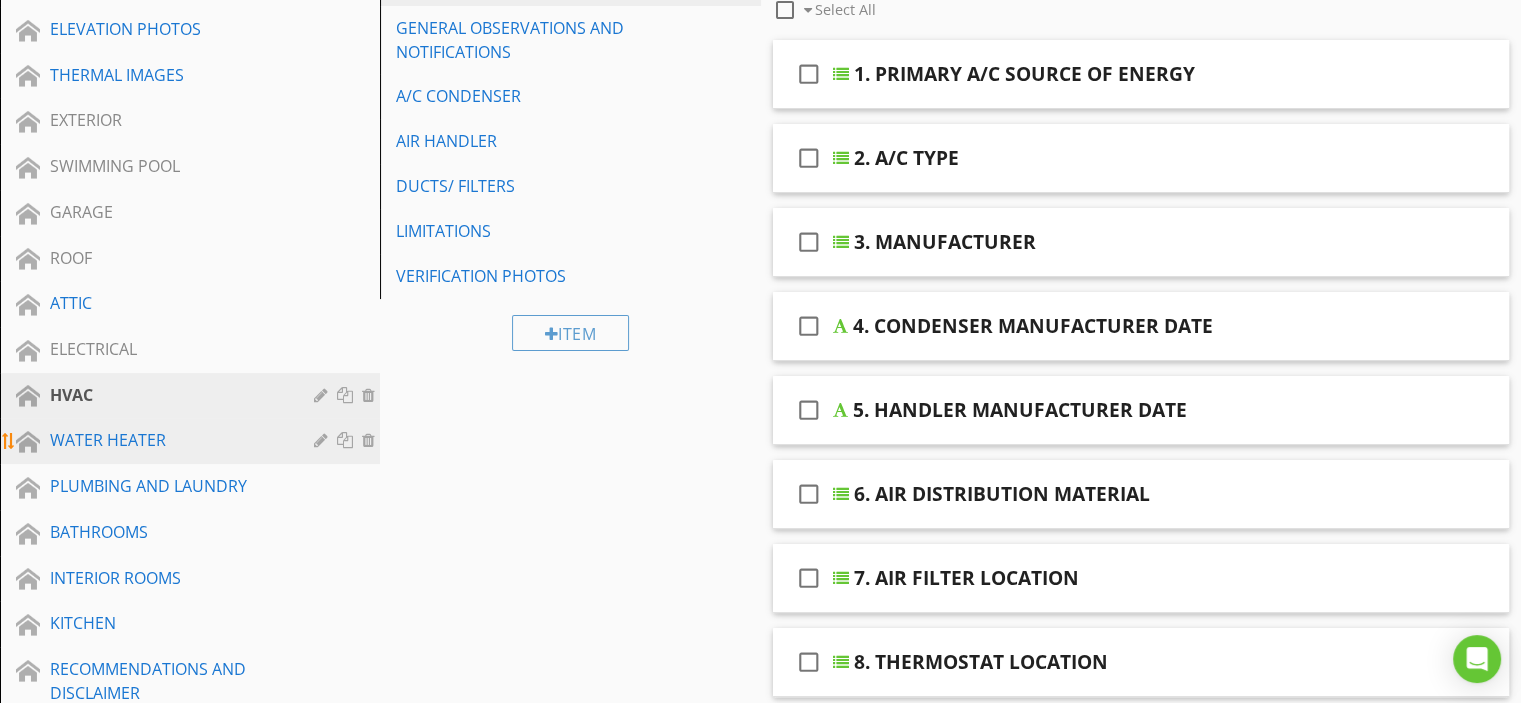 click at bounding box center (323, 440) 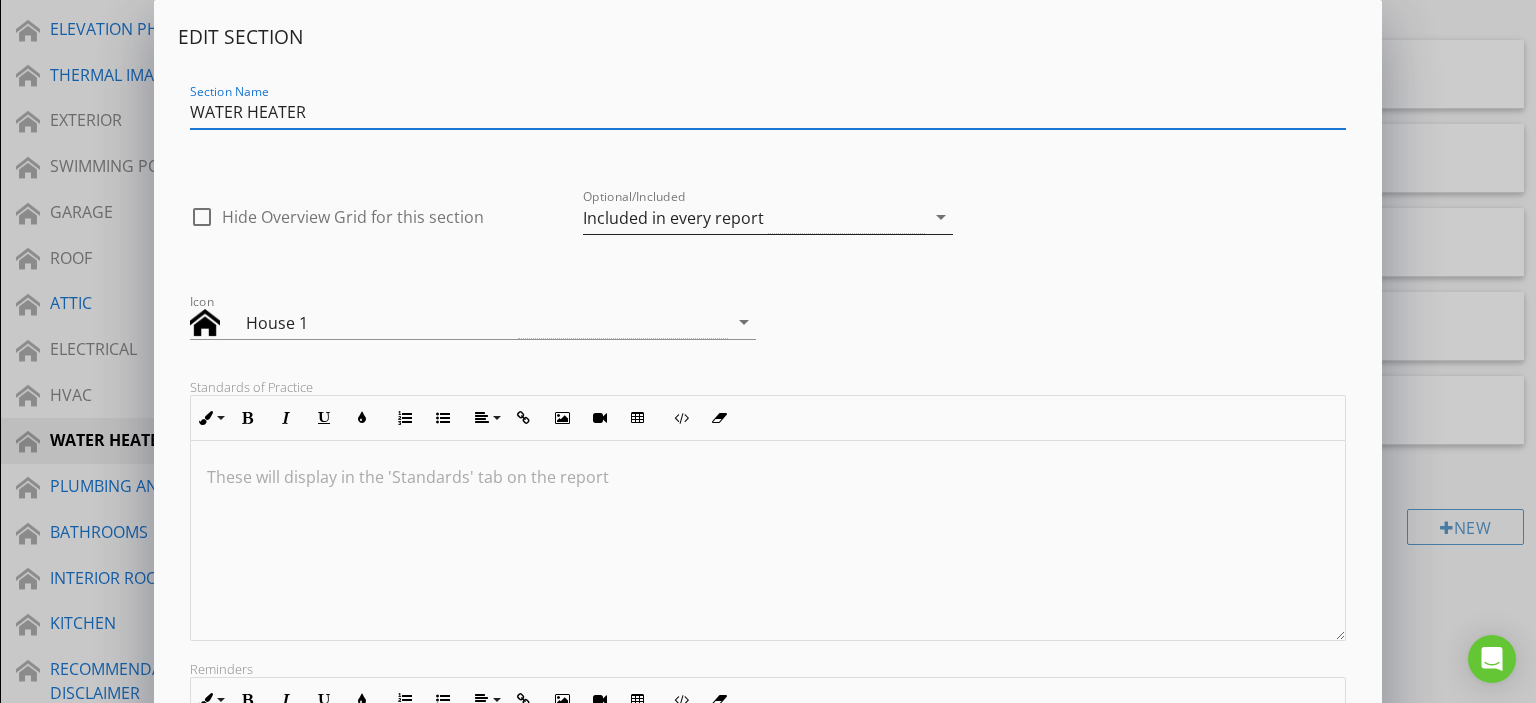 click on "Included in every report" at bounding box center [754, 217] 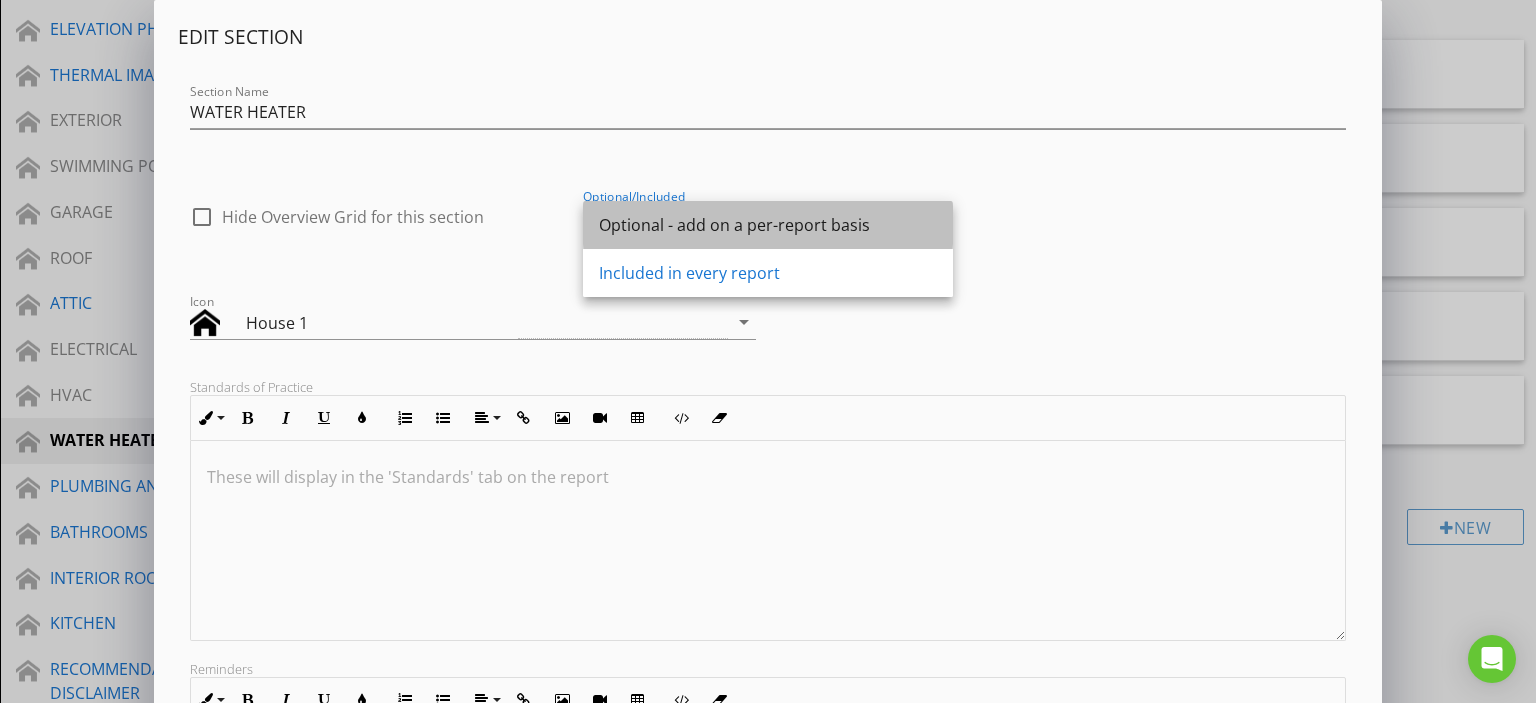 click on "Optional - add on a per-report basis" at bounding box center [768, 225] 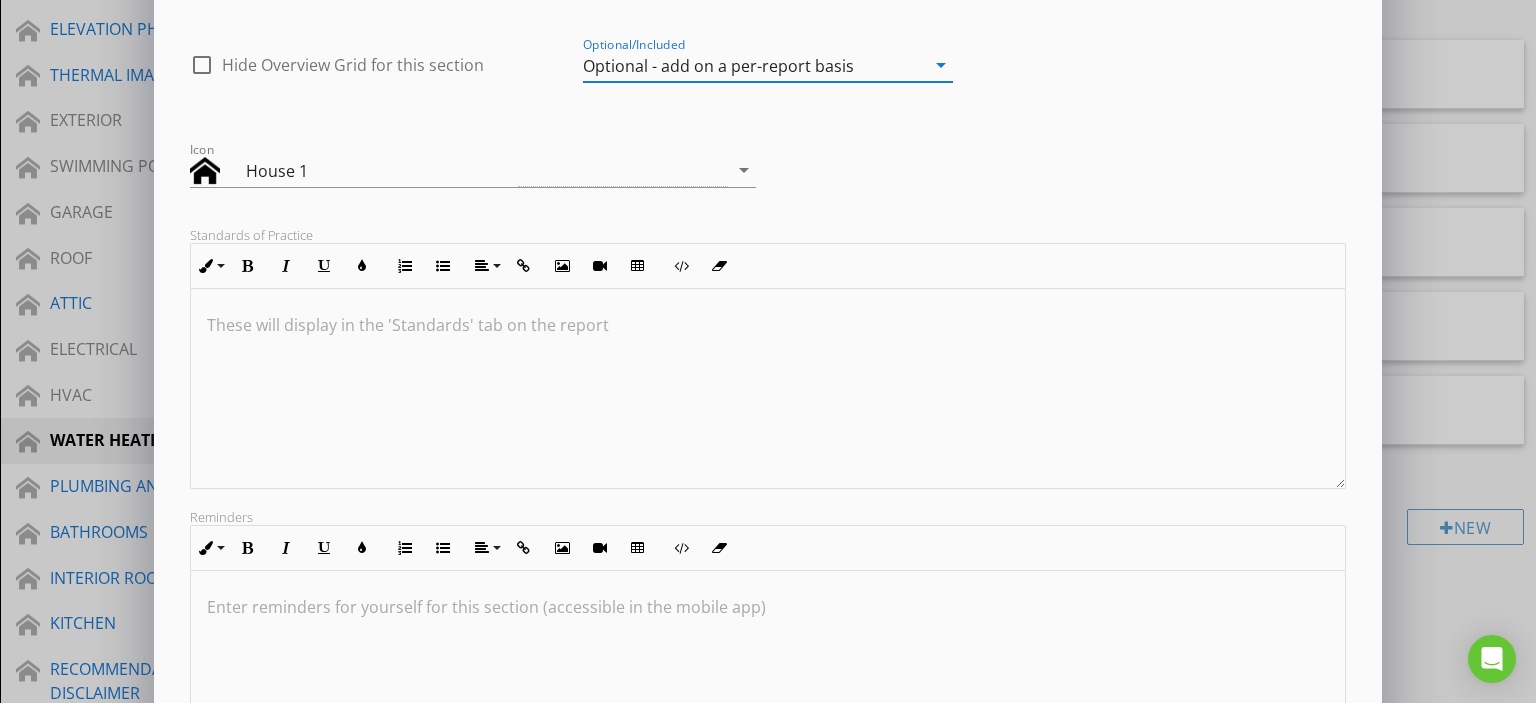 scroll, scrollTop: 354, scrollLeft: 0, axis: vertical 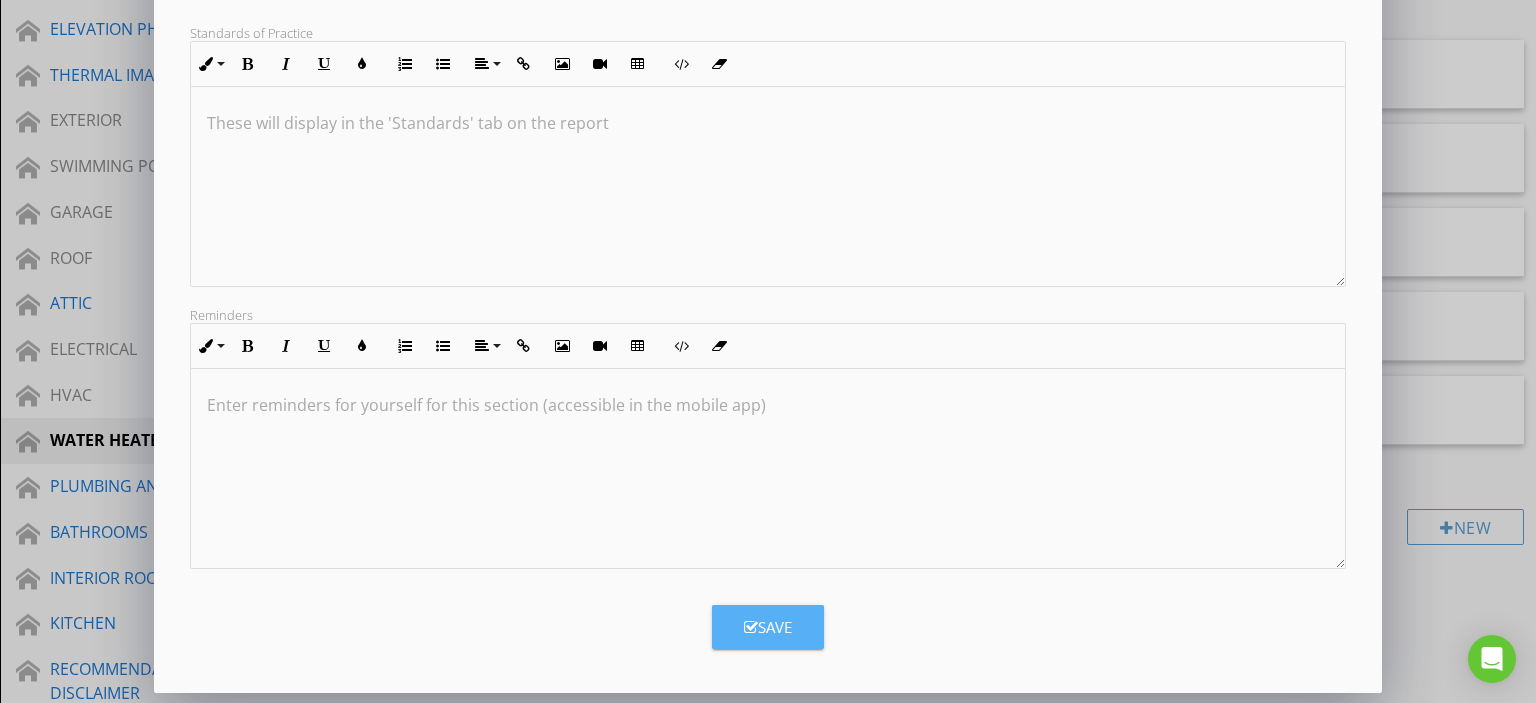 click on "Save" at bounding box center (768, 627) 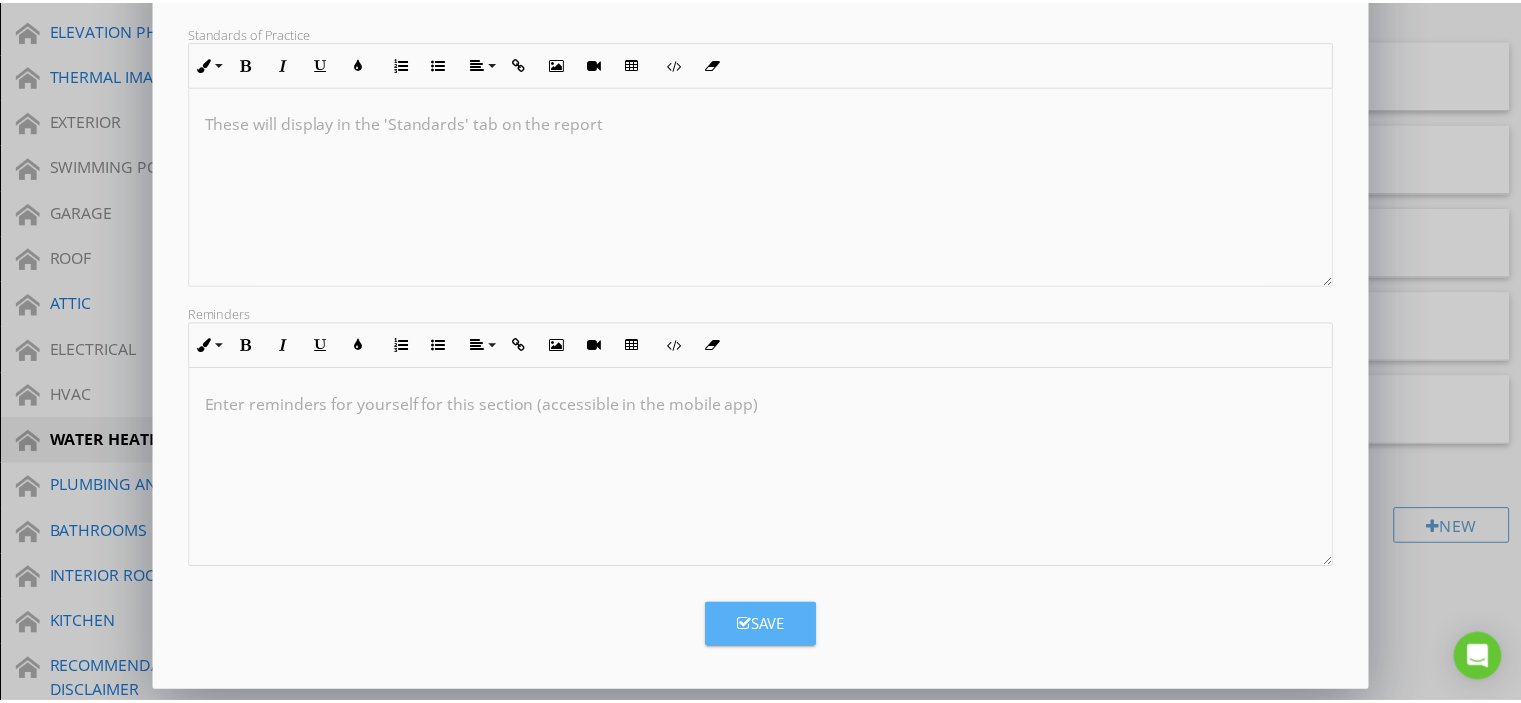 scroll, scrollTop: 139, scrollLeft: 0, axis: vertical 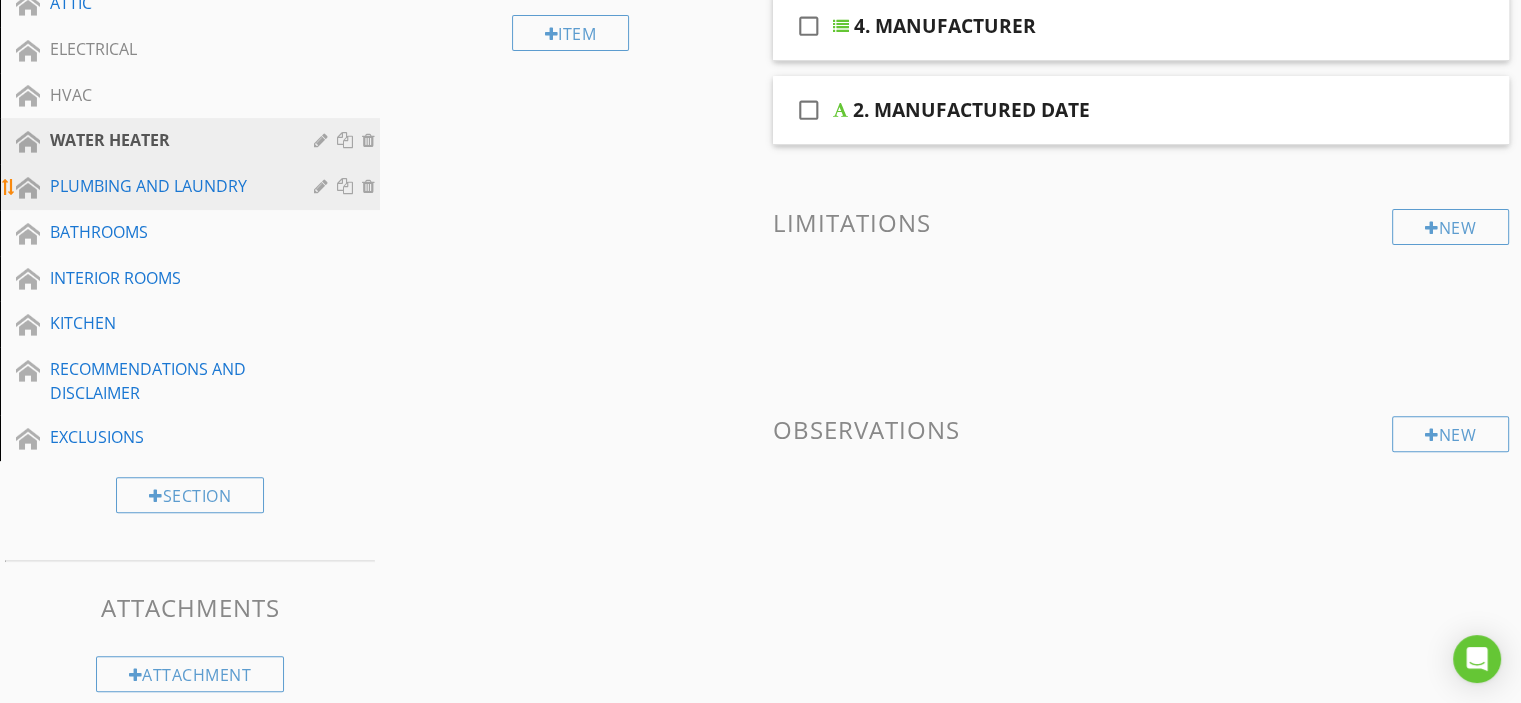 click at bounding box center (323, 186) 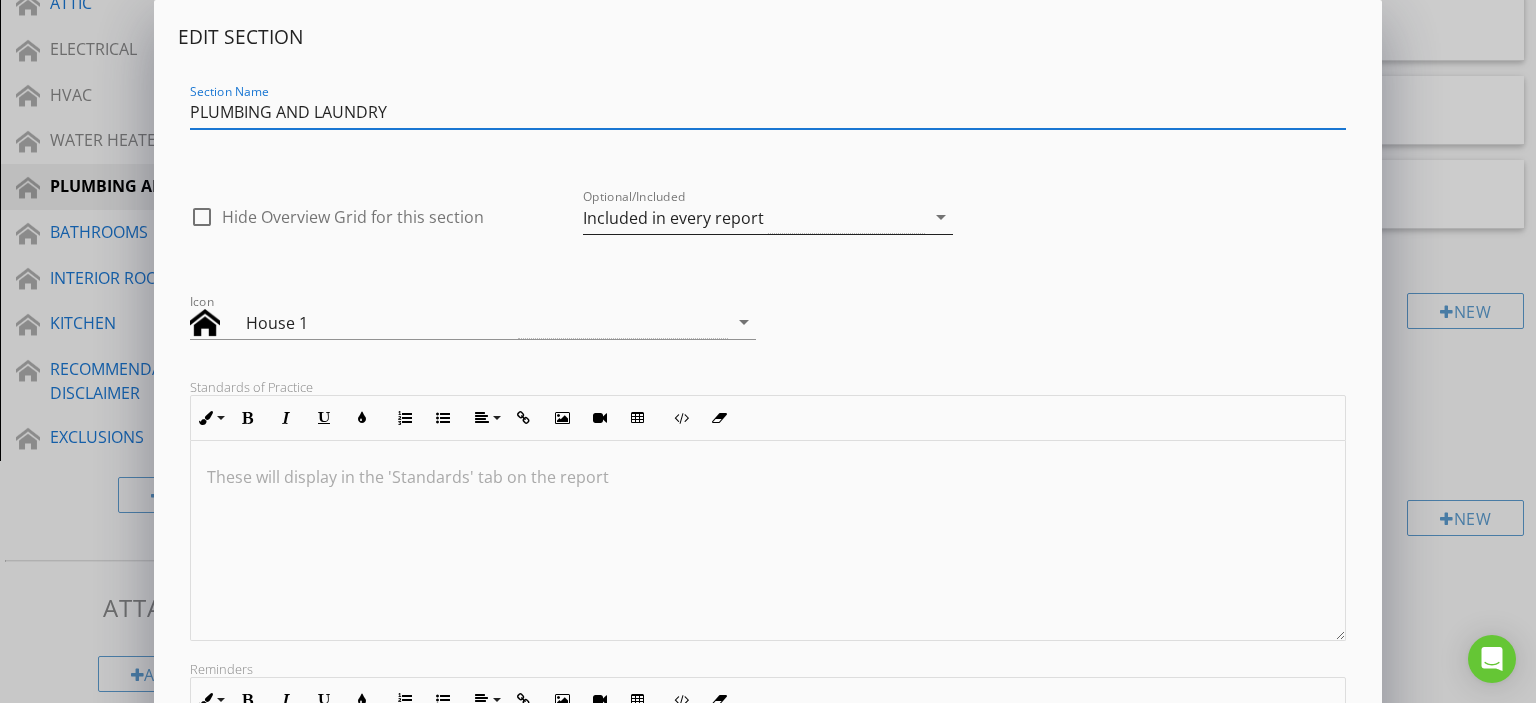 click on "Included in every report" at bounding box center [754, 217] 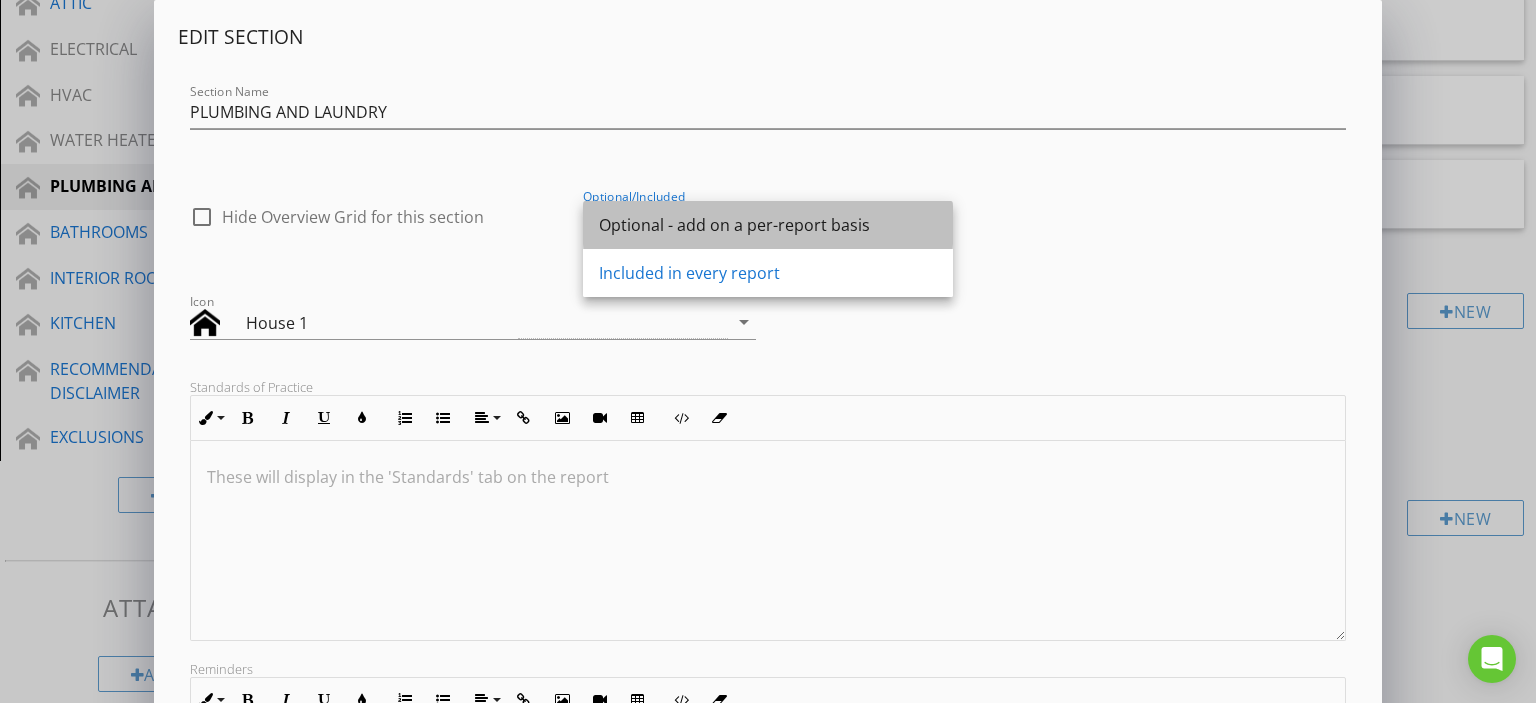 click on "Optional - add on a per-report basis" at bounding box center [768, 225] 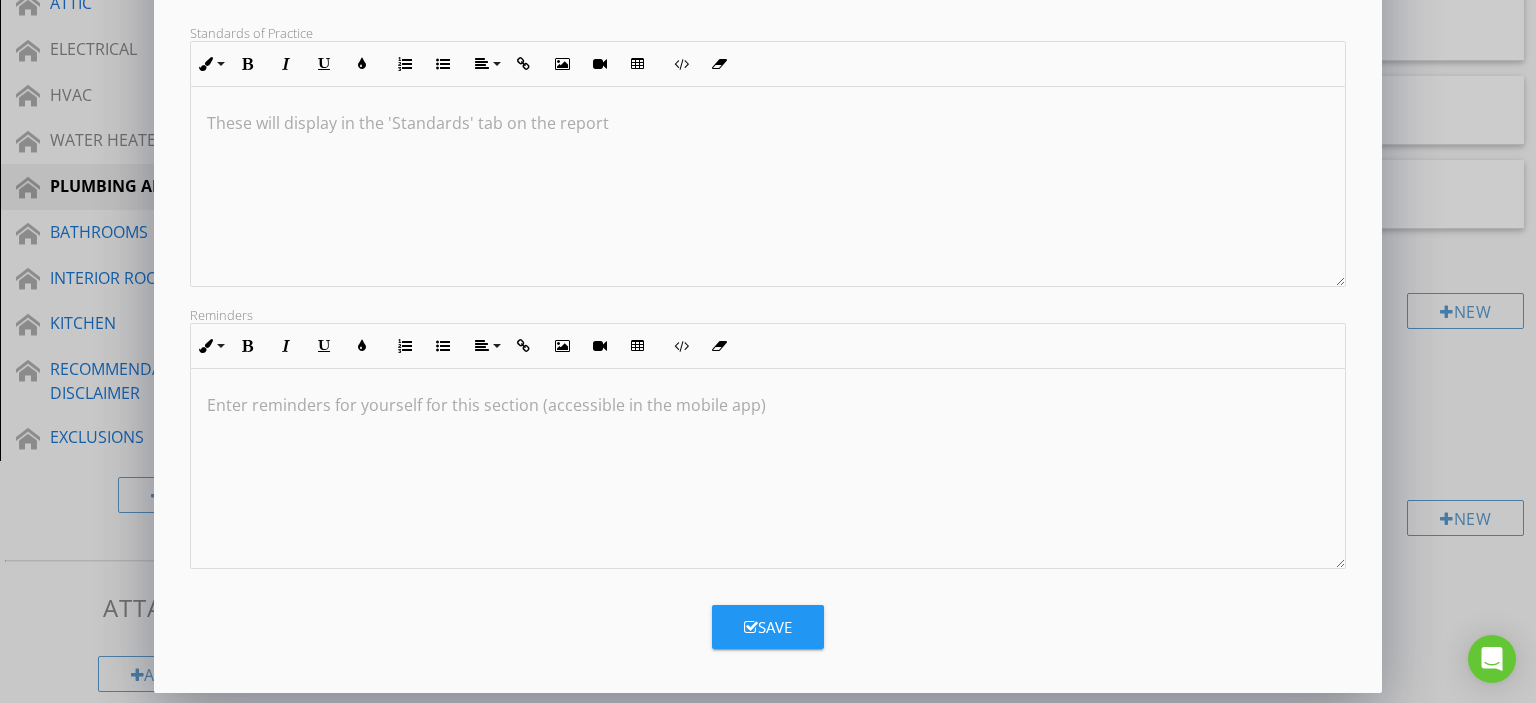 click on "Save" at bounding box center [768, 627] 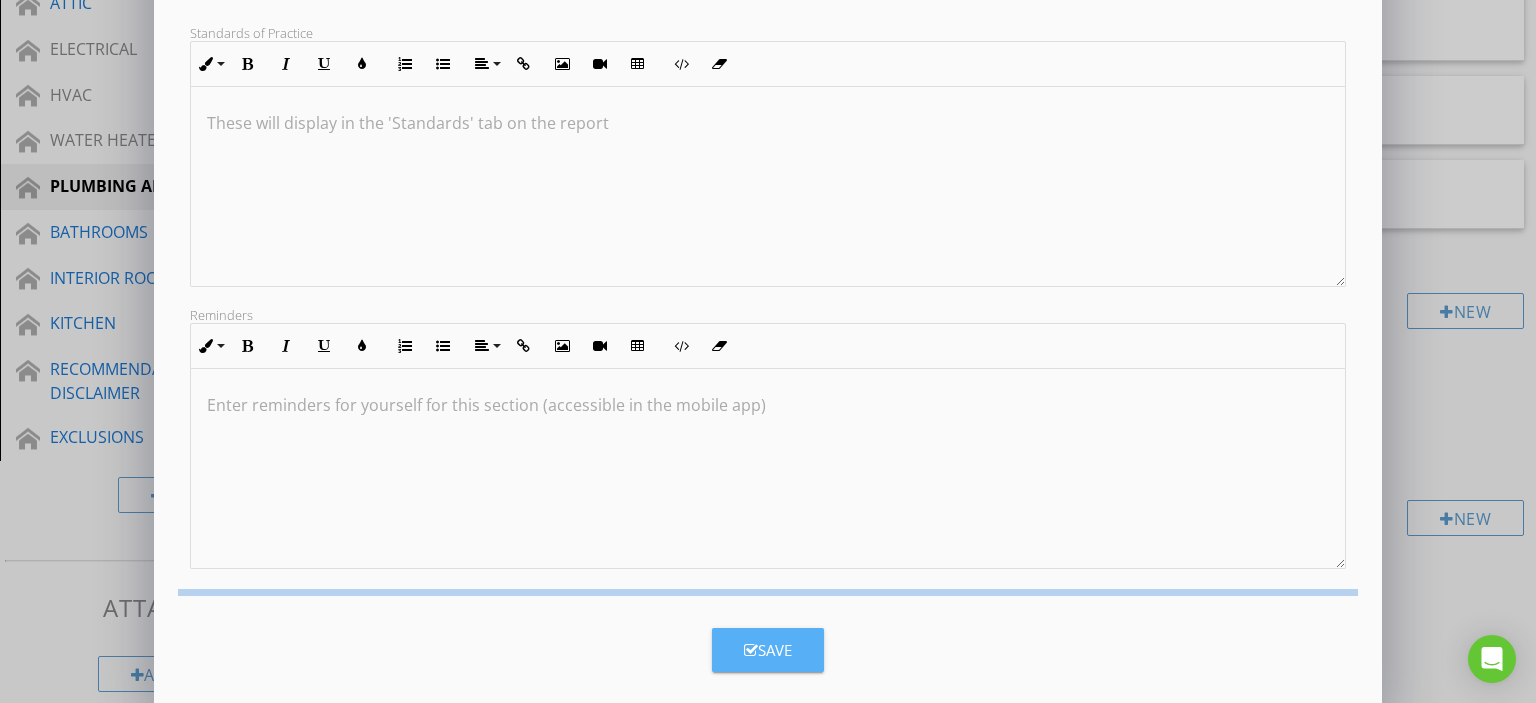 scroll, scrollTop: 139, scrollLeft: 0, axis: vertical 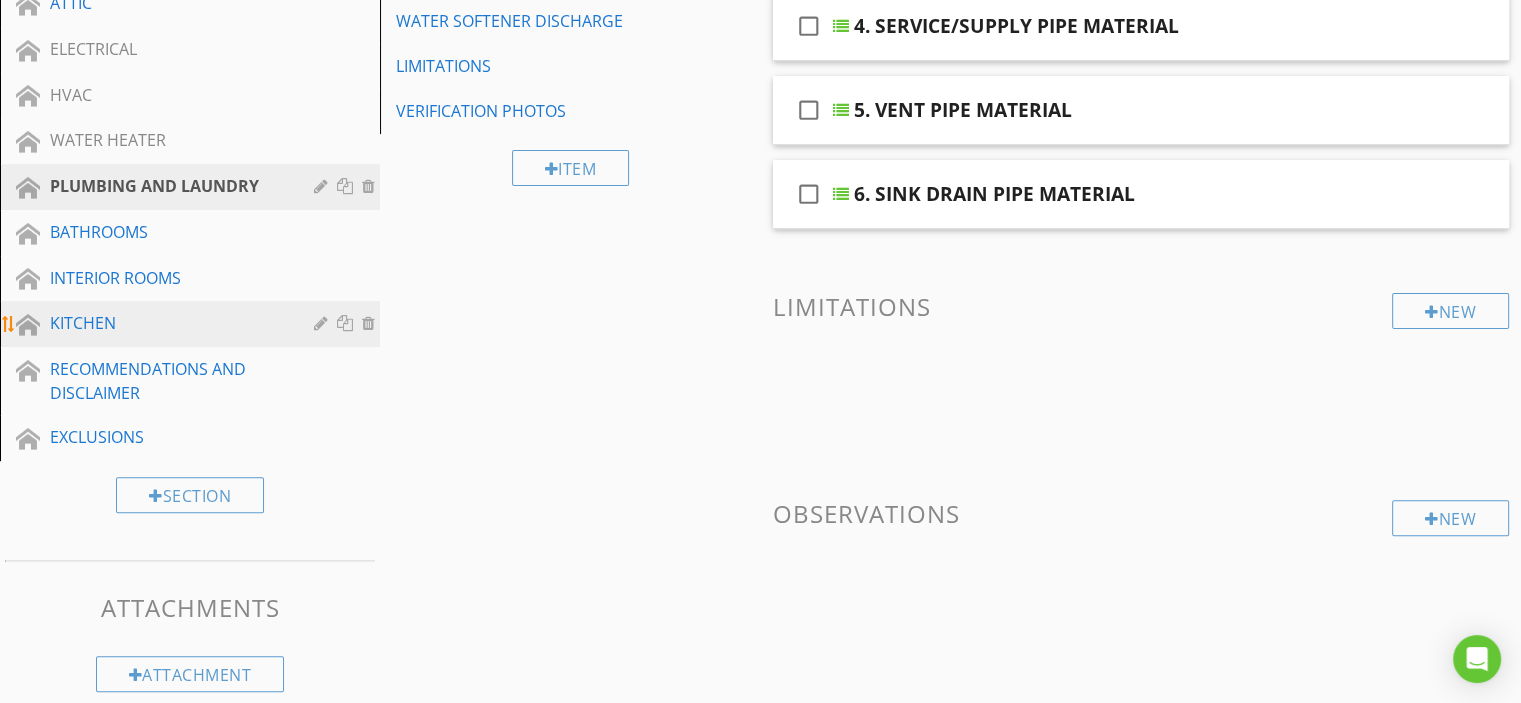 click at bounding box center [323, 323] 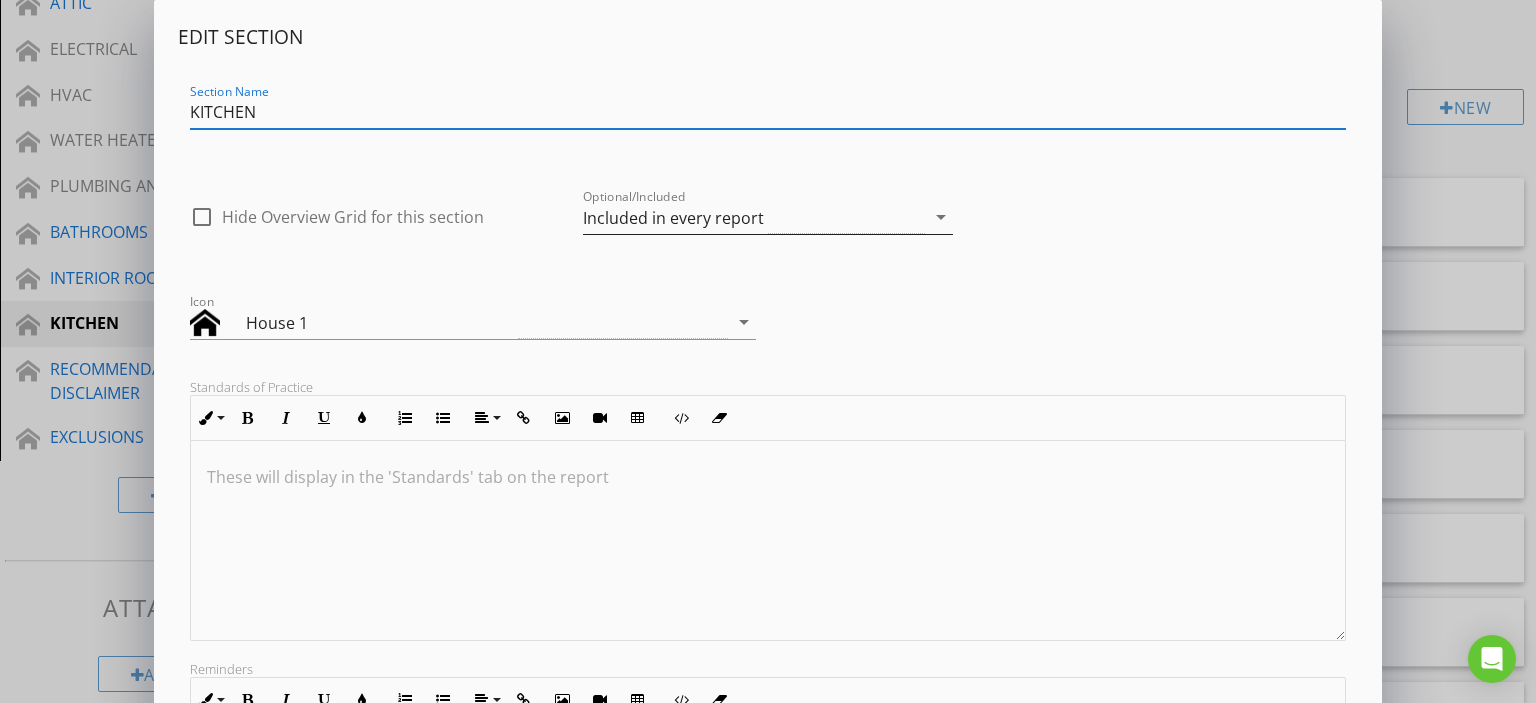 click on "Included in every report" at bounding box center (754, 217) 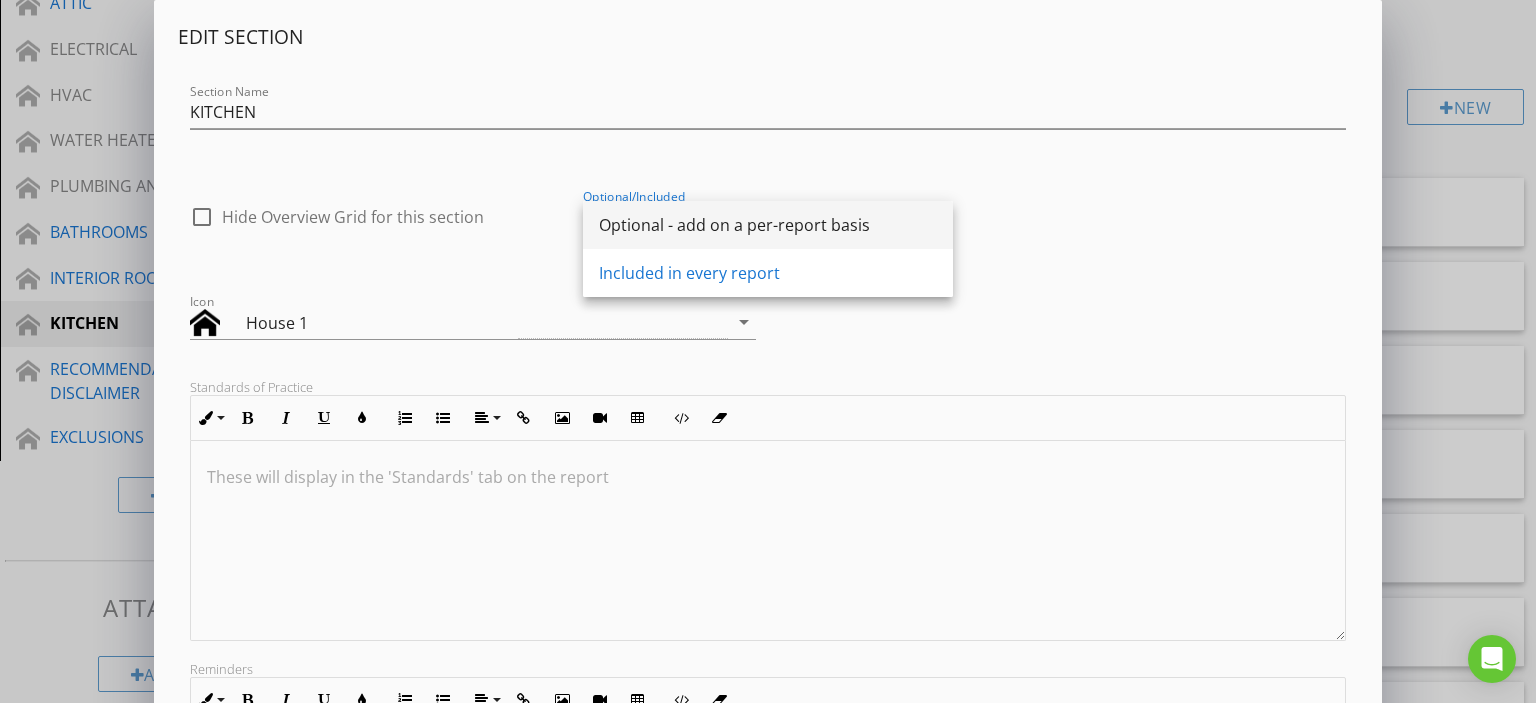 click on "Optional - add on a per-report basis" at bounding box center (768, 225) 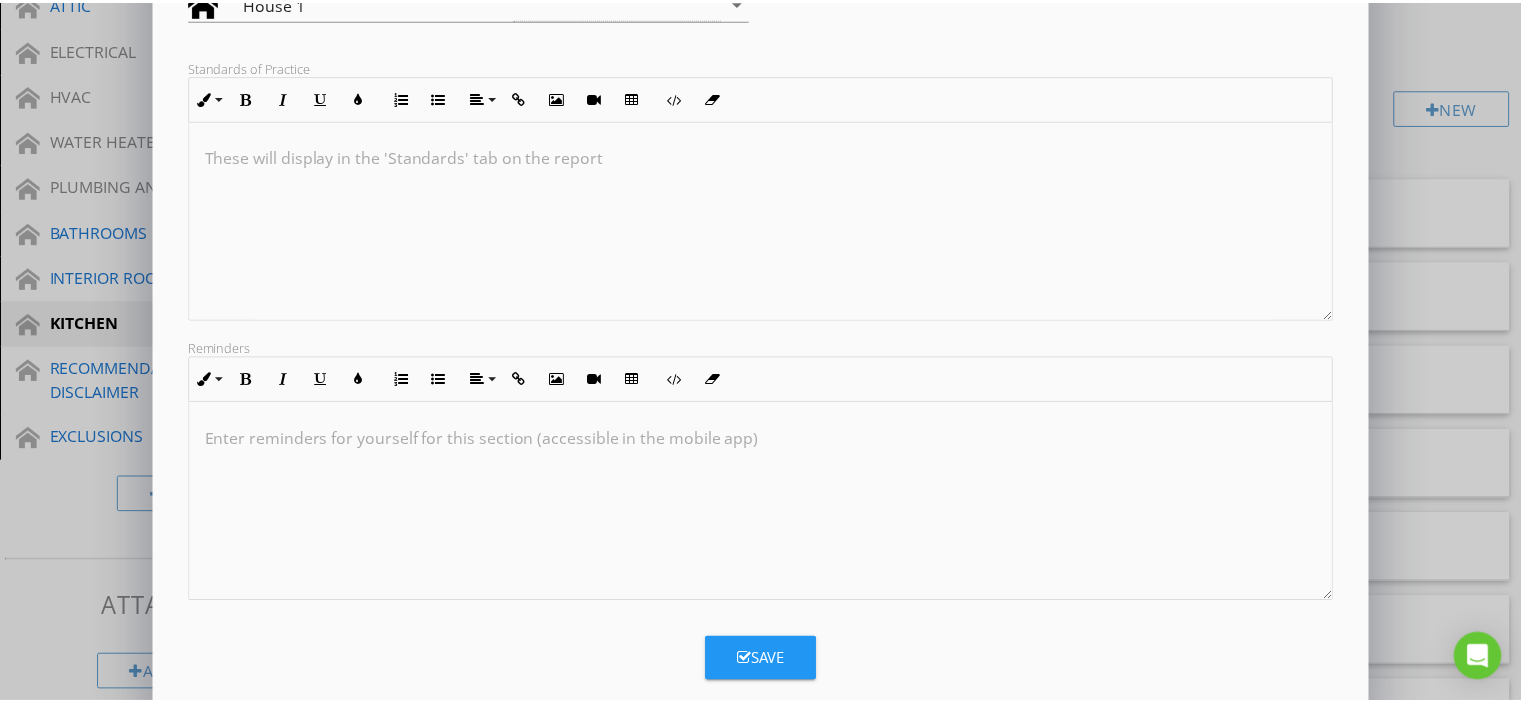 scroll, scrollTop: 354, scrollLeft: 0, axis: vertical 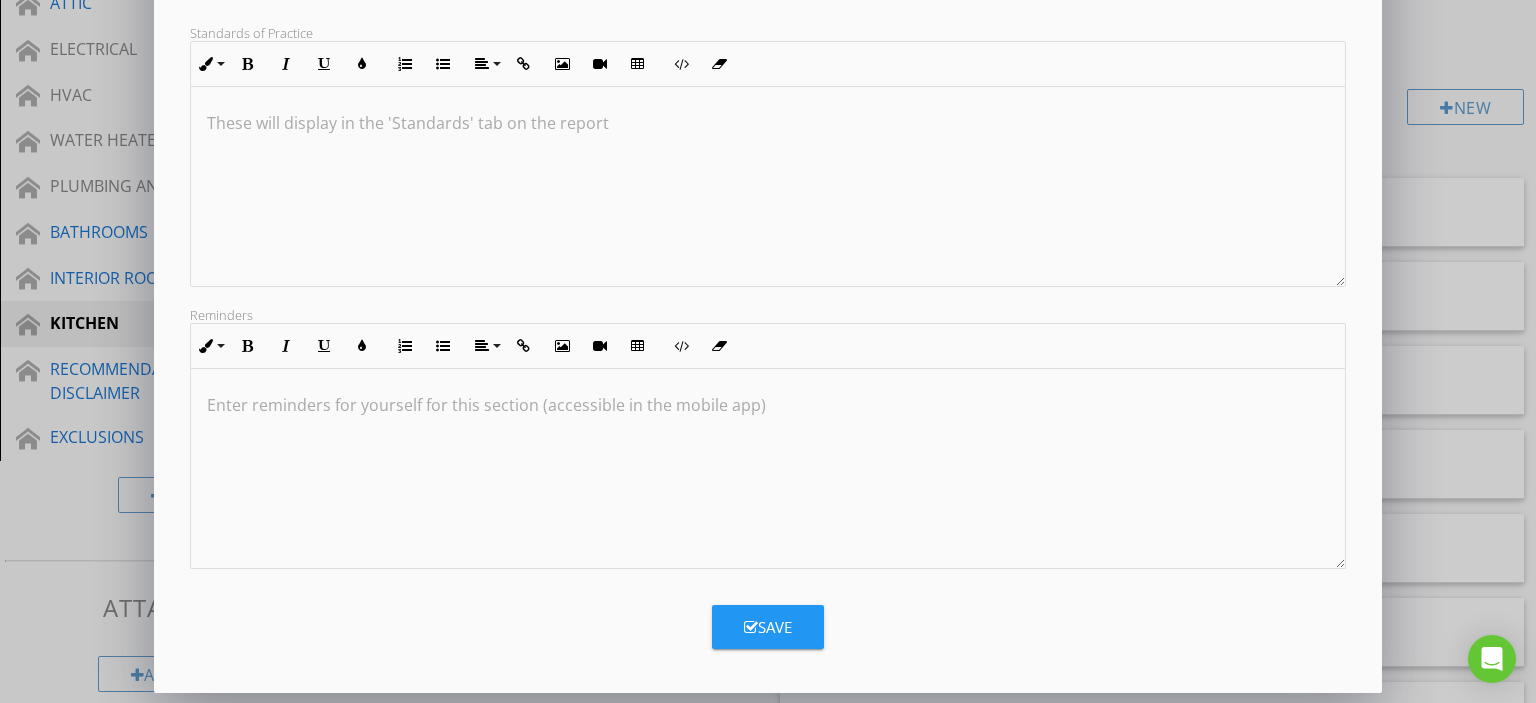 click on "Save" at bounding box center [768, 627] 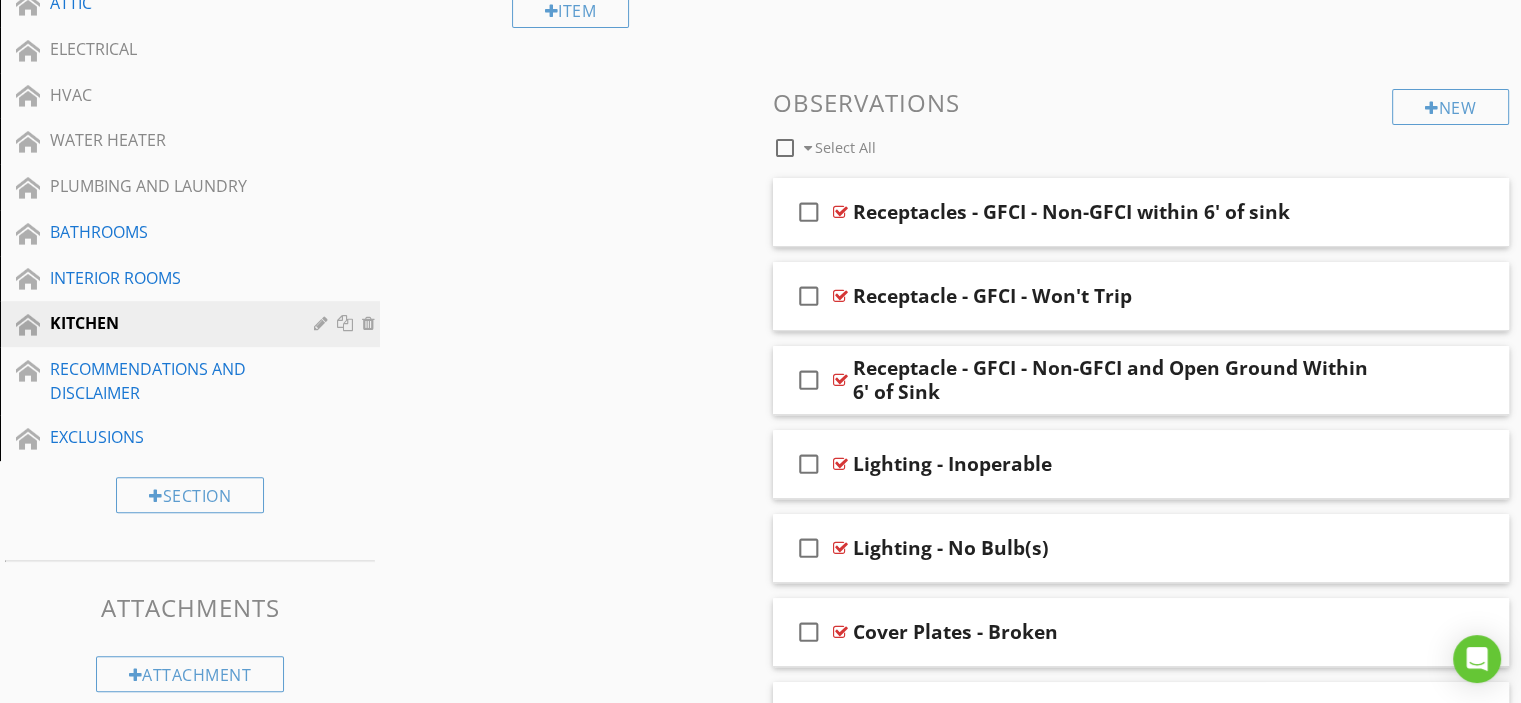 scroll, scrollTop: 139, scrollLeft: 0, axis: vertical 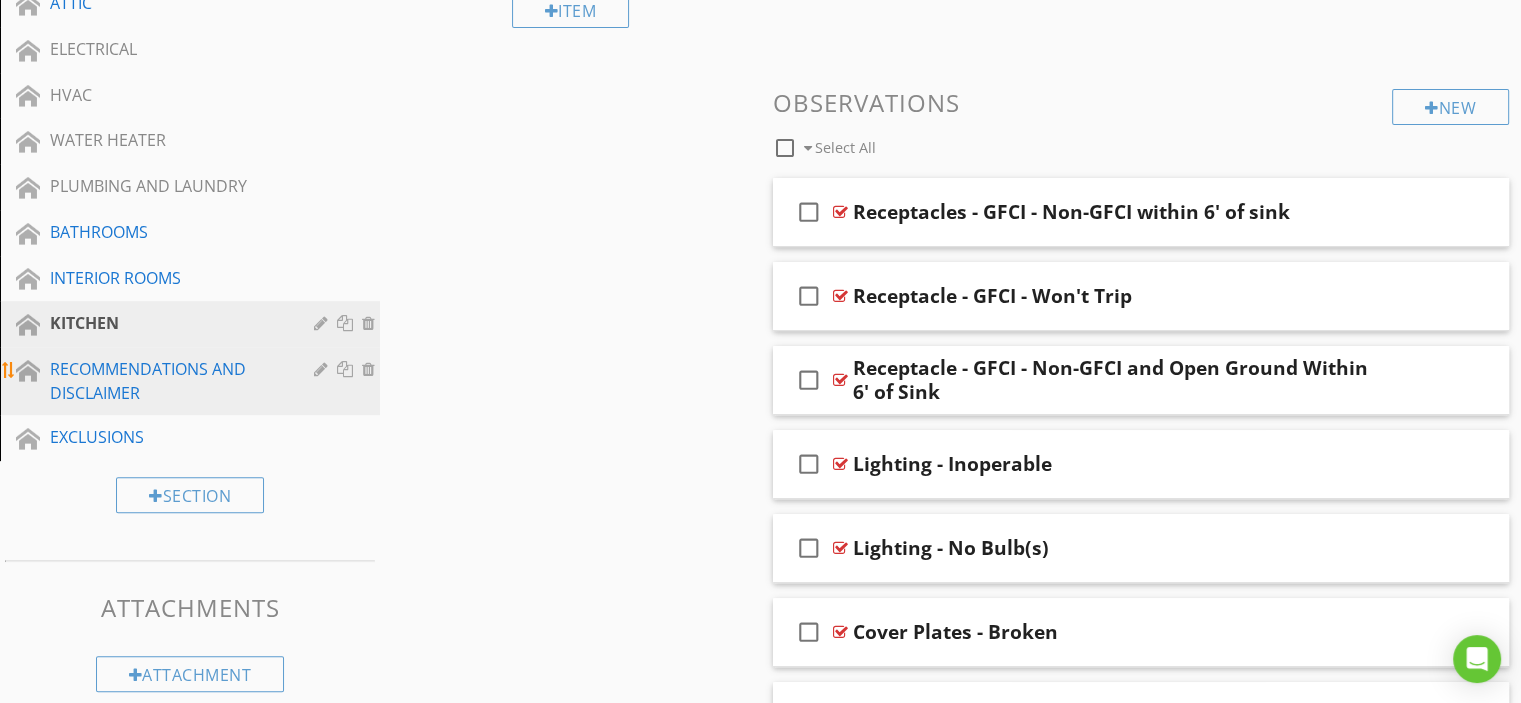click on "RECOMMENDATIONS AND DISCLAIMER" at bounding box center [167, 381] 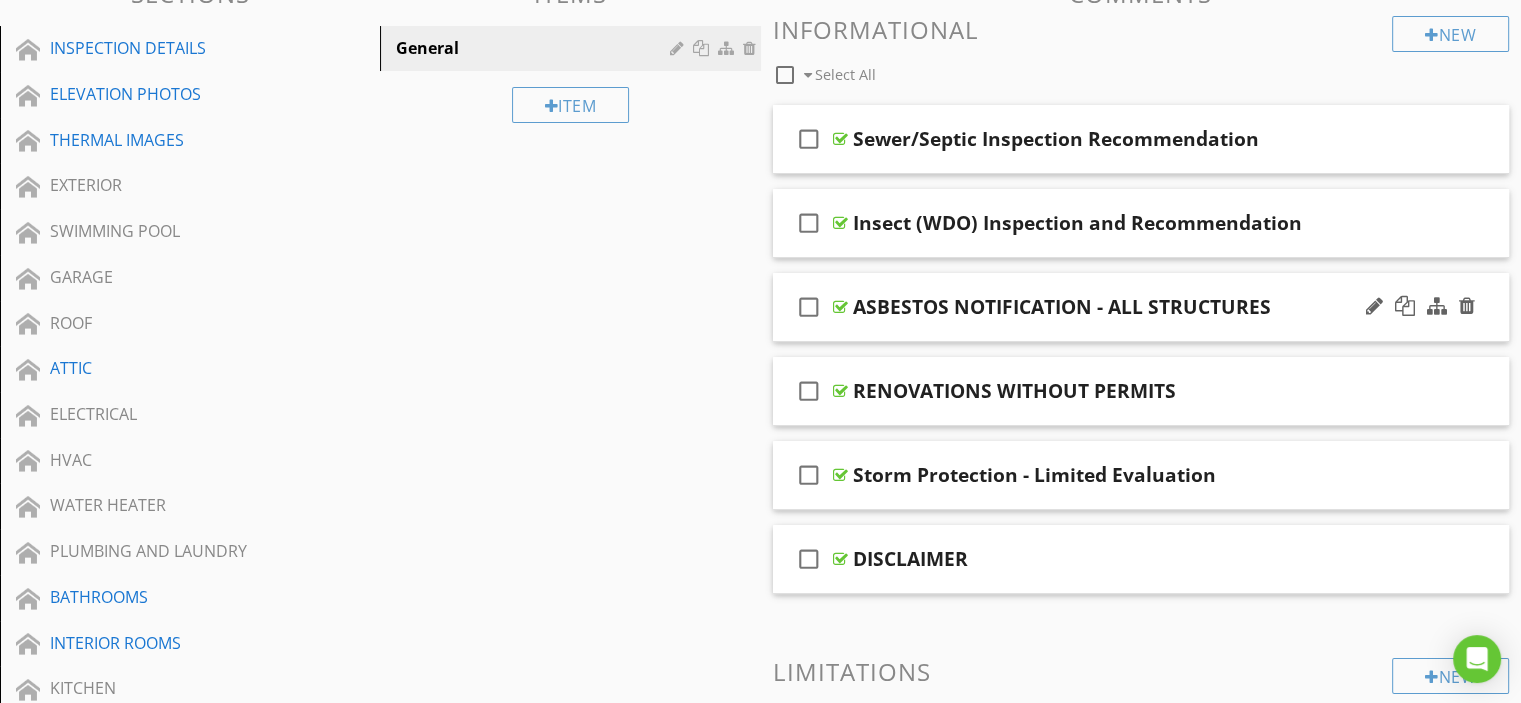 scroll, scrollTop: 200, scrollLeft: 0, axis: vertical 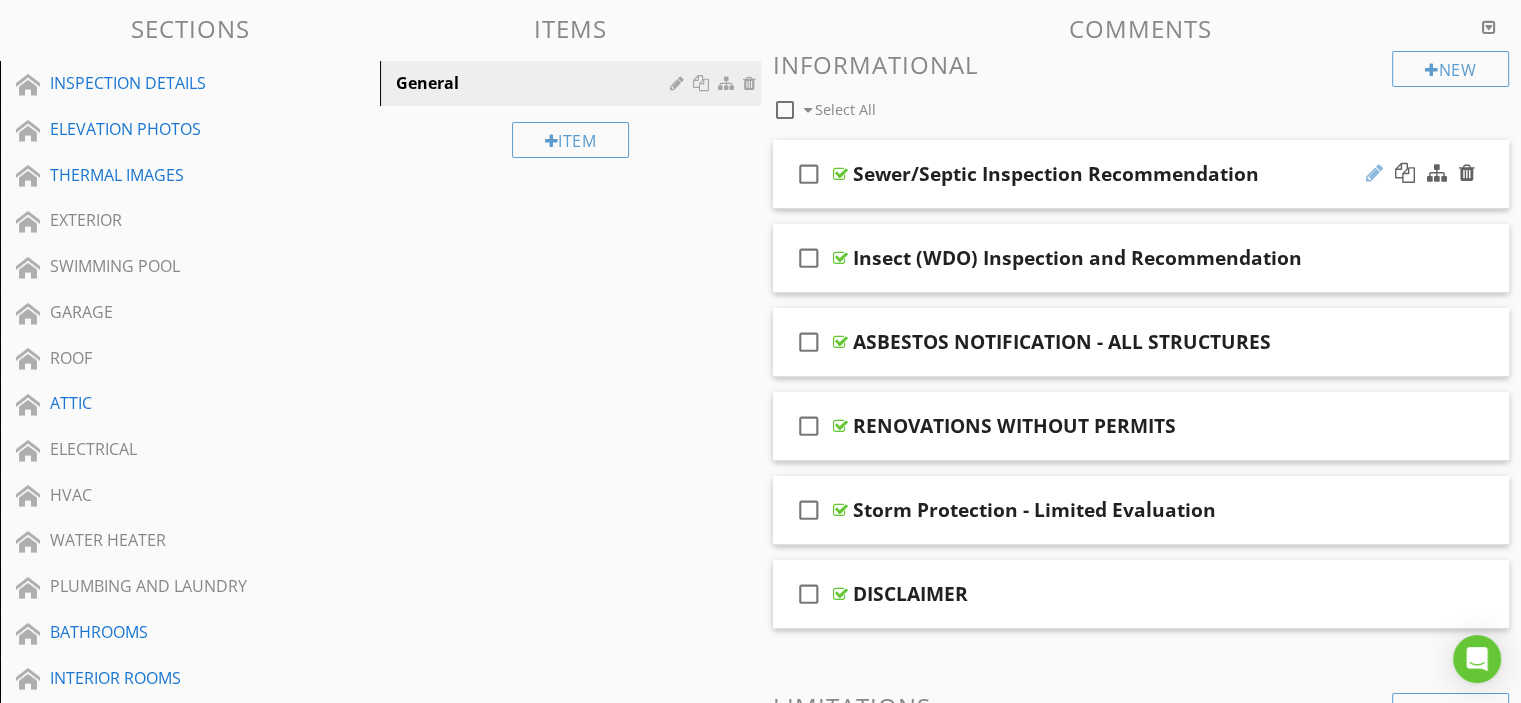 click at bounding box center (1374, 173) 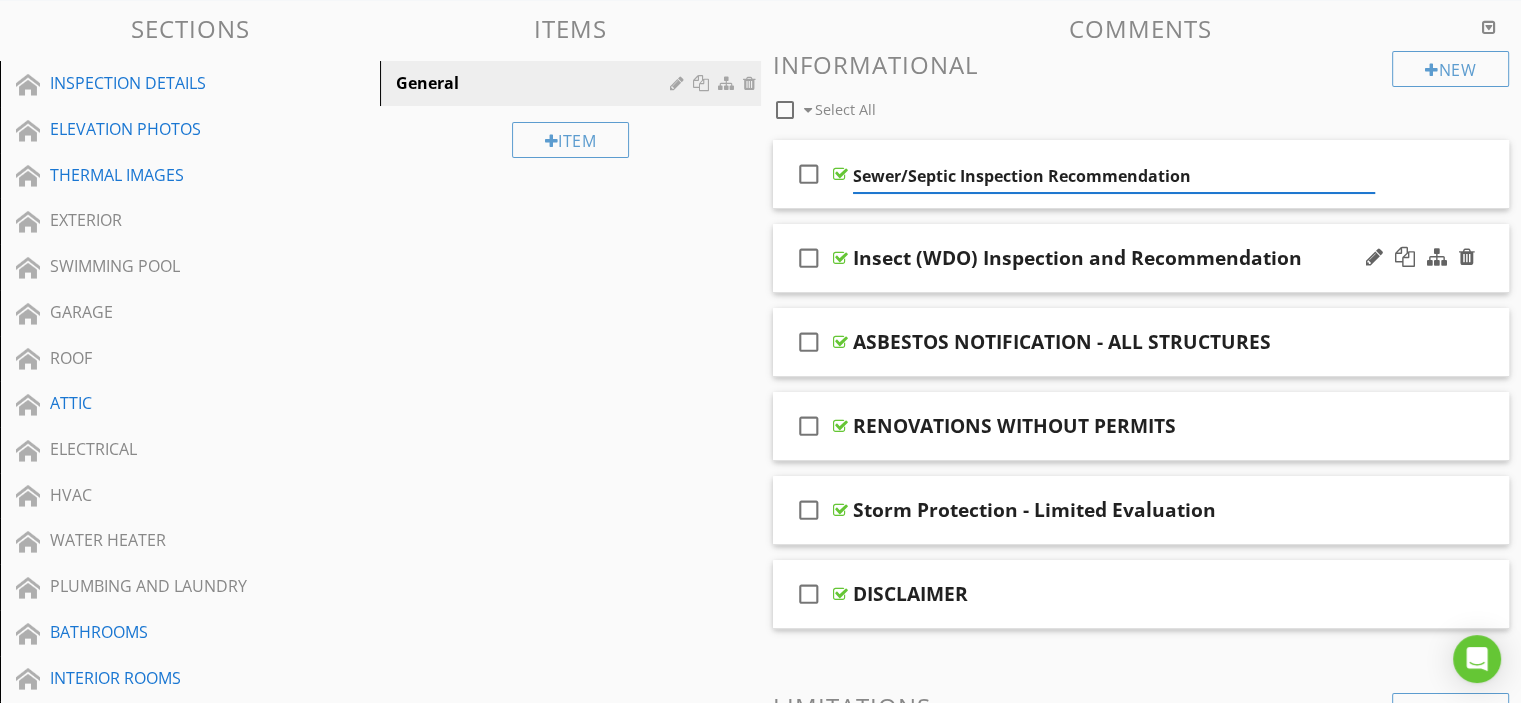 click on "check_box_outline_blank
Insect (WDO) Inspection and Recommendation" at bounding box center [1141, 258] 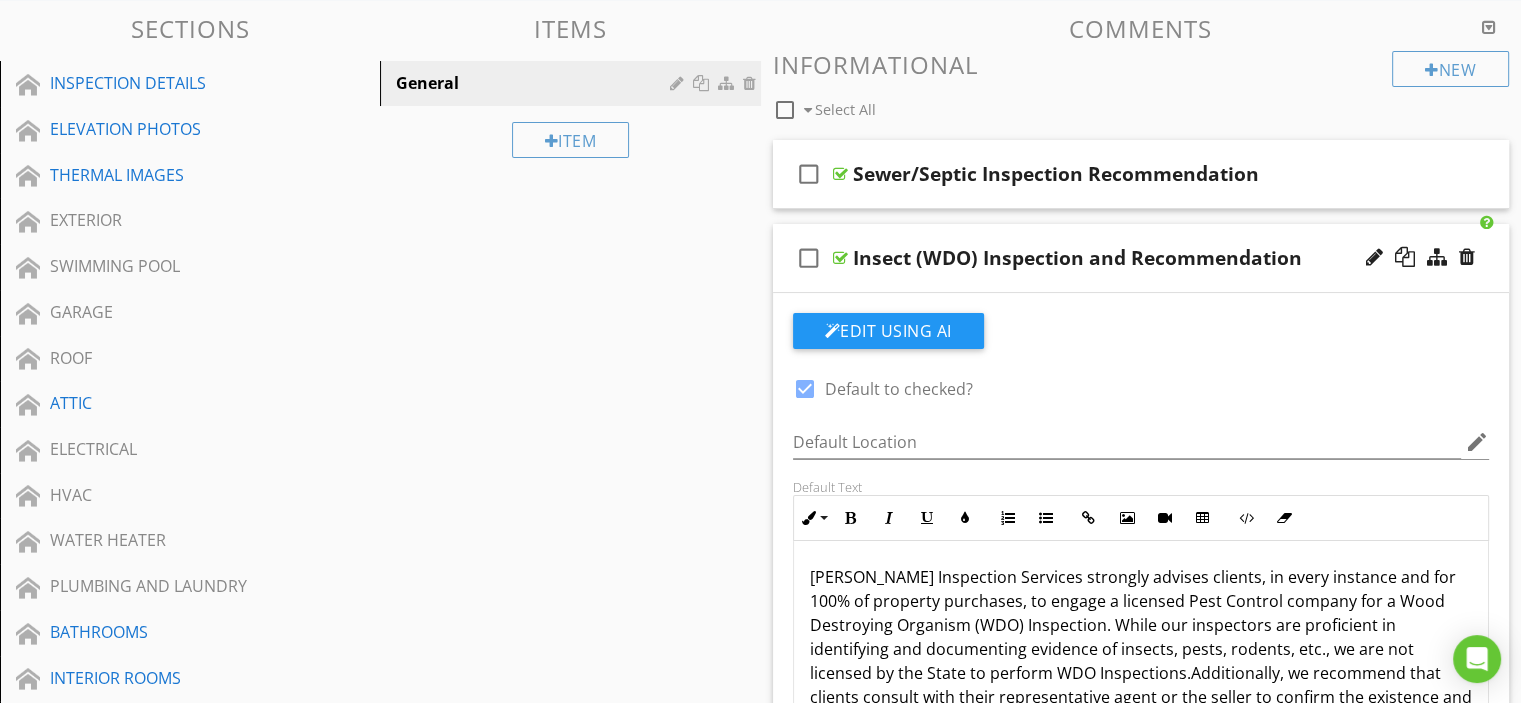 click on "check_box_outline_blank
Insect (WDO) Inspection and Recommendation" at bounding box center (1141, 258) 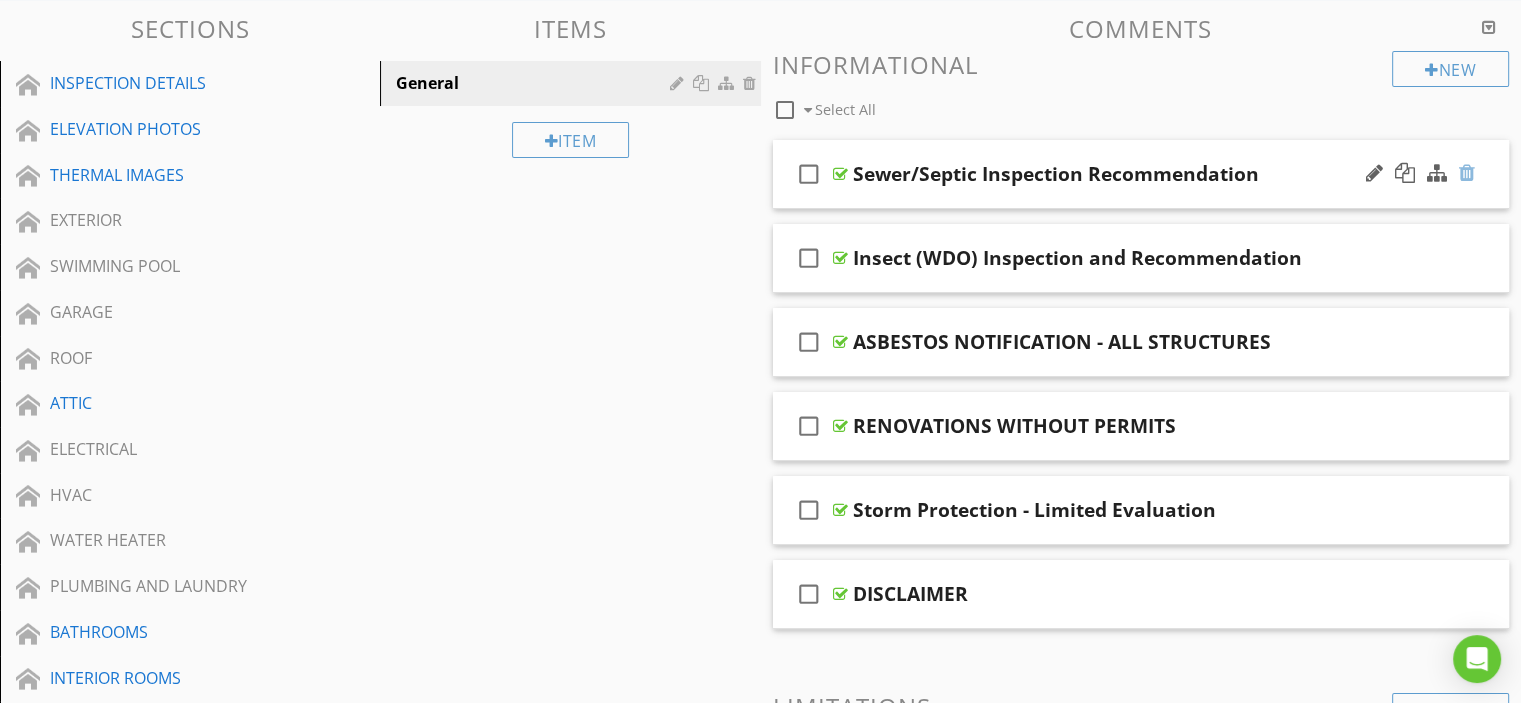 click at bounding box center (1467, 173) 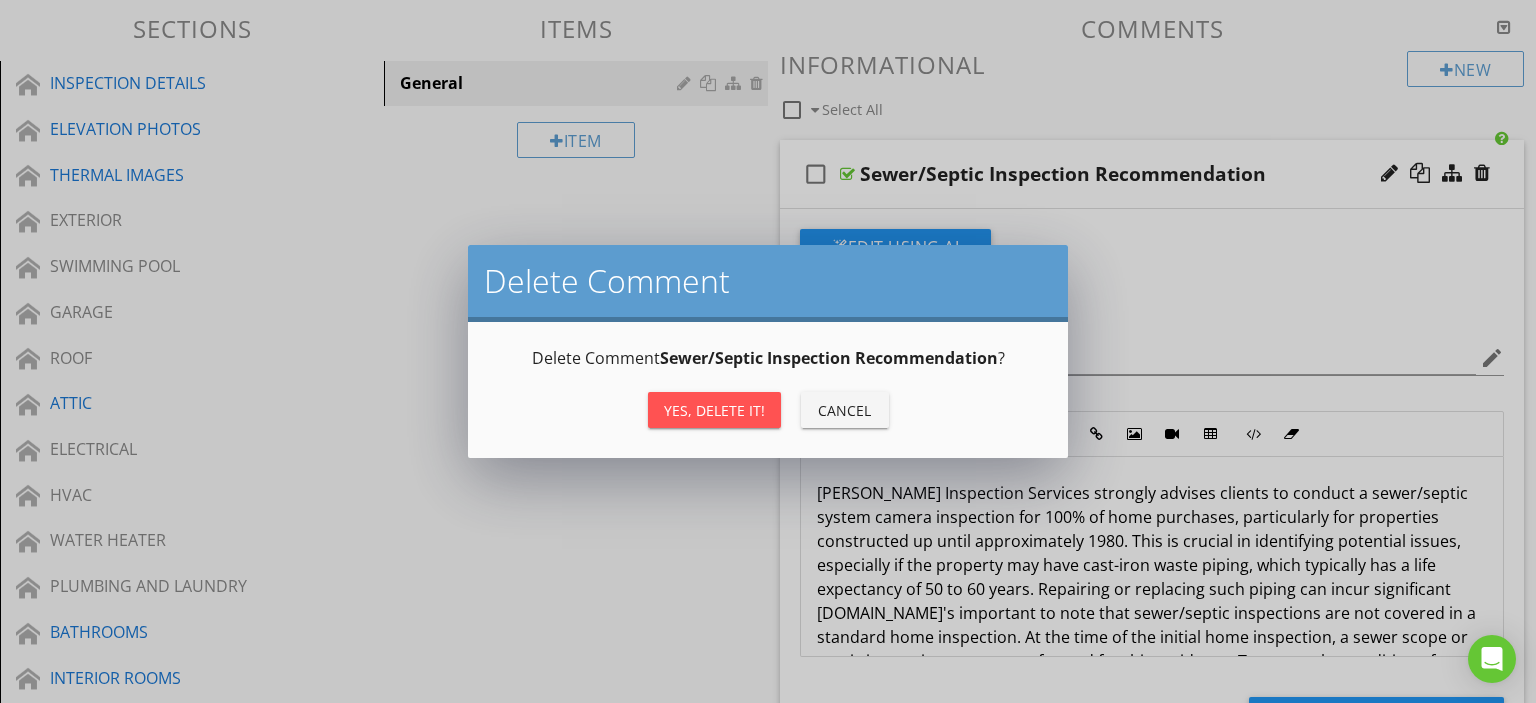 click on "Cancel" at bounding box center [845, 410] 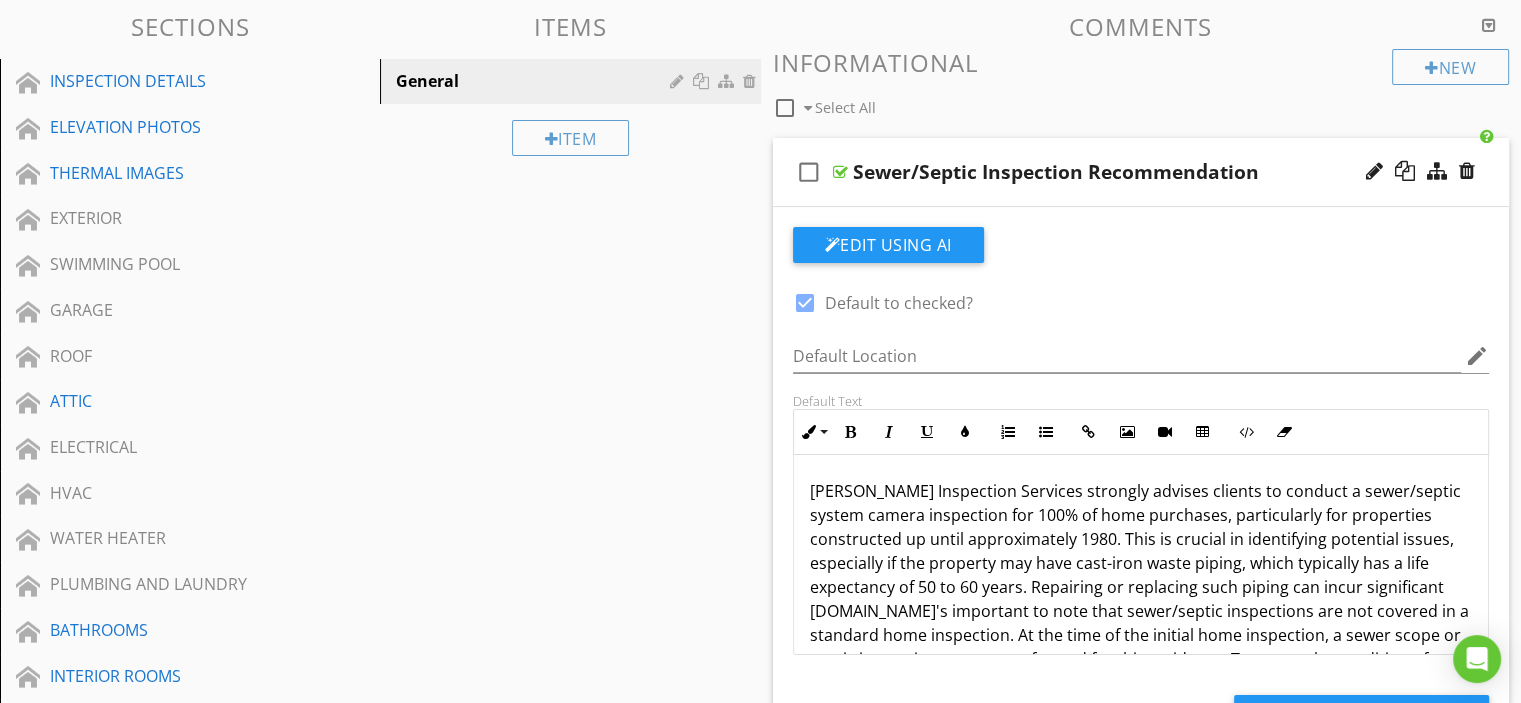scroll, scrollTop: 200, scrollLeft: 0, axis: vertical 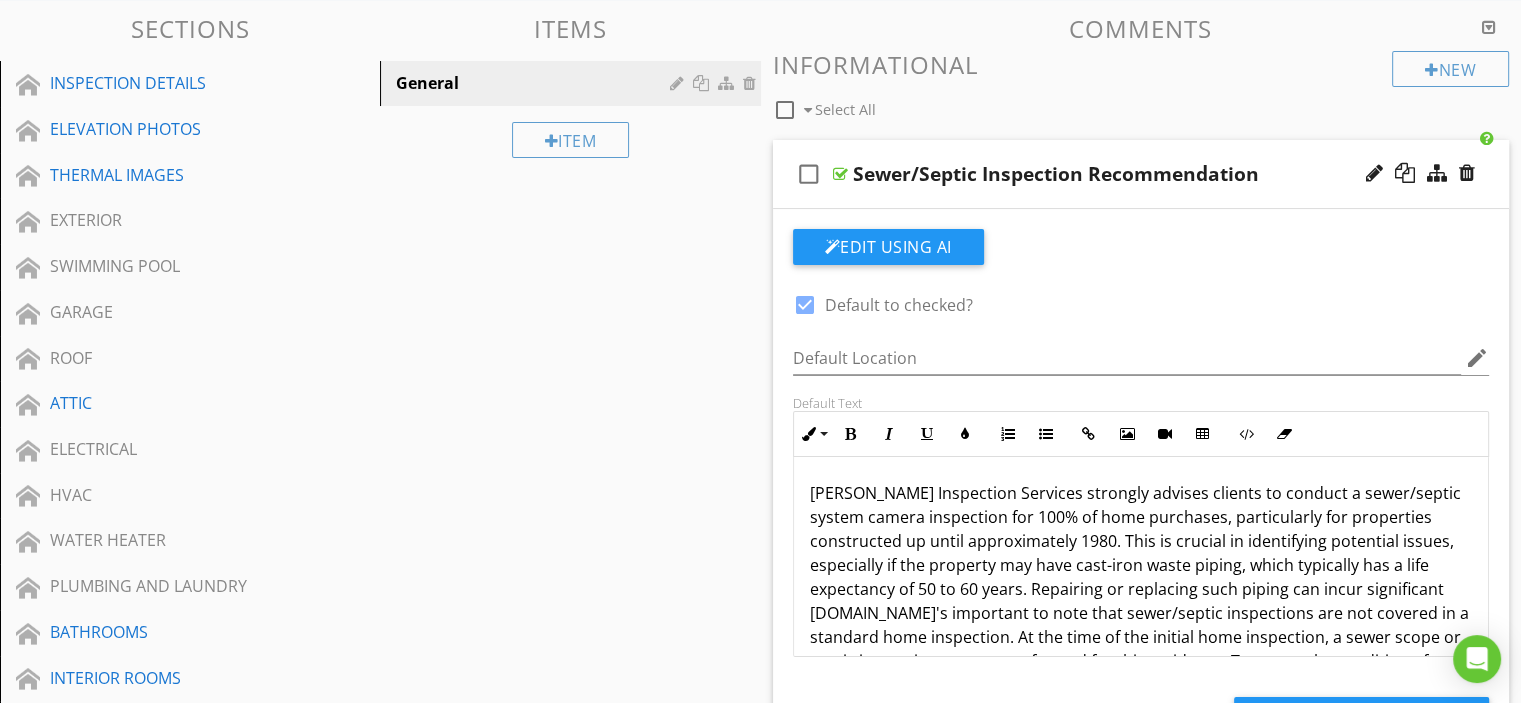 click on "check_box_outline_blank
Sewer/Septic Inspection Recommendation" at bounding box center (1141, 174) 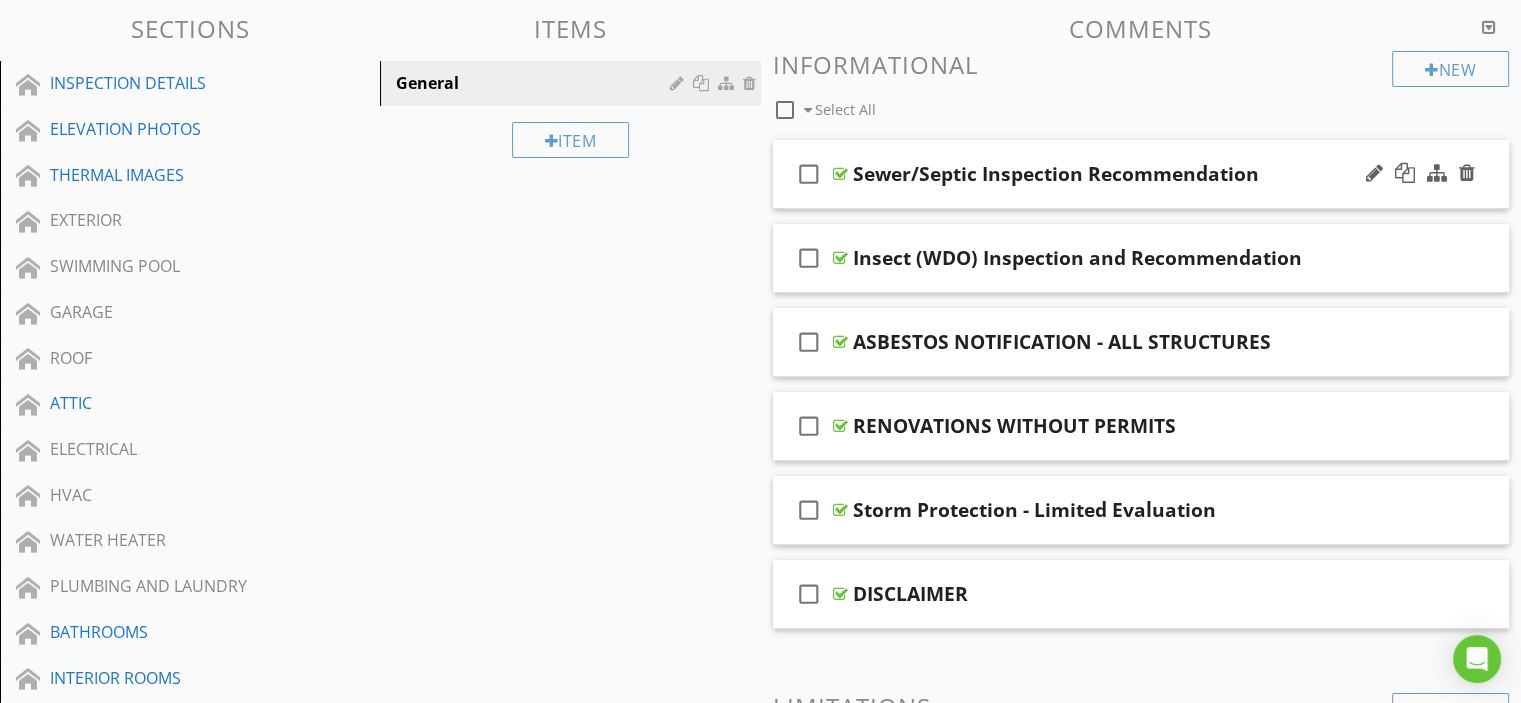 click on "check_box_outline_blank" at bounding box center (809, 174) 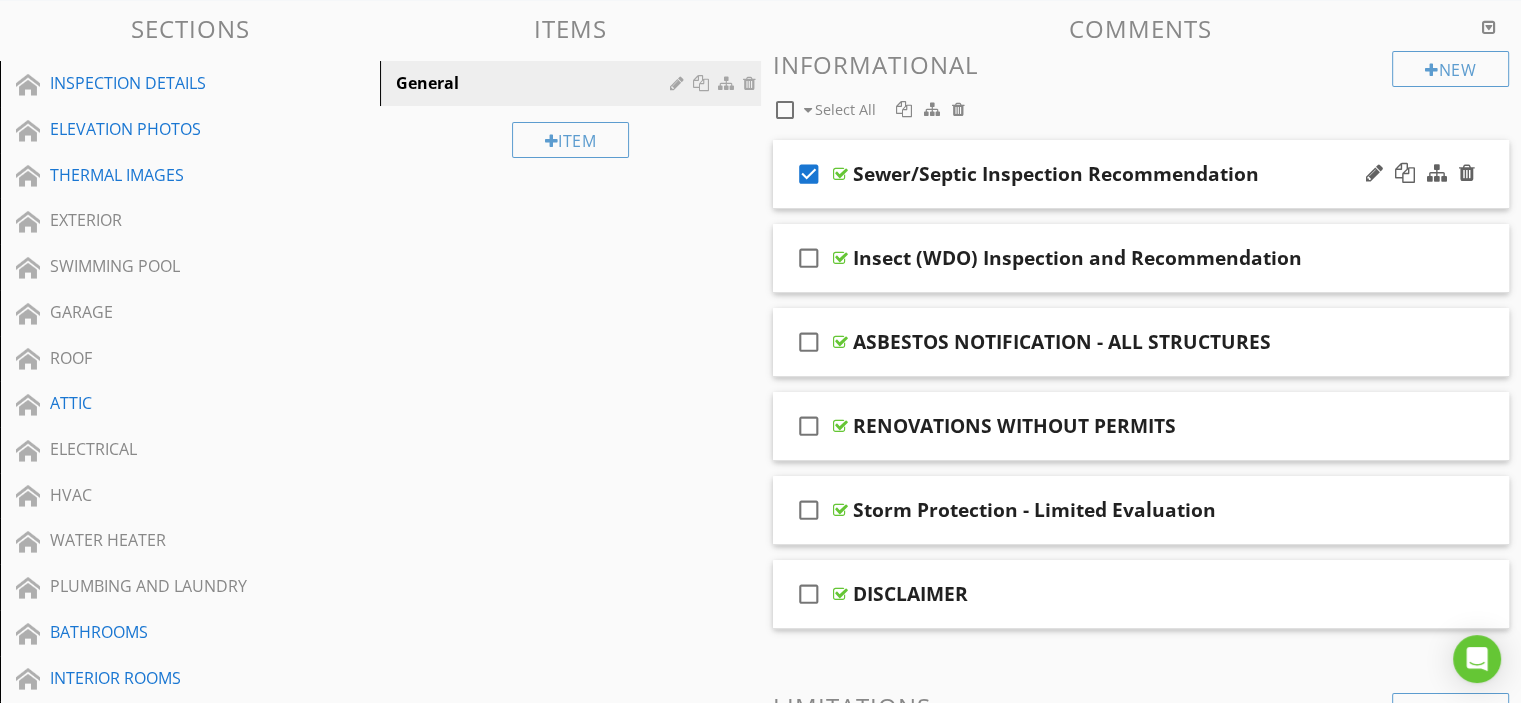click on "check_box" at bounding box center [809, 174] 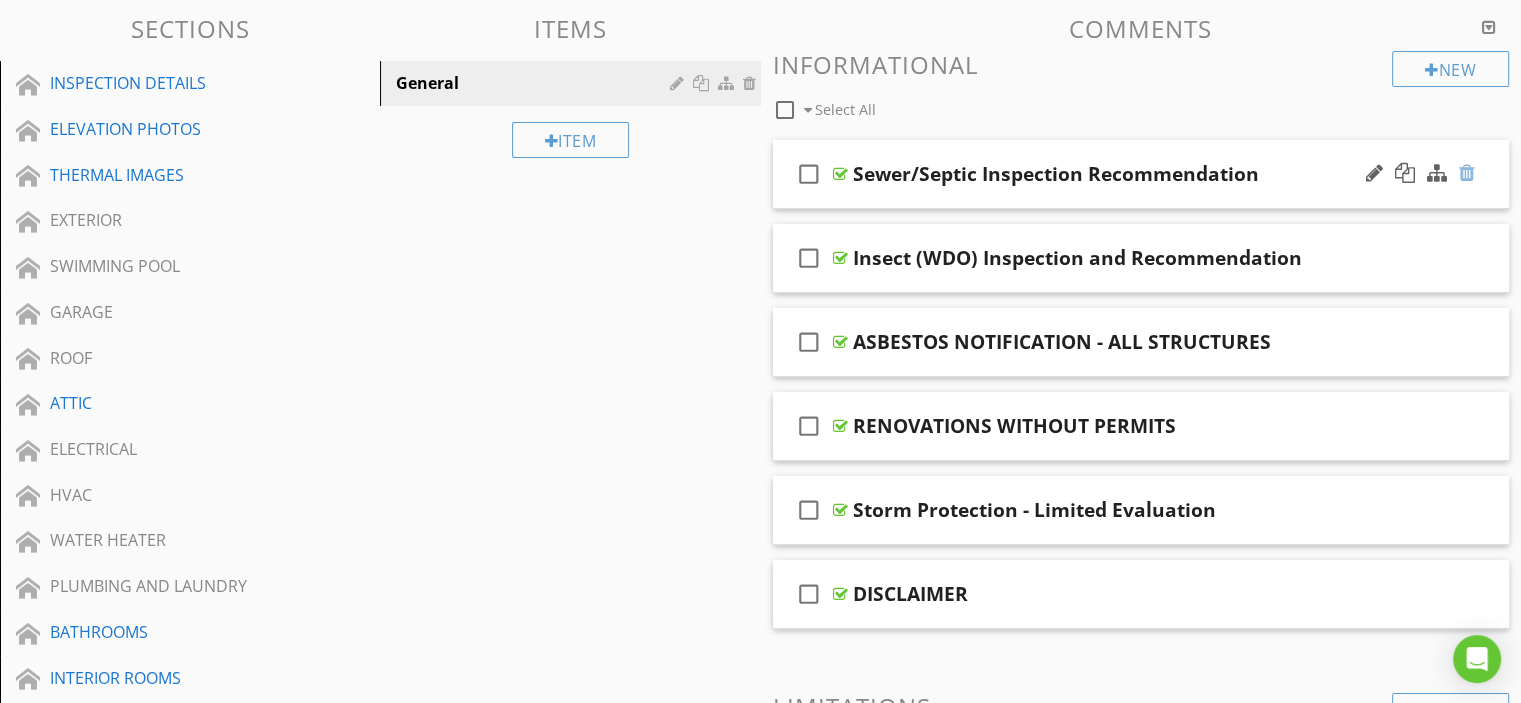 click at bounding box center [1467, 173] 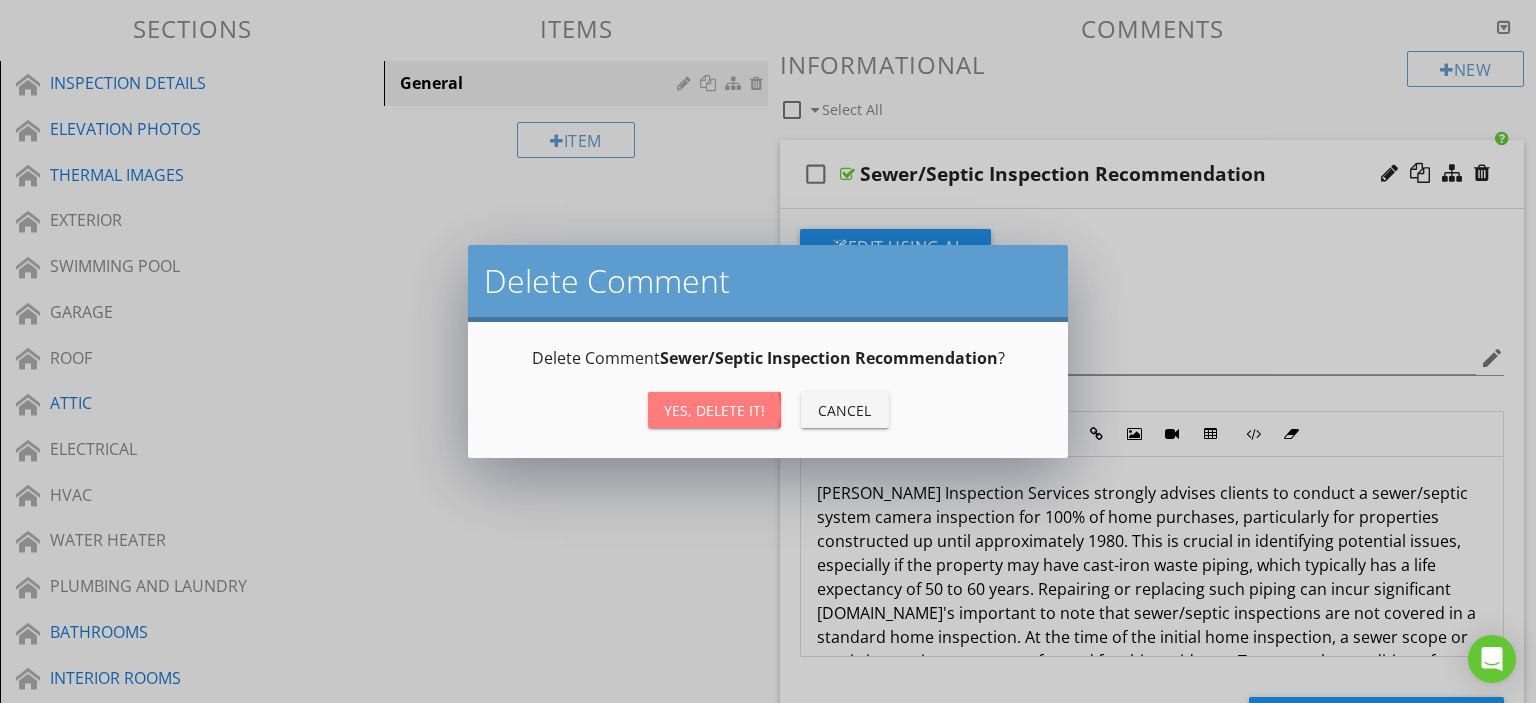 click on "Yes, Delete it!" at bounding box center (714, 410) 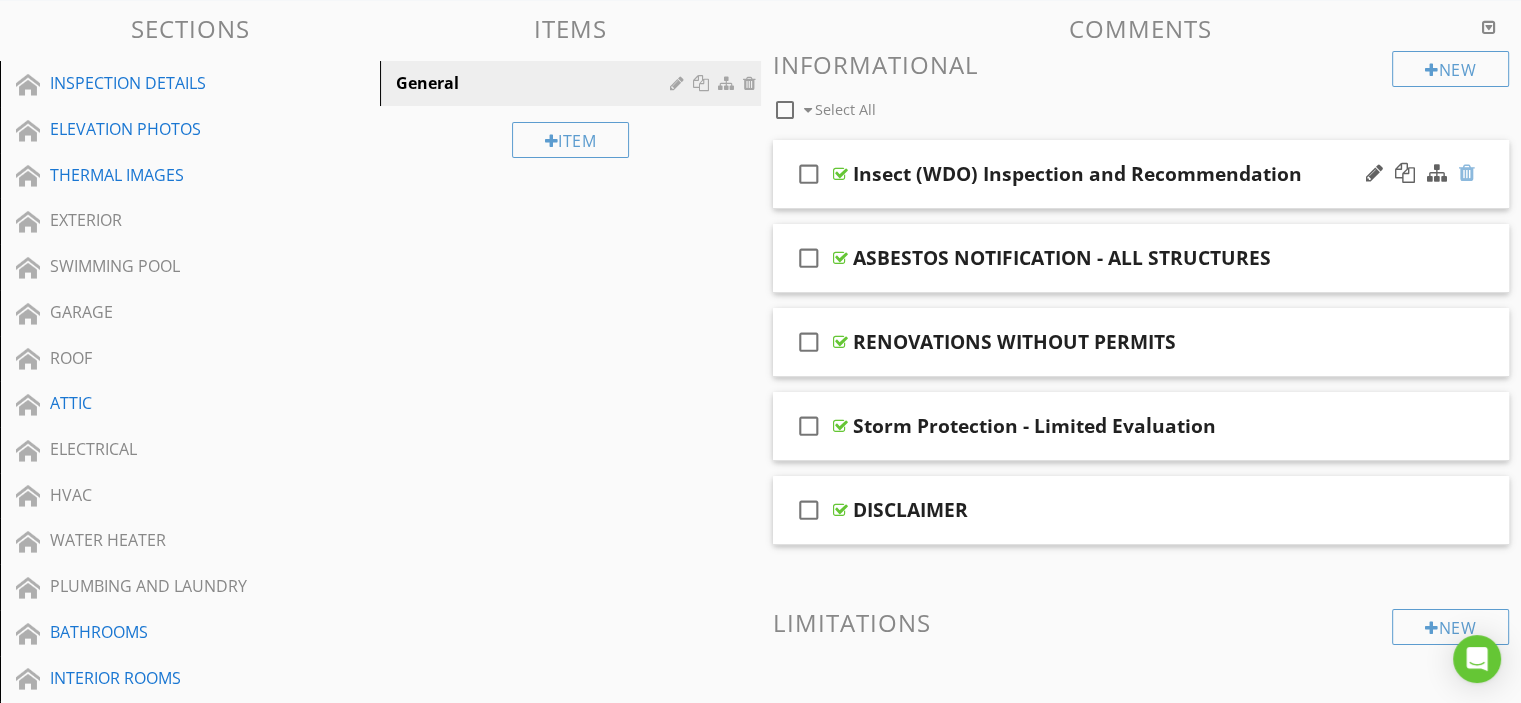 click at bounding box center [1467, 173] 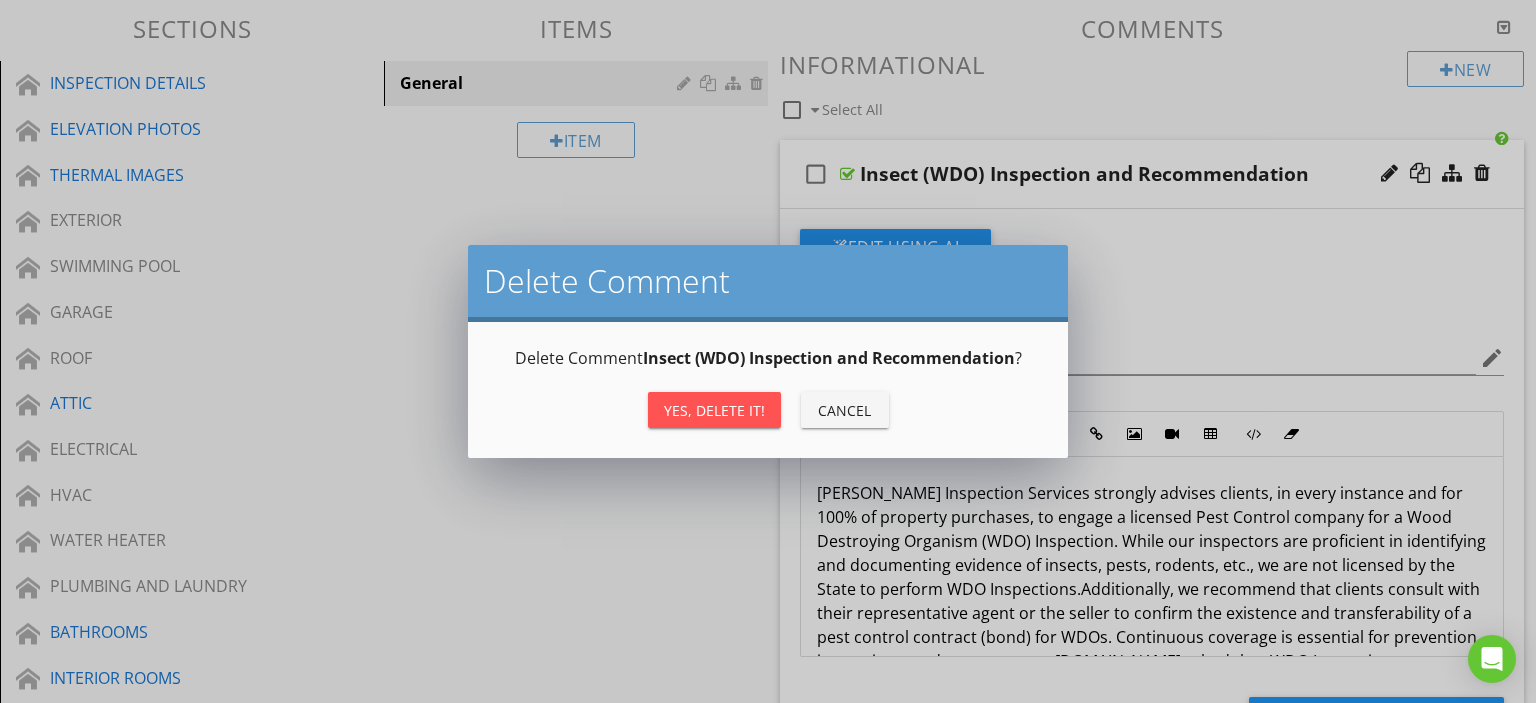 click on "Yes, Delete it!" at bounding box center (714, 410) 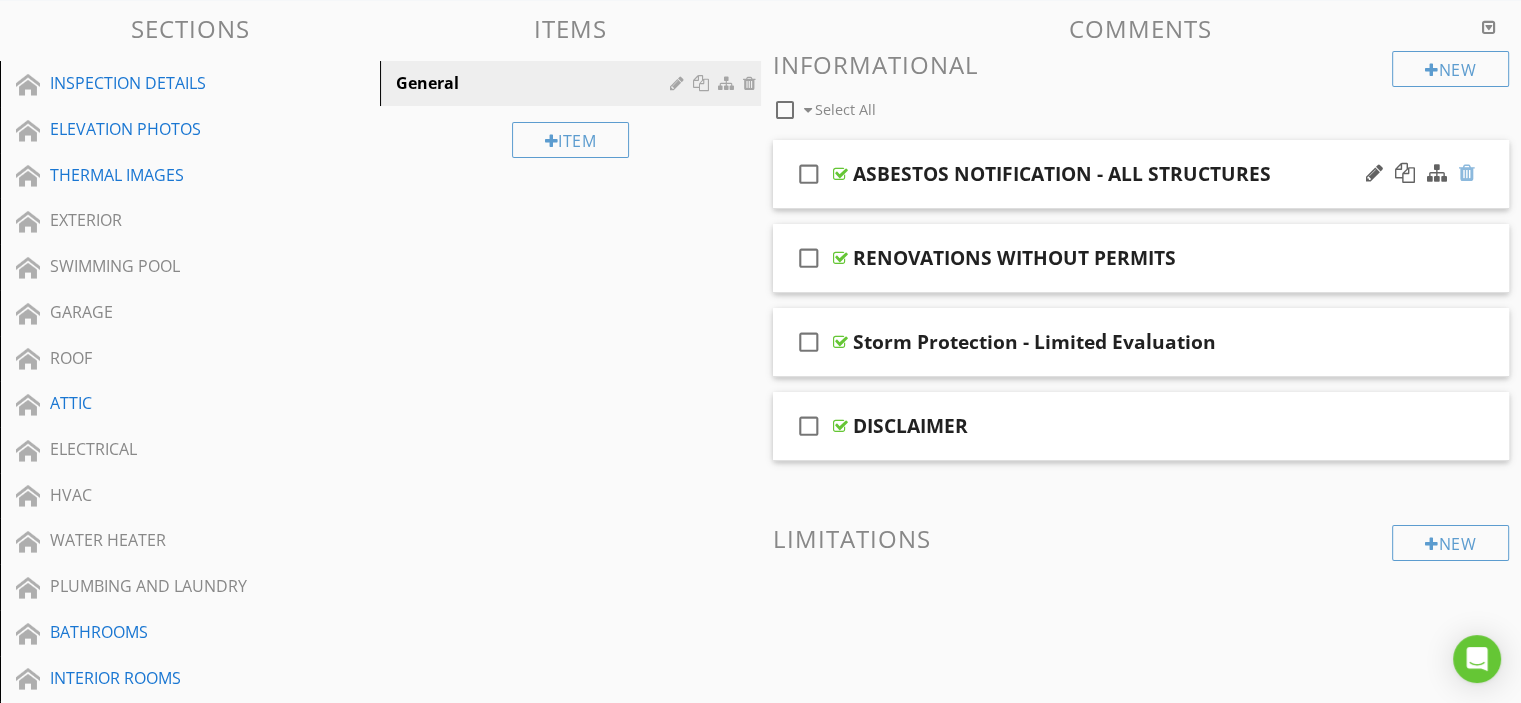 click at bounding box center [1467, 173] 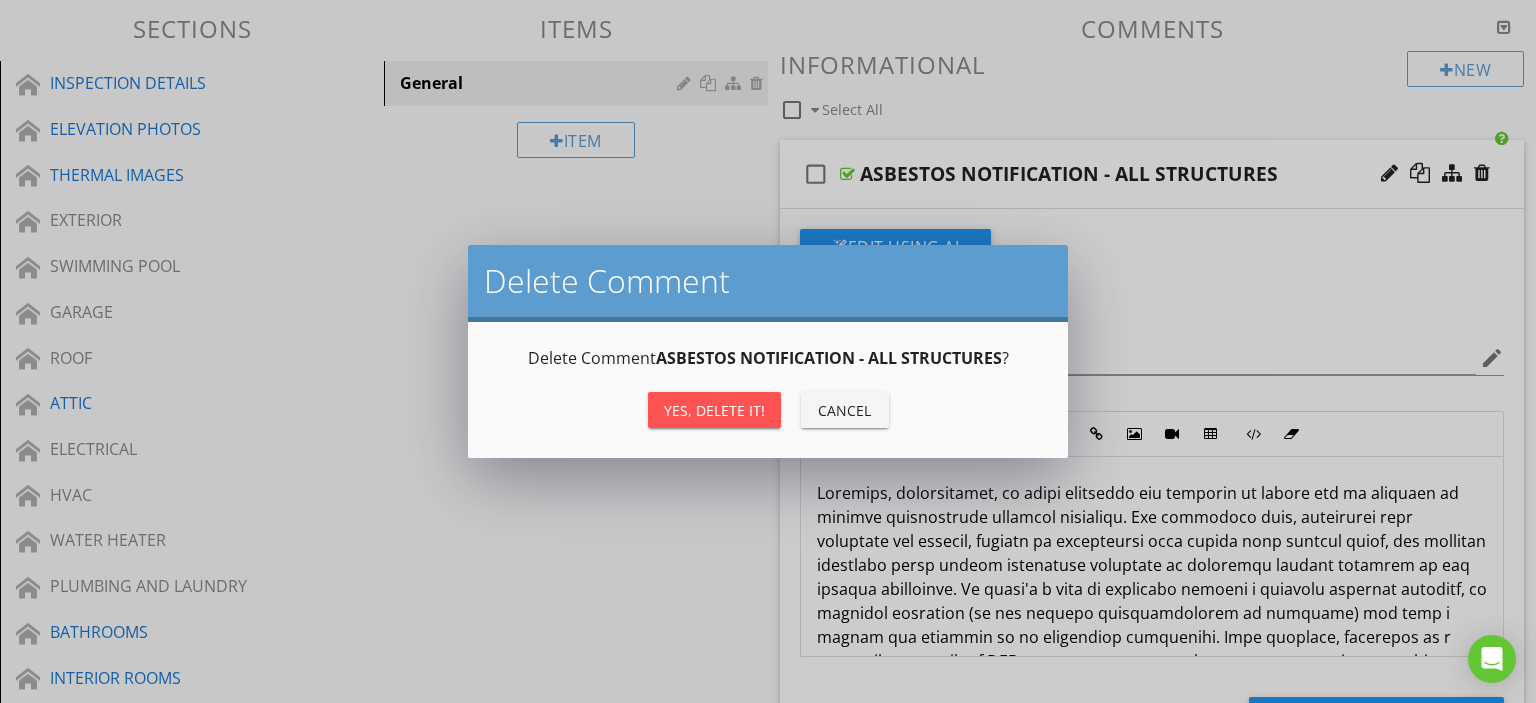 click on "Yes, Delete it!" at bounding box center [714, 410] 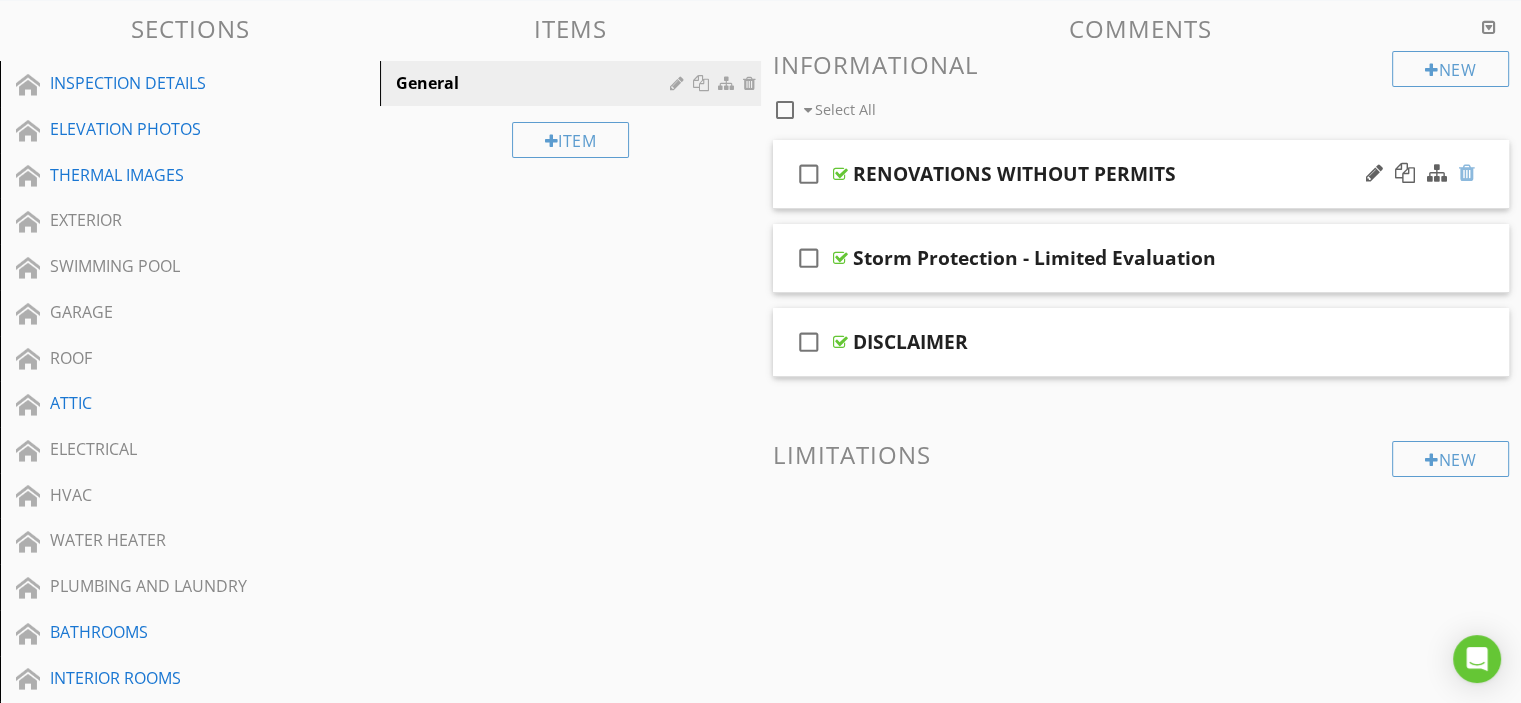 click at bounding box center (1467, 173) 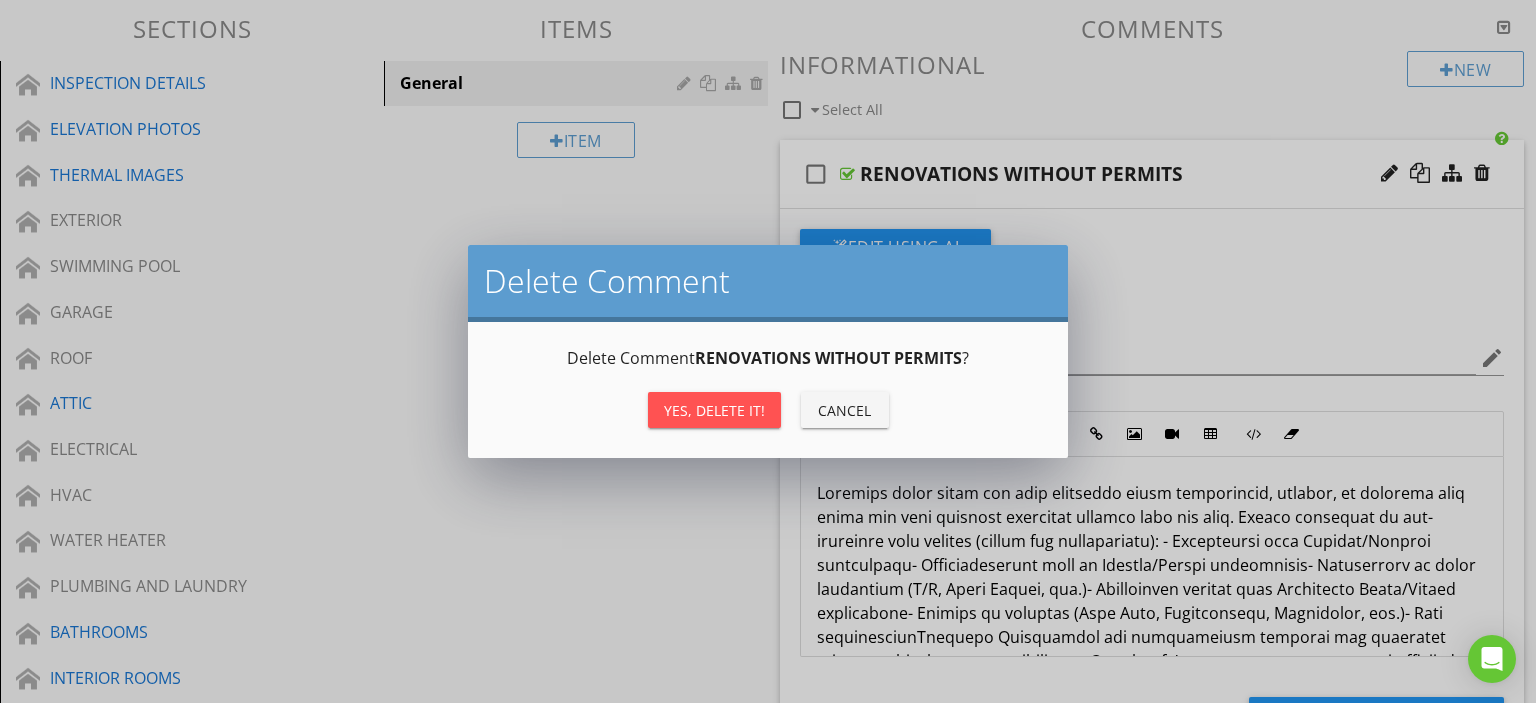 click on "Delete Comment   Delete Comment
RENOVATIONS WITHOUT PERMITS ?   Yes, Delete it!   Cancel" at bounding box center [768, 351] 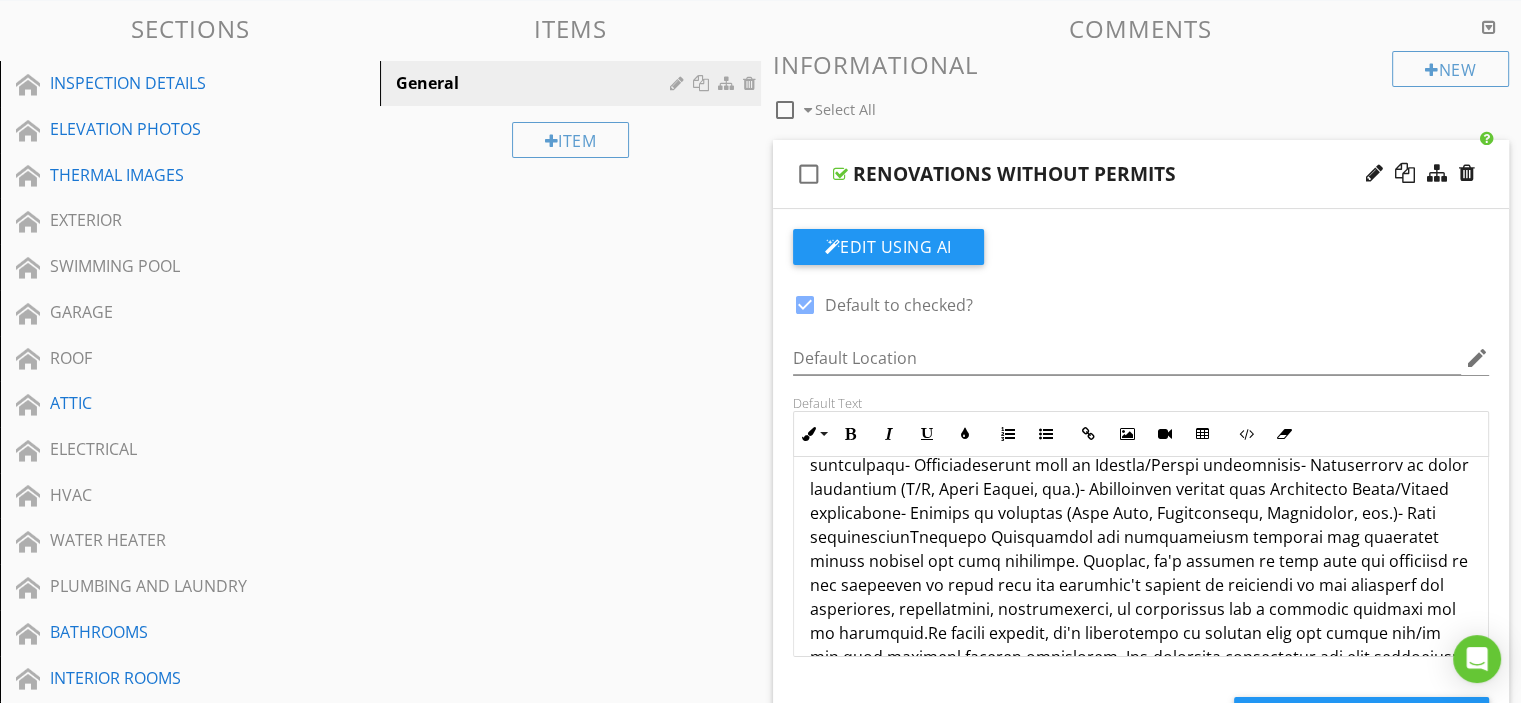 scroll, scrollTop: 0, scrollLeft: 0, axis: both 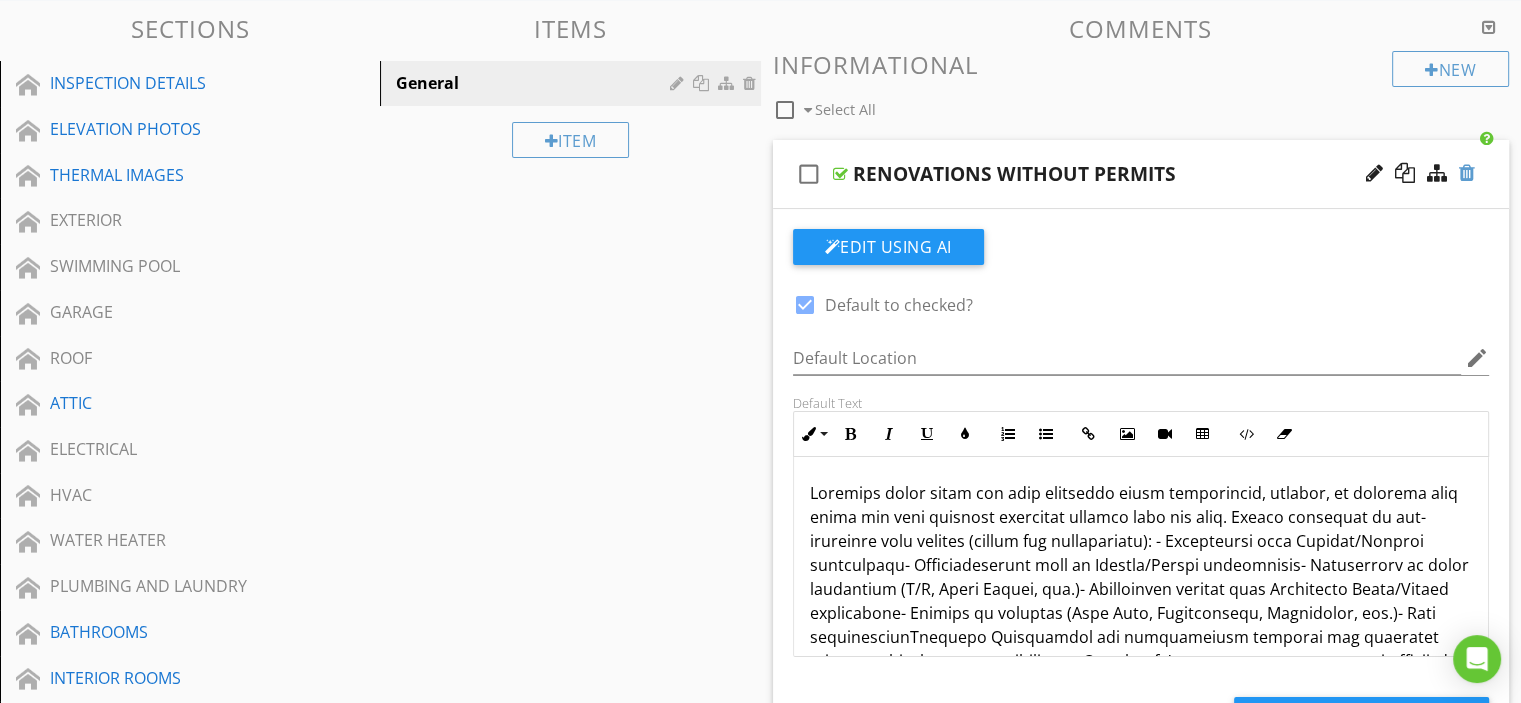 click at bounding box center [1467, 173] 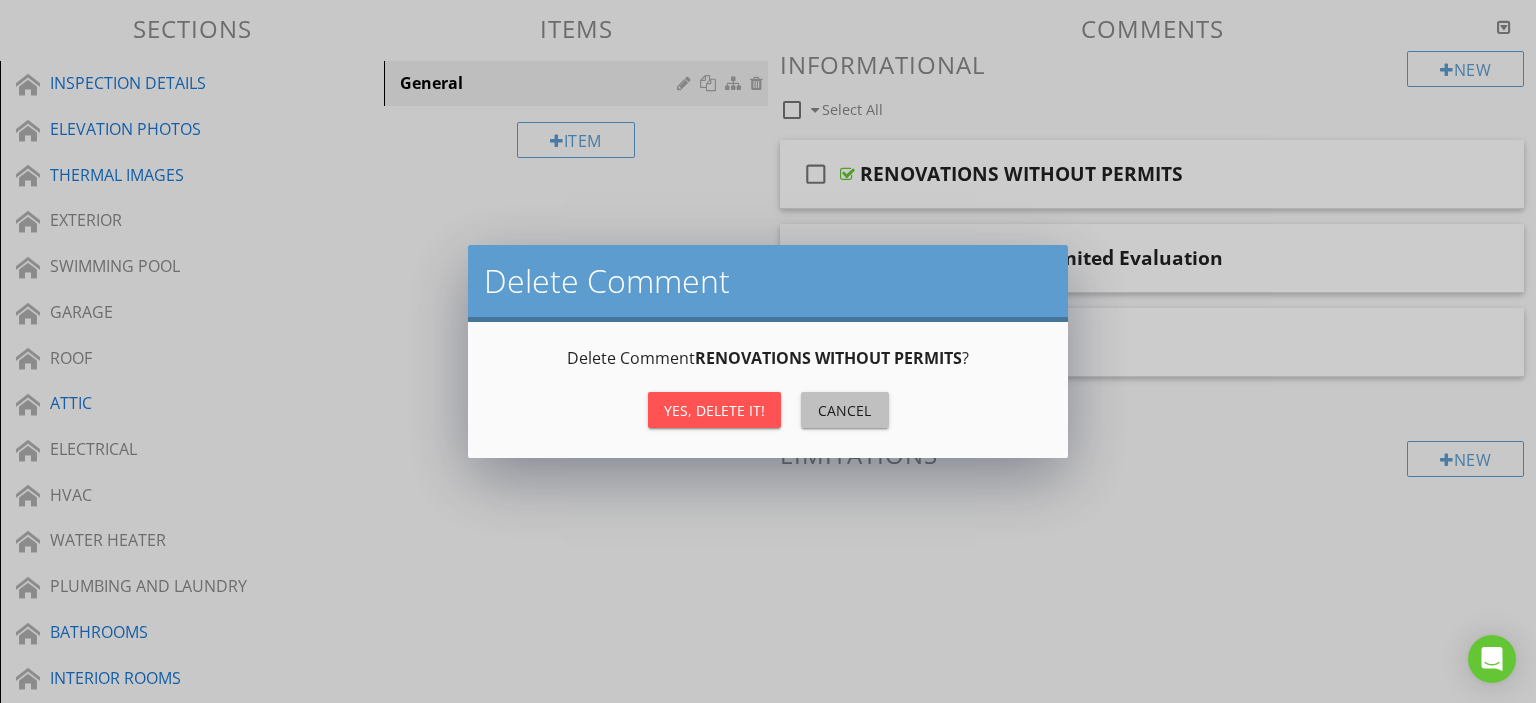 click on "Cancel" at bounding box center (845, 410) 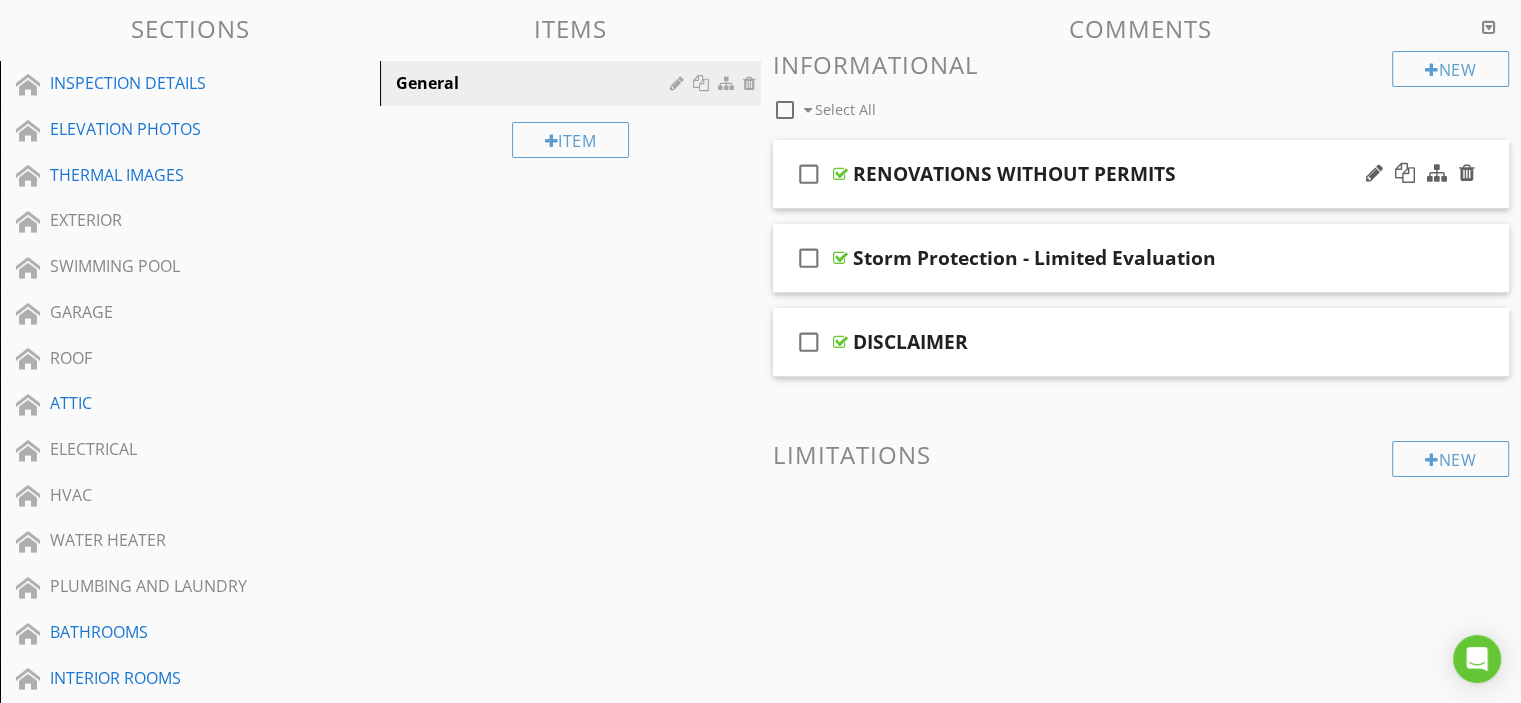click on "RENOVATIONS WITHOUT PERMITS" at bounding box center [1114, 174] 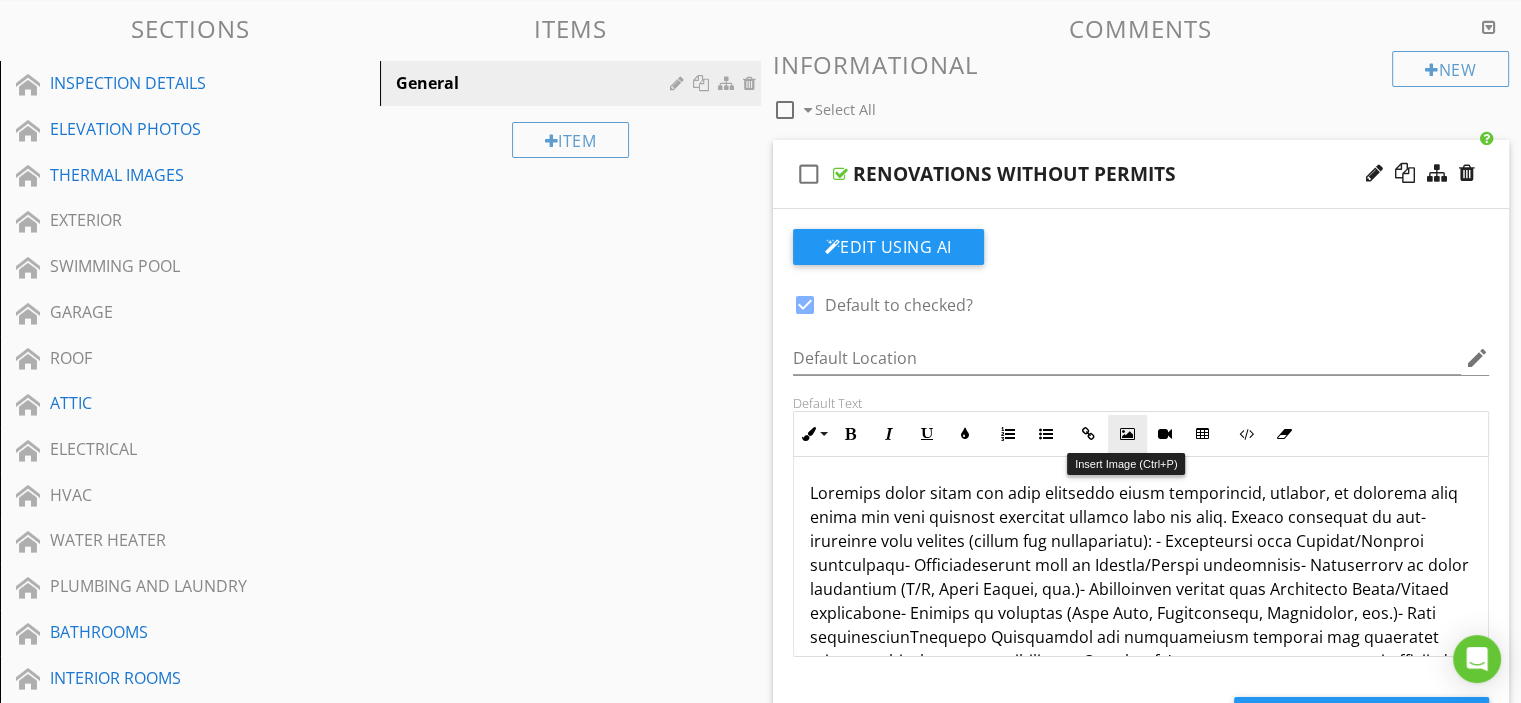 scroll, scrollTop: 300, scrollLeft: 0, axis: vertical 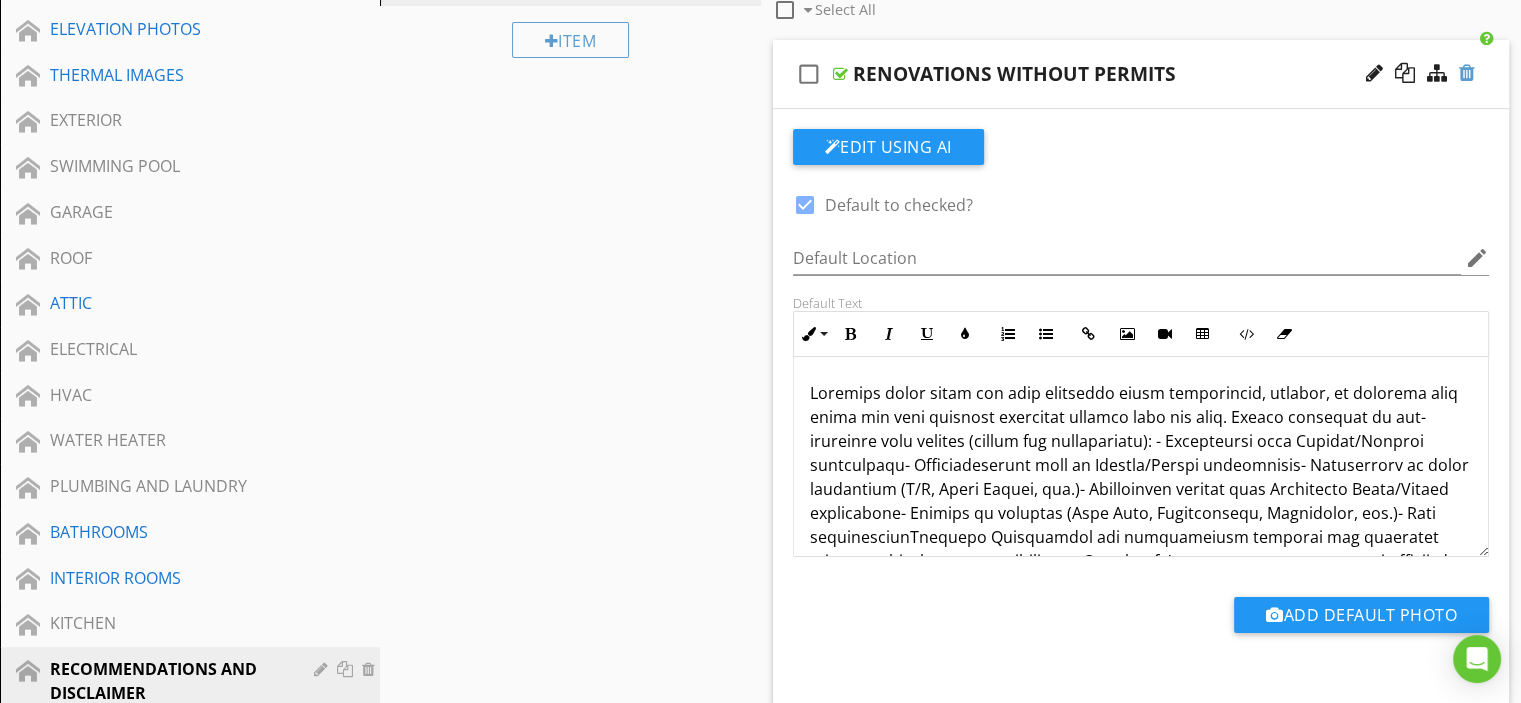 click at bounding box center (1467, 73) 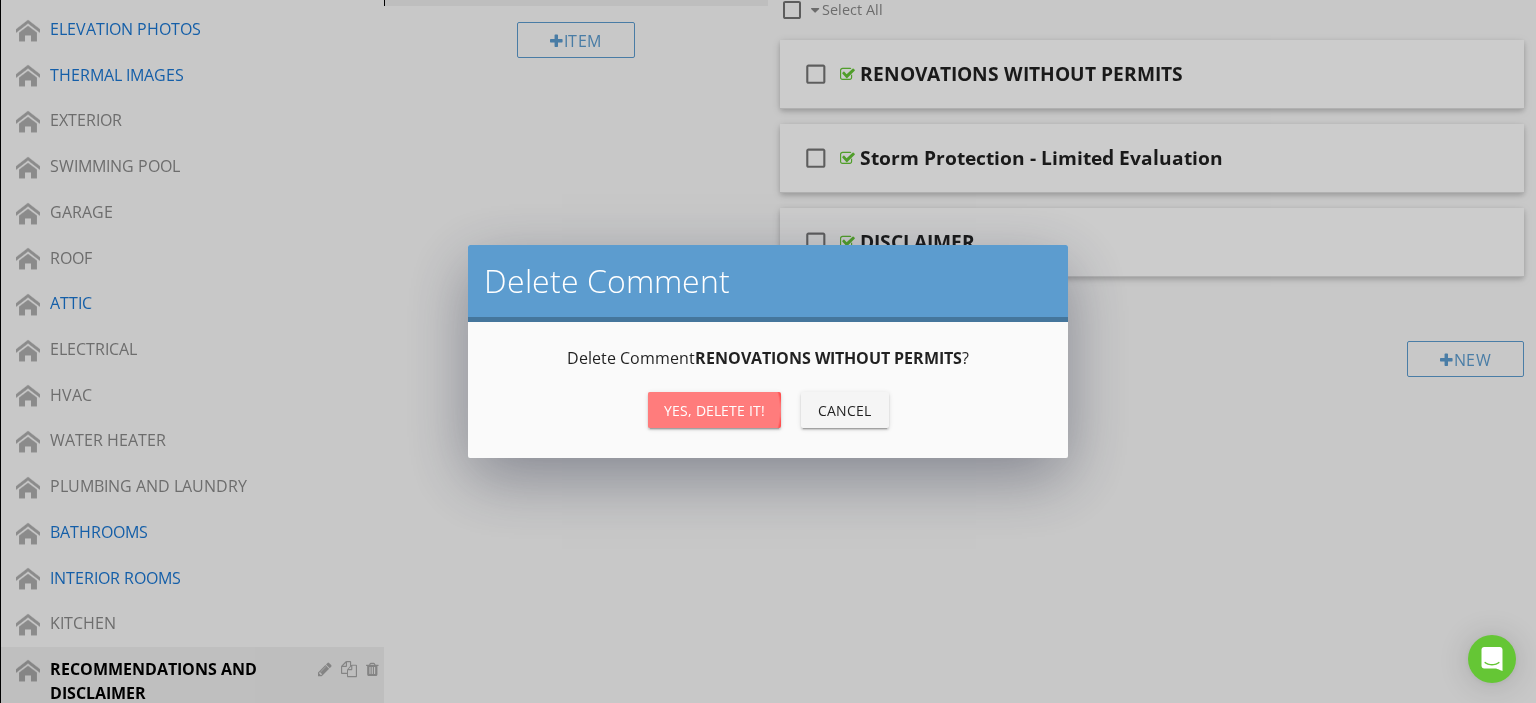click on "Yes, Delete it!" at bounding box center (714, 410) 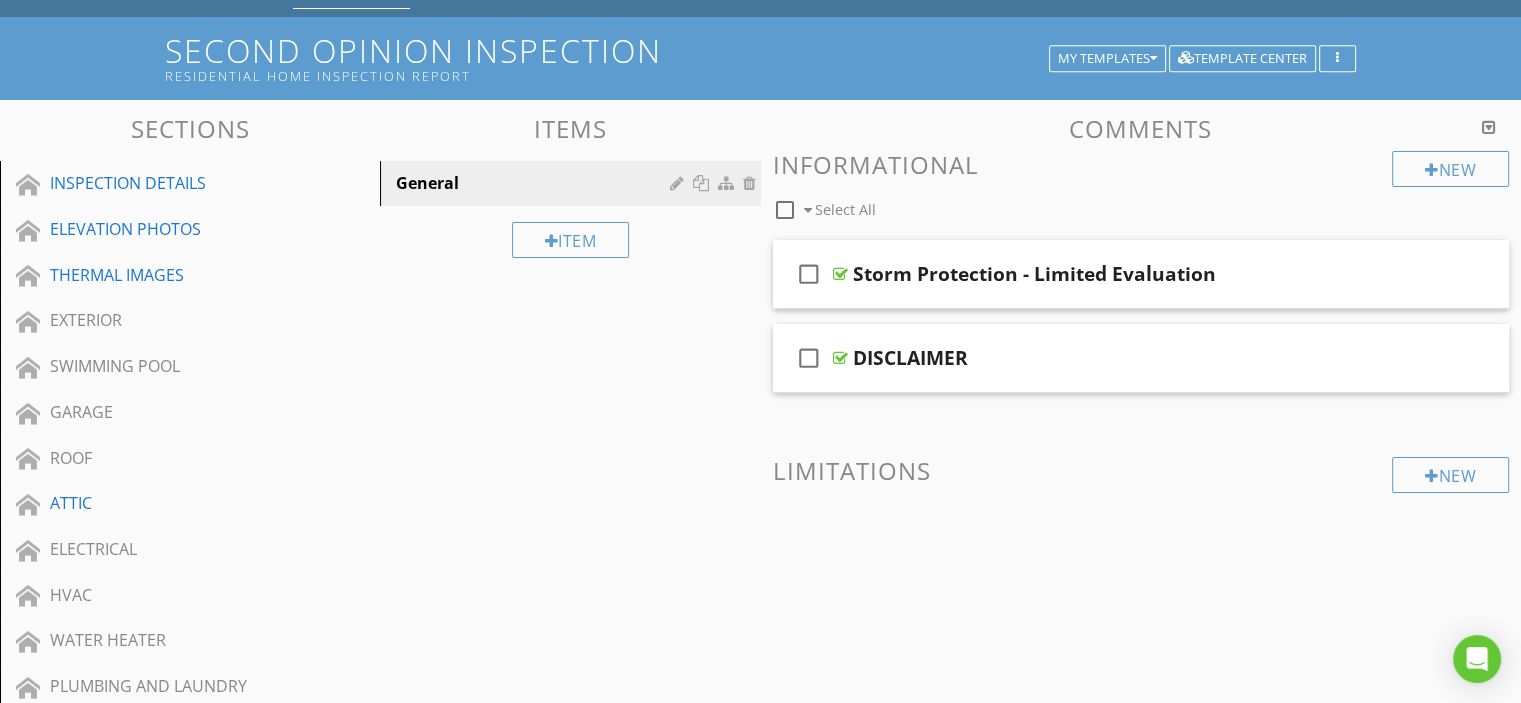 scroll, scrollTop: 100, scrollLeft: 0, axis: vertical 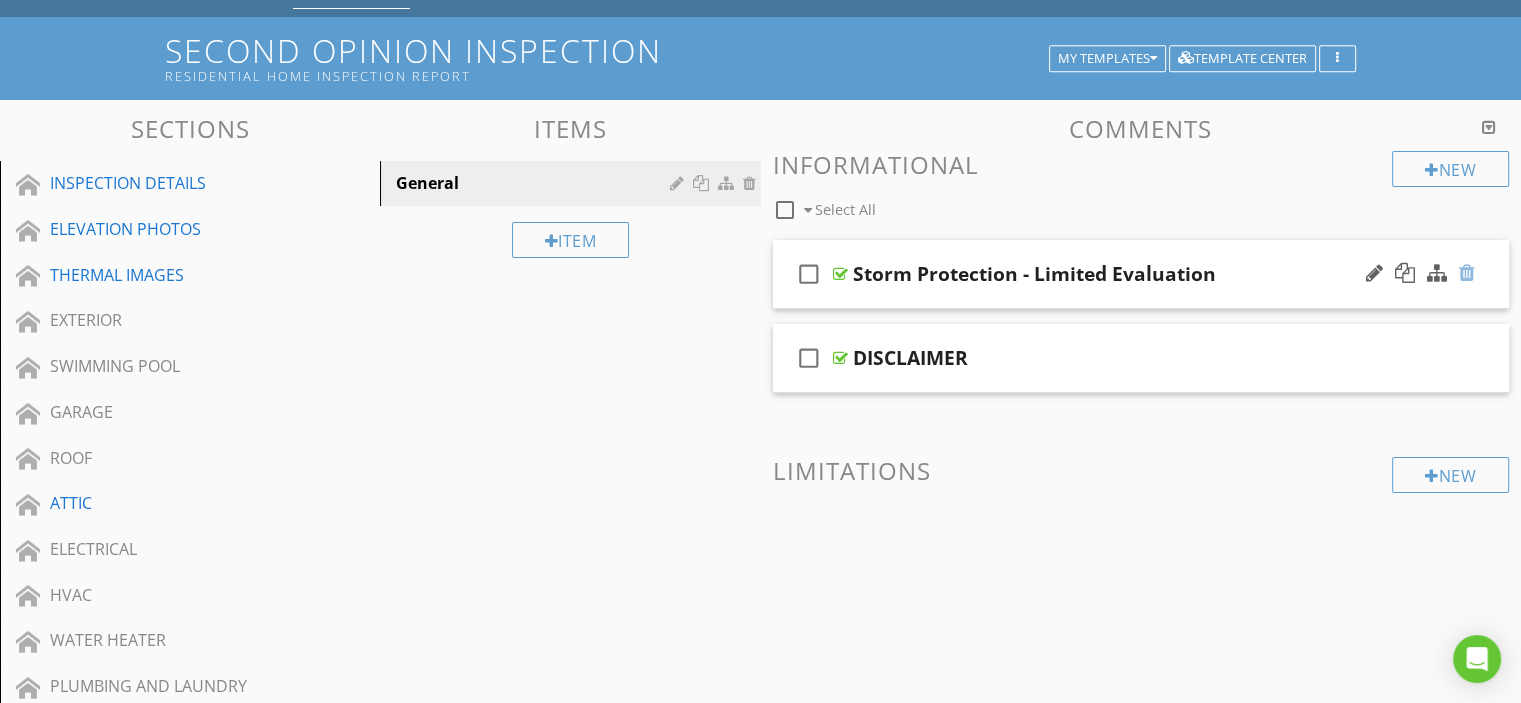 click at bounding box center (1467, 273) 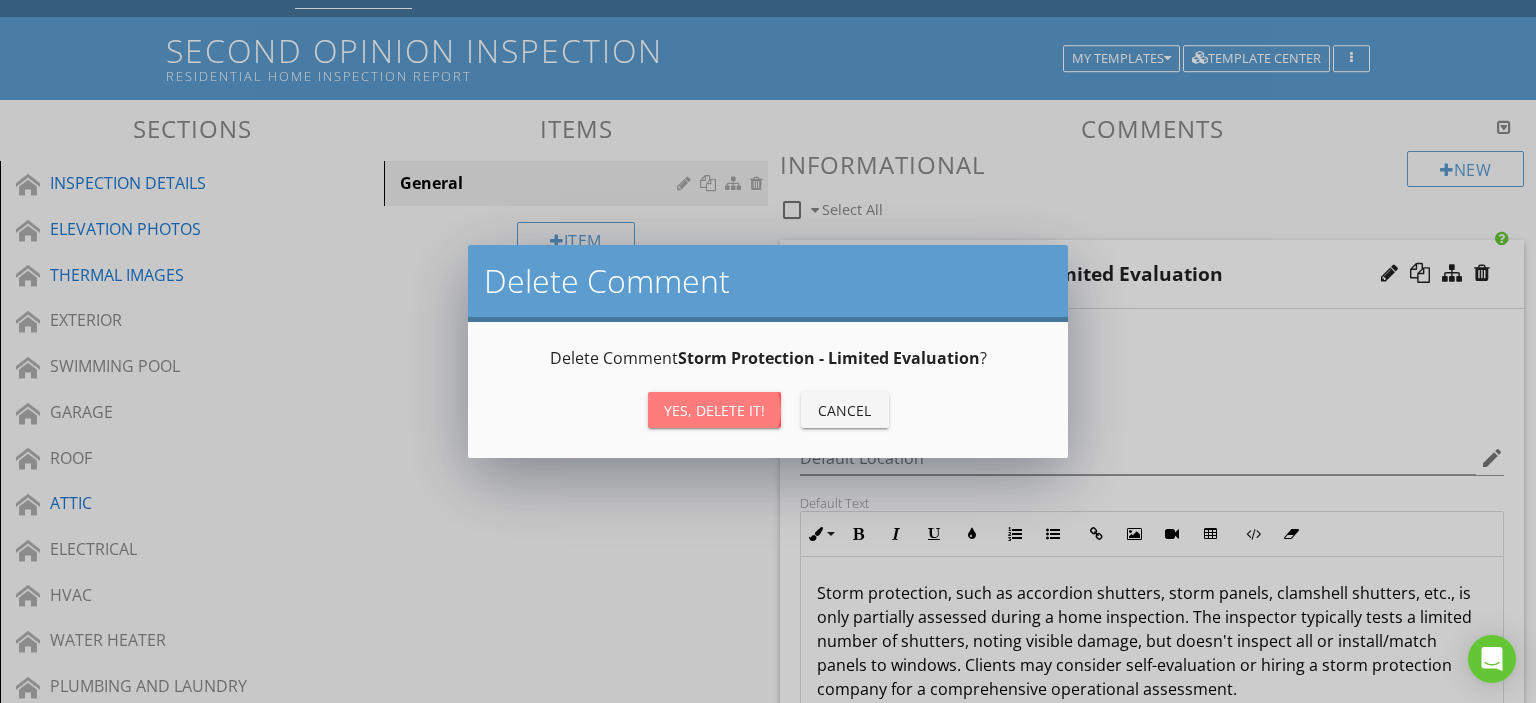 click on "Yes, Delete it!" at bounding box center [714, 410] 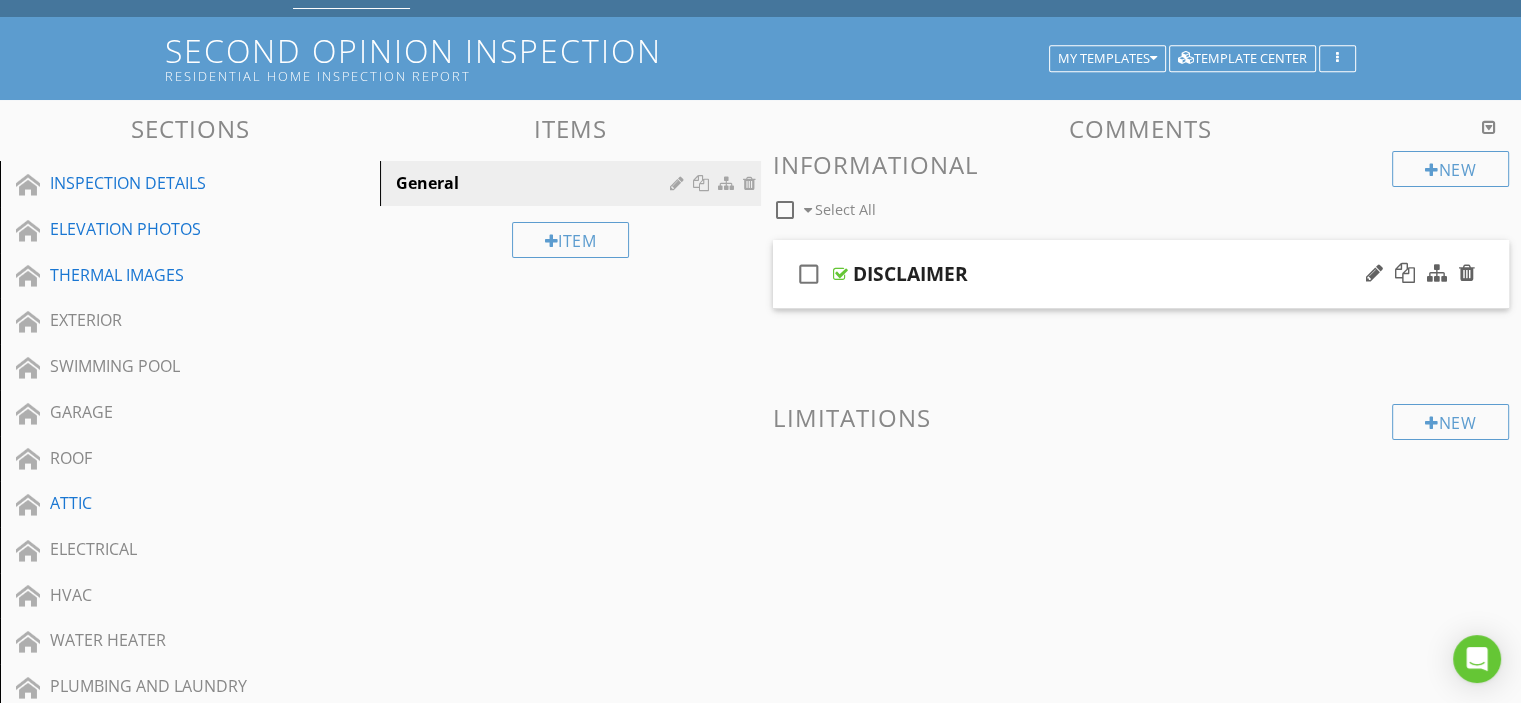 click on "DISCLAIMER" at bounding box center (1114, 274) 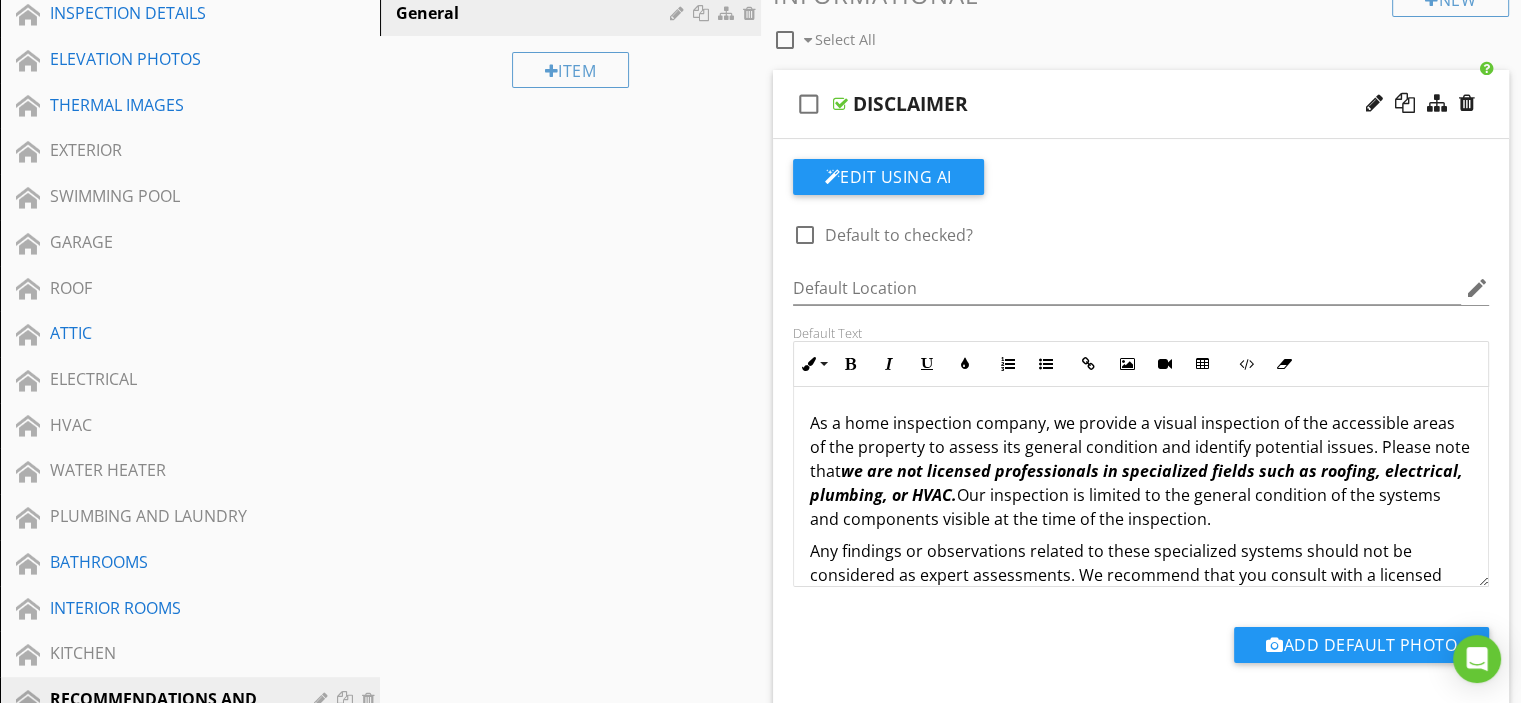 scroll, scrollTop: 300, scrollLeft: 0, axis: vertical 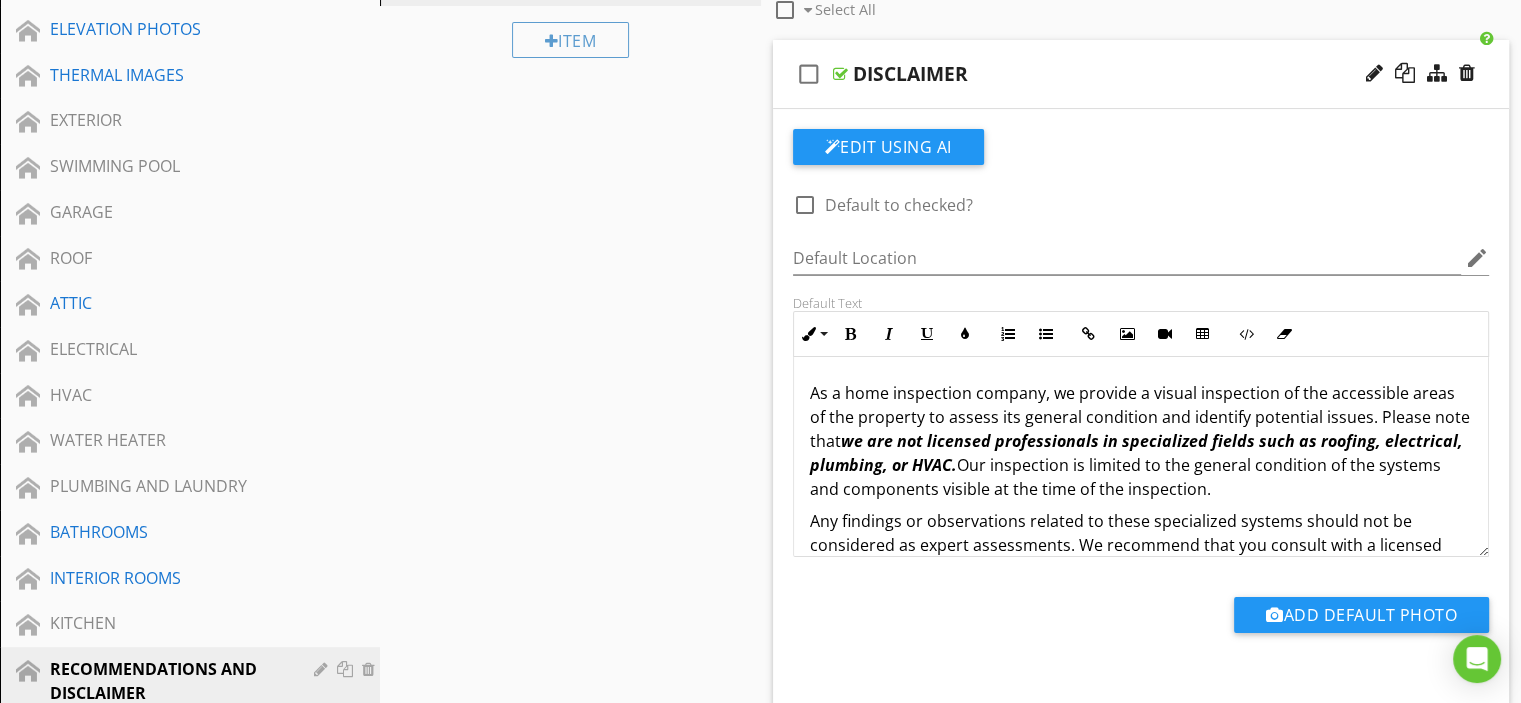 click on "check_box_outline_blank
DISCLAIMER" at bounding box center [1141, 74] 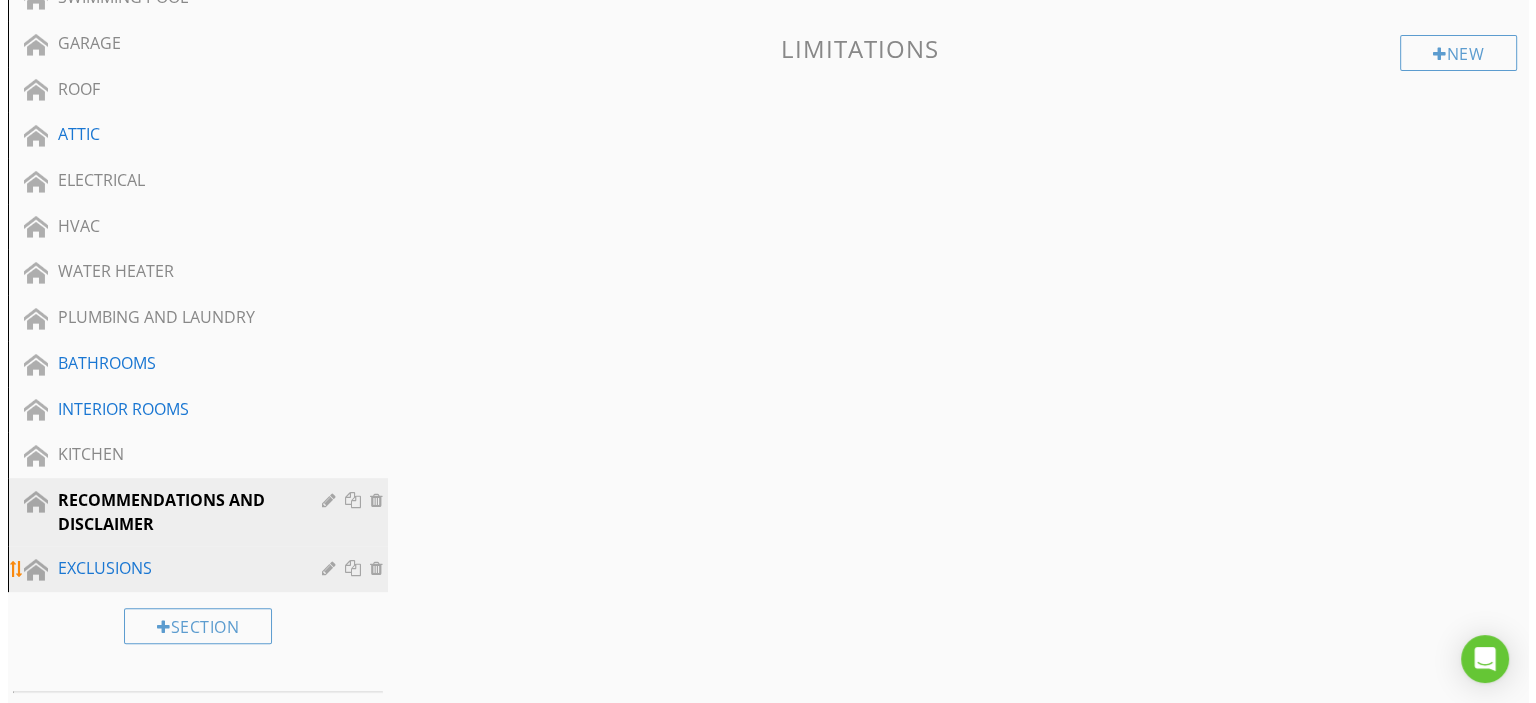 scroll, scrollTop: 500, scrollLeft: 0, axis: vertical 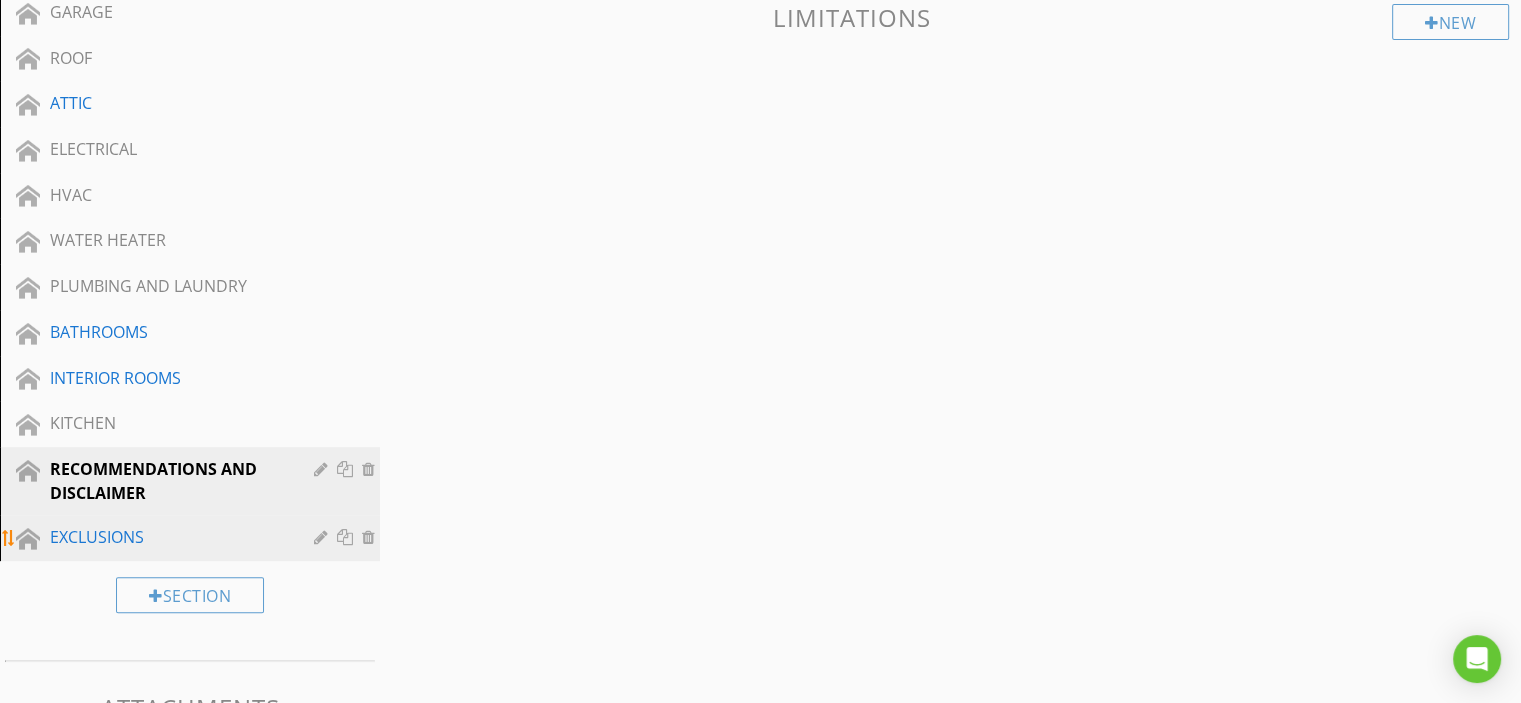 click at bounding box center [323, 537] 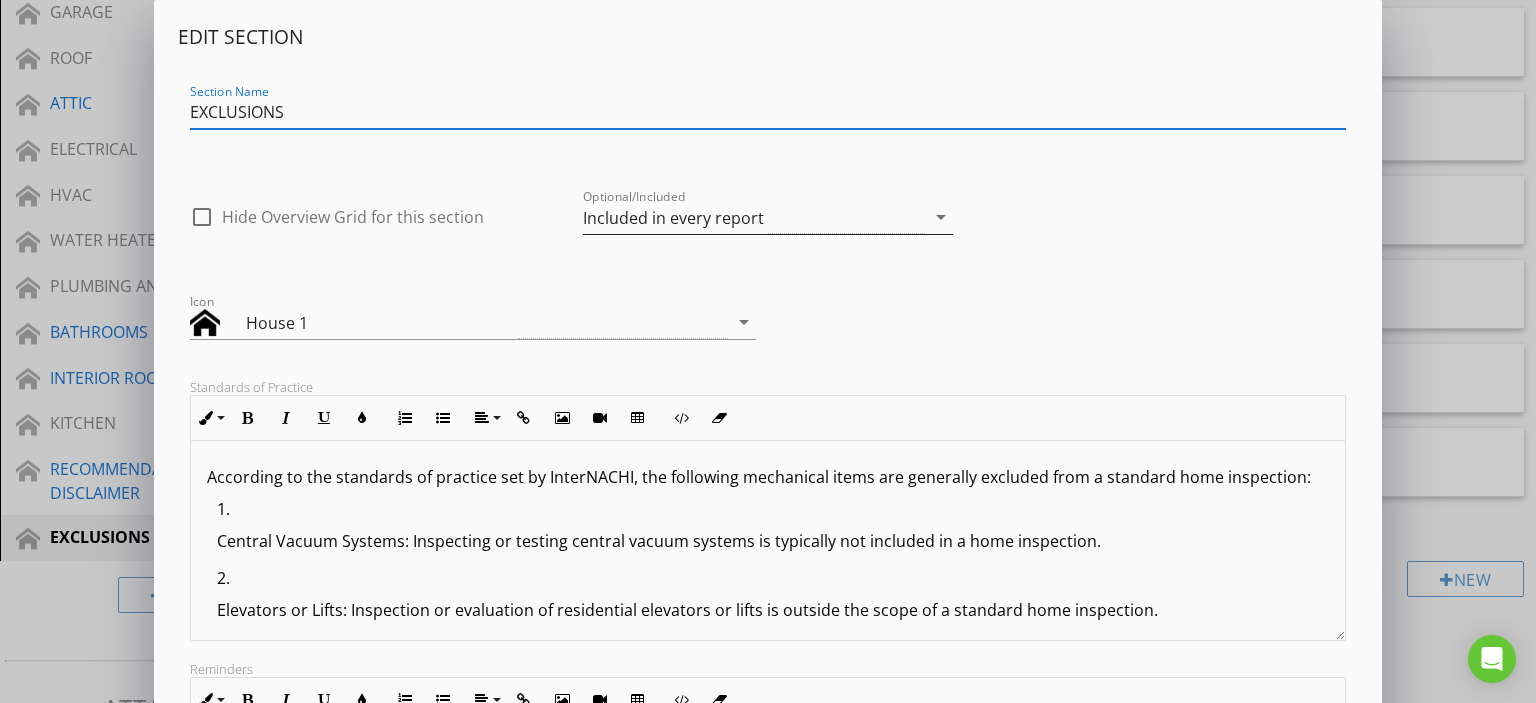 click on "Included in every report" at bounding box center [754, 217] 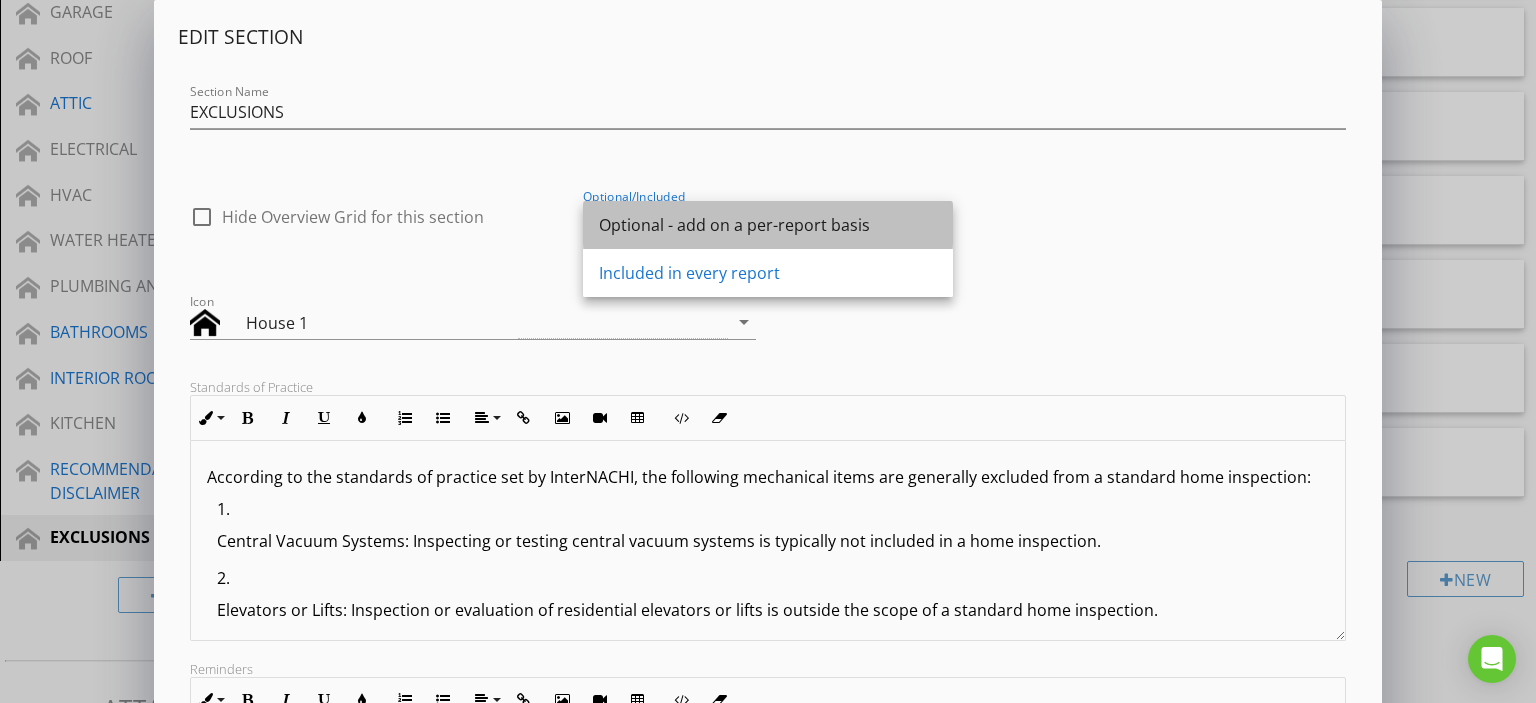 click on "Optional - add on a per-report basis" at bounding box center (768, 225) 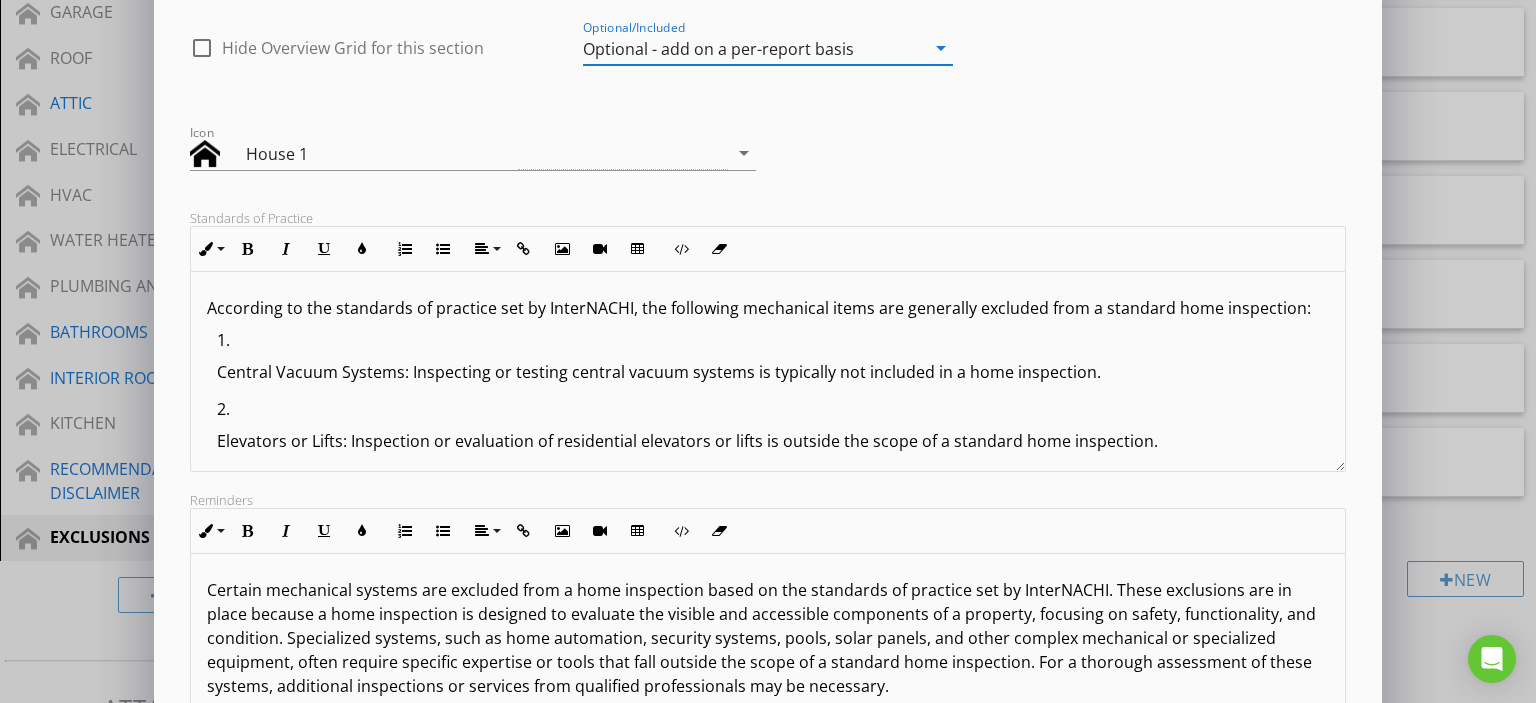 scroll, scrollTop: 354, scrollLeft: 0, axis: vertical 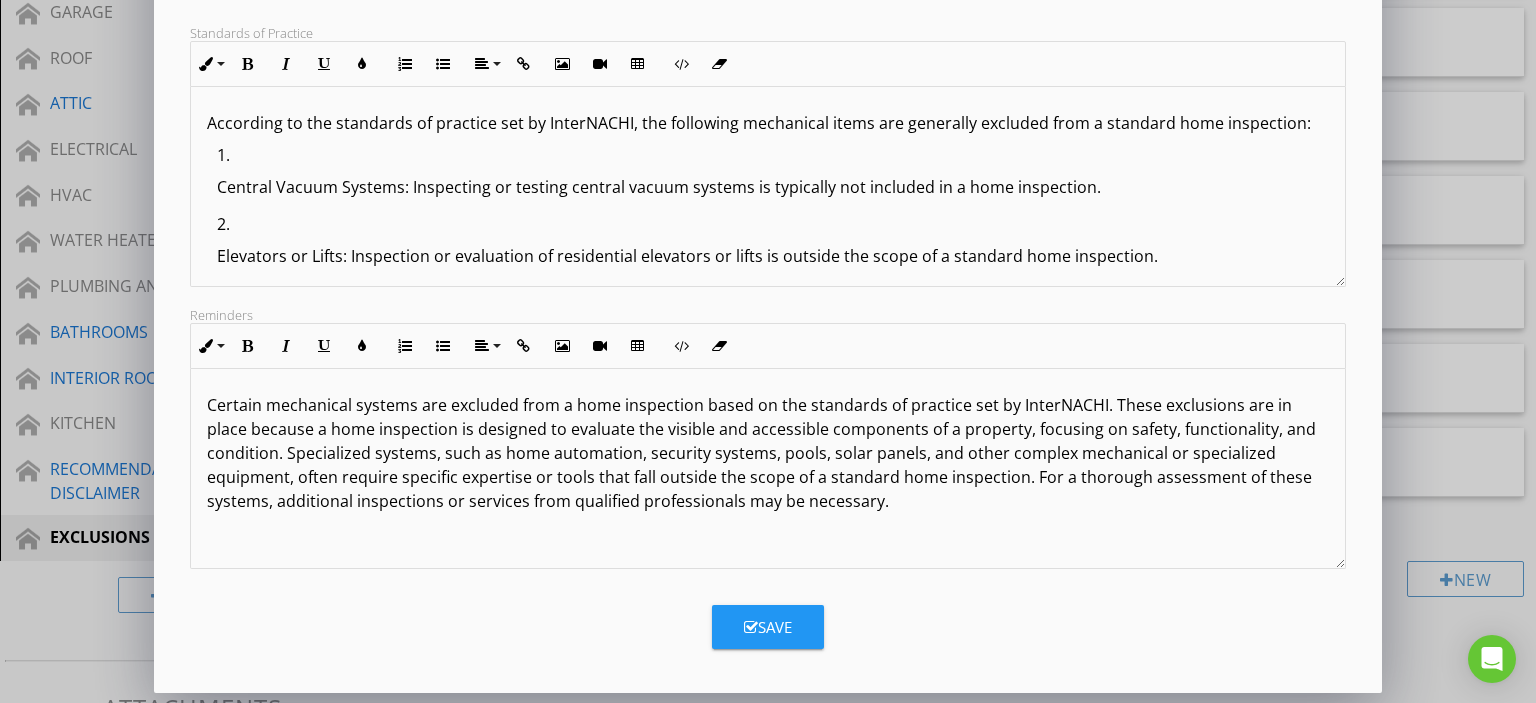 click on "Save" at bounding box center (768, 627) 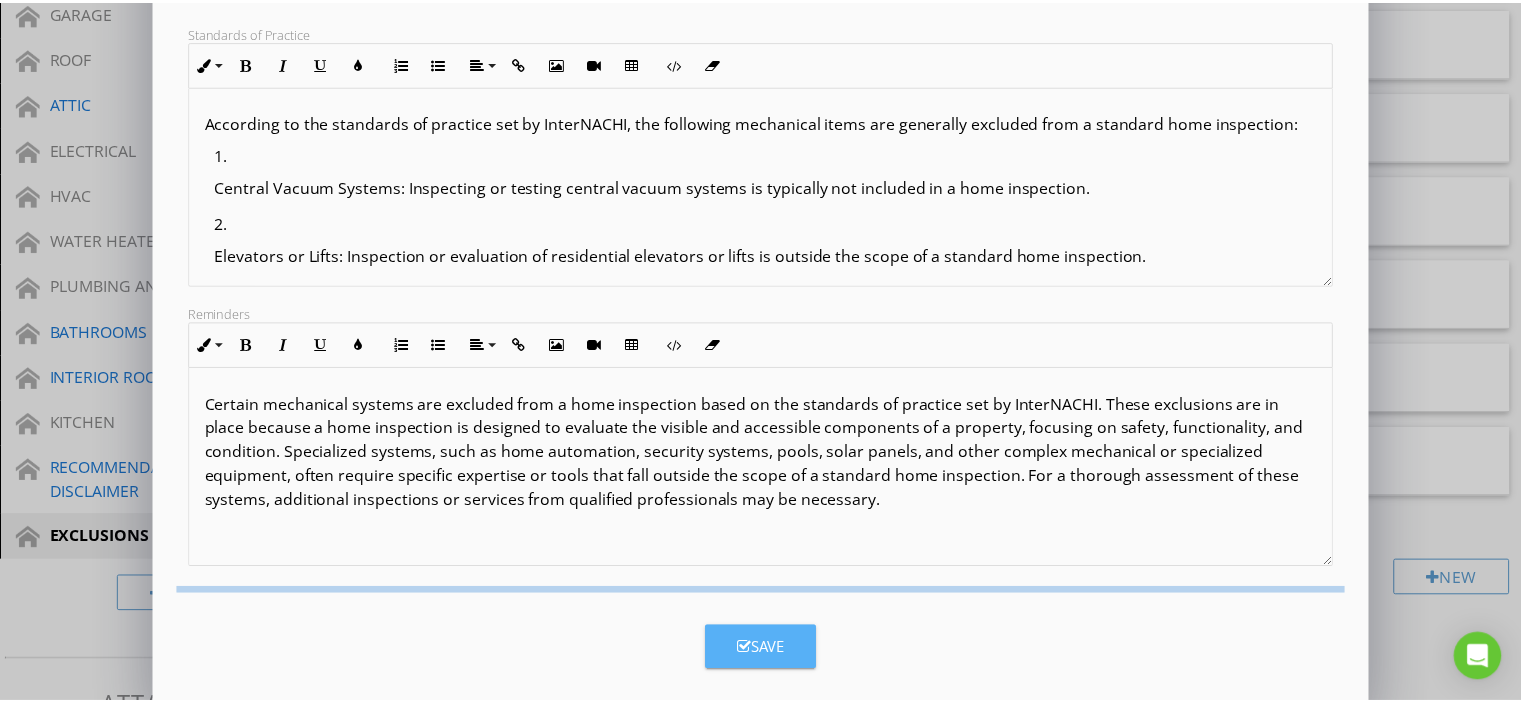 scroll, scrollTop: 139, scrollLeft: 0, axis: vertical 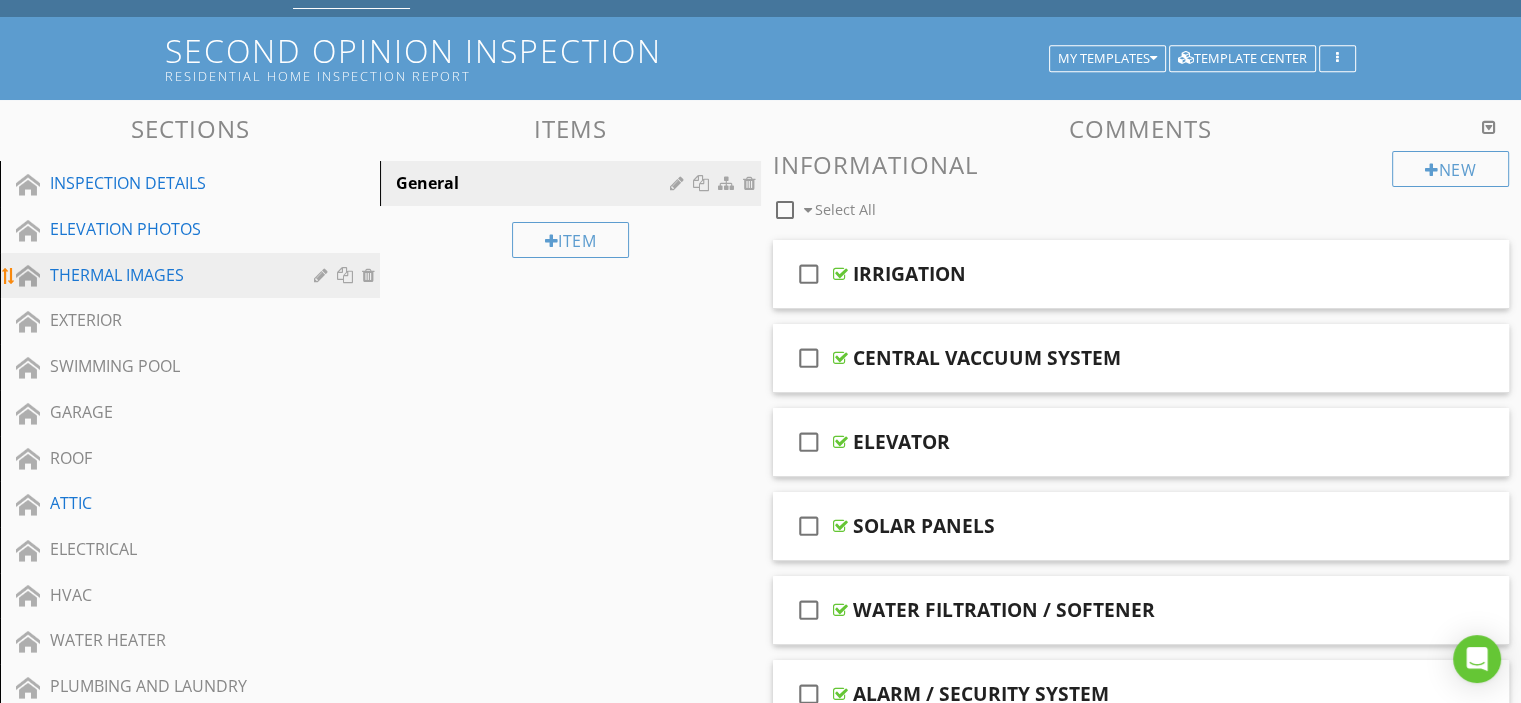 click on "THERMAL IMAGES" at bounding box center [167, 275] 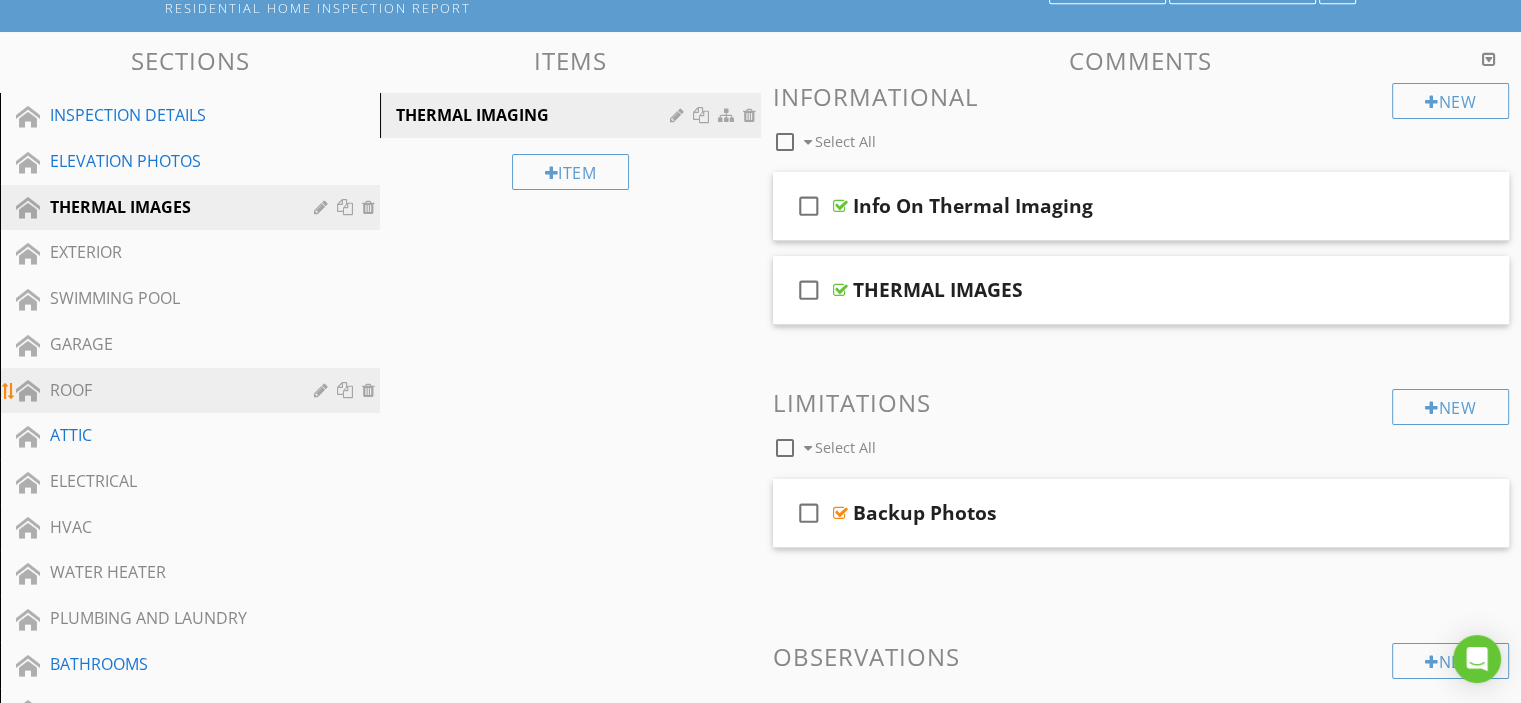 scroll, scrollTop: 200, scrollLeft: 0, axis: vertical 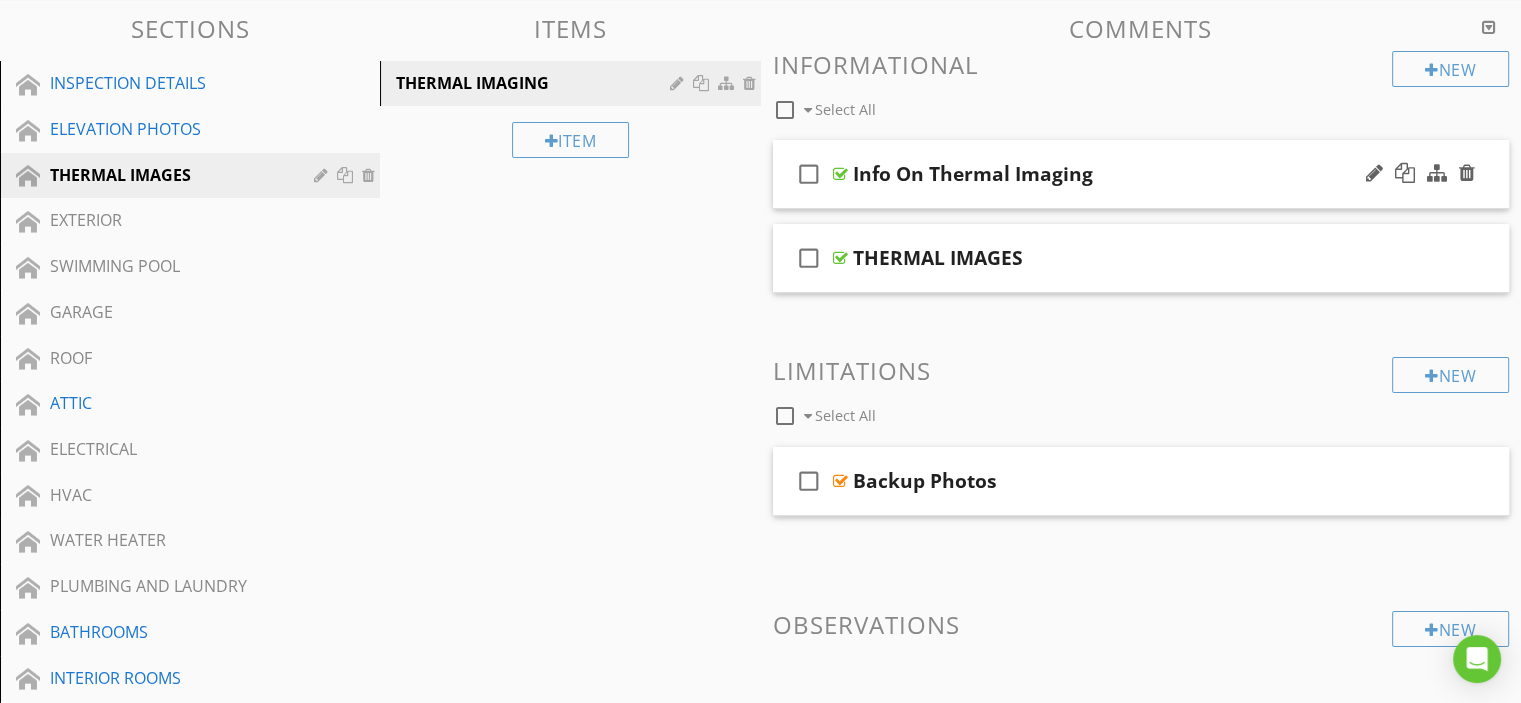 click on "Info On Thermal Imaging" at bounding box center (1114, 174) 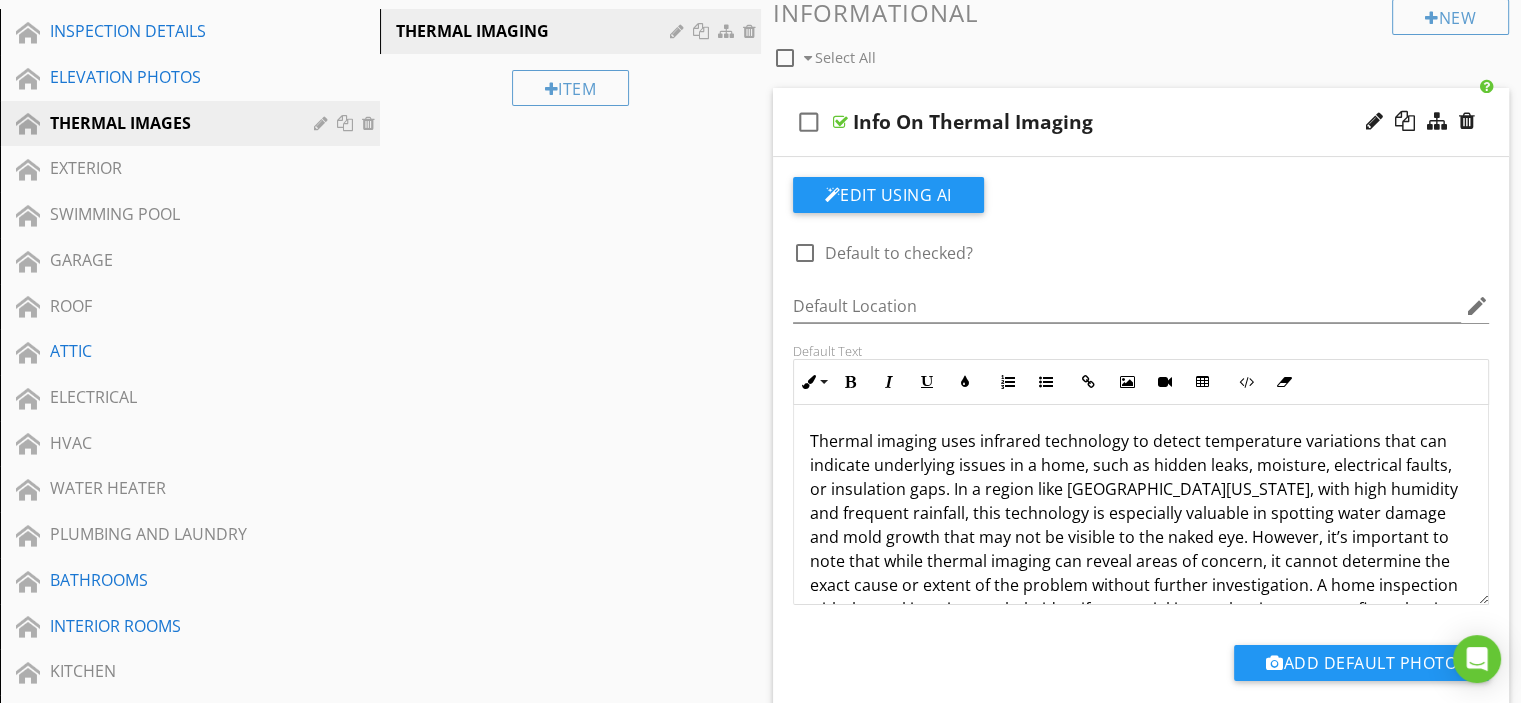 scroll, scrollTop: 300, scrollLeft: 0, axis: vertical 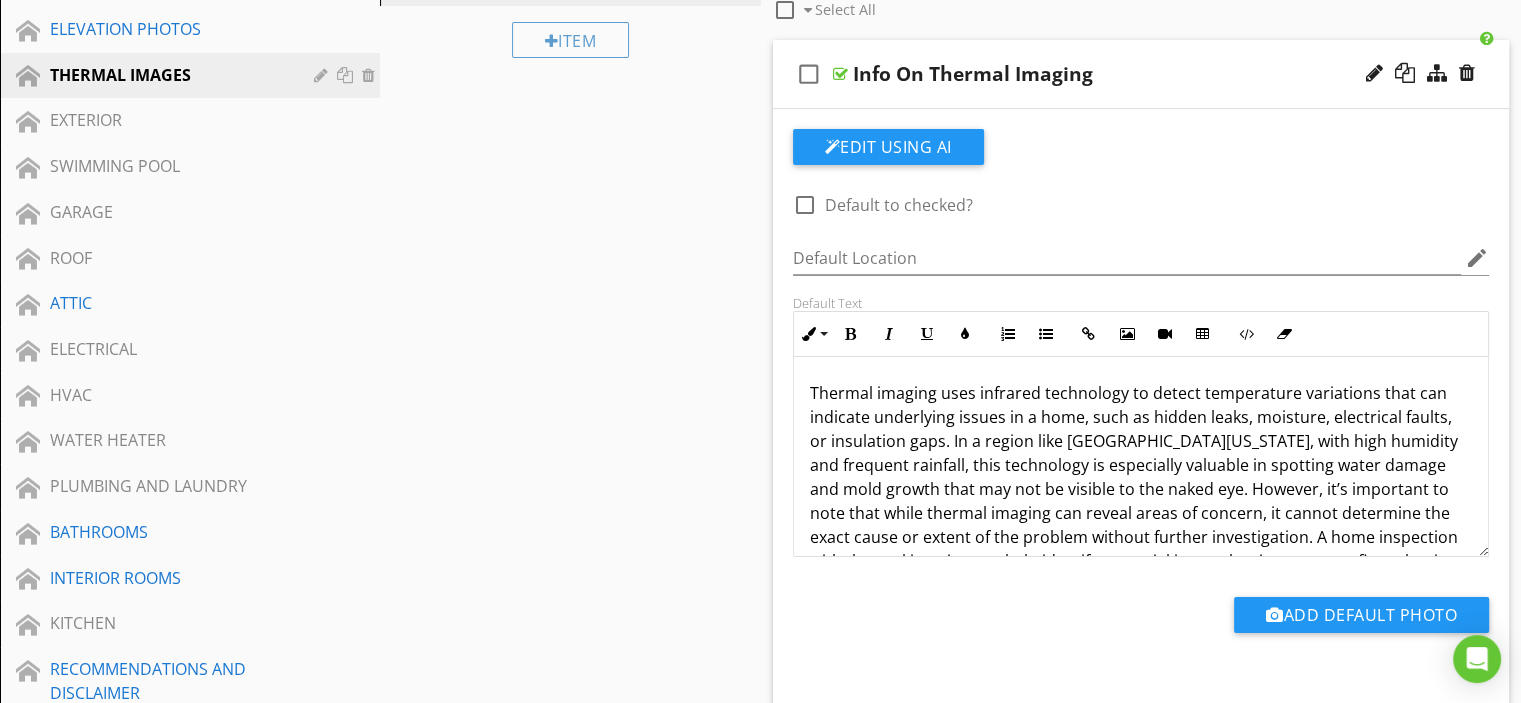 click on "Info On Thermal Imaging" at bounding box center [1114, 74] 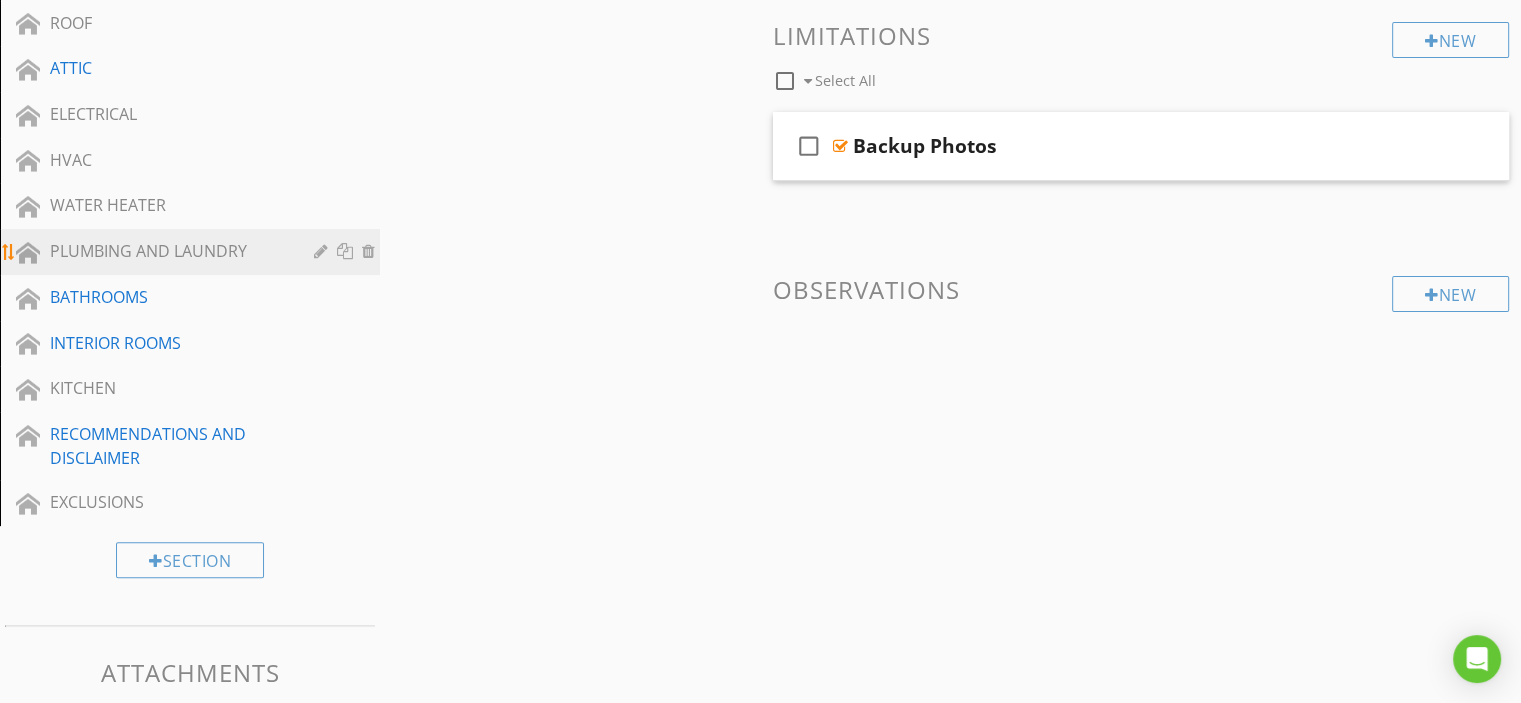 scroll, scrollTop: 500, scrollLeft: 0, axis: vertical 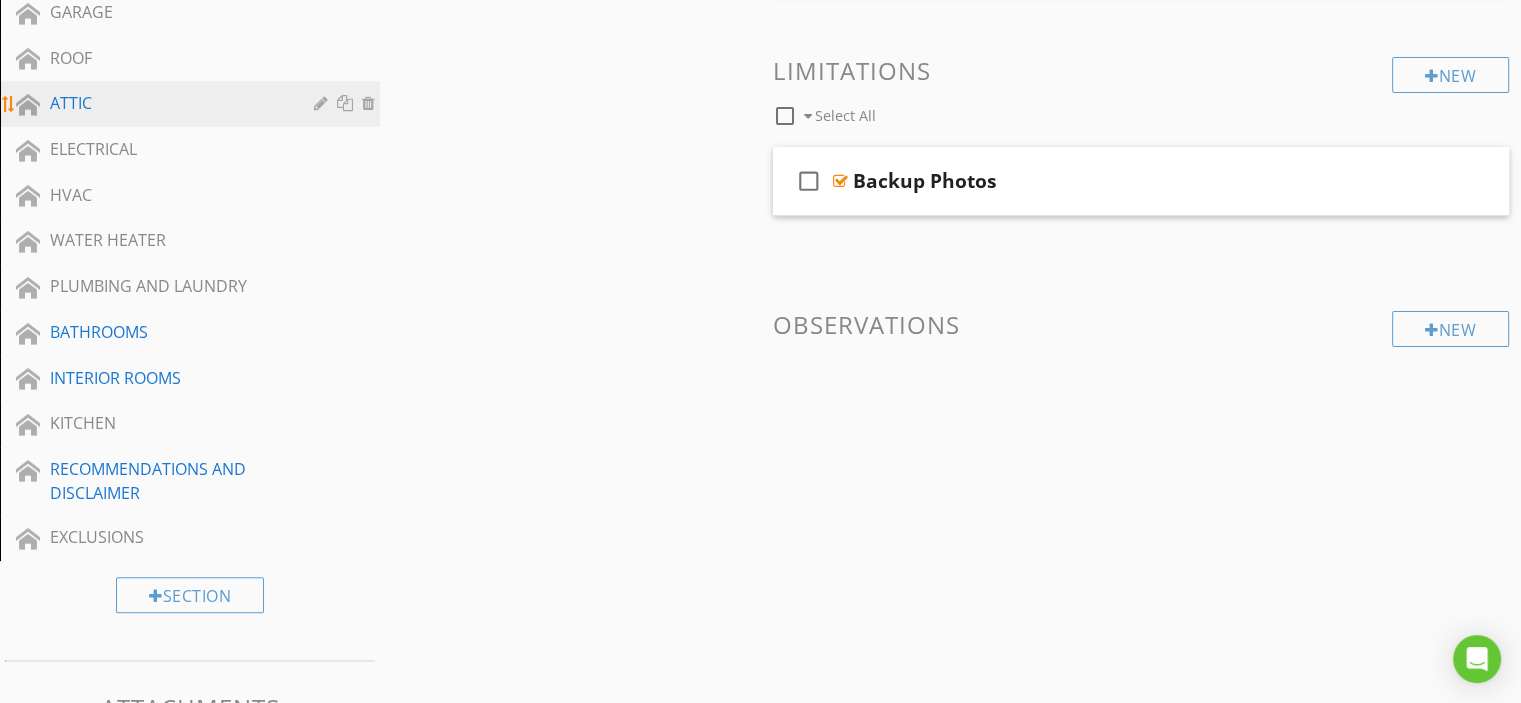 click on "ATTIC" at bounding box center [167, 103] 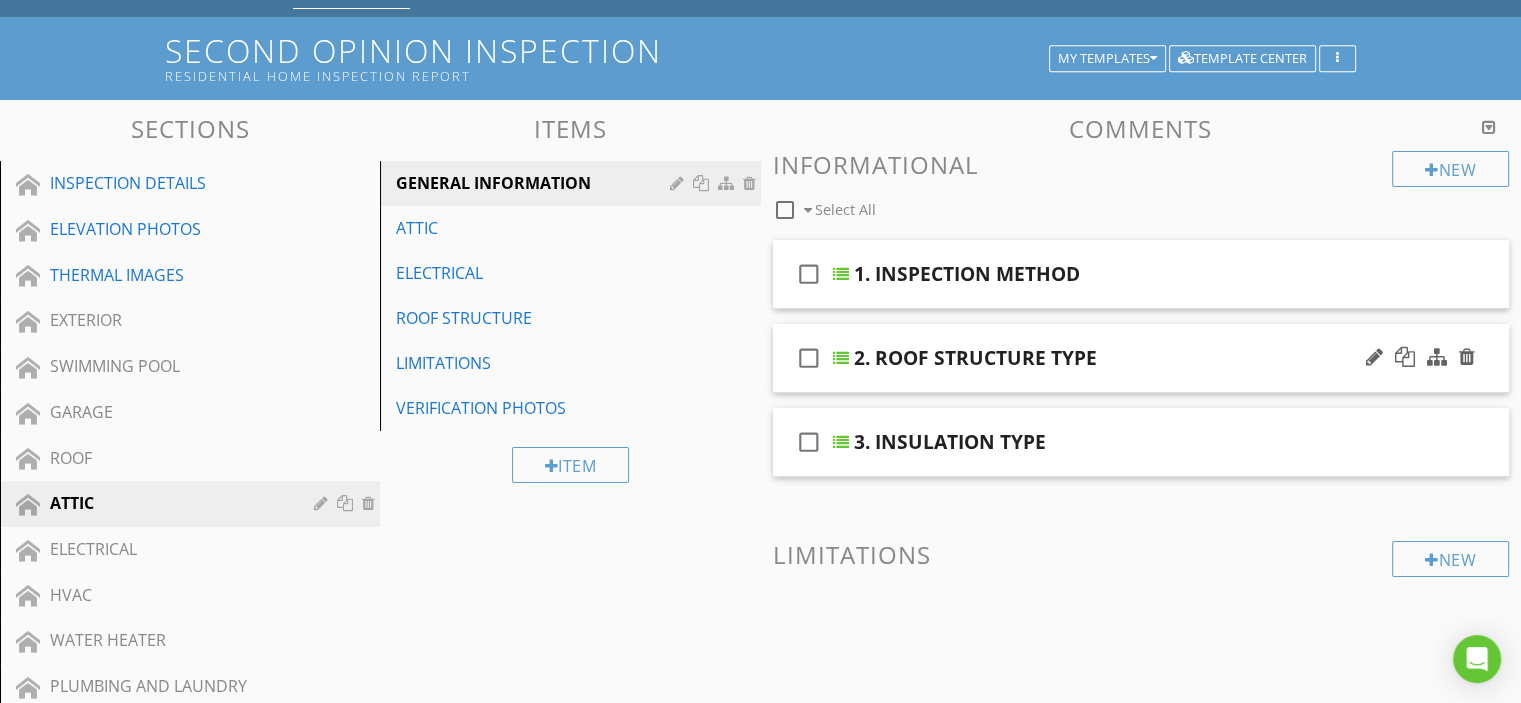 scroll, scrollTop: 200, scrollLeft: 0, axis: vertical 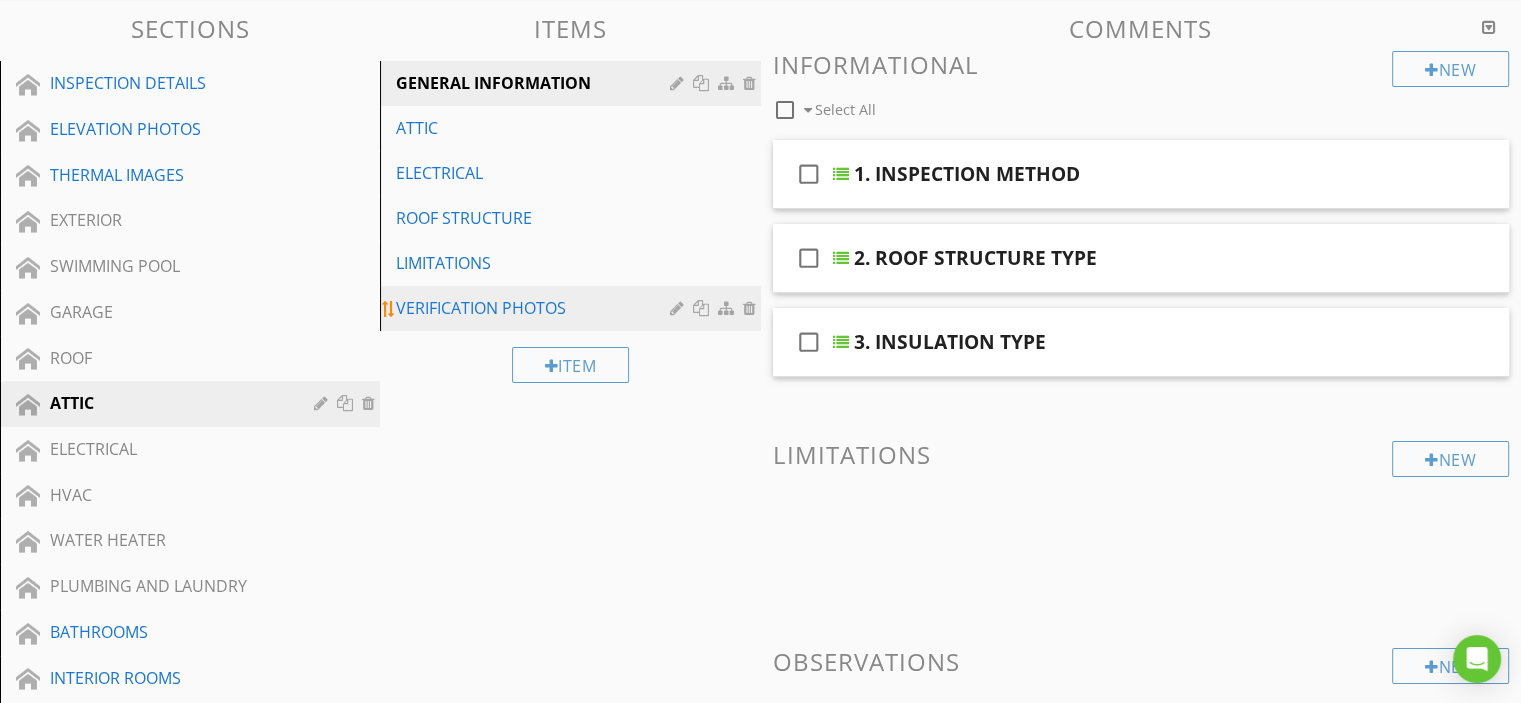 click on "VERIFICATION PHOTOS" at bounding box center (535, 308) 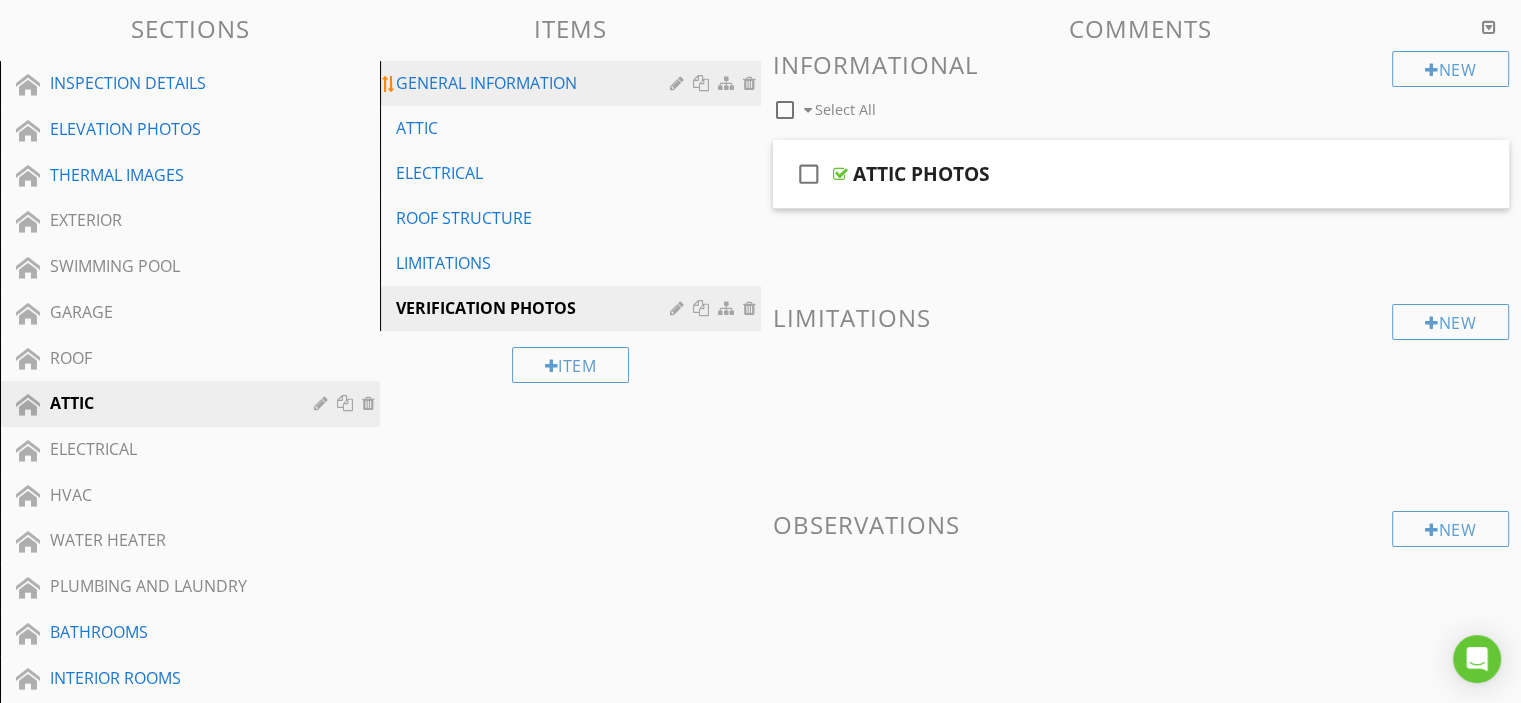 click on "GENERAL INFORMATION" at bounding box center (535, 83) 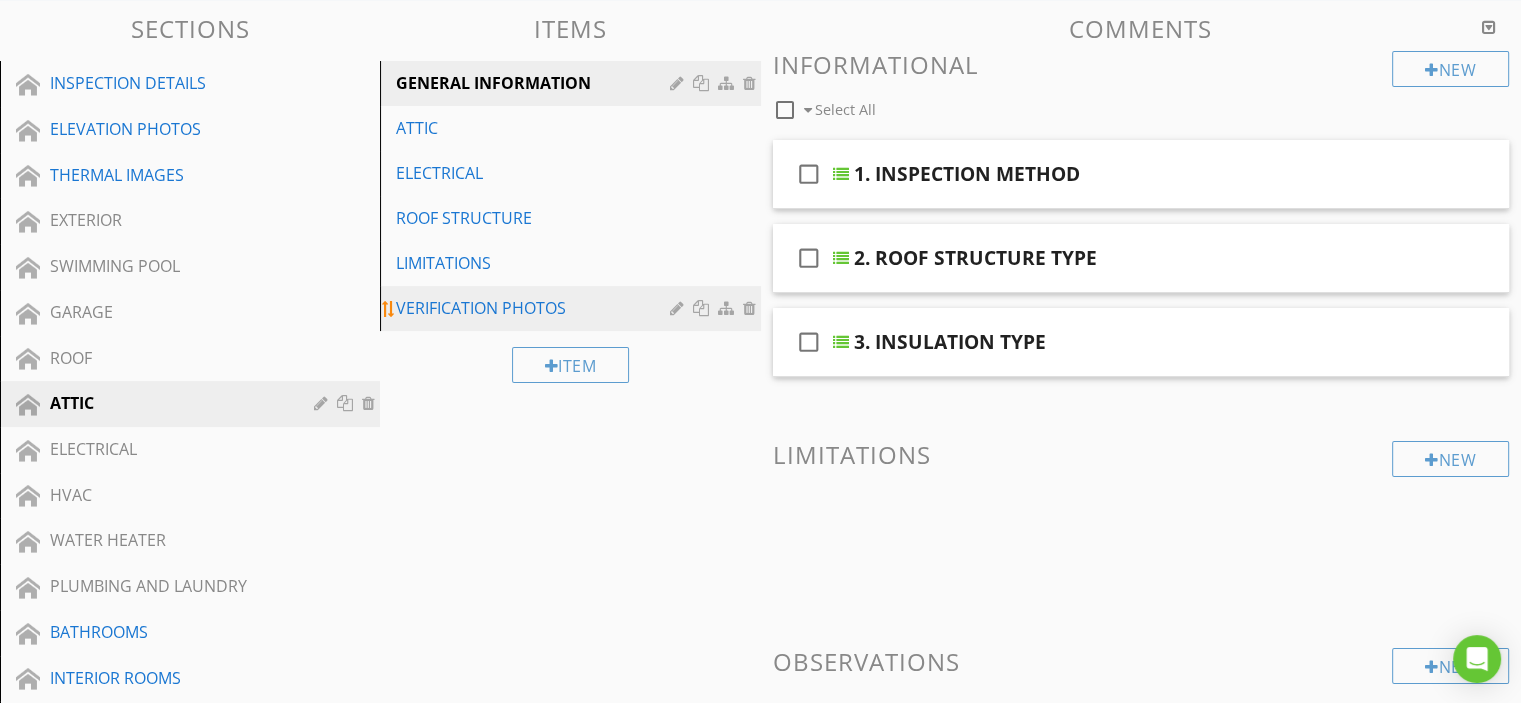 click on "VERIFICATION PHOTOS" at bounding box center (535, 308) 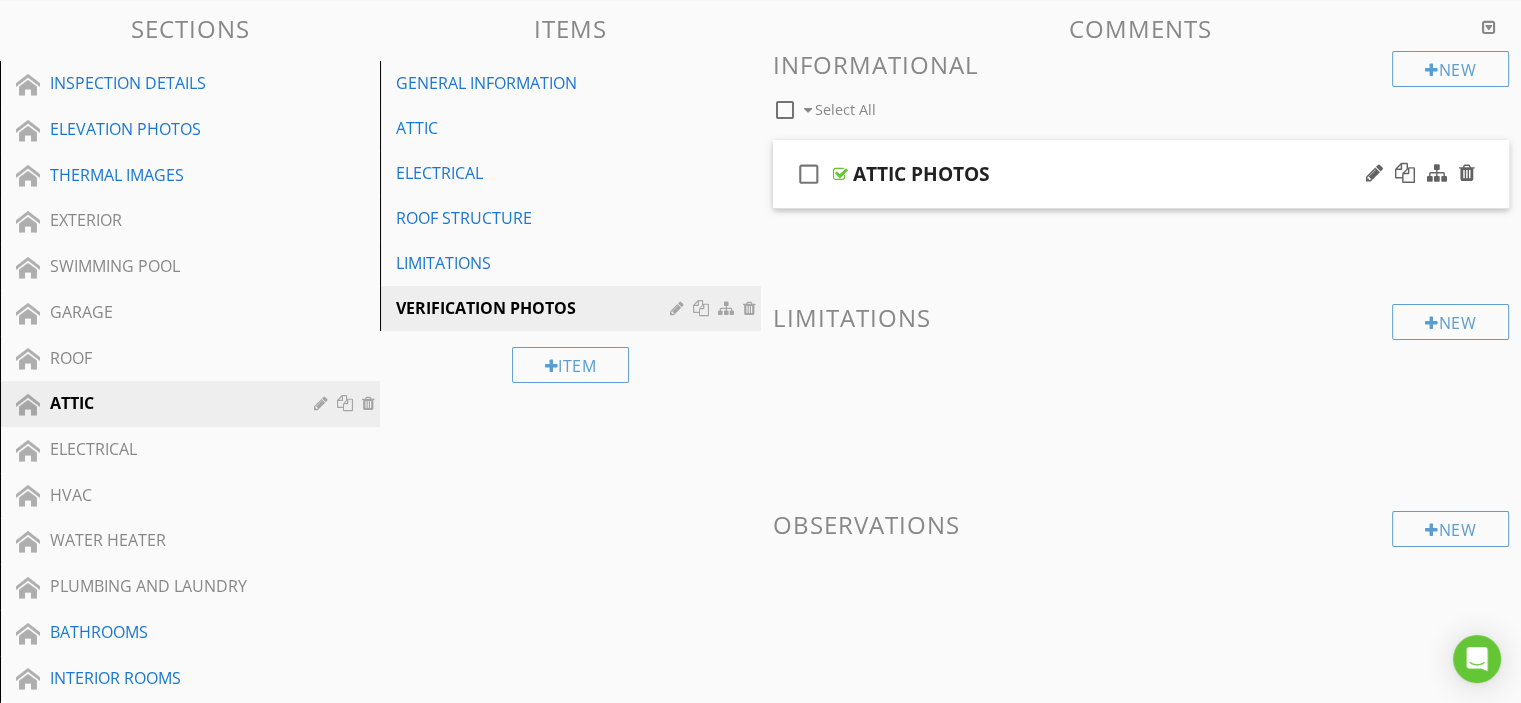 click on "ATTIC PHOTOS" at bounding box center (1114, 174) 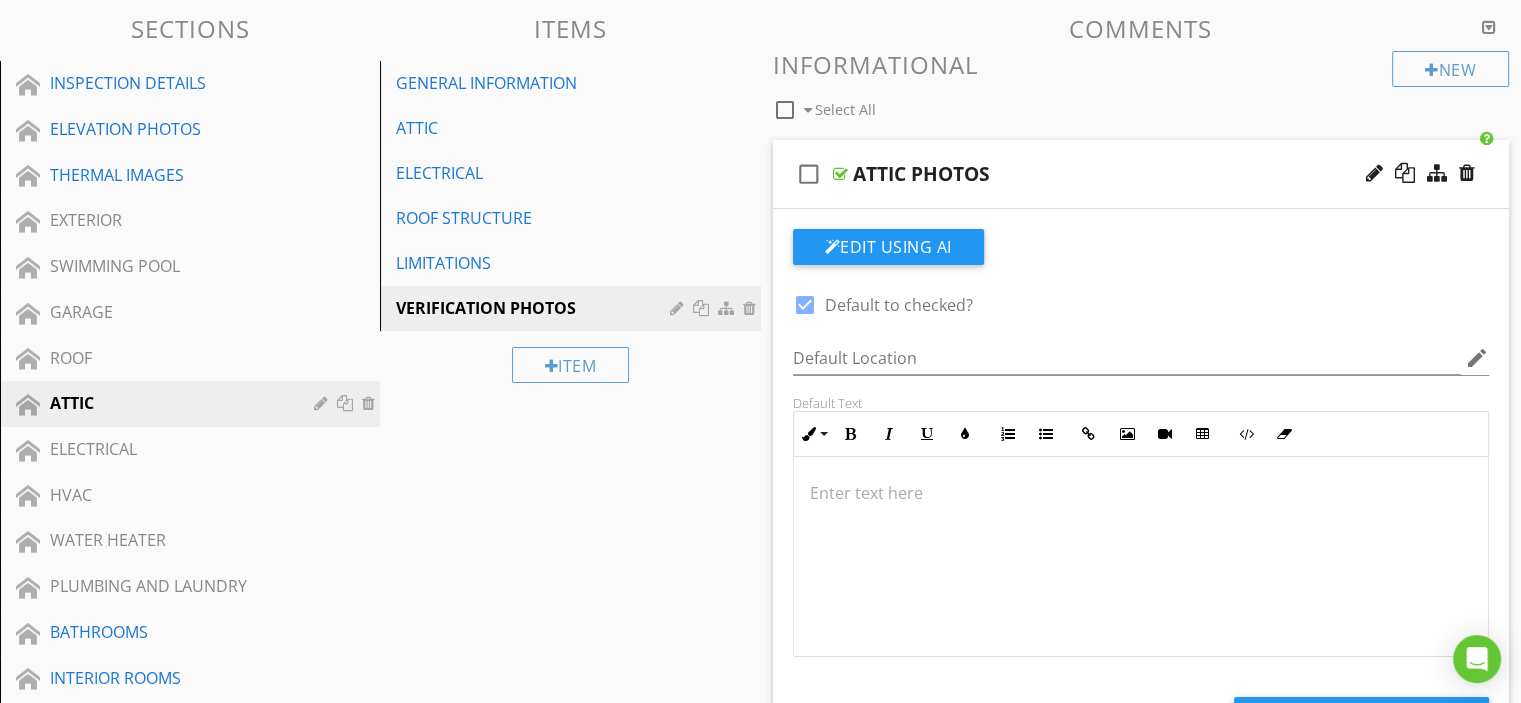 click on "ATTIC PHOTOS" at bounding box center [921, 174] 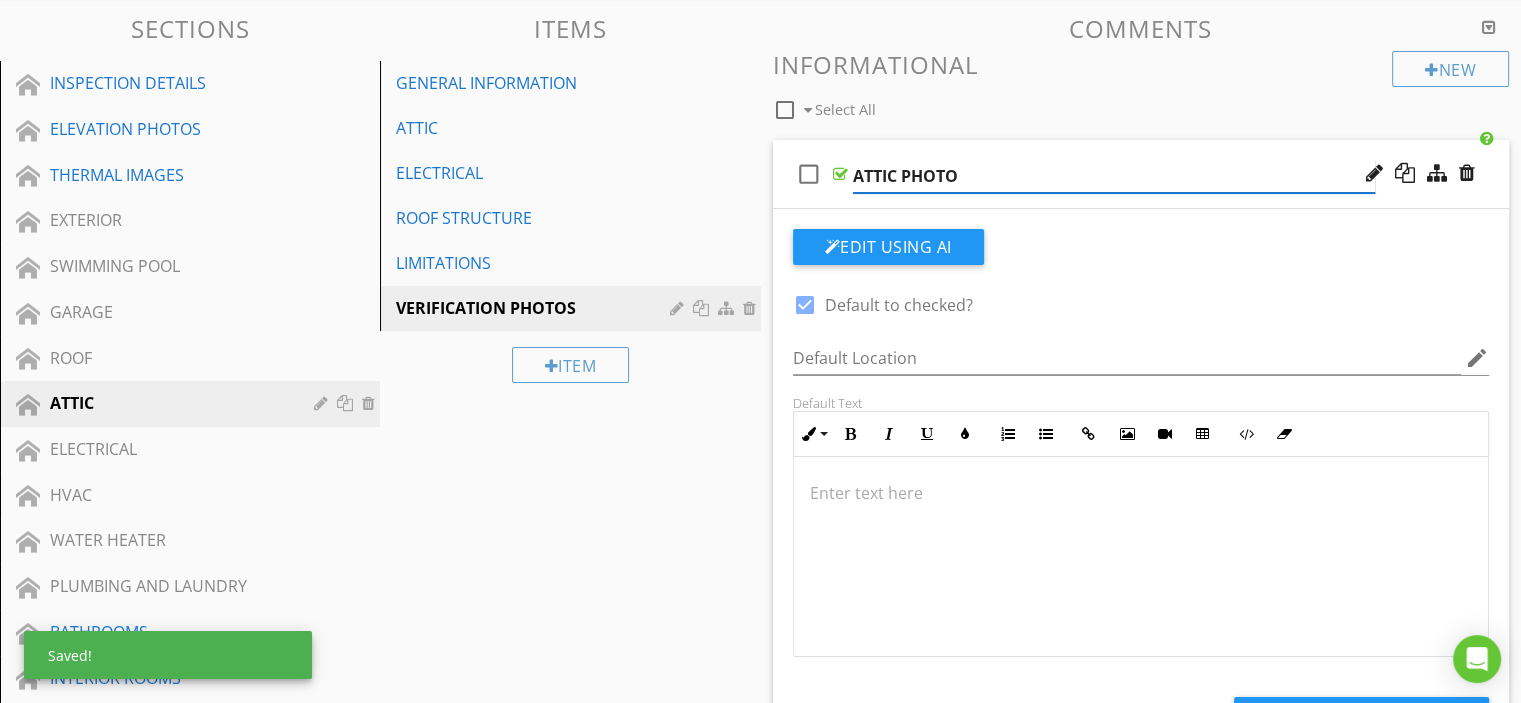 type on "ATTIC PHOTOS" 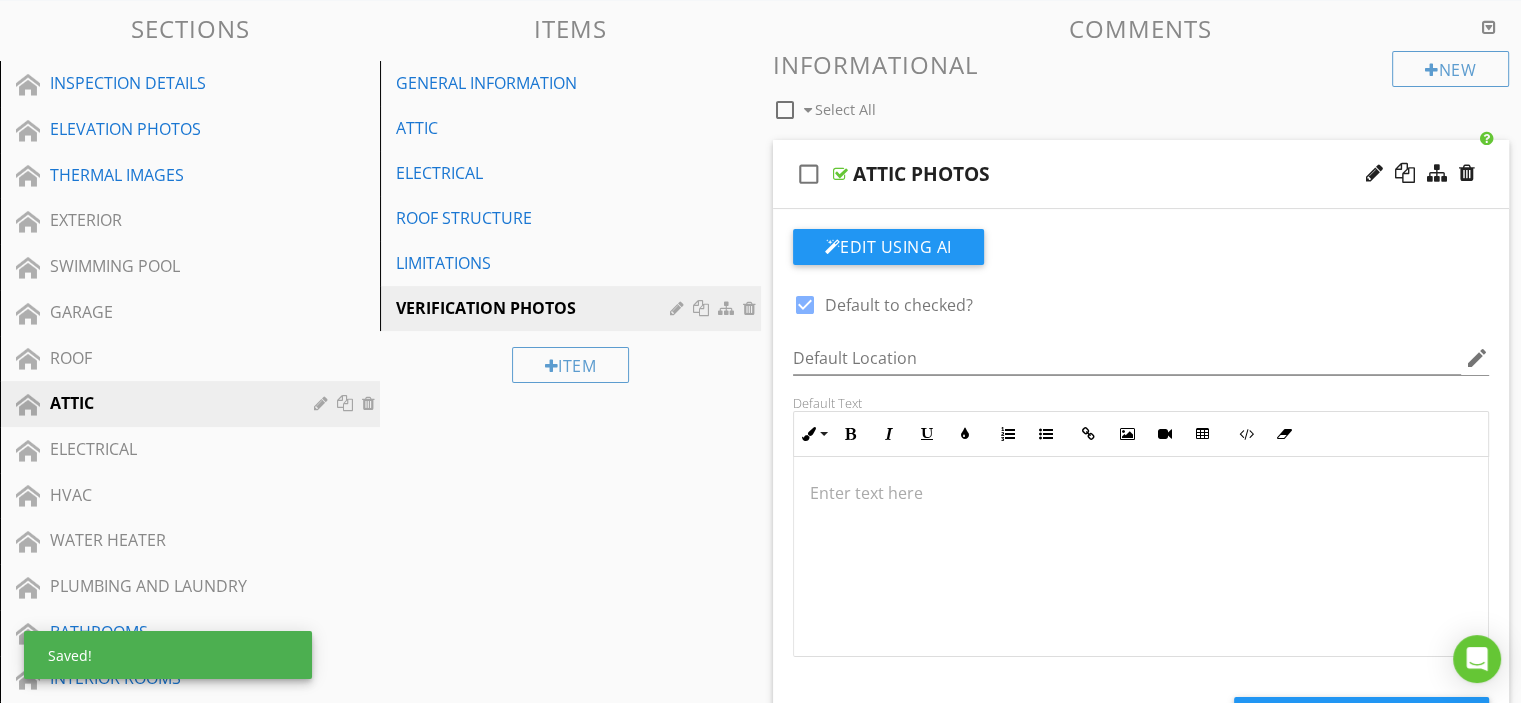 click on "check_box_outline_blank     Select All" at bounding box center [1083, 105] 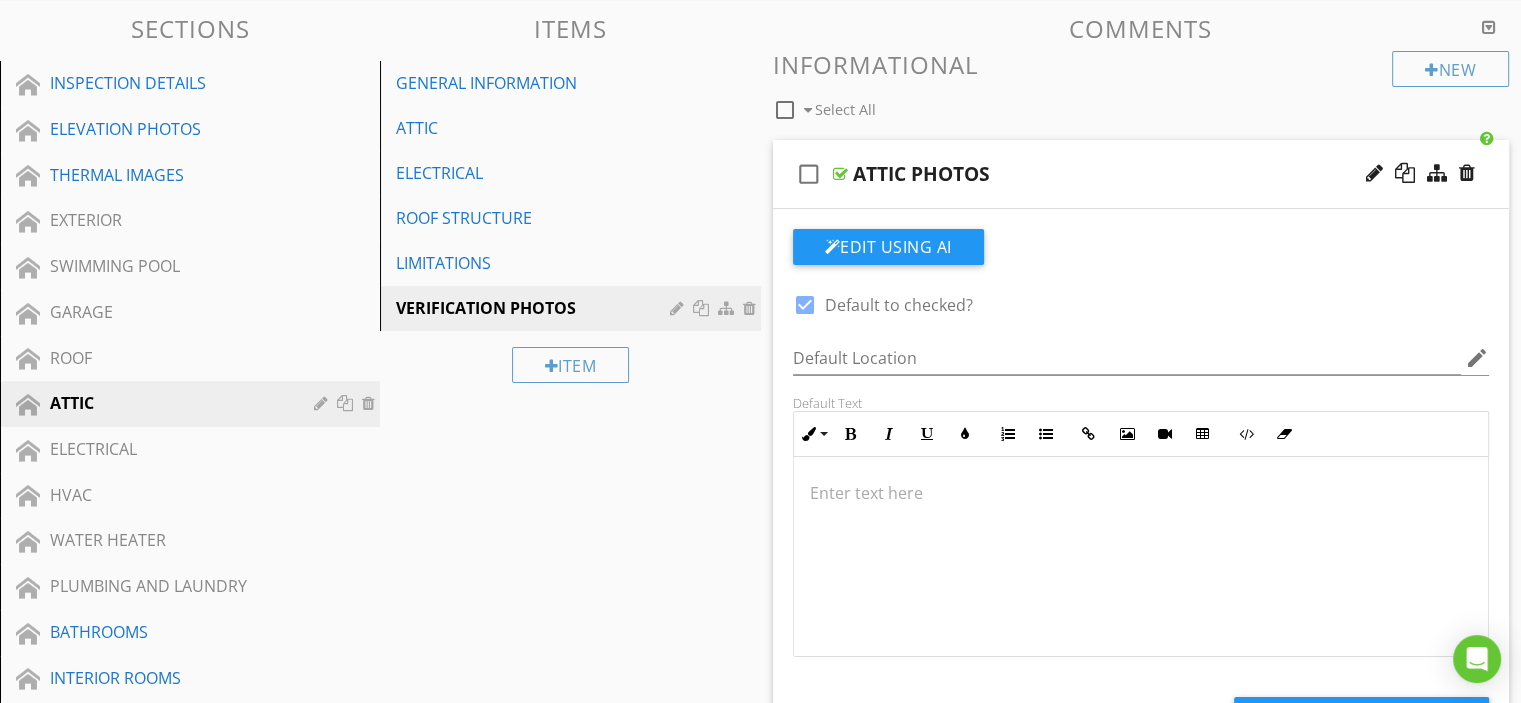 click on "New
Informational   check_box_outline_blank     Select All       check_box_outline_blank
ATTIC PHOTOS
Edit Using AI
check_box Default to checked?             Default Location edit       Default Text   Inline Style XLarge Large Normal Small Light Small/Light Bold Italic Underline Colors Ordered List Unordered List Insert Link Insert Image Insert Video Insert Table Code View Clear Formatting Enter text here
Add Default Photo
New
Limitations
New
Observations" at bounding box center (1141, 637) 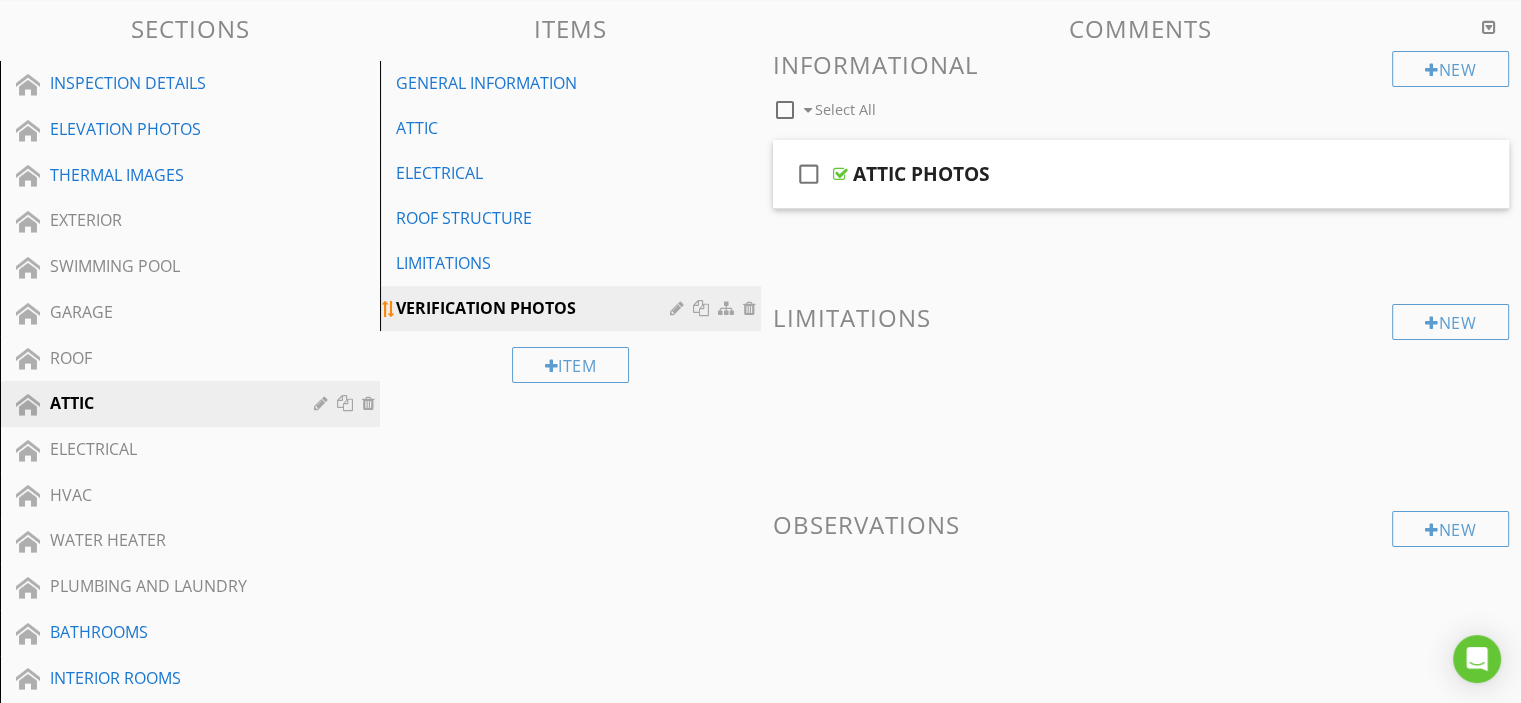 click at bounding box center (752, 308) 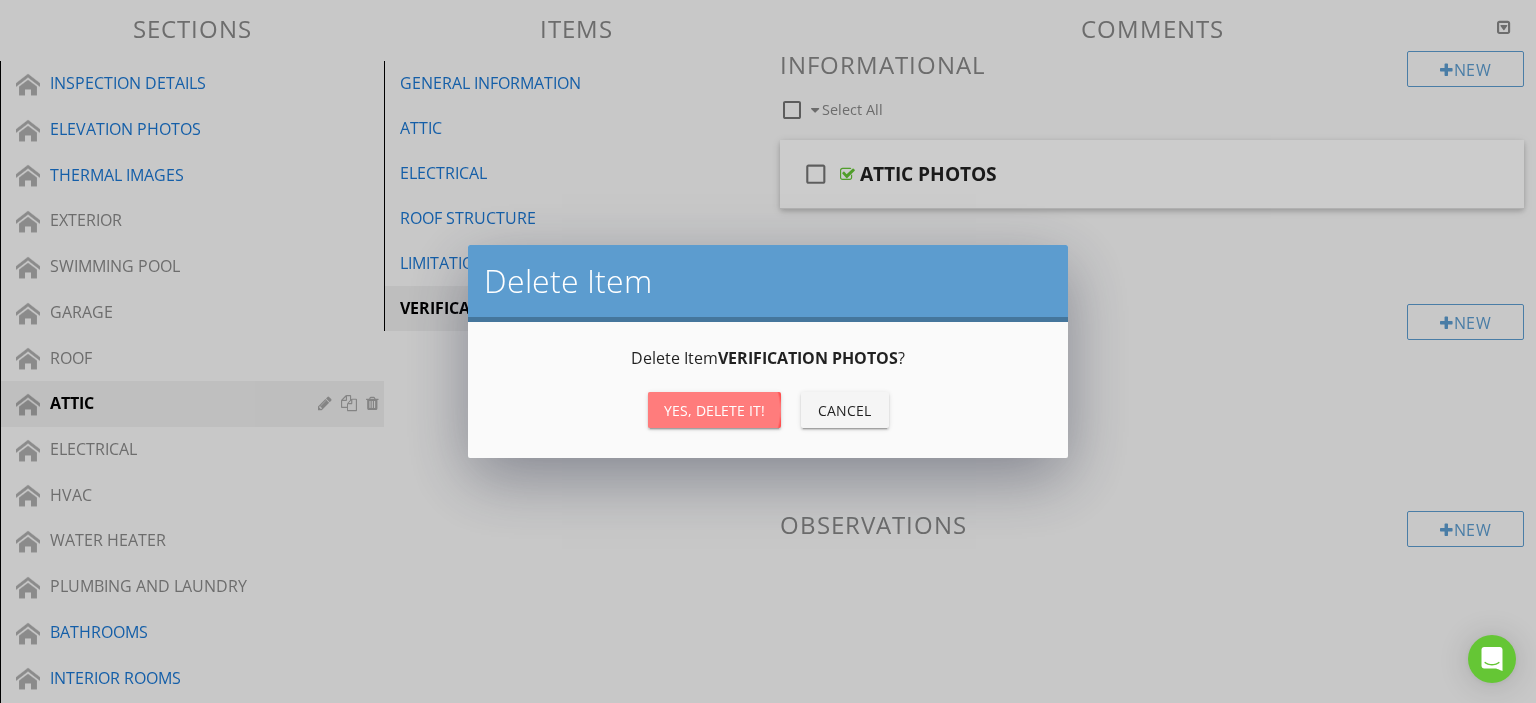 click on "Yes, Delete it!" at bounding box center [714, 410] 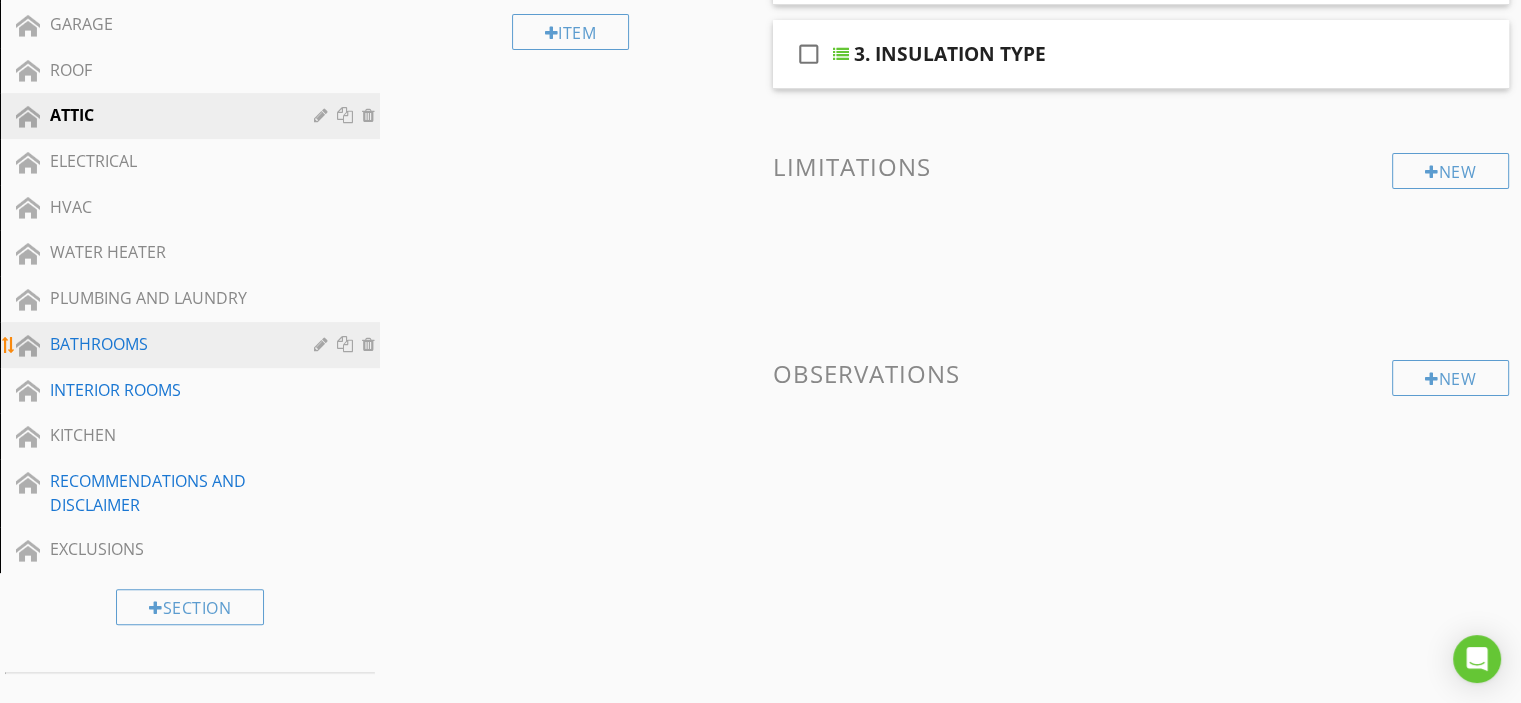 scroll, scrollTop: 500, scrollLeft: 0, axis: vertical 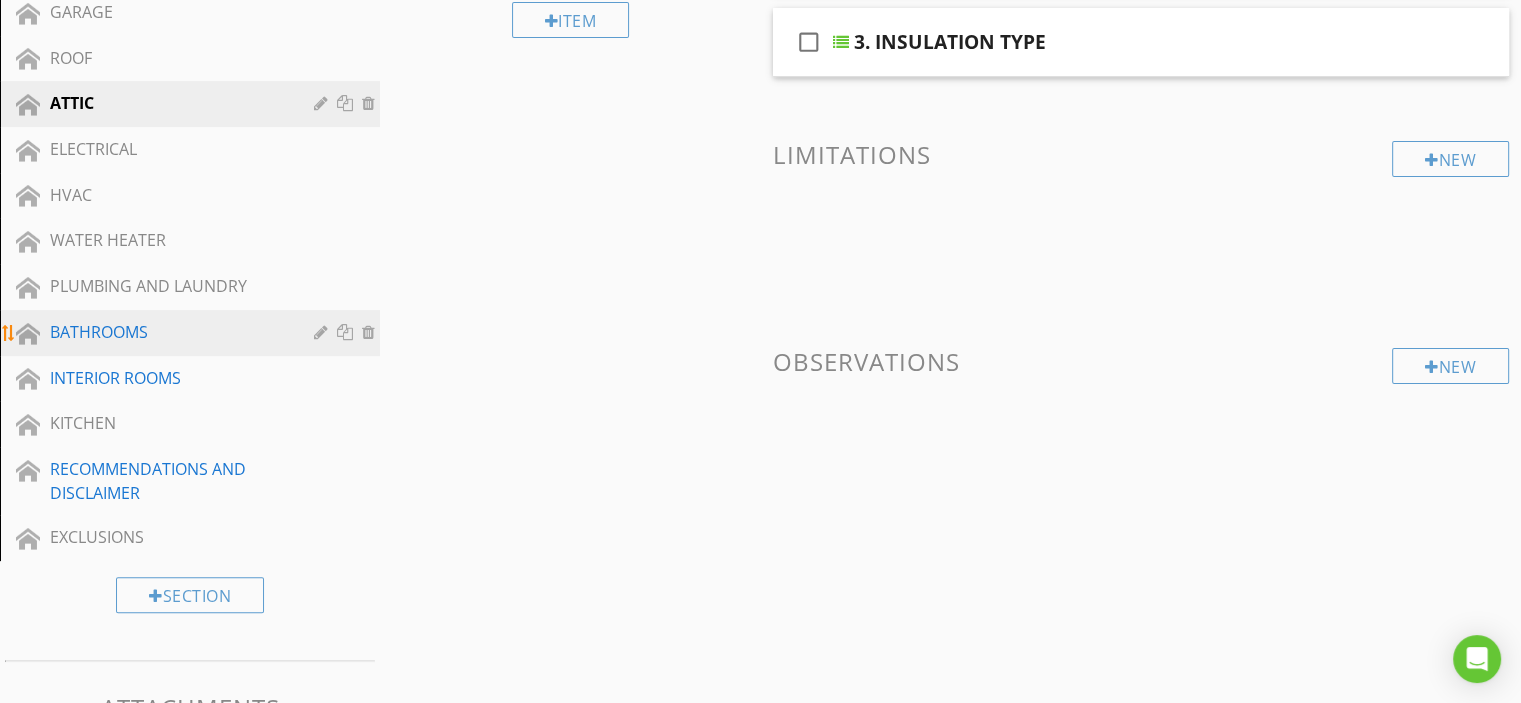 click on "BATHROOMS" at bounding box center (167, 332) 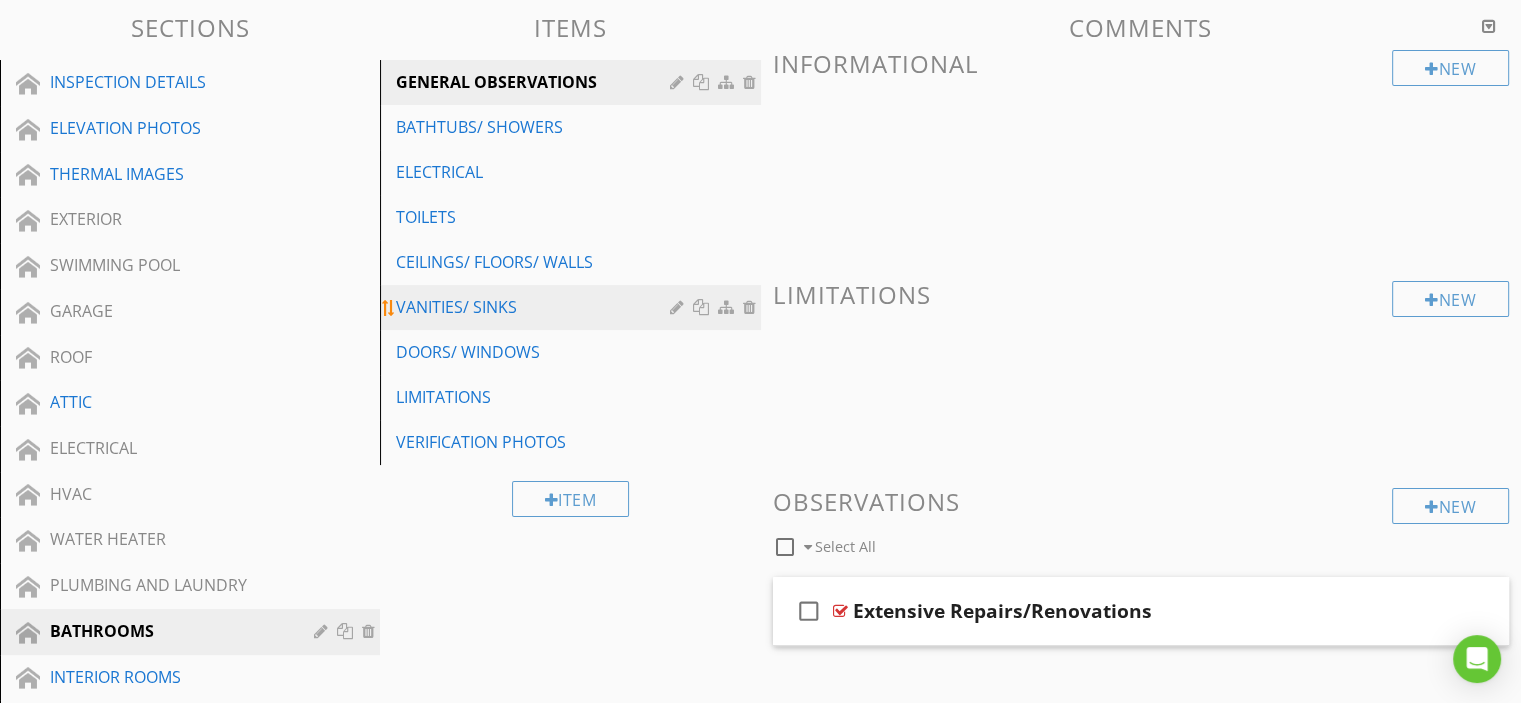 scroll, scrollTop: 200, scrollLeft: 0, axis: vertical 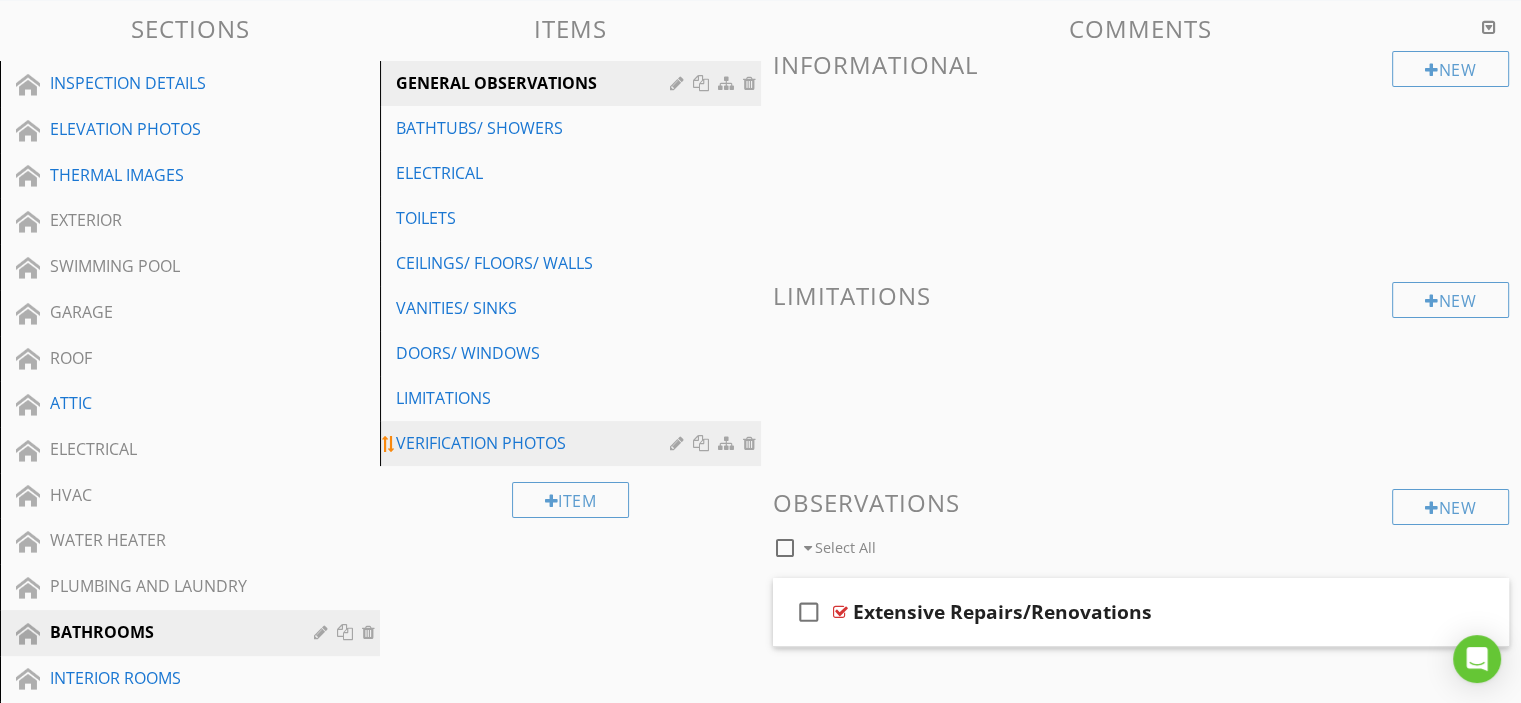 click at bounding box center (752, 443) 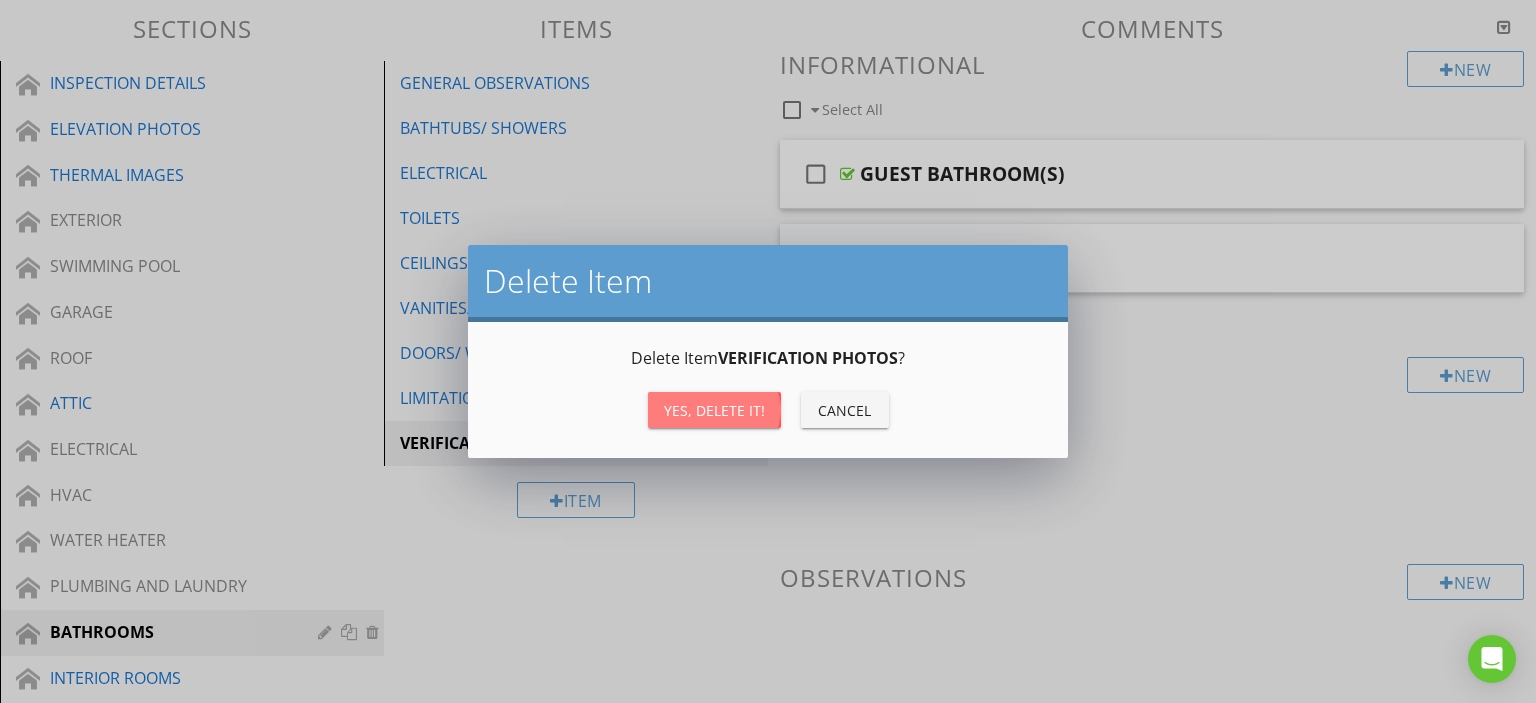 click on "Yes, Delete it!" at bounding box center [714, 410] 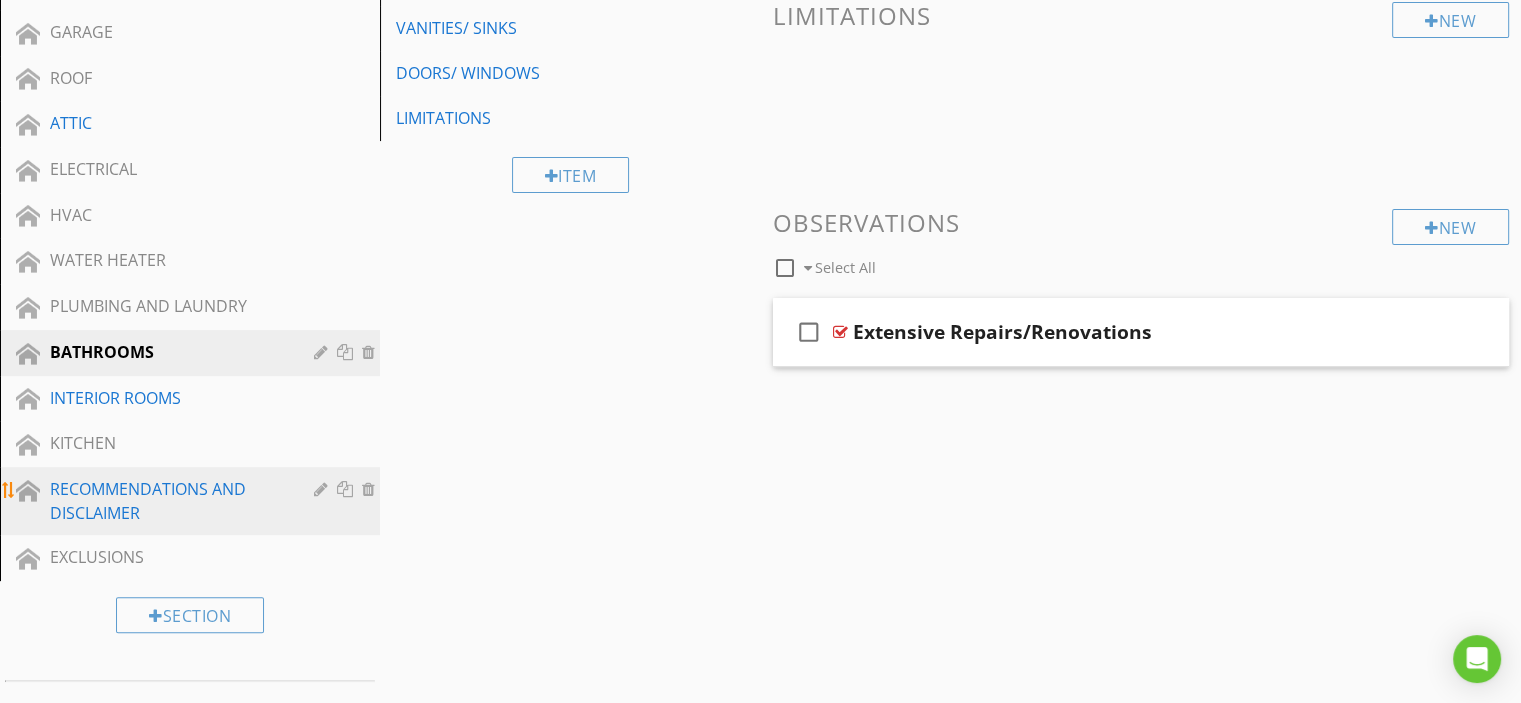 scroll, scrollTop: 500, scrollLeft: 0, axis: vertical 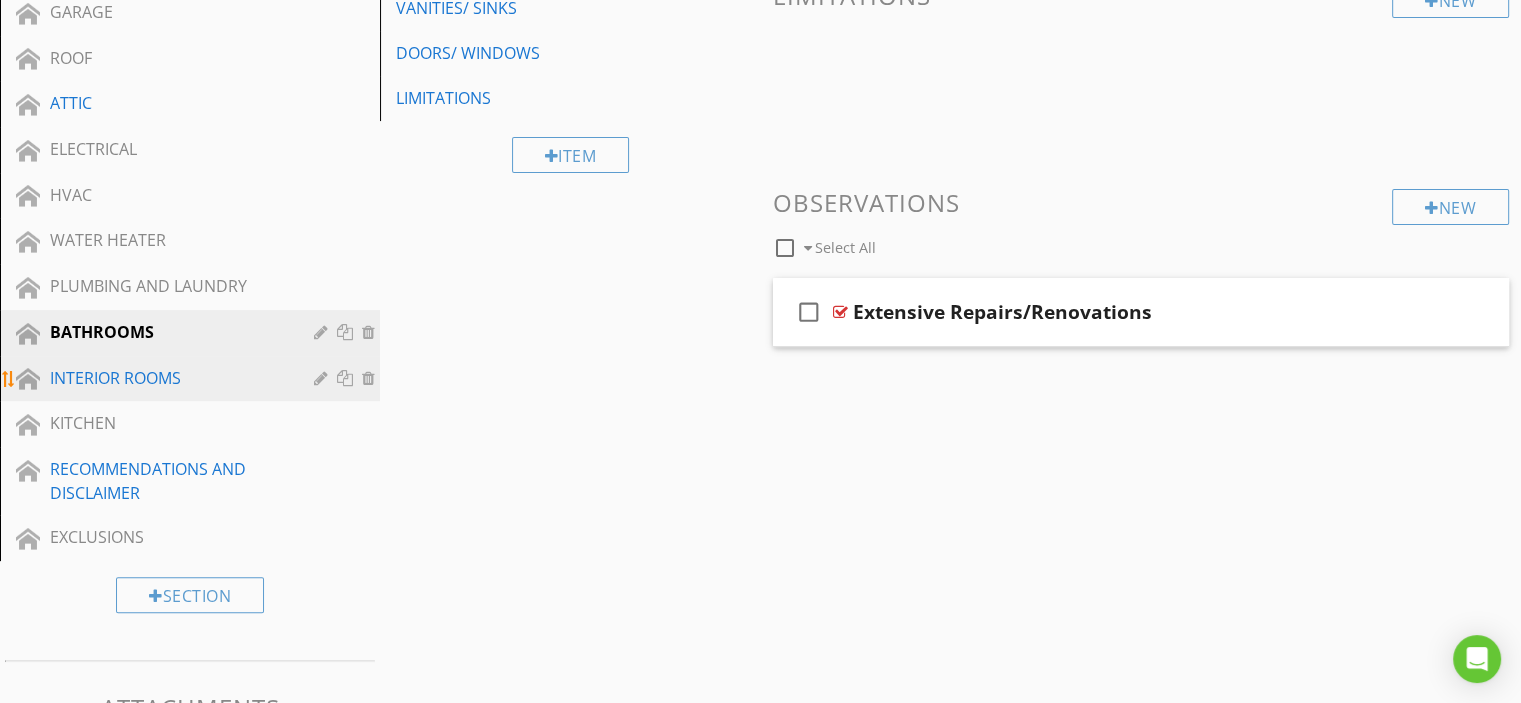 click on "INTERIOR ROOMS" at bounding box center [167, 378] 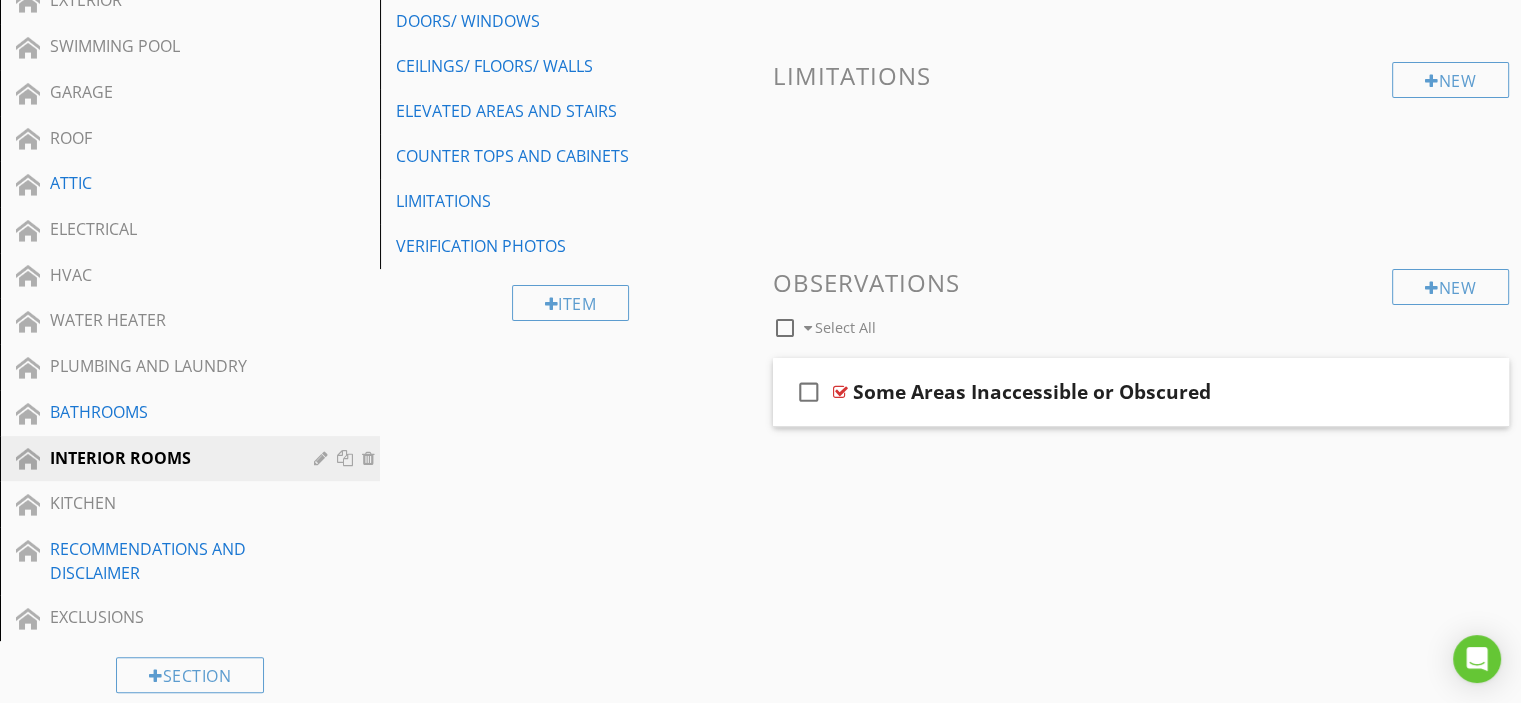 scroll, scrollTop: 300, scrollLeft: 0, axis: vertical 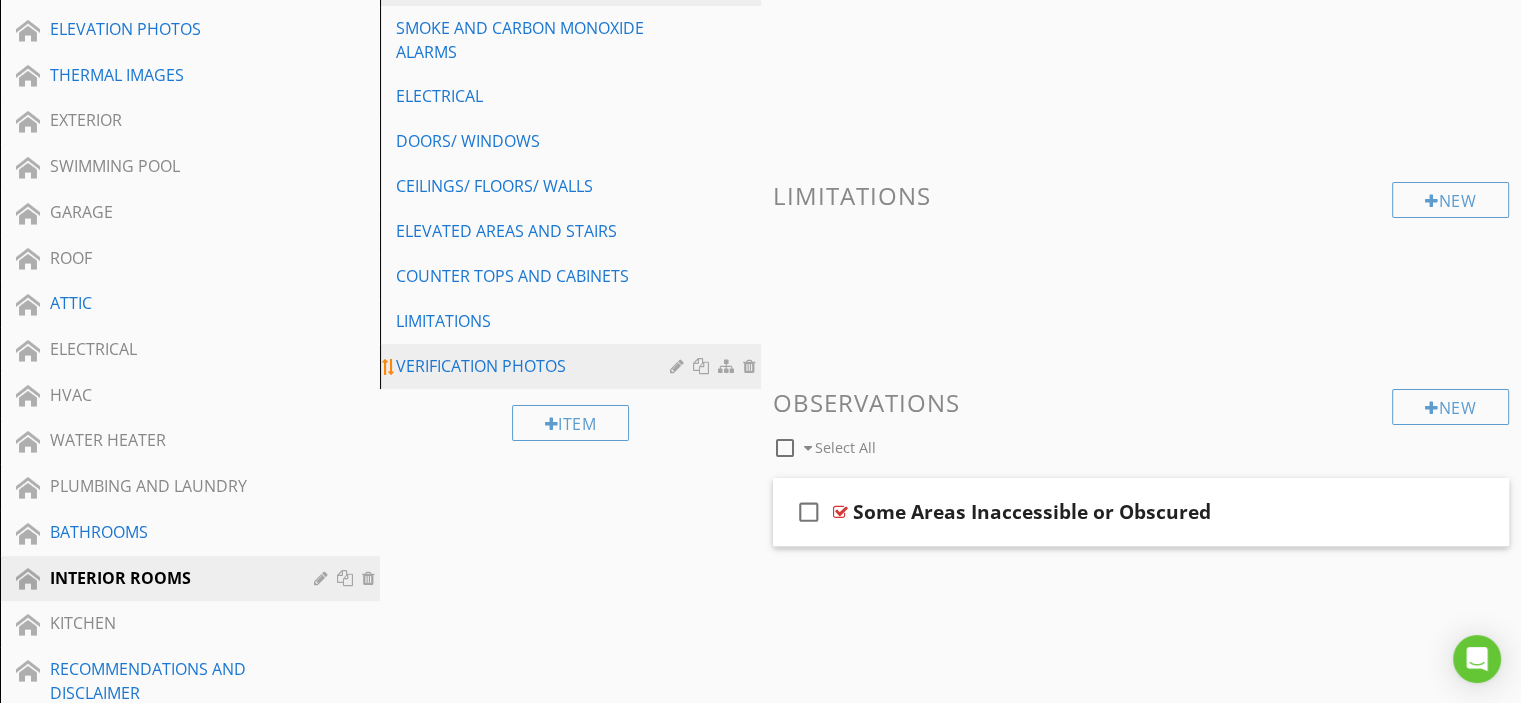 click at bounding box center [752, 366] 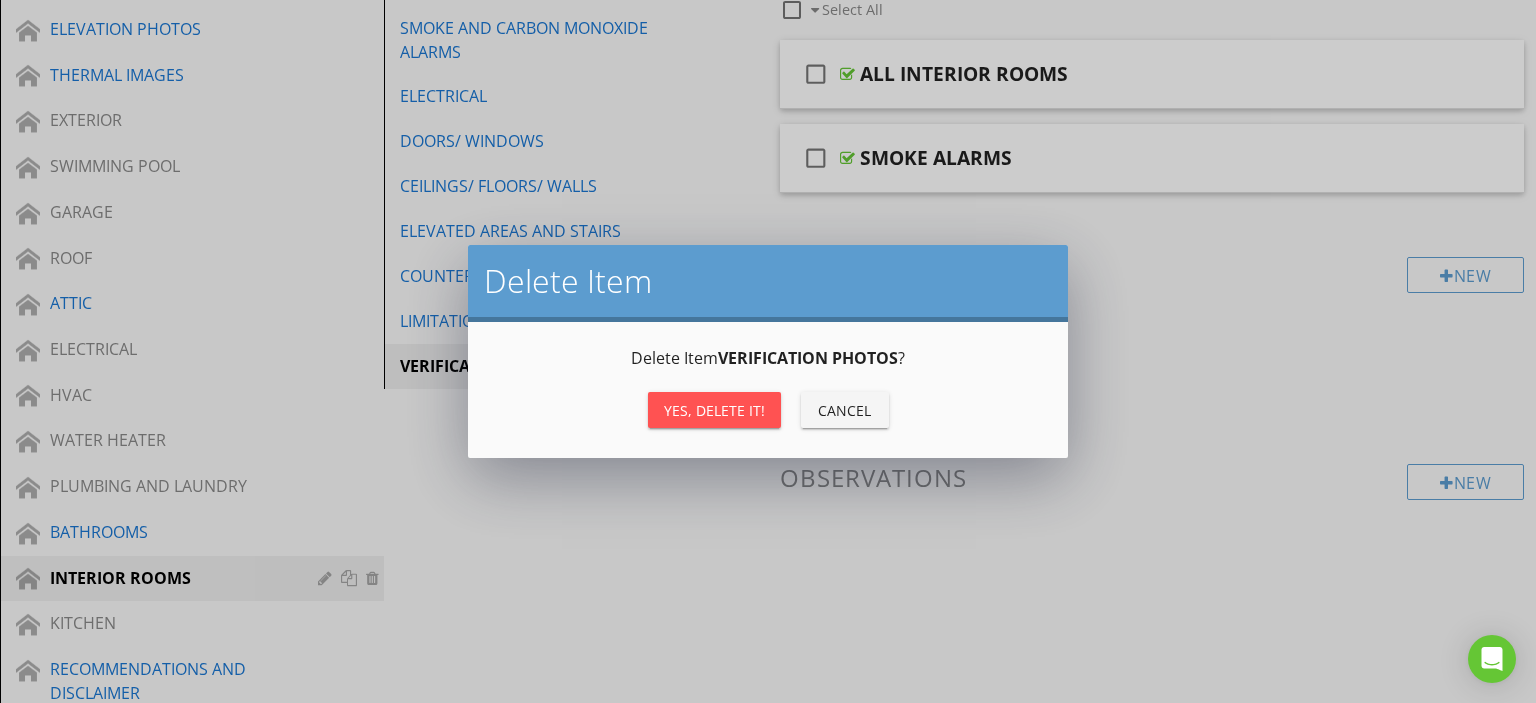 click on "Yes, Delete it!" at bounding box center (714, 410) 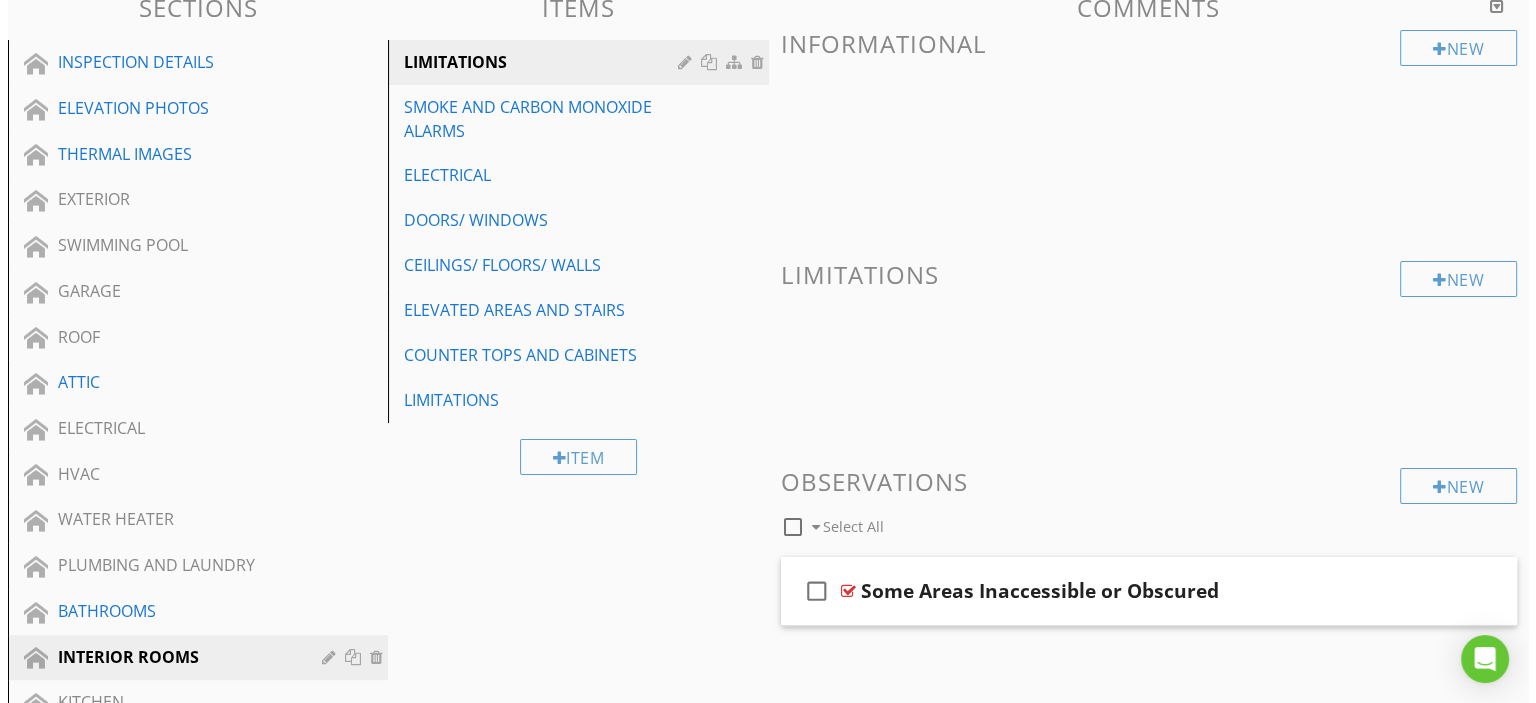 scroll, scrollTop: 100, scrollLeft: 0, axis: vertical 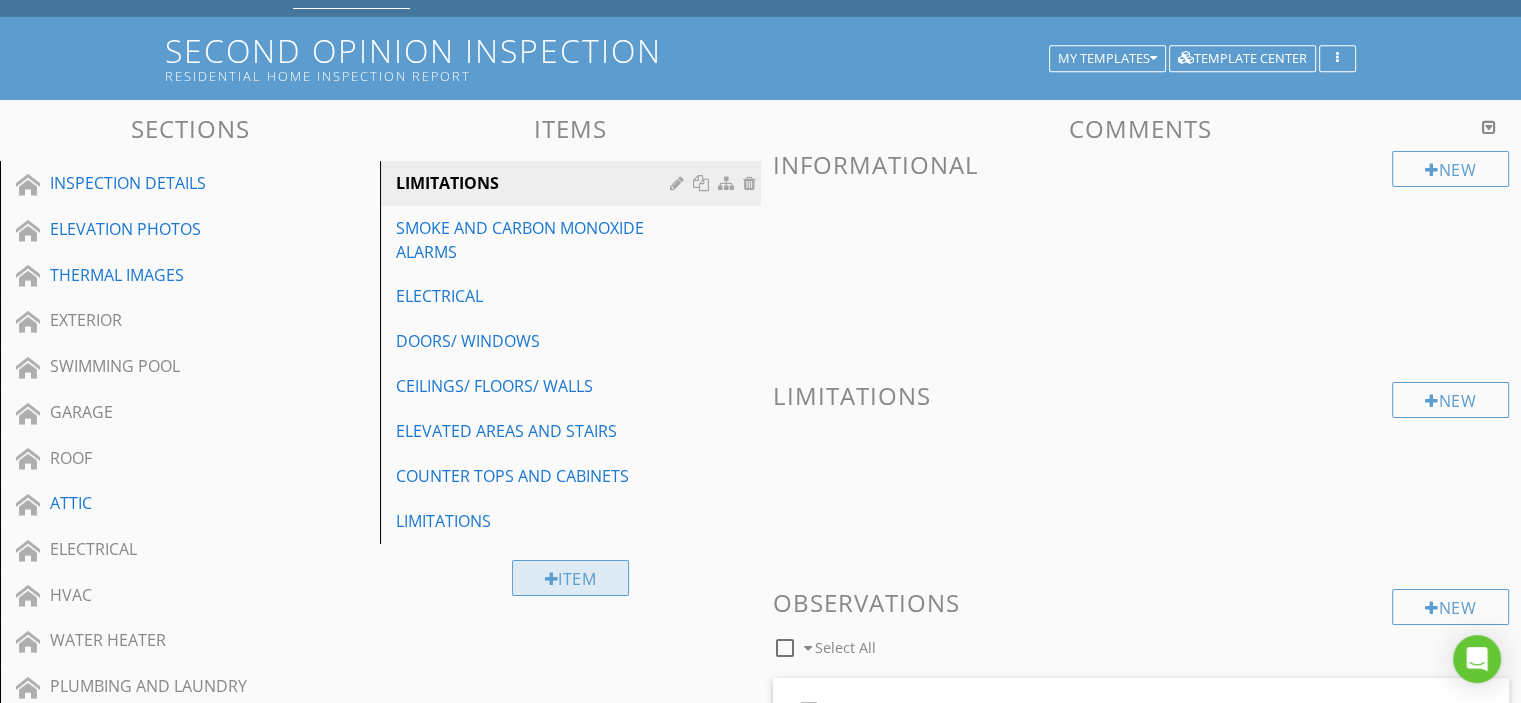 click on "Item" at bounding box center (571, 578) 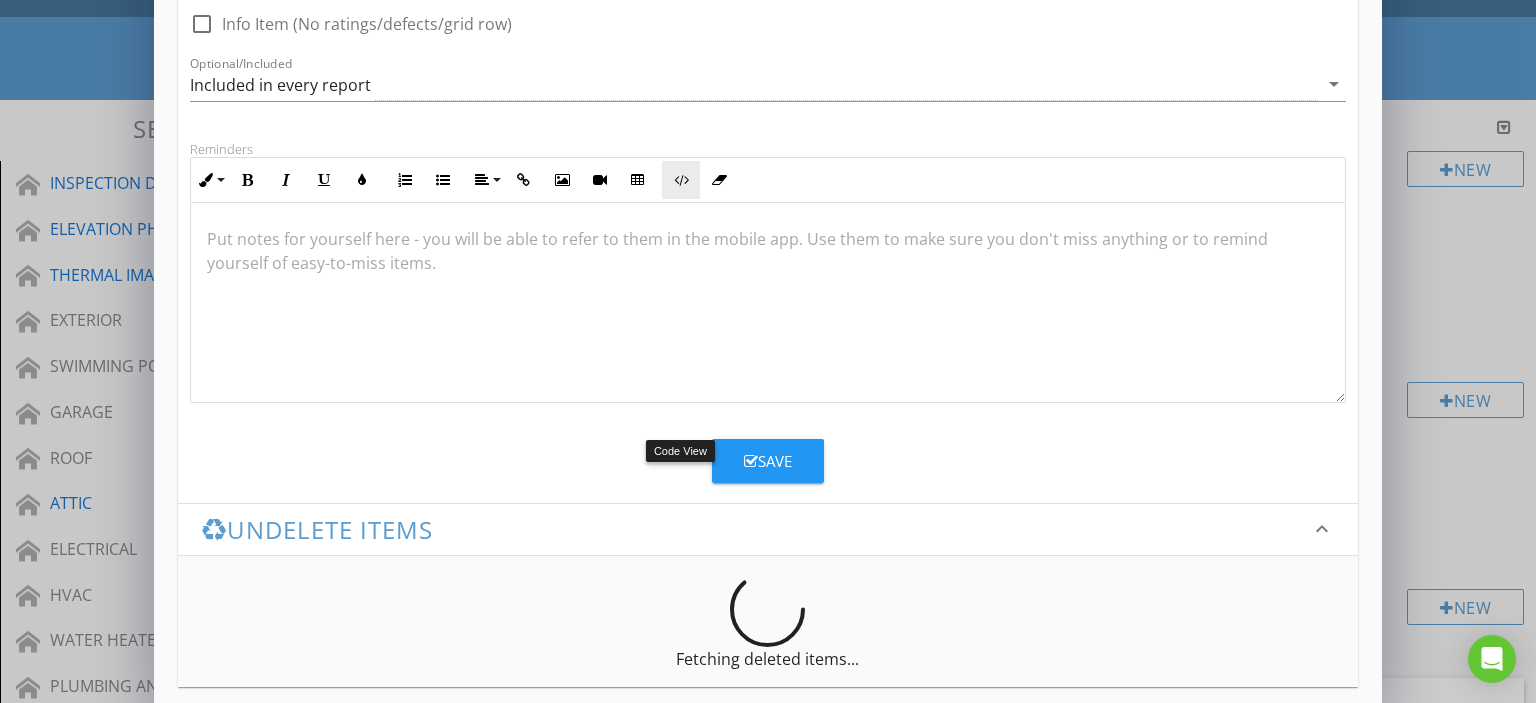 scroll, scrollTop: 260, scrollLeft: 0, axis: vertical 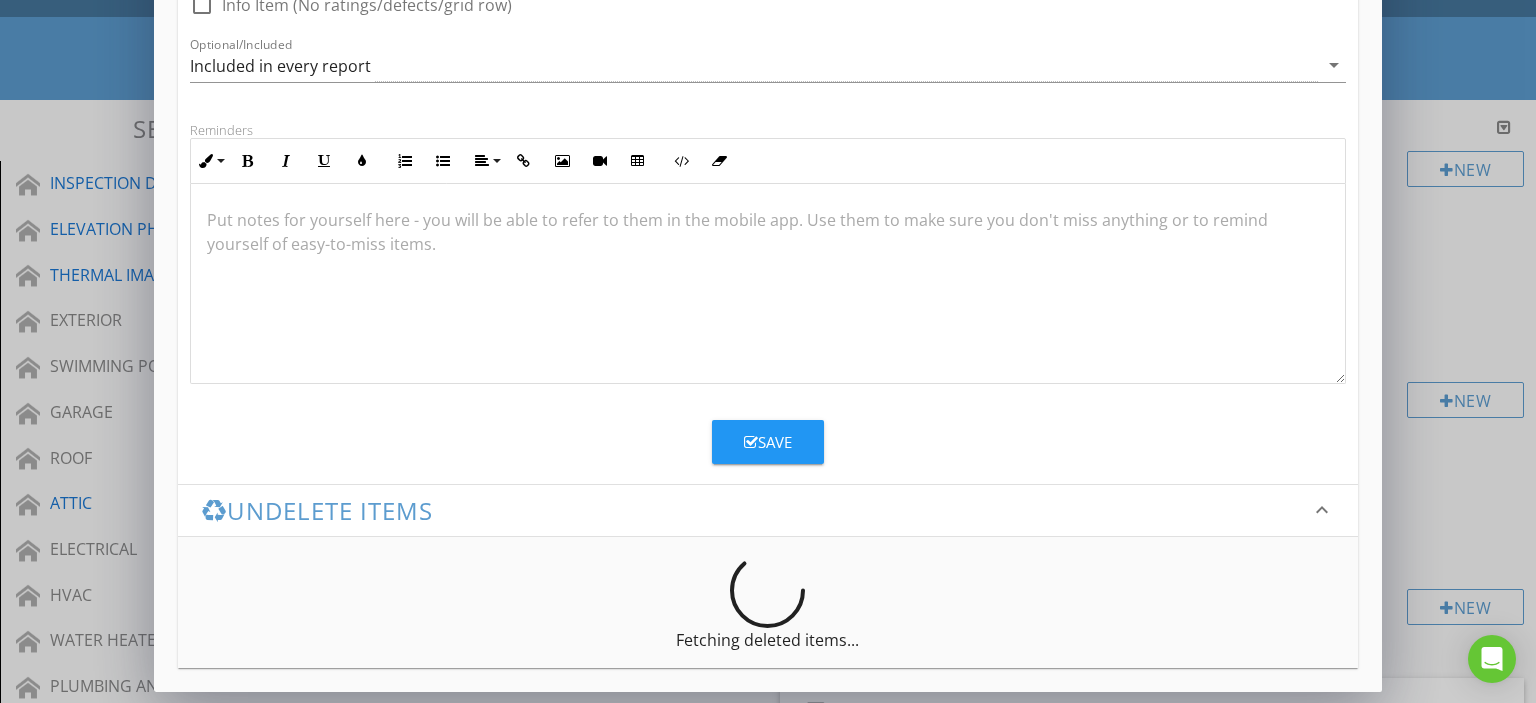 click on "Undelete items" at bounding box center (756, 510) 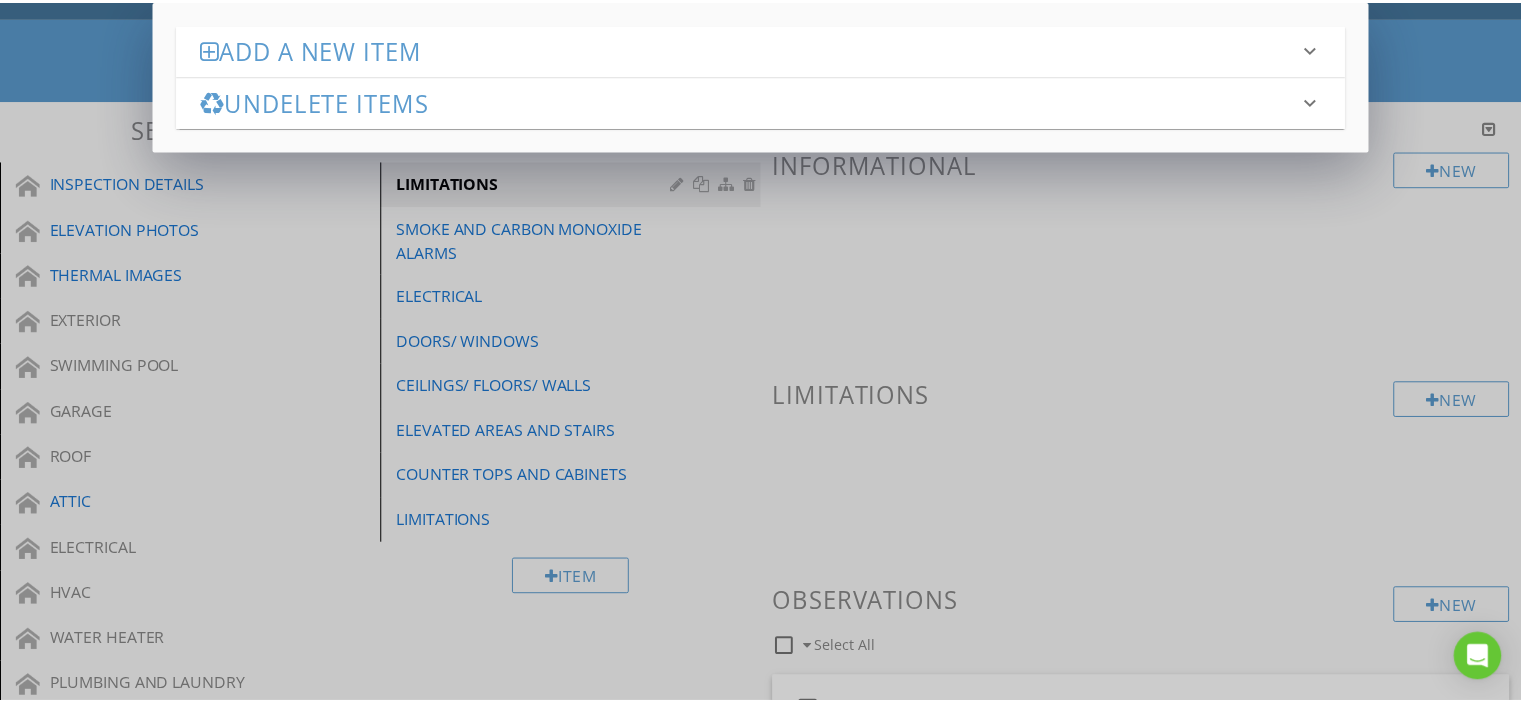 scroll, scrollTop: 0, scrollLeft: 0, axis: both 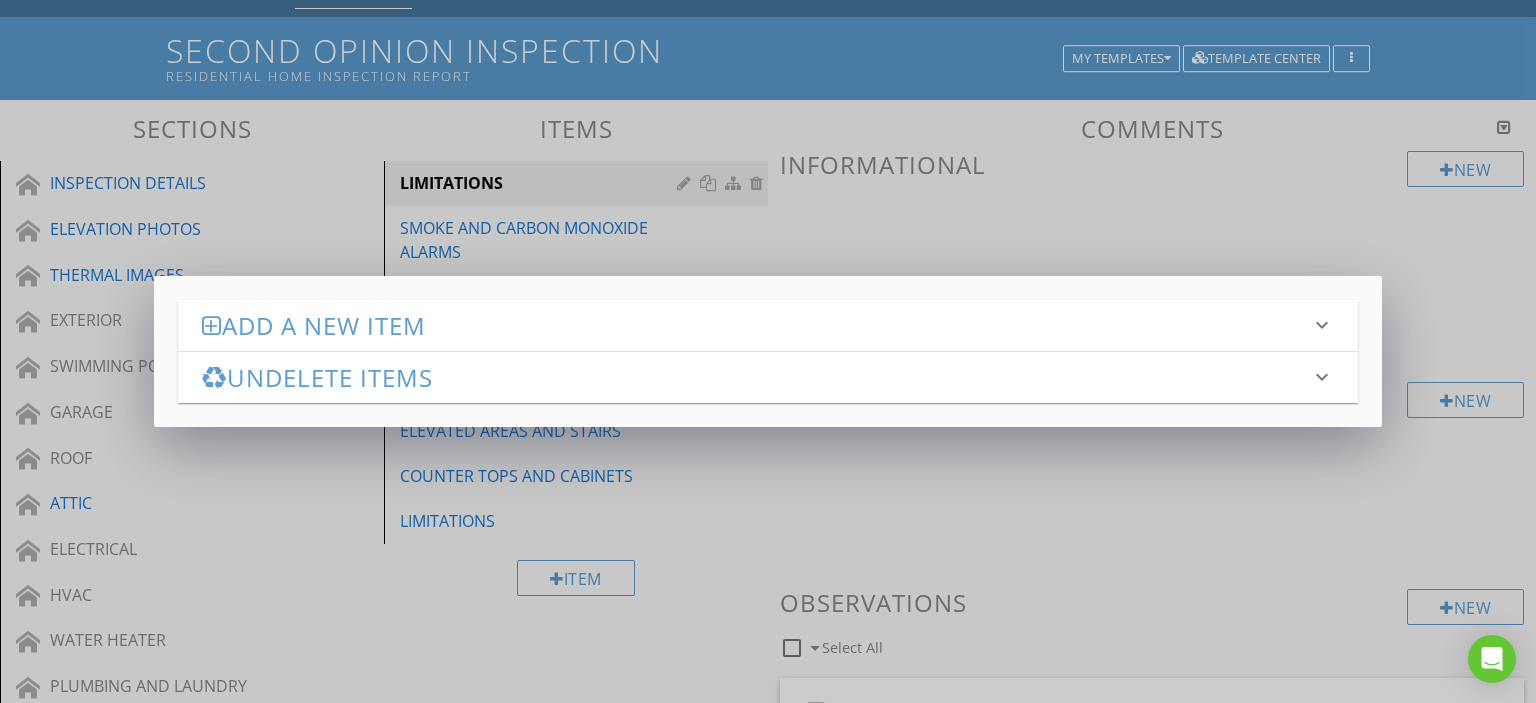 click on "Undelete items" at bounding box center [756, 377] 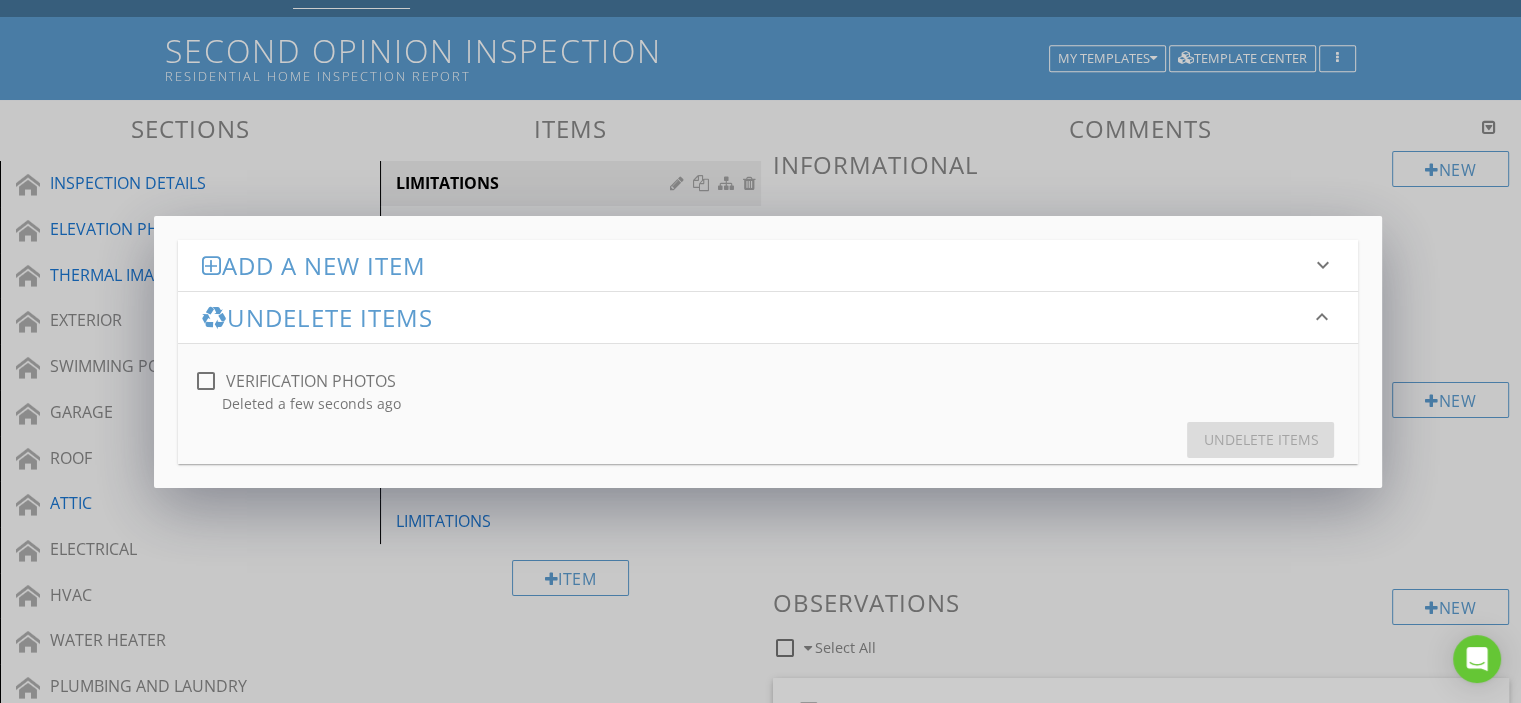 click on "Add a new item
keyboard_arrow_down
This new item will be saved to your template and available as an
add-on to any new report.
Item Name The name field is required.     check_box_outline_blank Info Item (No ratings/defects/grid row)   Optional/Included Included in every report arrow_drop_down     Reminders   Inline Style XLarge Large Normal Small Light Small/Light Bold Italic Underline Colors Ordered List Unordered List Align Align Left Align Center Align Right Align Justify Insert Link Insert Image Insert Video Insert Table Code View Clear Formatting Put notes for yourself here - you will be able to refer to them in the mobile app. Use them to make sure you don't miss anything or to remind yourself of easy-to-miss items.
Save
Undelete items
keyboard_arrow_down     check_box_outline_blank
VERIFICATION PHOTOS" at bounding box center (760, 351) 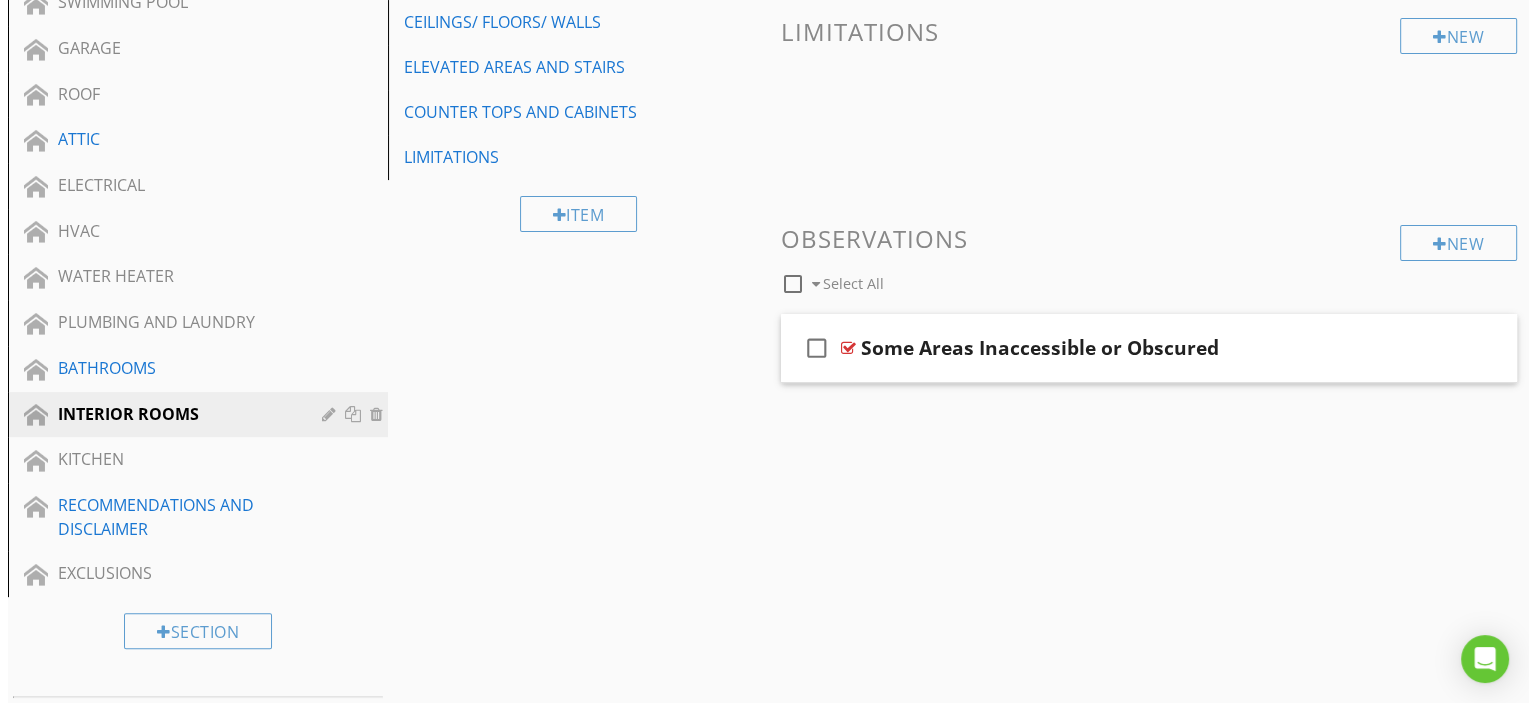 scroll, scrollTop: 500, scrollLeft: 0, axis: vertical 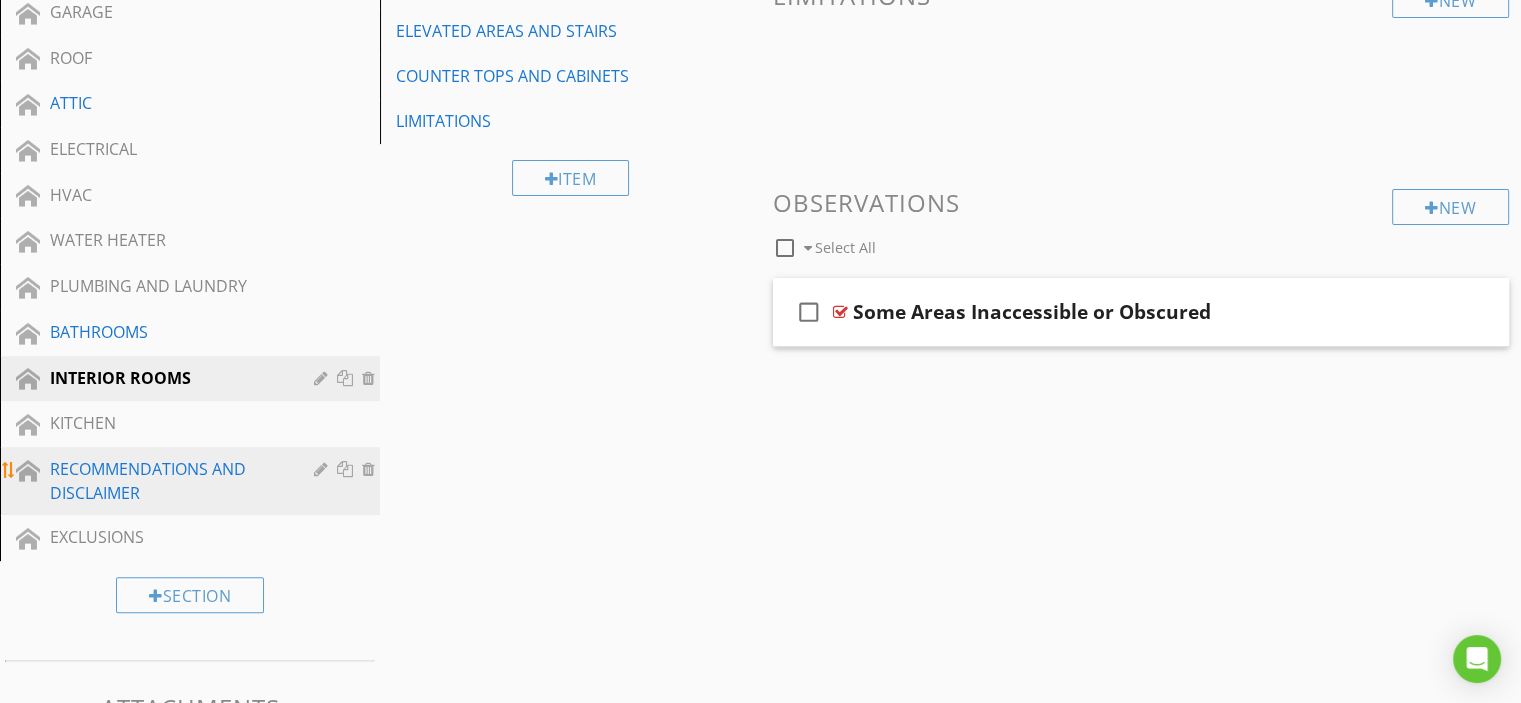 click at bounding box center (323, 469) 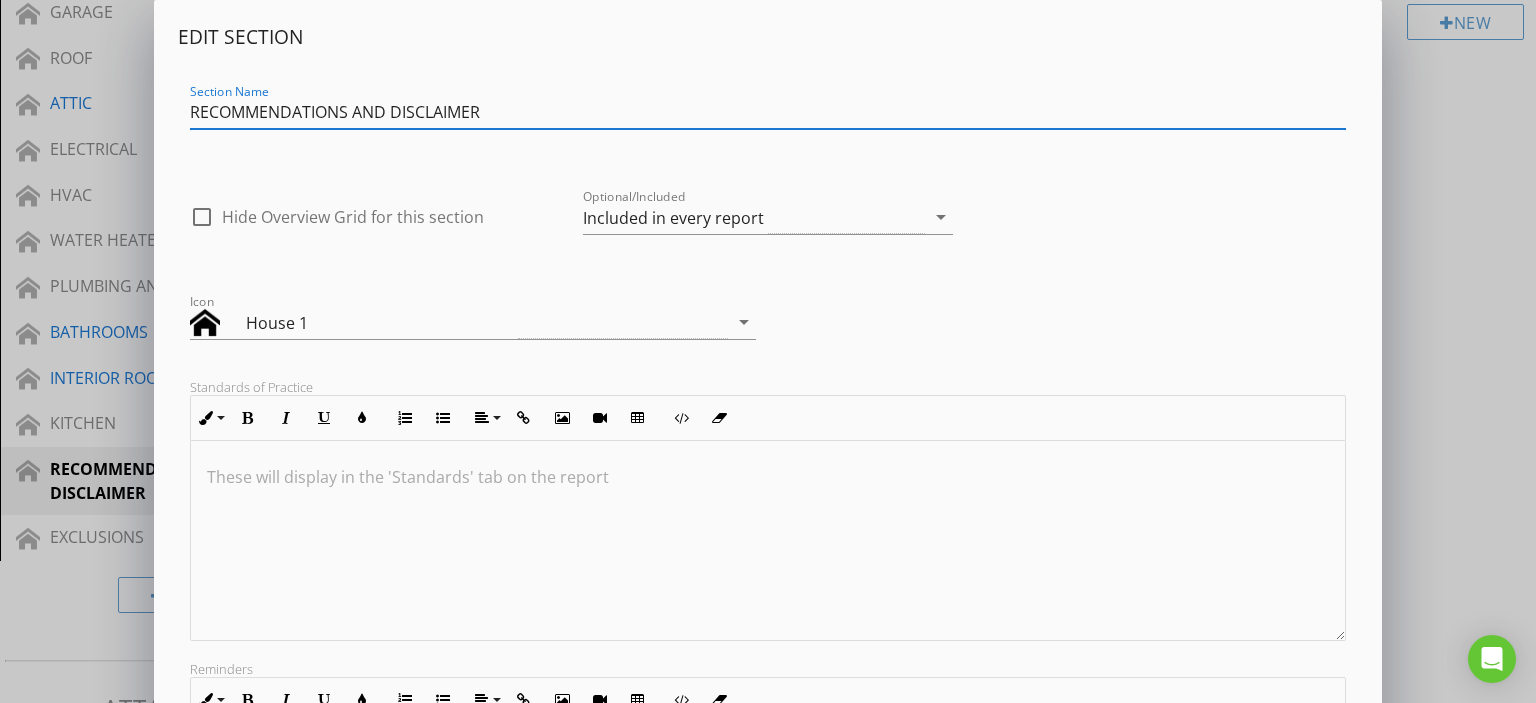 drag, startPoint x: 392, startPoint y: 108, endPoint x: 71, endPoint y: 71, distance: 323.12537 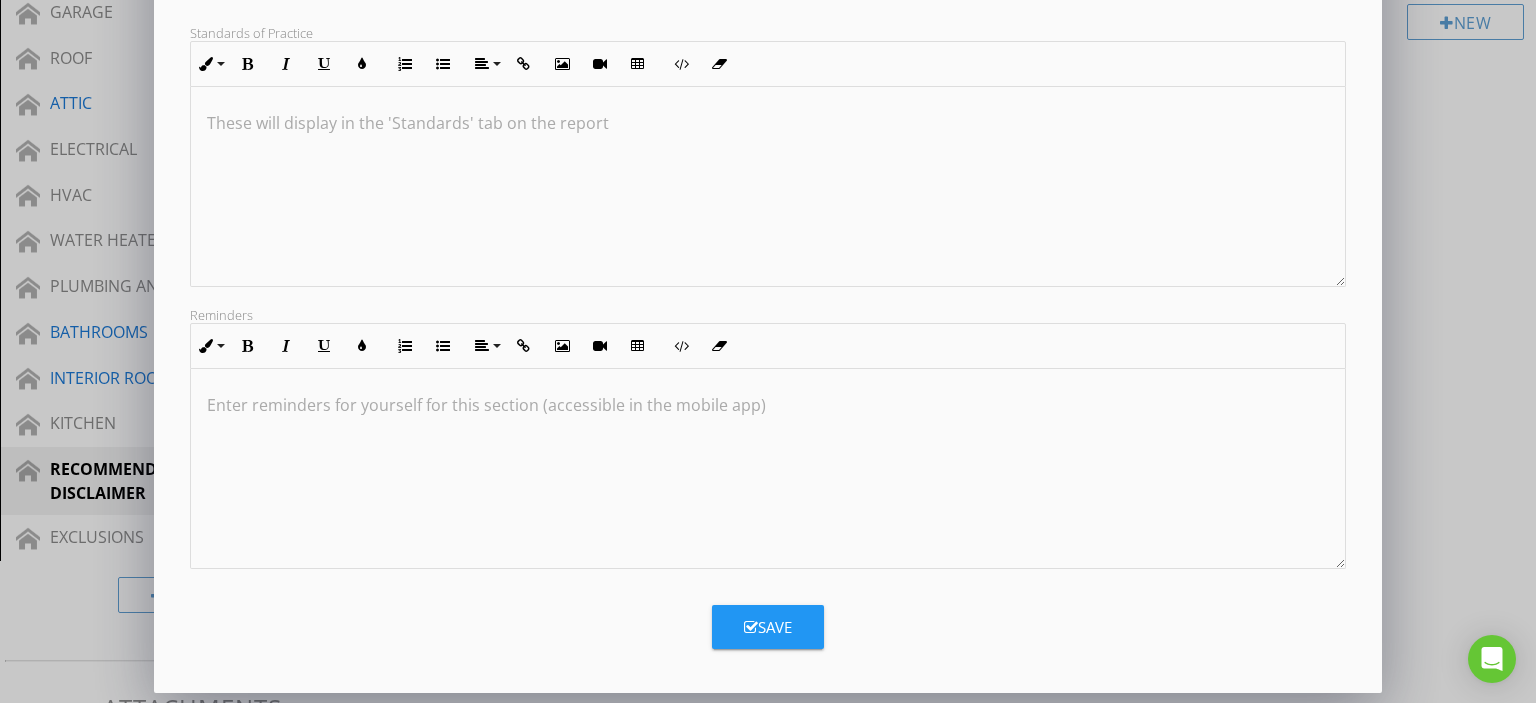 type on "DISCLAIMER" 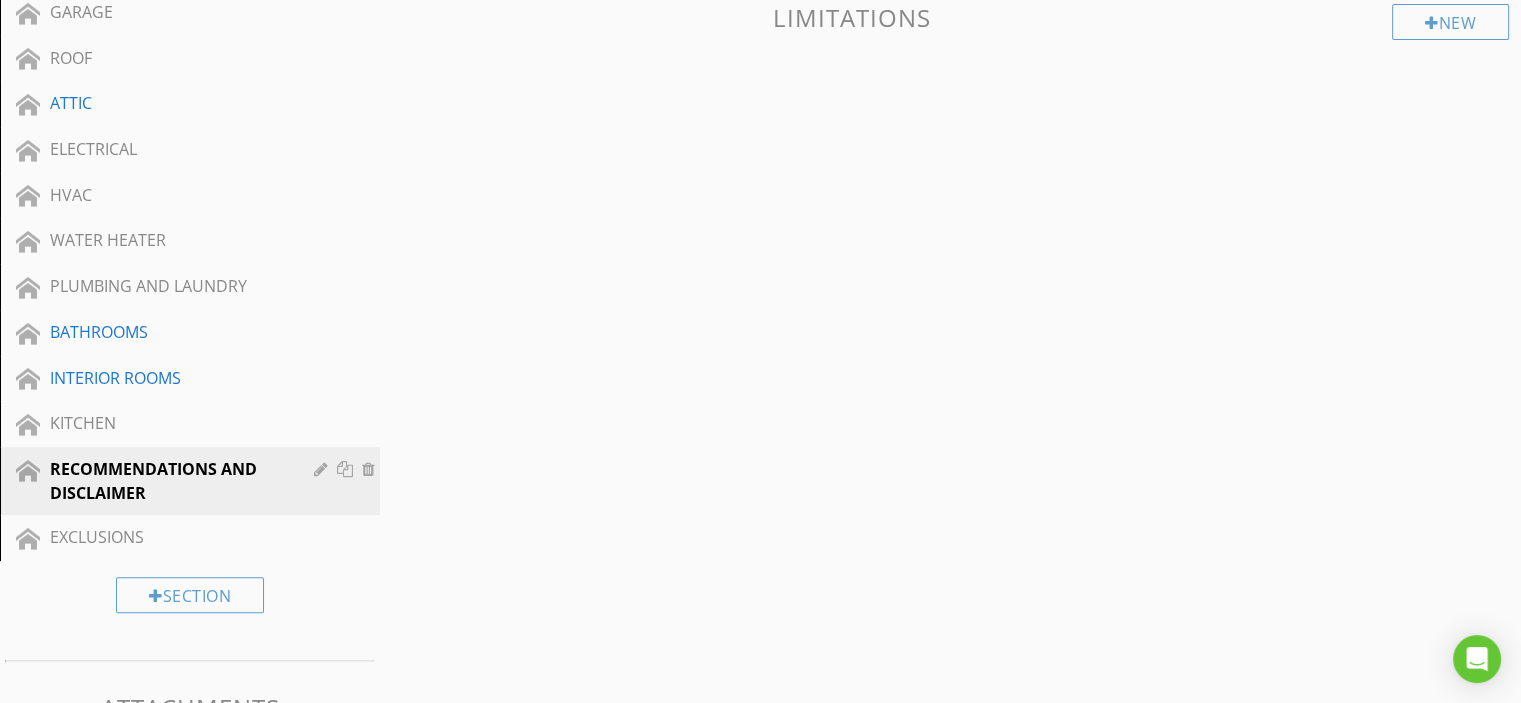 scroll, scrollTop: 139, scrollLeft: 0, axis: vertical 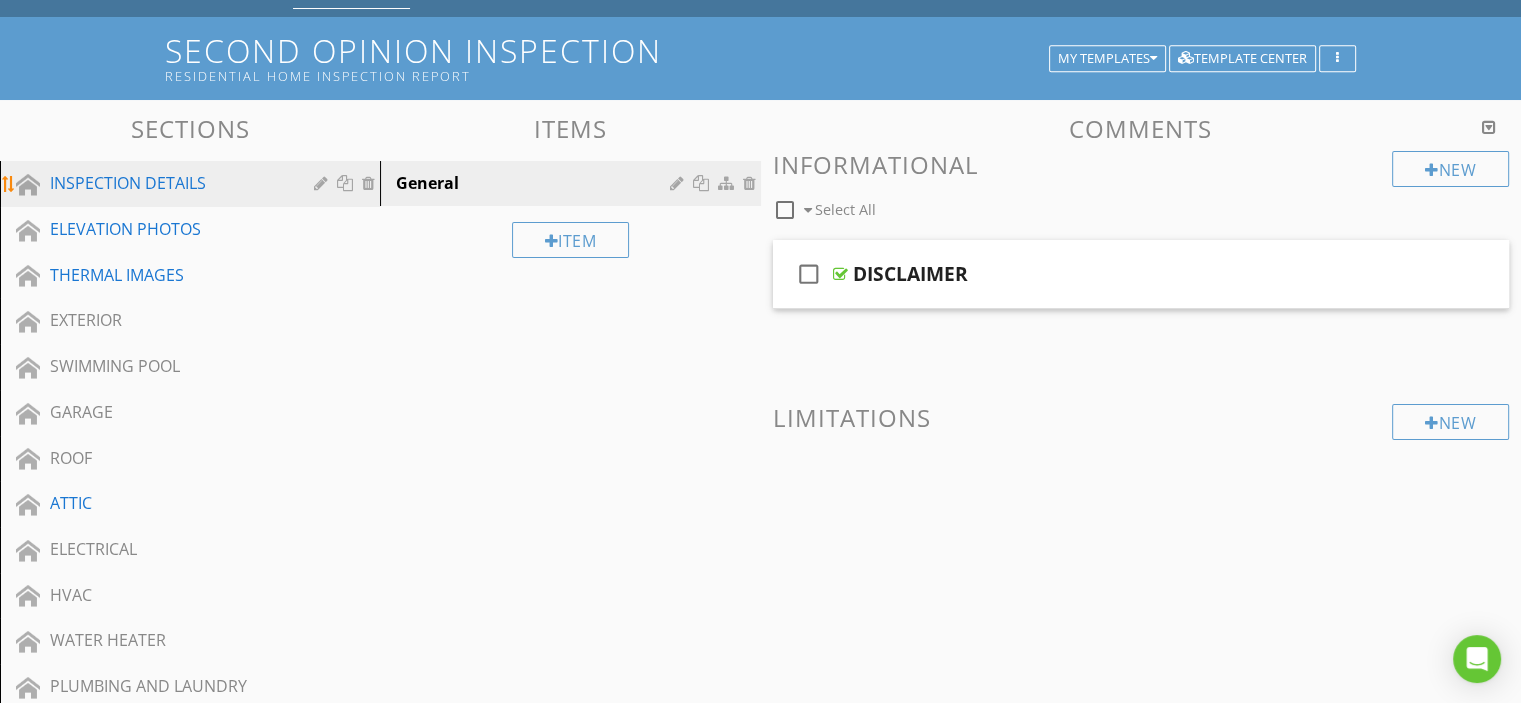 click on "INSPECTION DETAILS" at bounding box center (167, 183) 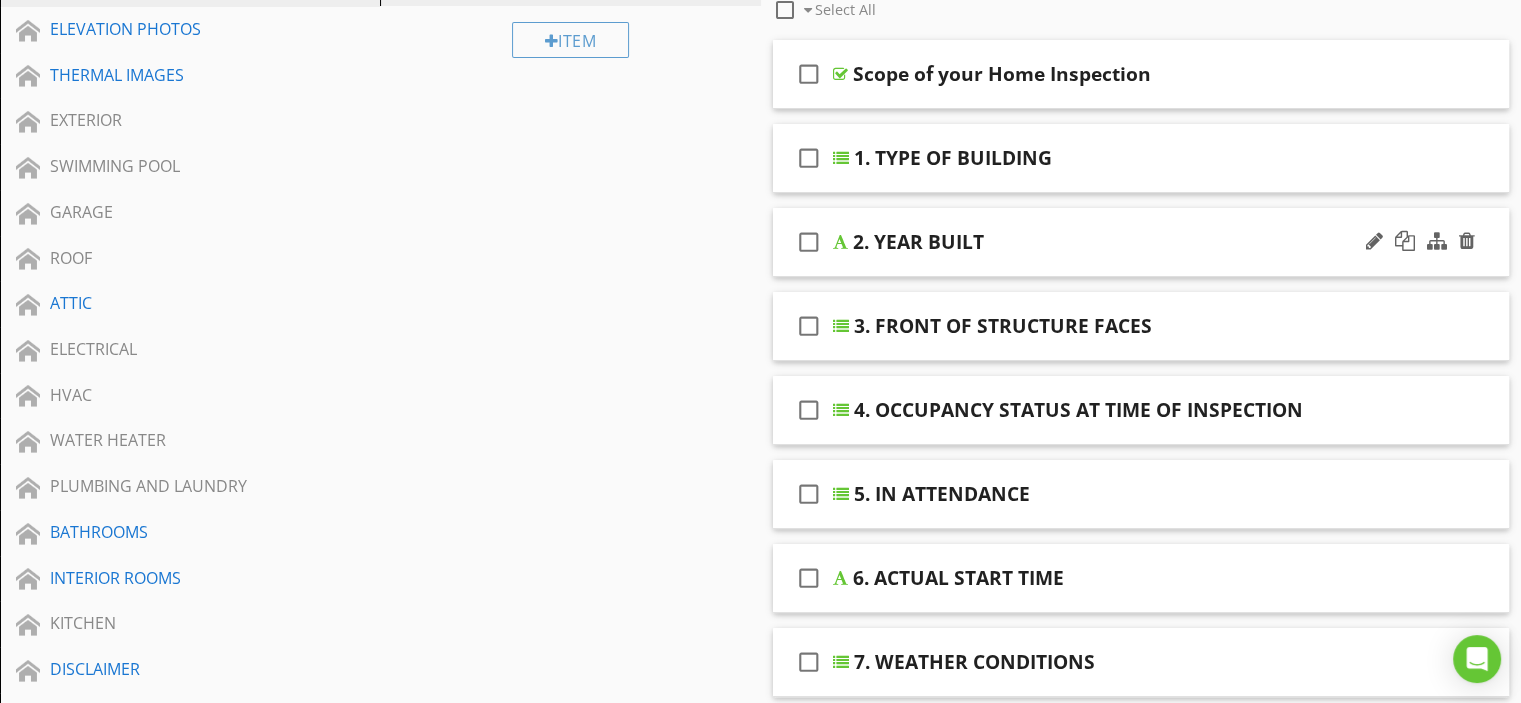 scroll, scrollTop: 100, scrollLeft: 0, axis: vertical 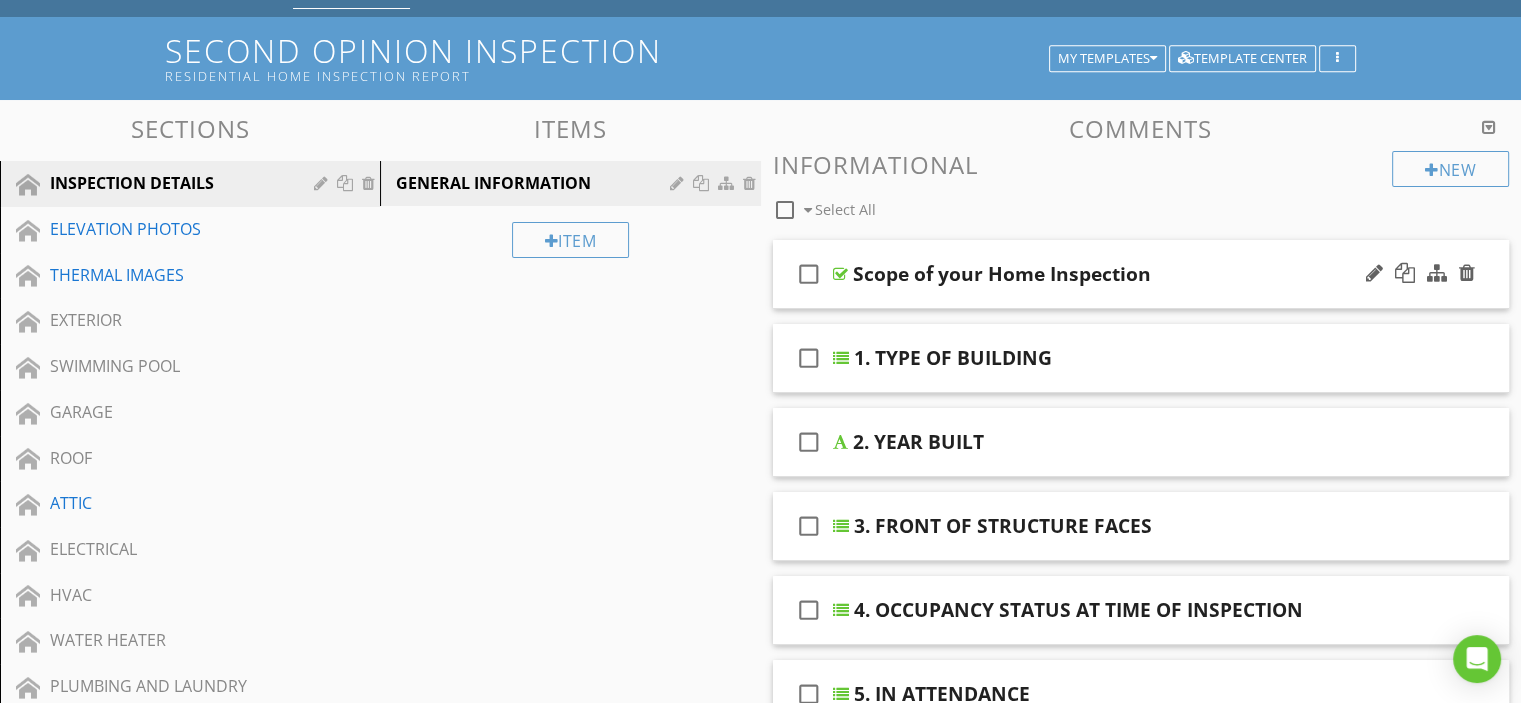 click on "Scope of your Home Inspection" at bounding box center [1002, 274] 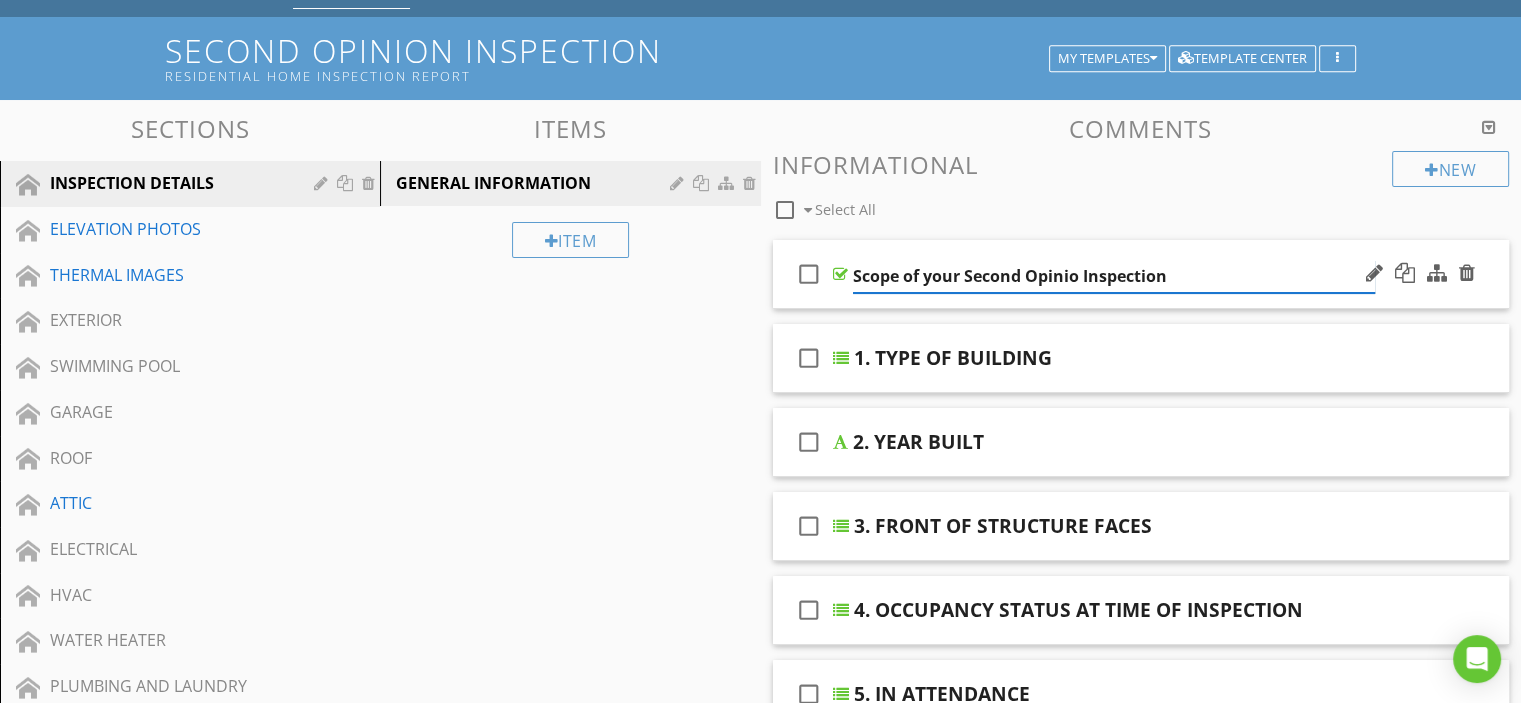 type on "Scope of your Second Opinion Inspection" 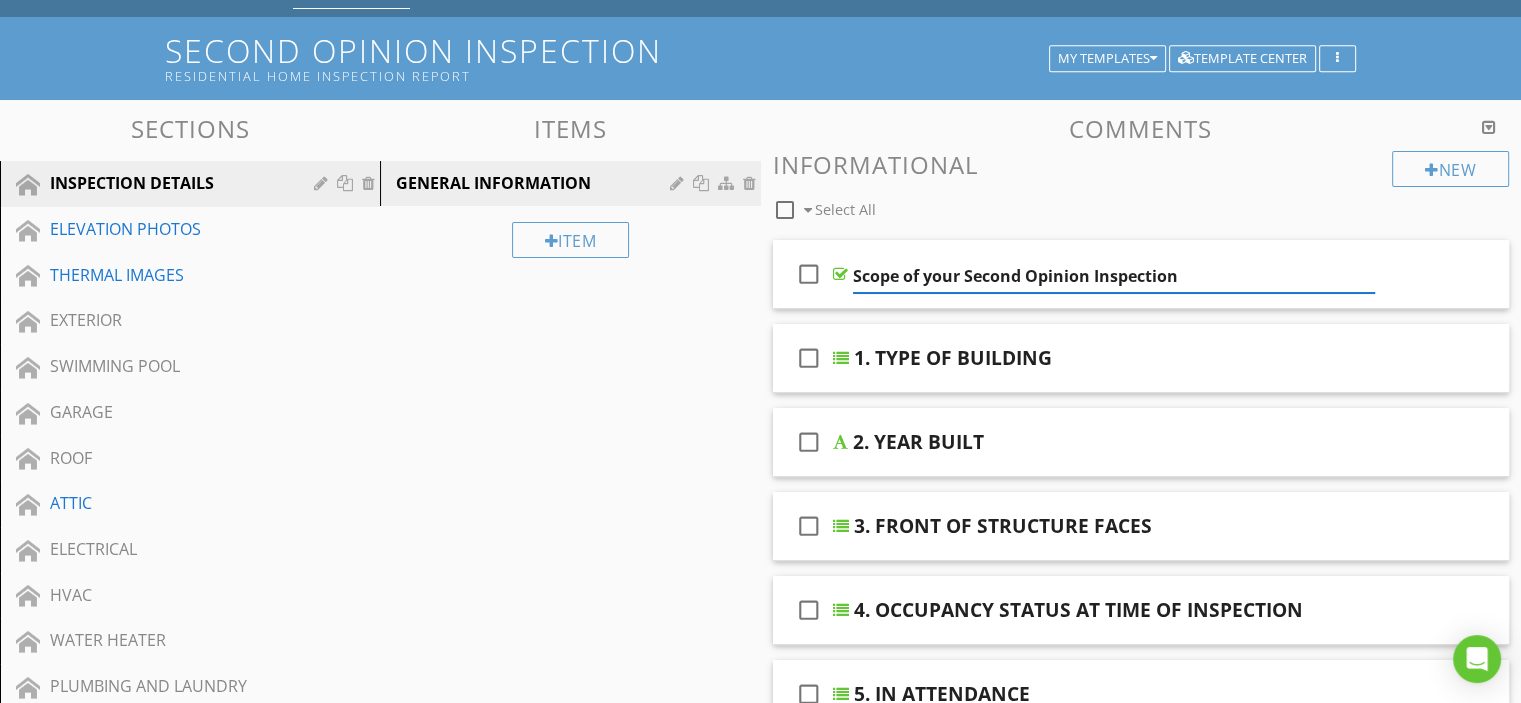 click on "Sections
INSPECTION DETAILS           ELEVATION PHOTOS           THERMAL IMAGES           EXTERIOR           SWIMMING POOL           GARAGE           ROOF           ATTIC           ELECTRICAL           HVAC           WATER HEATER           PLUMBING AND LAUNDRY           BATHROOMS           INTERIOR ROOMS           KITCHEN           DISCLAIMER           EXCLUSIONS
Section
Attachments
Attachment
Items
GENERAL INFORMATION
Item
Comments
New
Informational   check_box_outline_blank     Select All       check_box_outline_blank         Scope of your Second Opinion Inspection           check_box_outline_blank
1. TYPE OF BUILDING
check_box_outline_blank
2. YEAR BUILT
check_box_outline_blank" at bounding box center [760, 821] 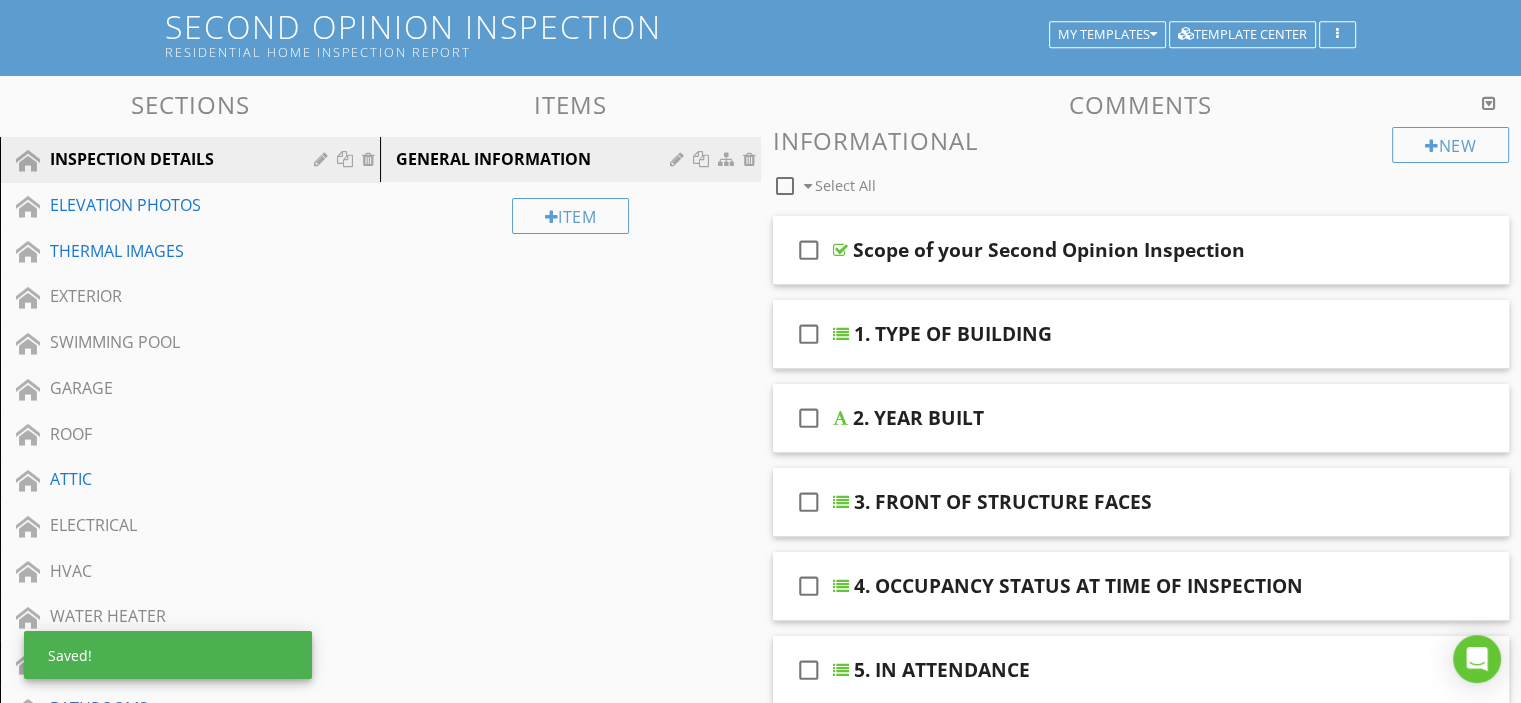 scroll, scrollTop: 200, scrollLeft: 0, axis: vertical 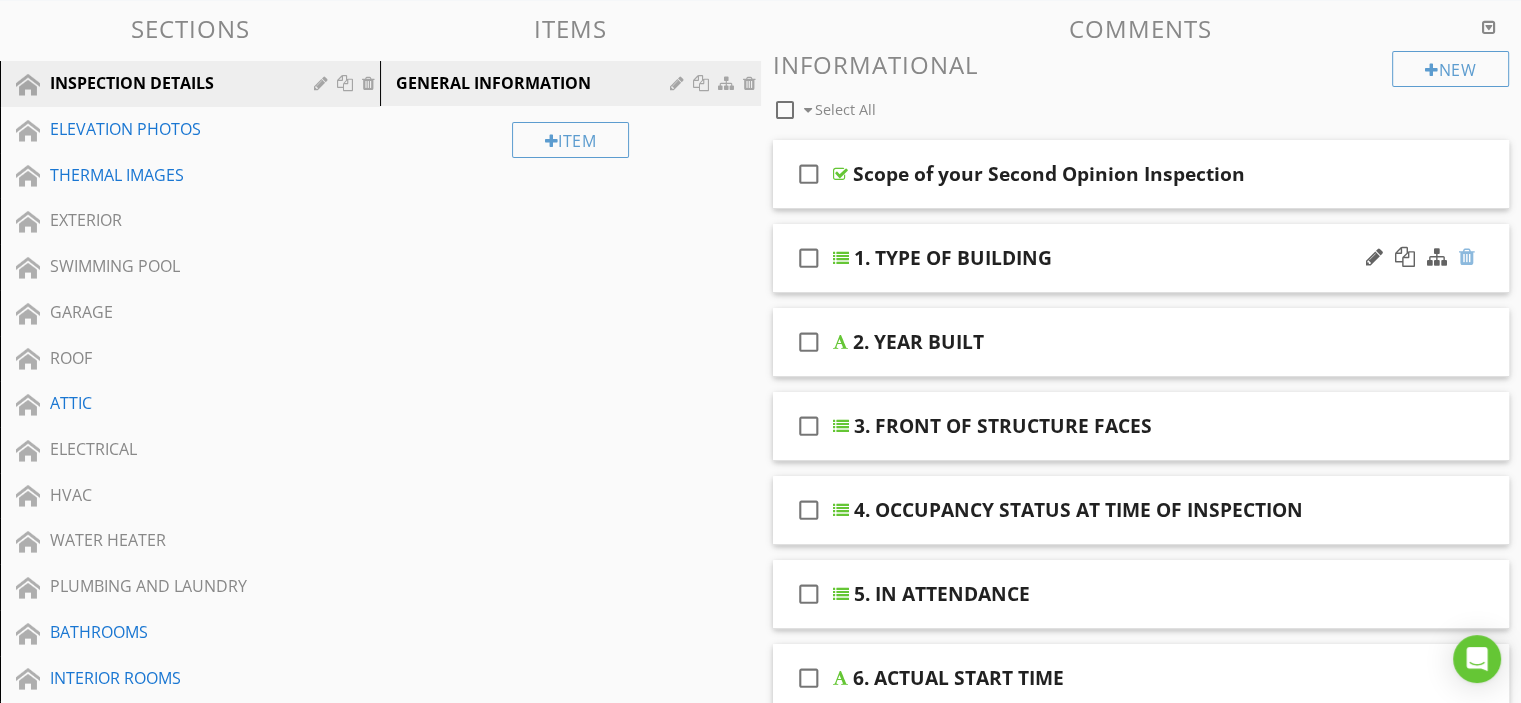 click at bounding box center [1467, 257] 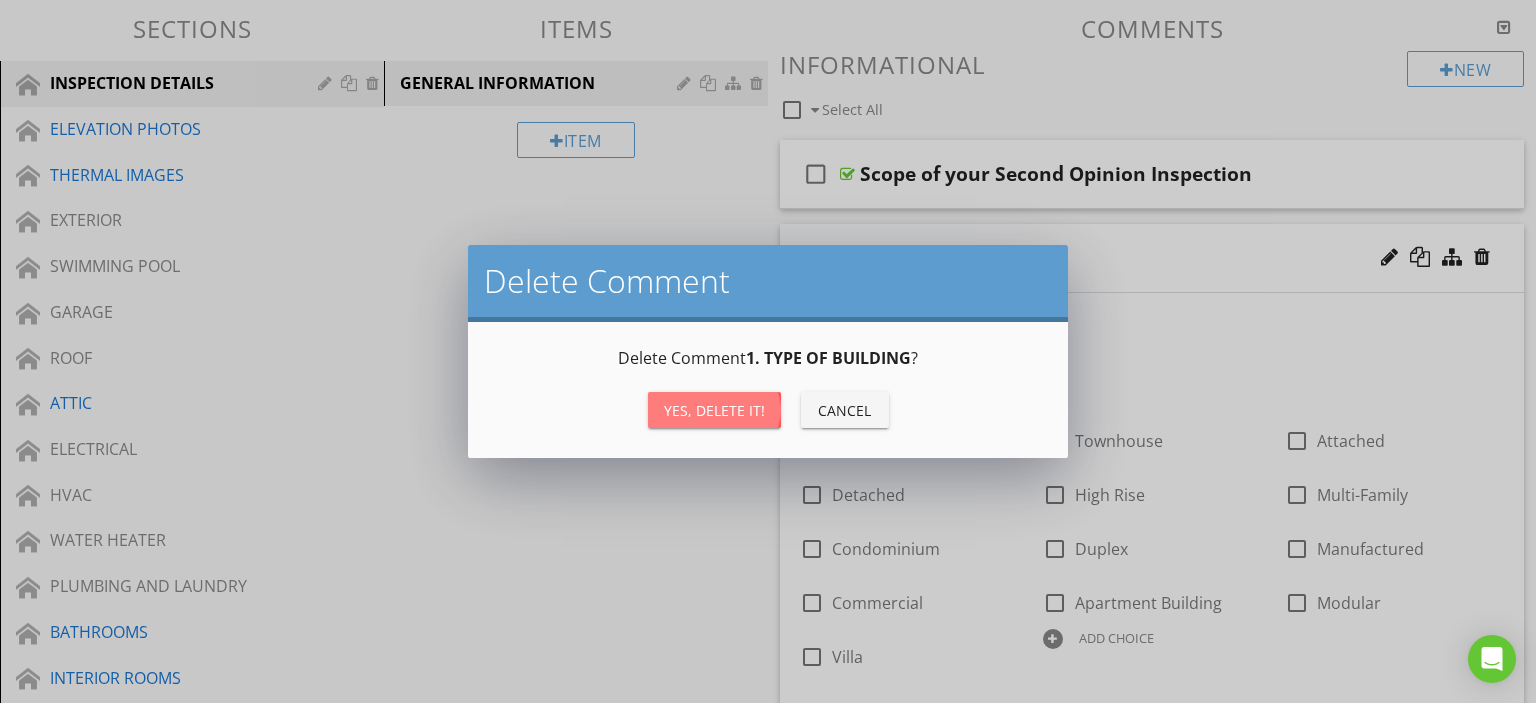 click on "Yes, Delete it!" at bounding box center [714, 410] 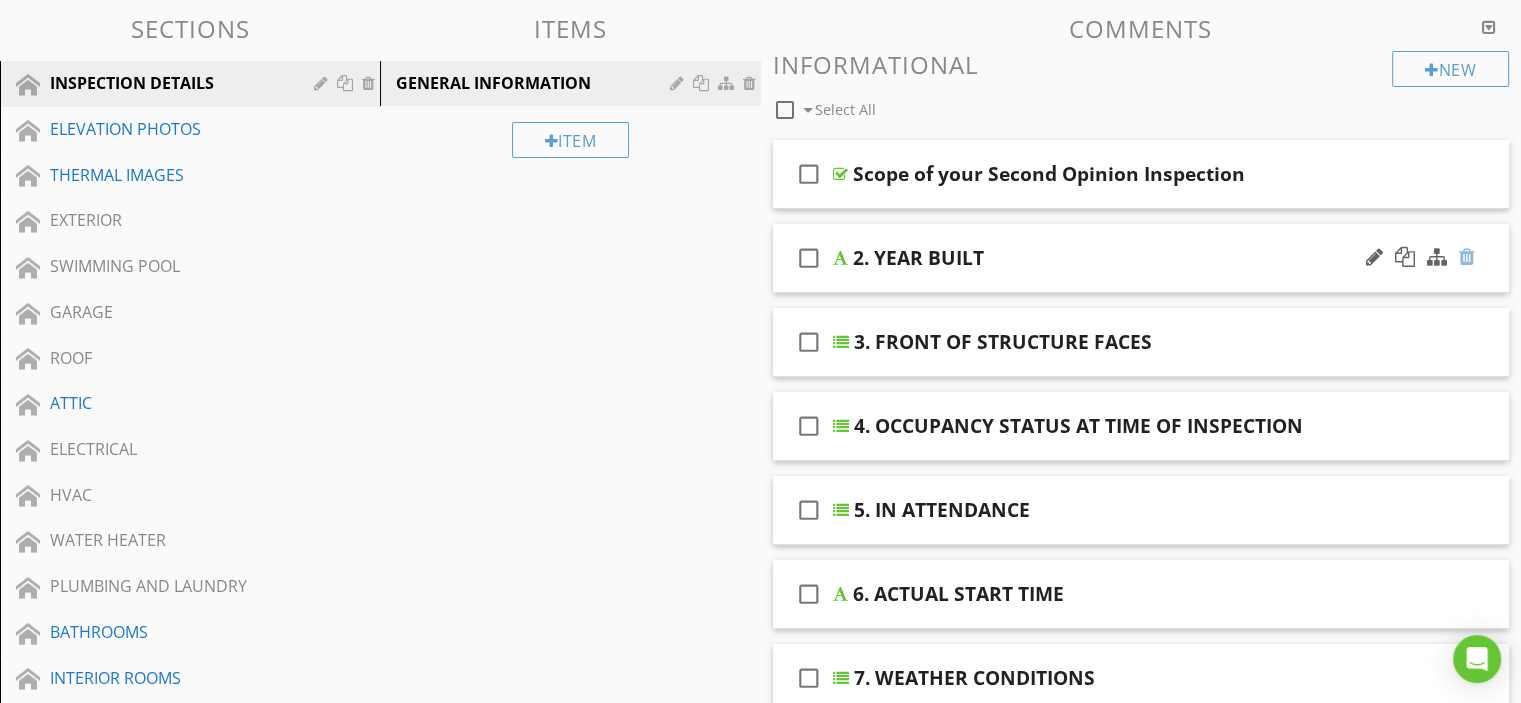 click at bounding box center (1467, 257) 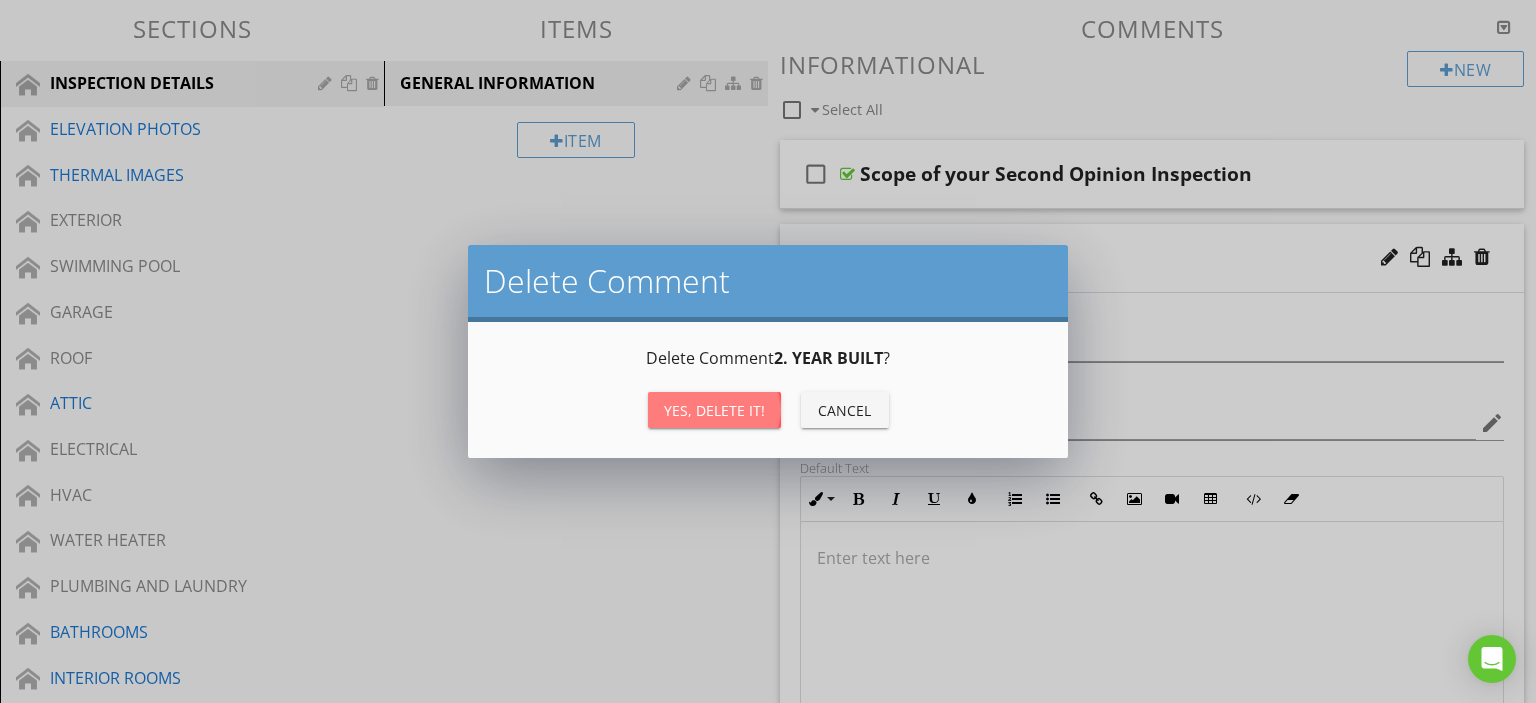 click on "Yes, Delete it!" at bounding box center [714, 410] 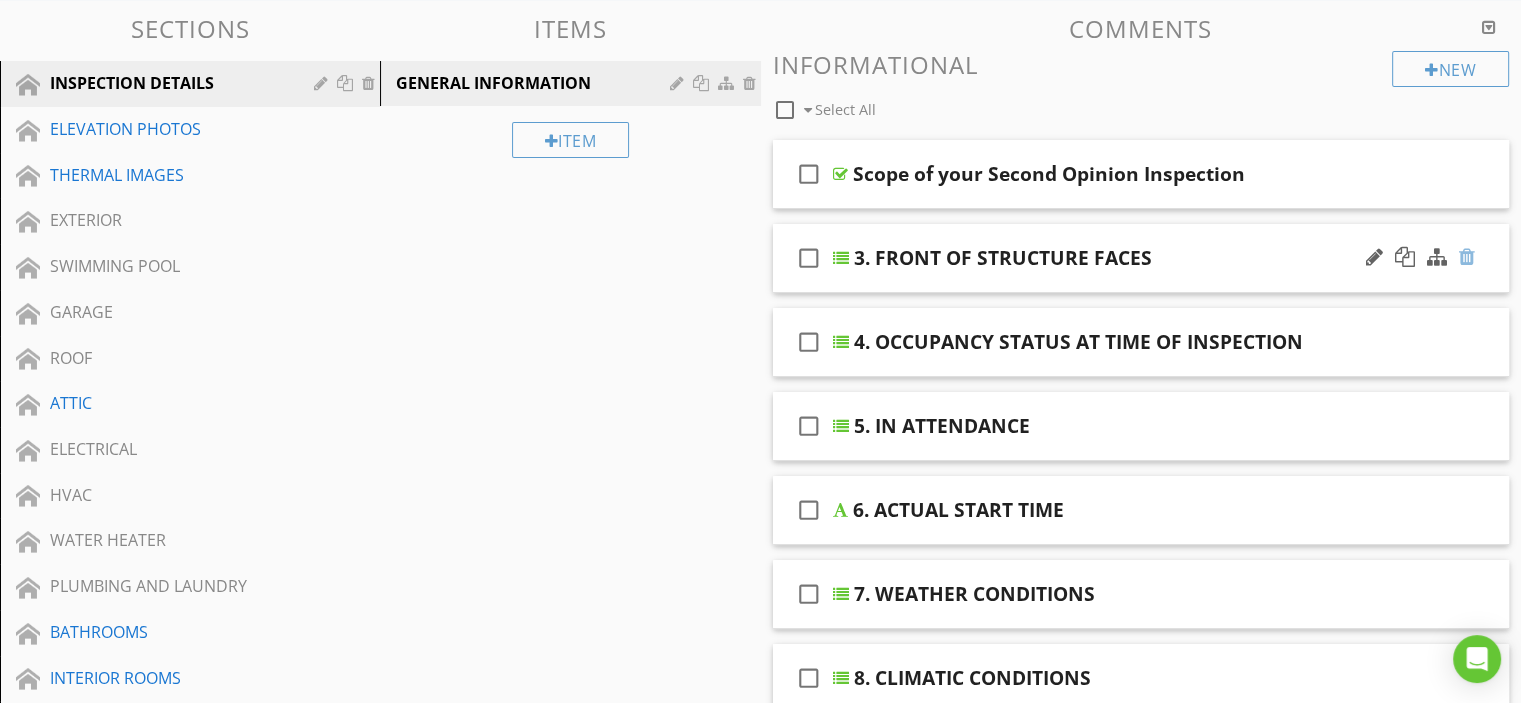 click at bounding box center (1467, 257) 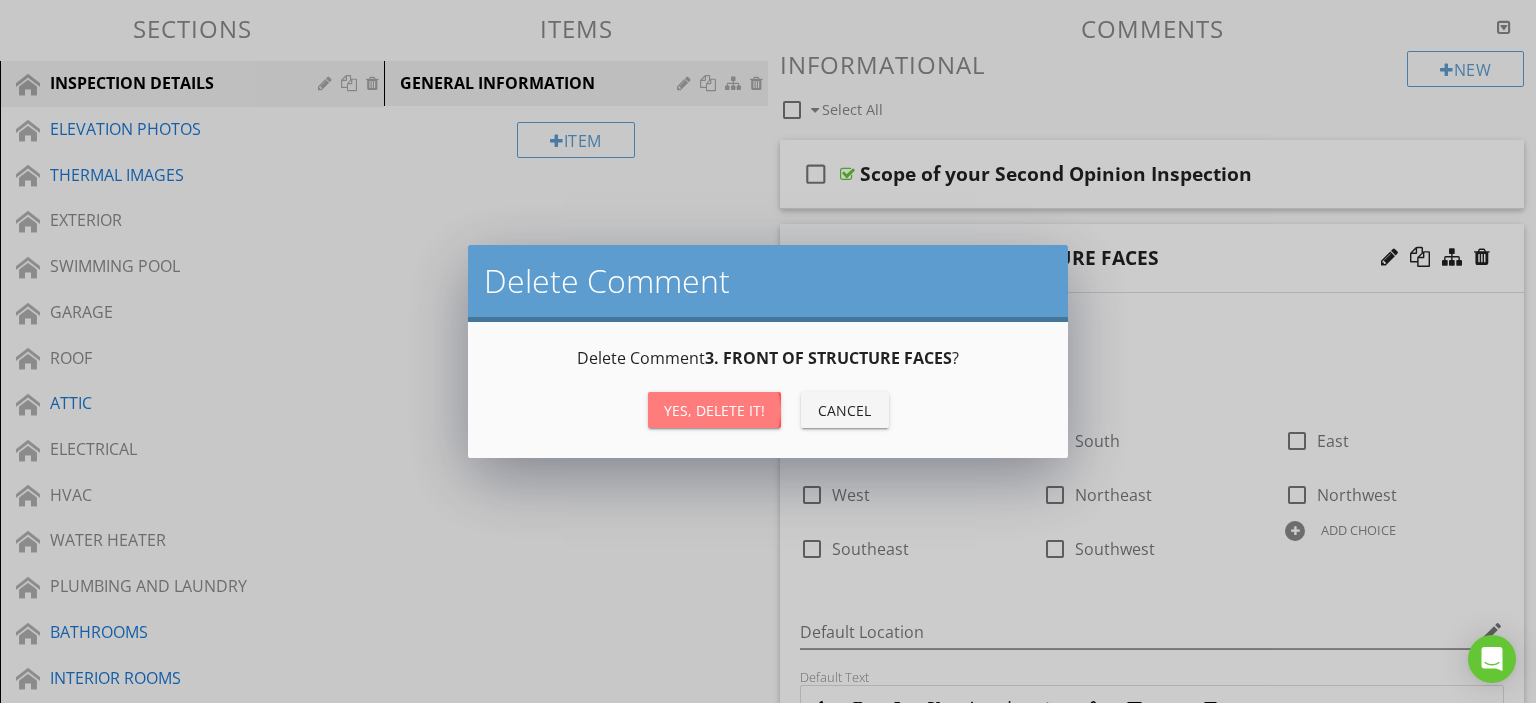 click on "Yes, Delete it!" at bounding box center (714, 410) 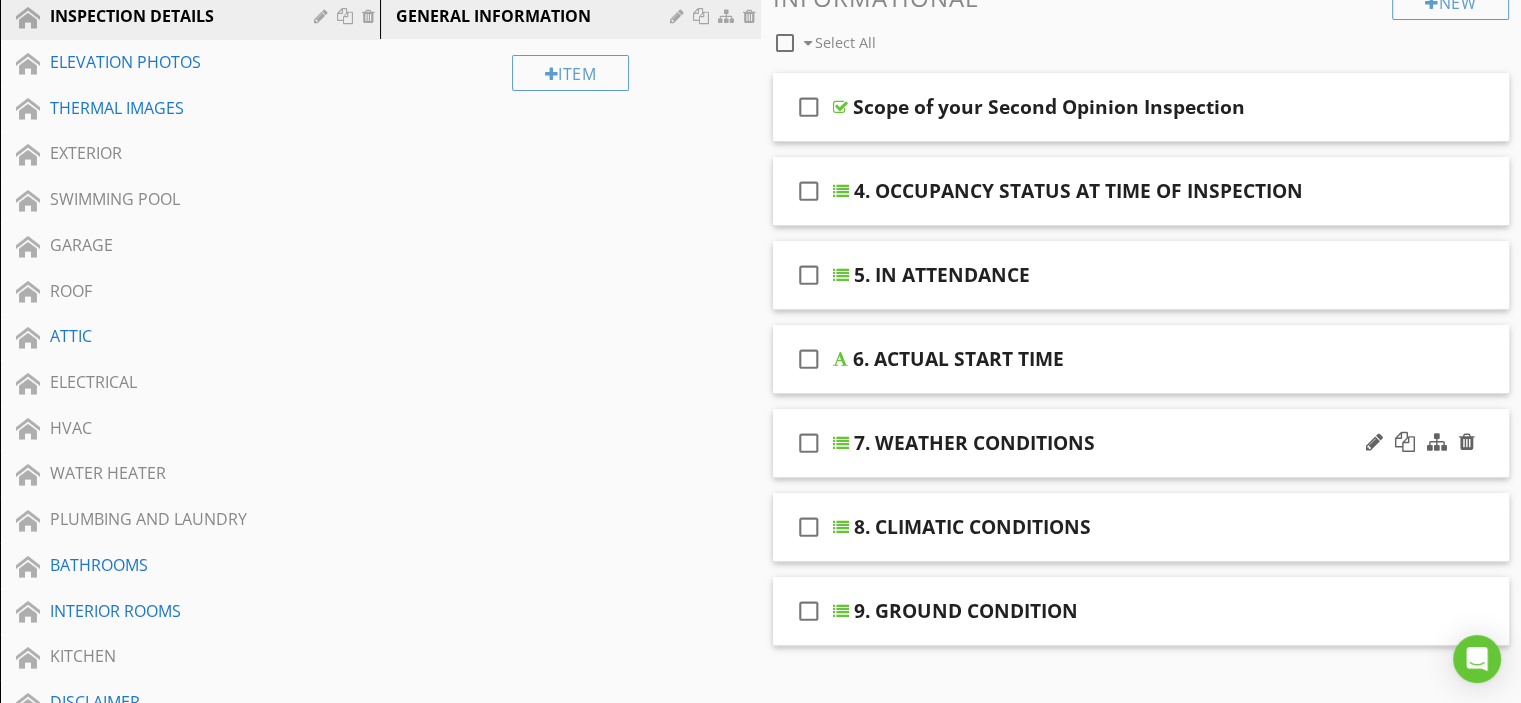 scroll, scrollTop: 300, scrollLeft: 0, axis: vertical 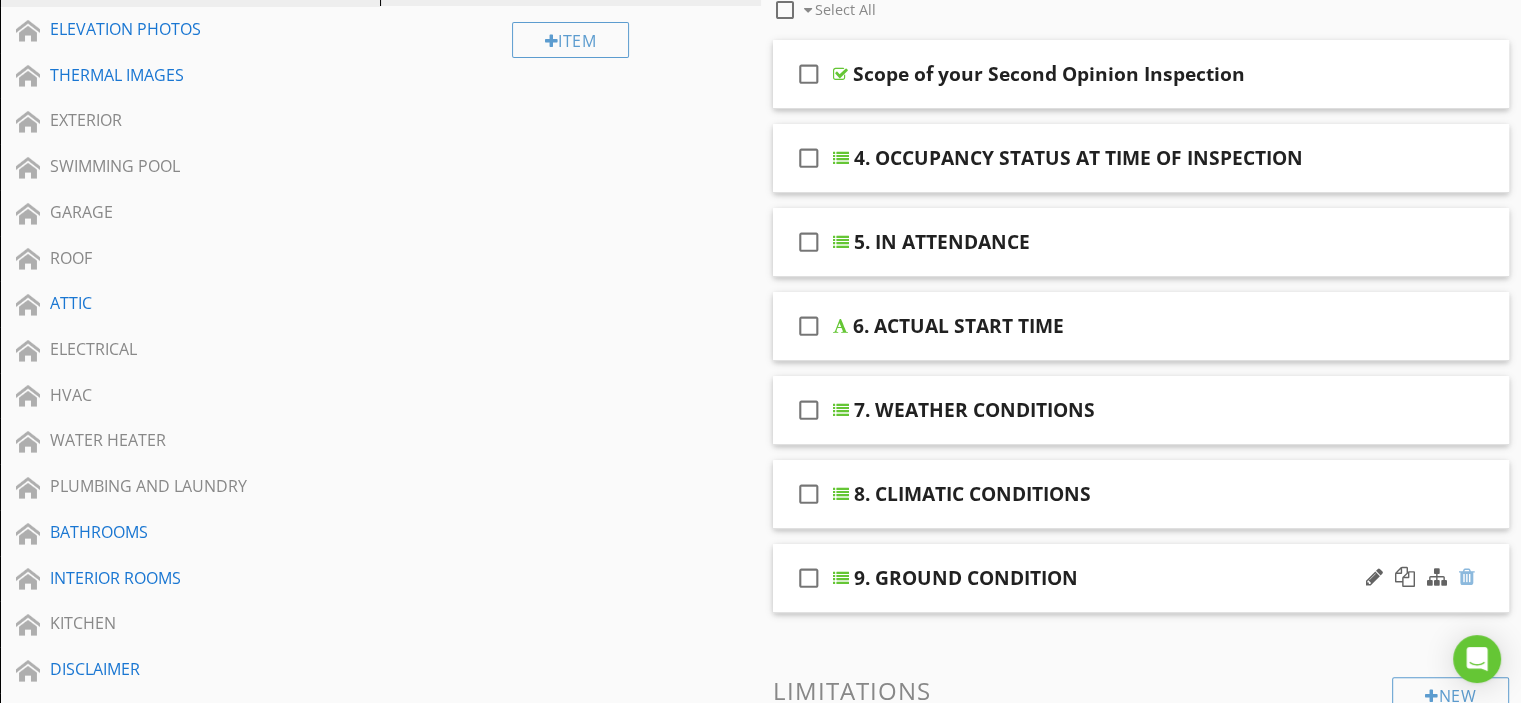 click at bounding box center (1467, 577) 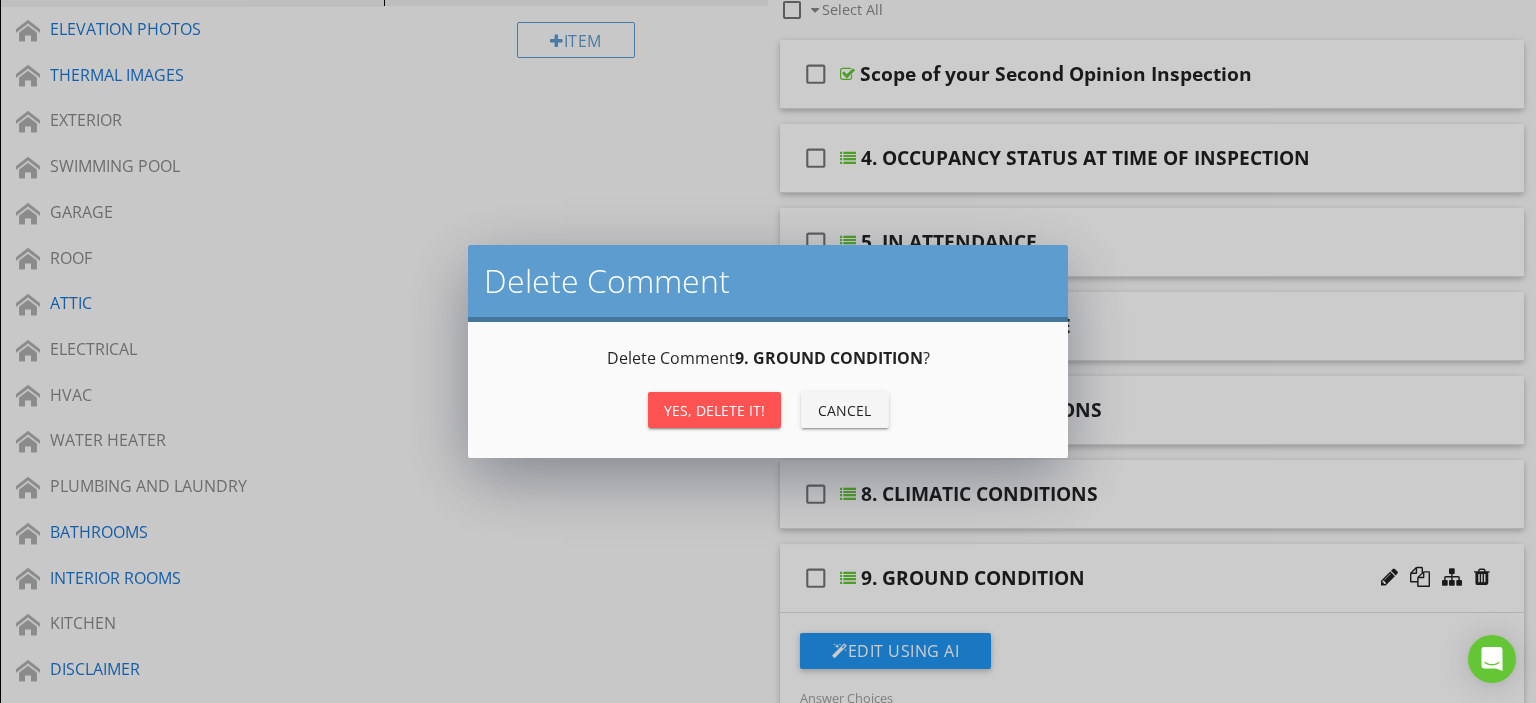 click on "Yes, Delete it!" at bounding box center [714, 410] 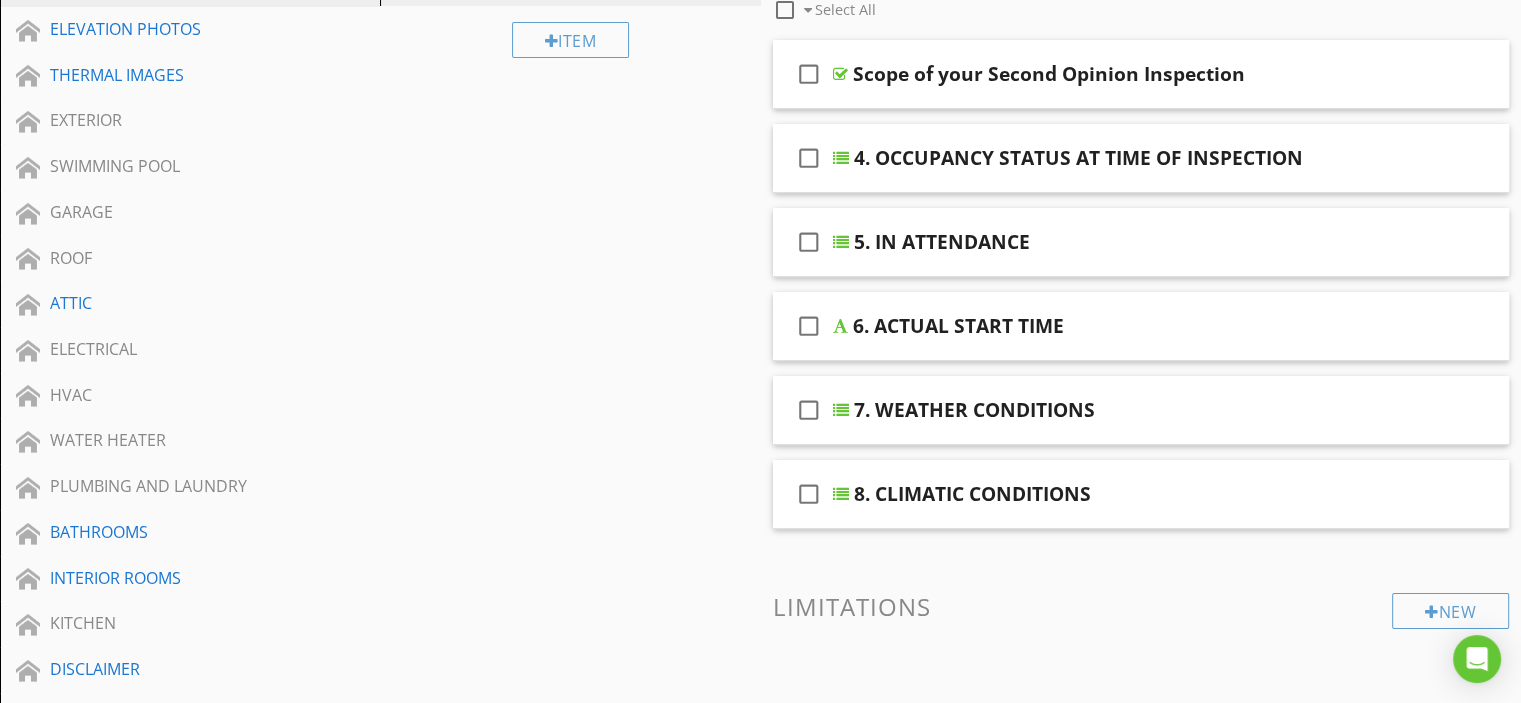 scroll, scrollTop: 200, scrollLeft: 0, axis: vertical 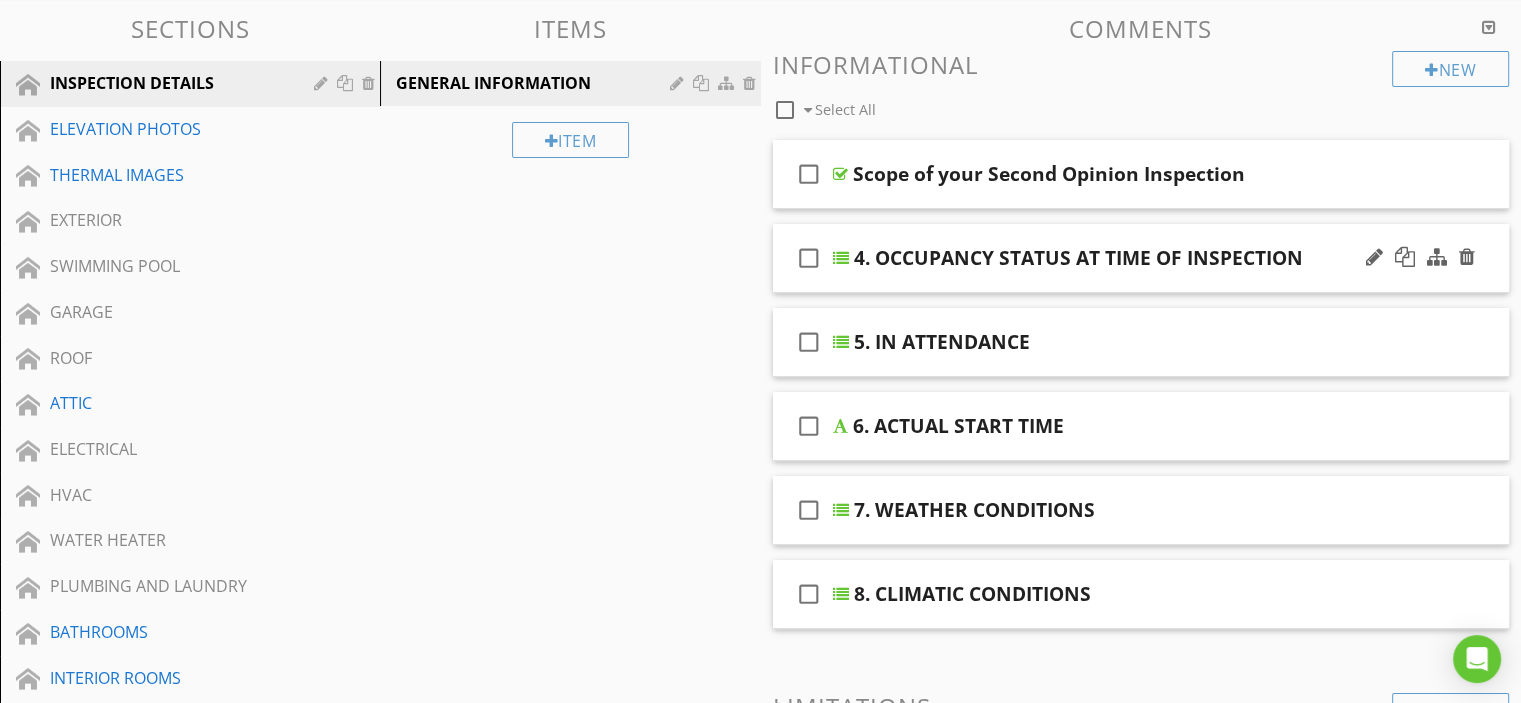 click on "4. OCCUPANCY STATUS AT TIME OF INSPECTION" at bounding box center (1078, 258) 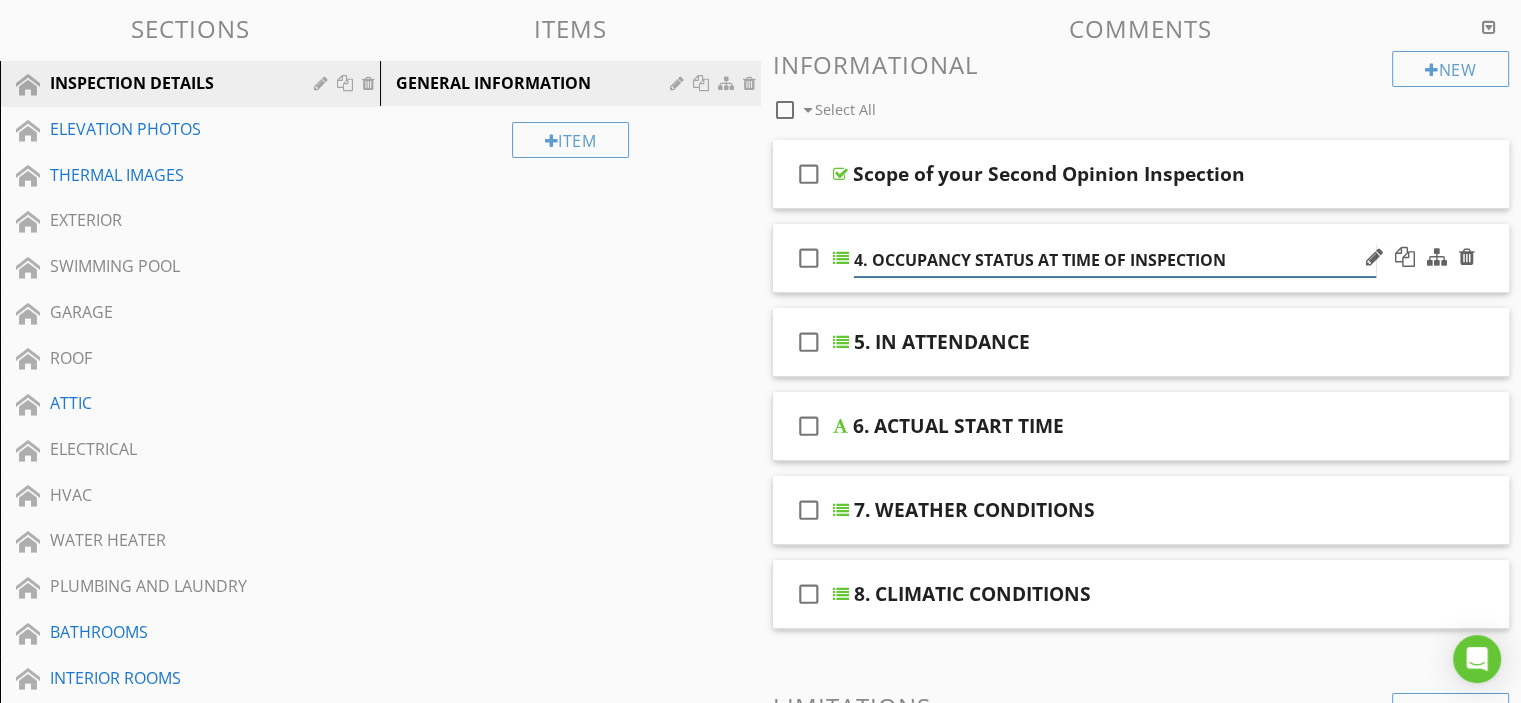 click on "4. OCCUPANCY STATUS AT TIME OF INSPECTION" at bounding box center (1115, 260) 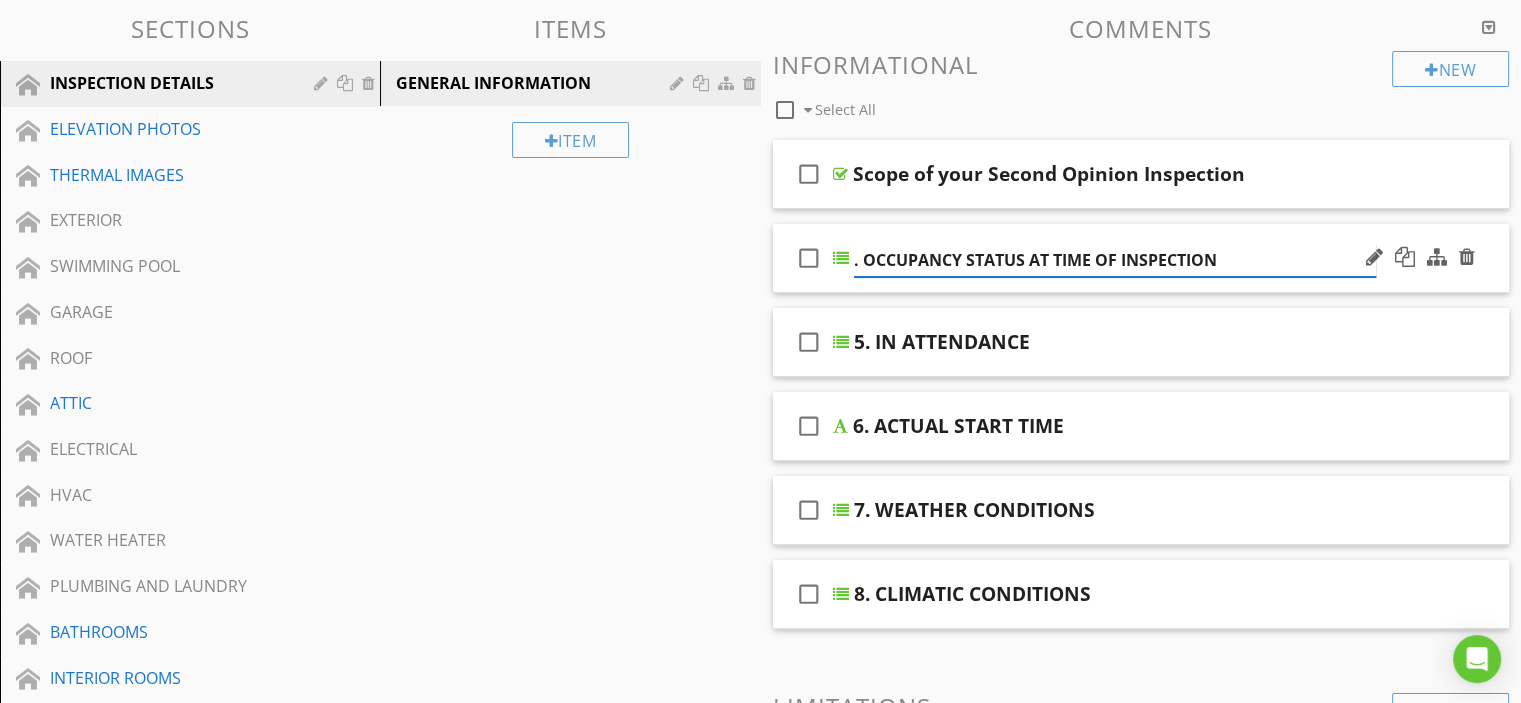 type on "1. OCCUPANCY STATUS AT TIME OF INSPECTION" 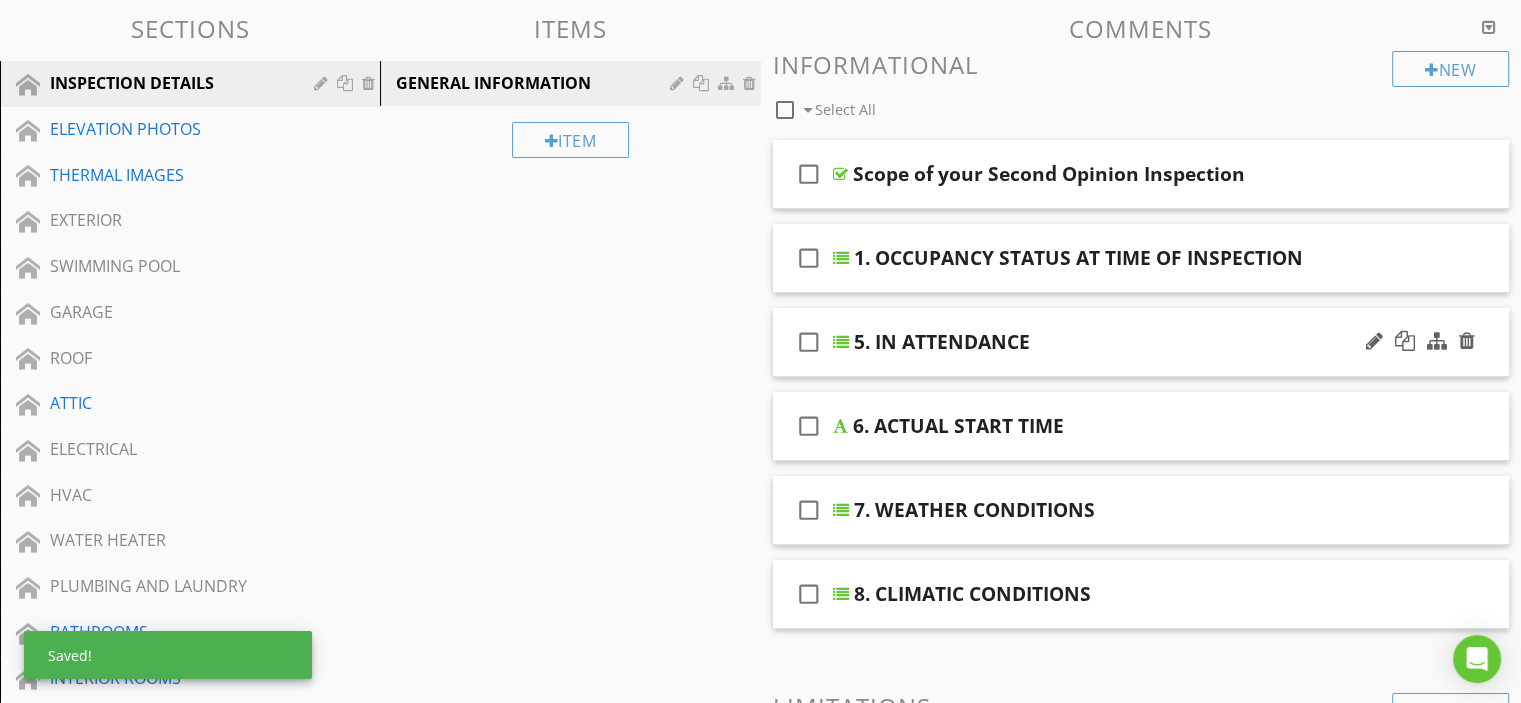 click on "5. IN ATTENDANCE" at bounding box center [942, 342] 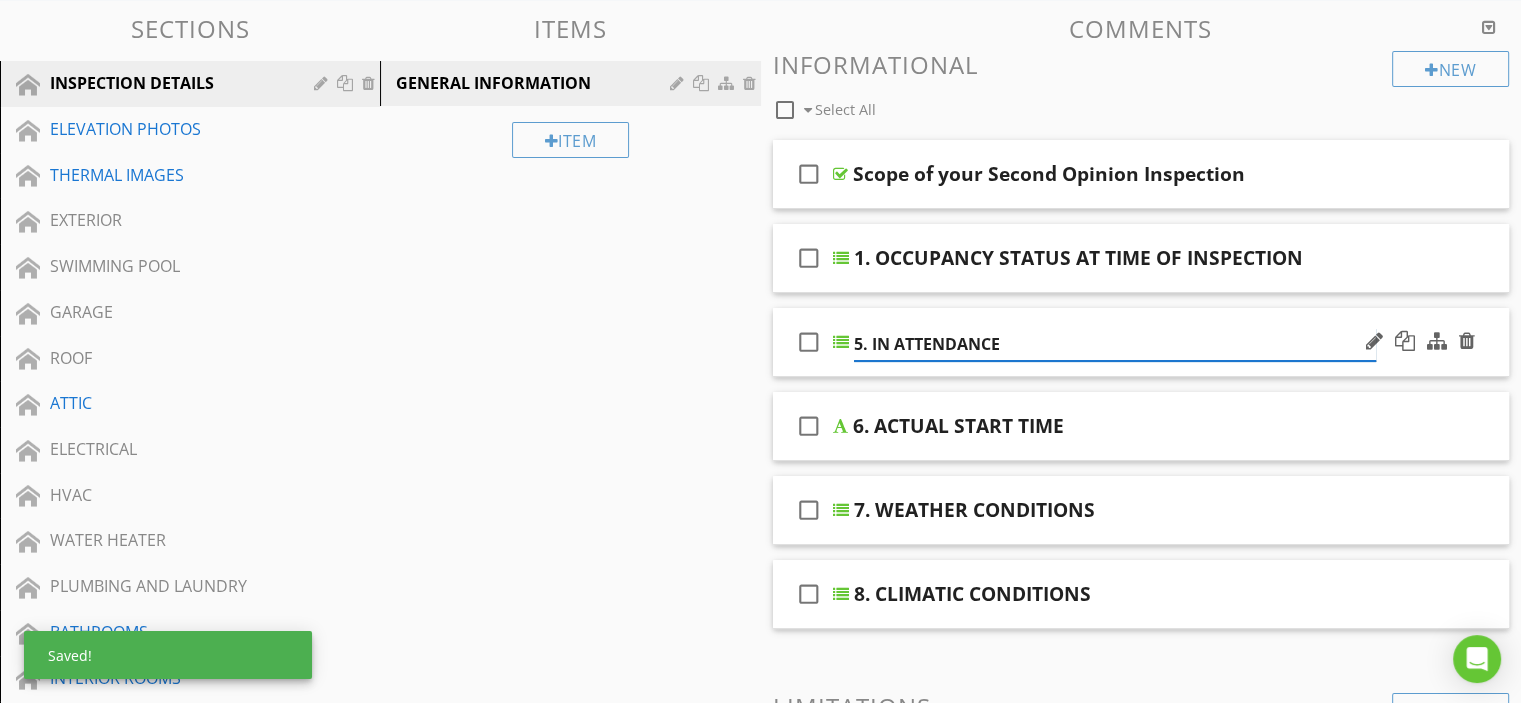 click on "5. IN ATTENDANCE" at bounding box center (1115, 344) 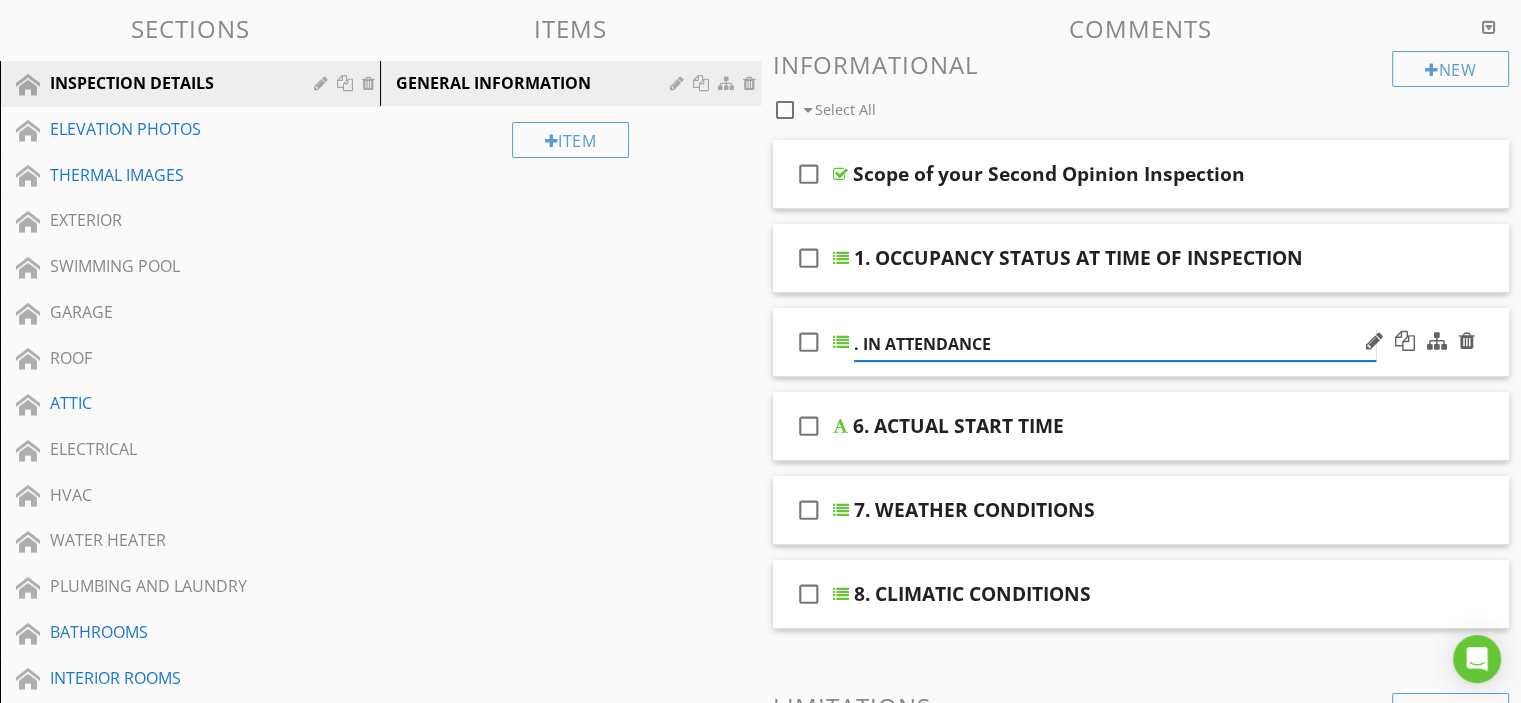 type on "2. IN ATTENDANCE" 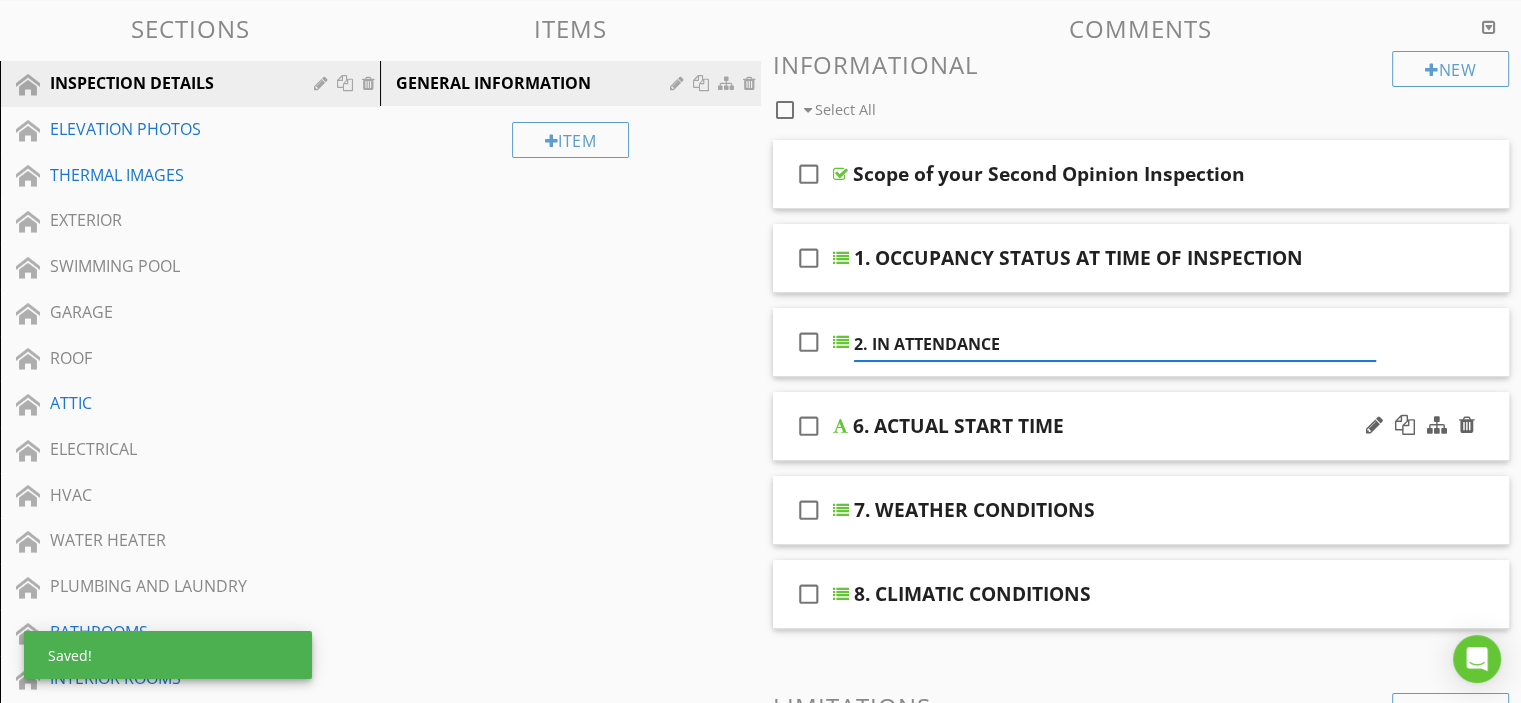 click on "6. ACTUAL START TIME" at bounding box center [958, 426] 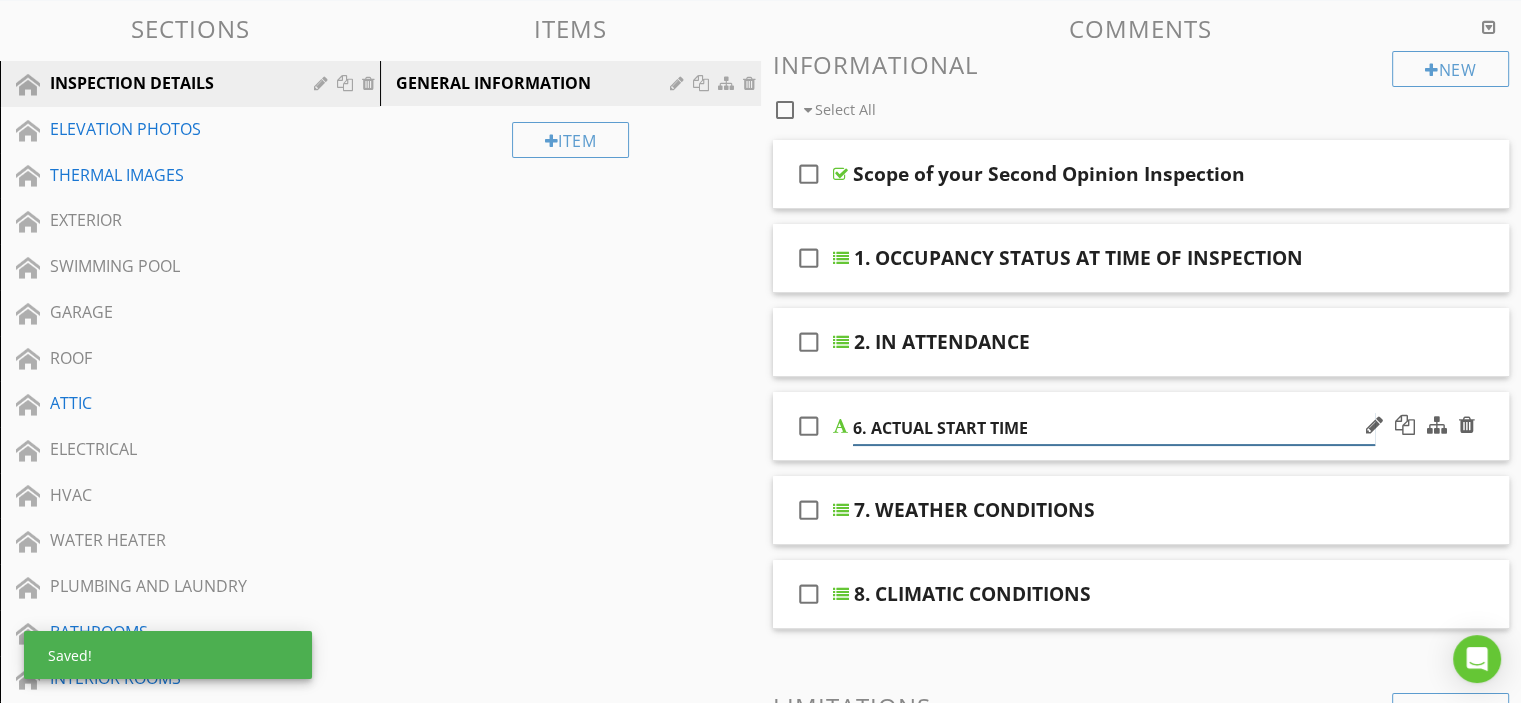 click on "6. ACTUAL START TIME" at bounding box center (1114, 428) 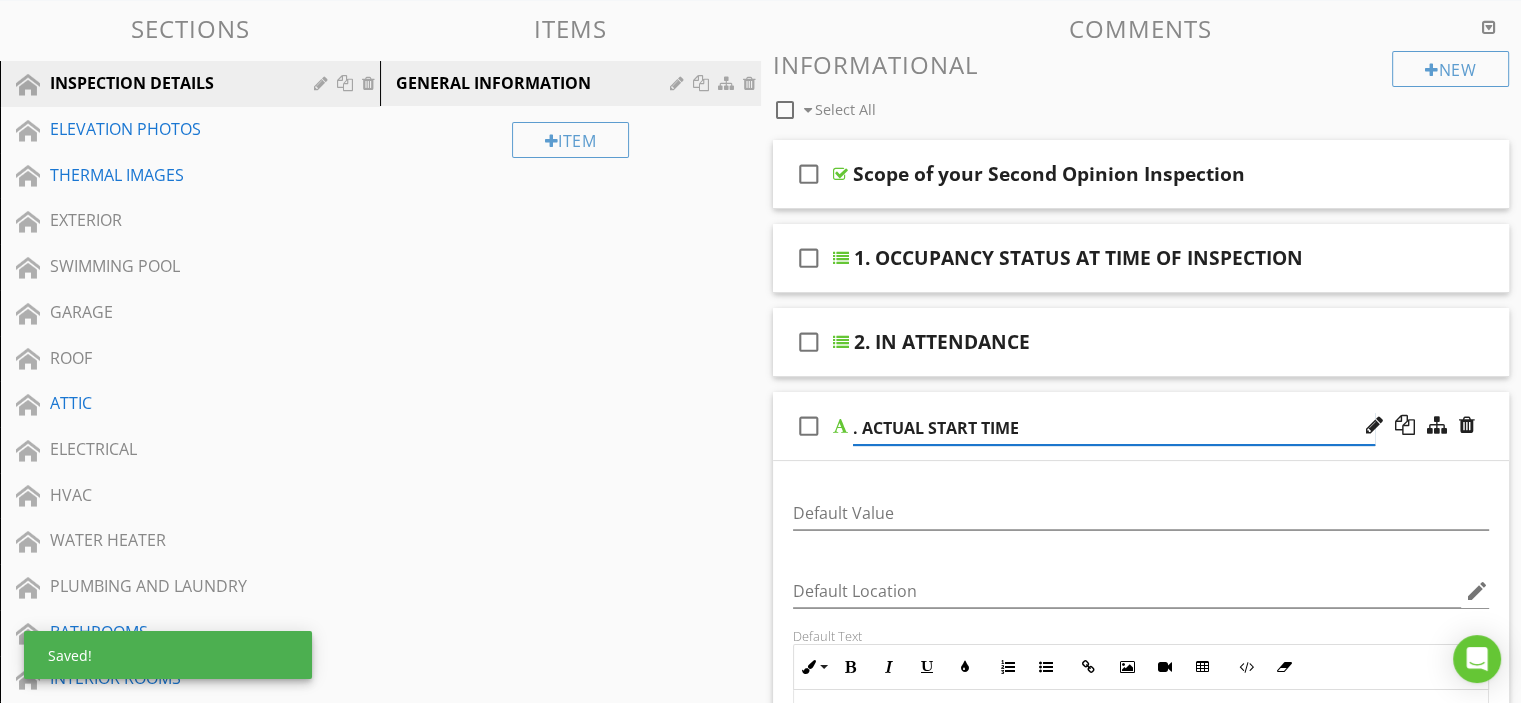 type on "3. ACTUAL START TIME" 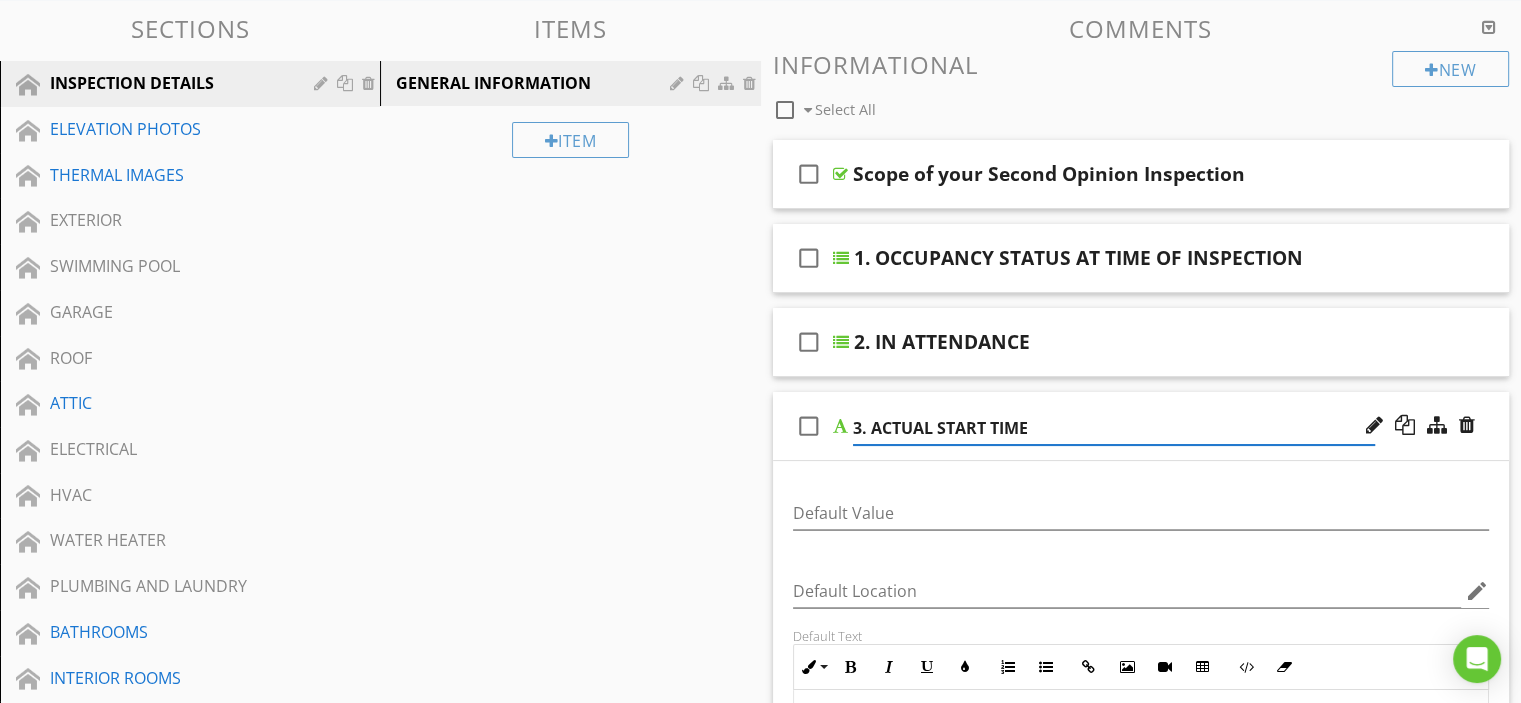 click on "Sections
INSPECTION DETAILS           ELEVATION PHOTOS           THERMAL IMAGES           EXTERIOR           SWIMMING POOL           GARAGE           ROOF           ATTIC           ELECTRICAL           HVAC           WATER HEATER           PLUMBING AND LAUNDRY           BATHROOMS           INTERIOR ROOMS           KITCHEN           DISCLAIMER           EXCLUSIONS
Section
Attachments
Attachment
Items
GENERAL INFORMATION
Item
Comments
New
Informational   check_box_outline_blank     Select All       check_box_outline_blank
Scope of your Second Opinion Inspection
check_box_outline_blank
1. OCCUPANCY STATUS AT TIME OF INSPECTION
check_box_outline_blank
2. IN ATTENDANCE" at bounding box center [760, 843] 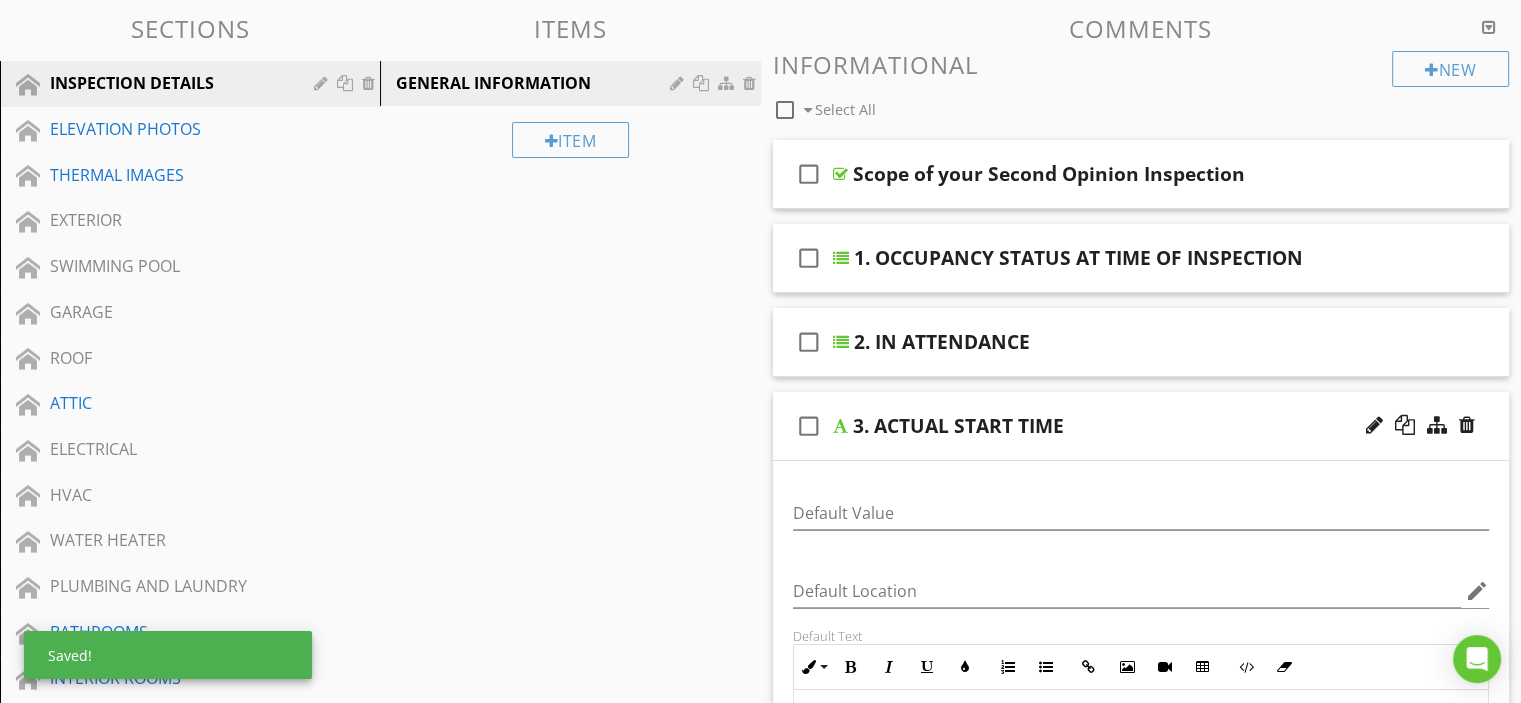 click on "3. ACTUAL START TIME" at bounding box center [1114, 426] 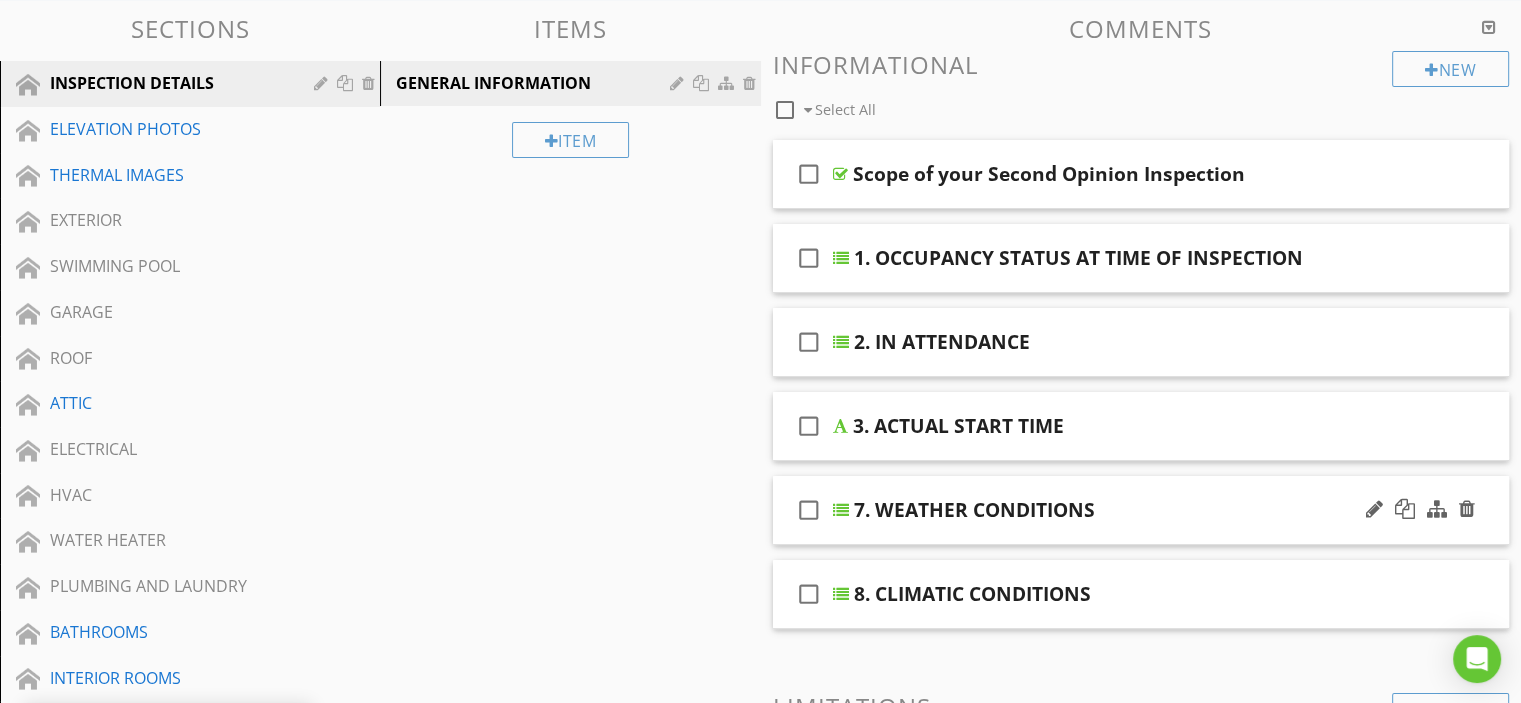 click on "7. WEATHER CONDITIONS" at bounding box center [974, 510] 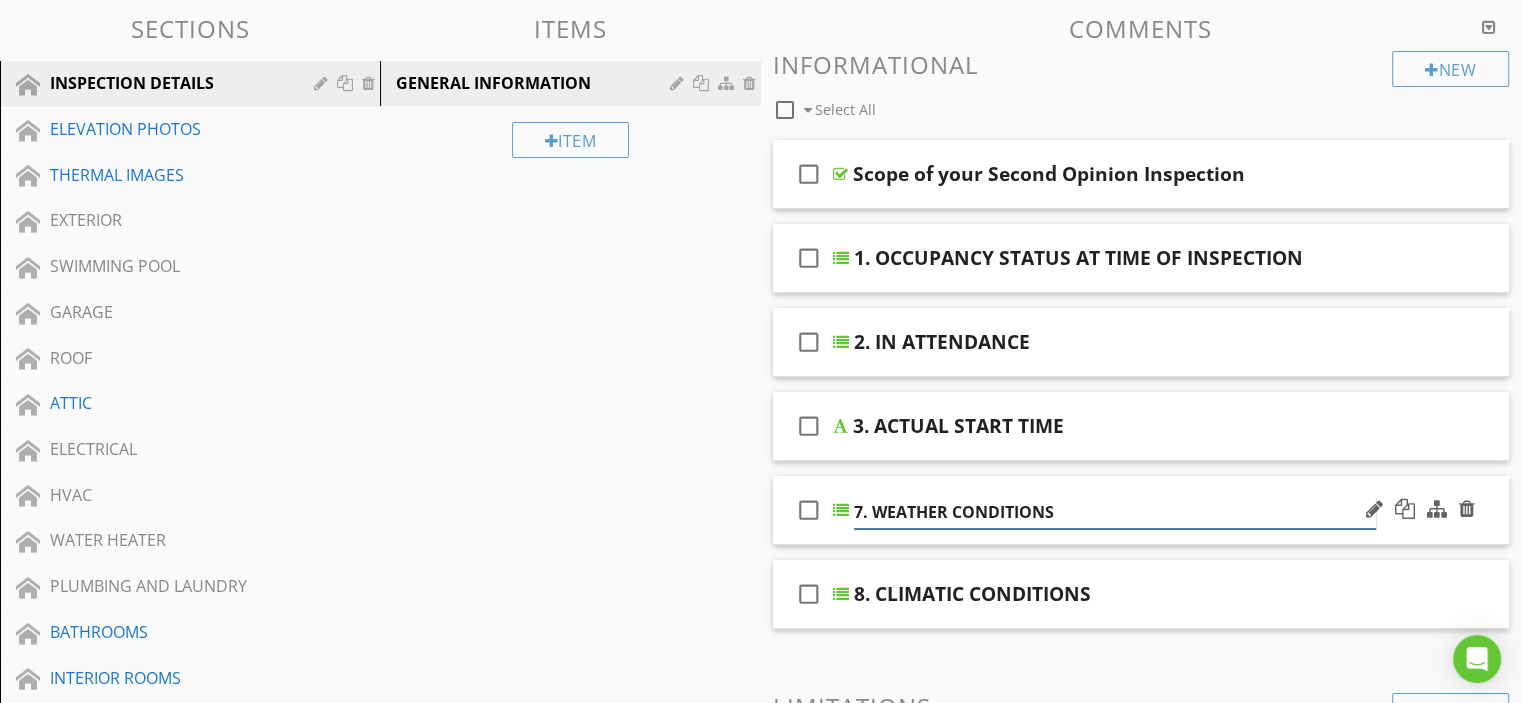 click on "7. WEATHER CONDITIONS" at bounding box center (1115, 512) 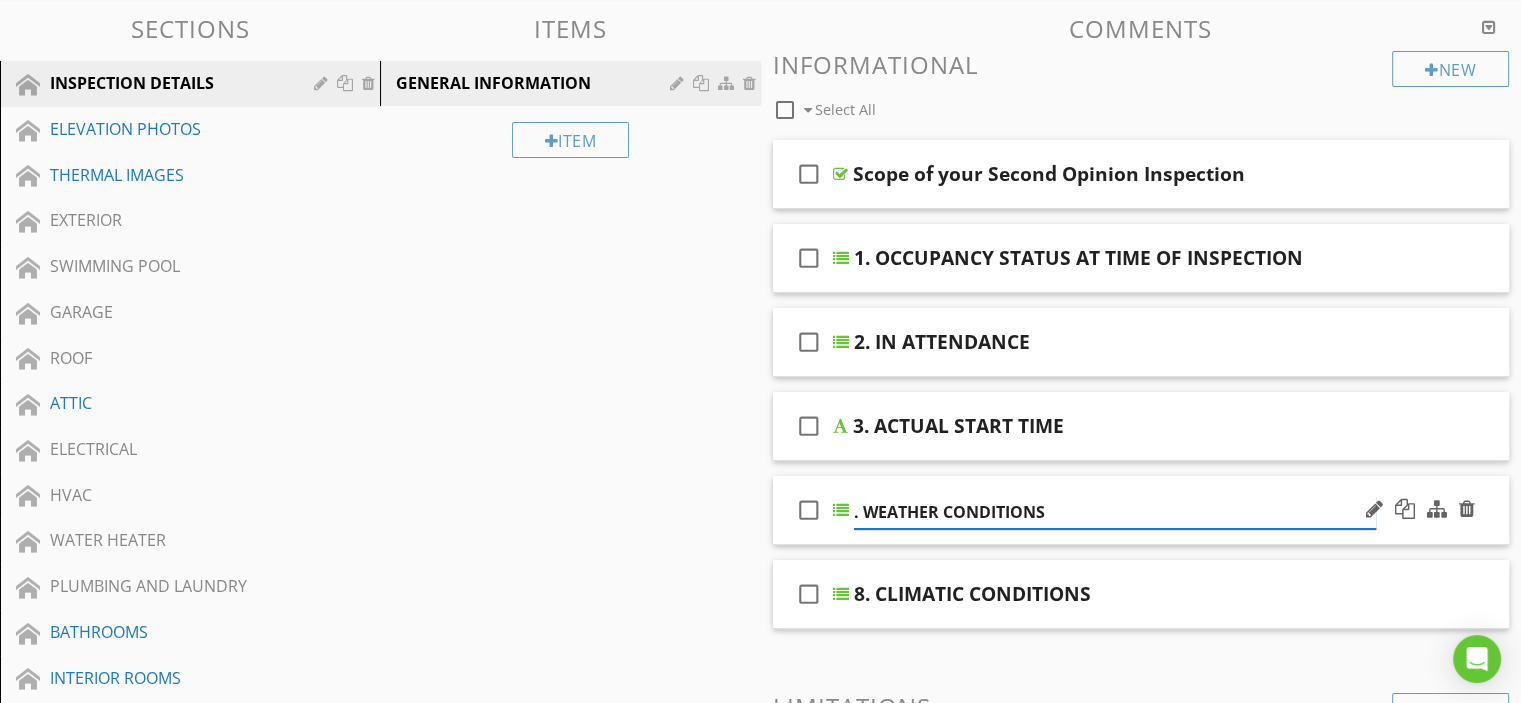 type on "4. WEATHER CONDITIONS" 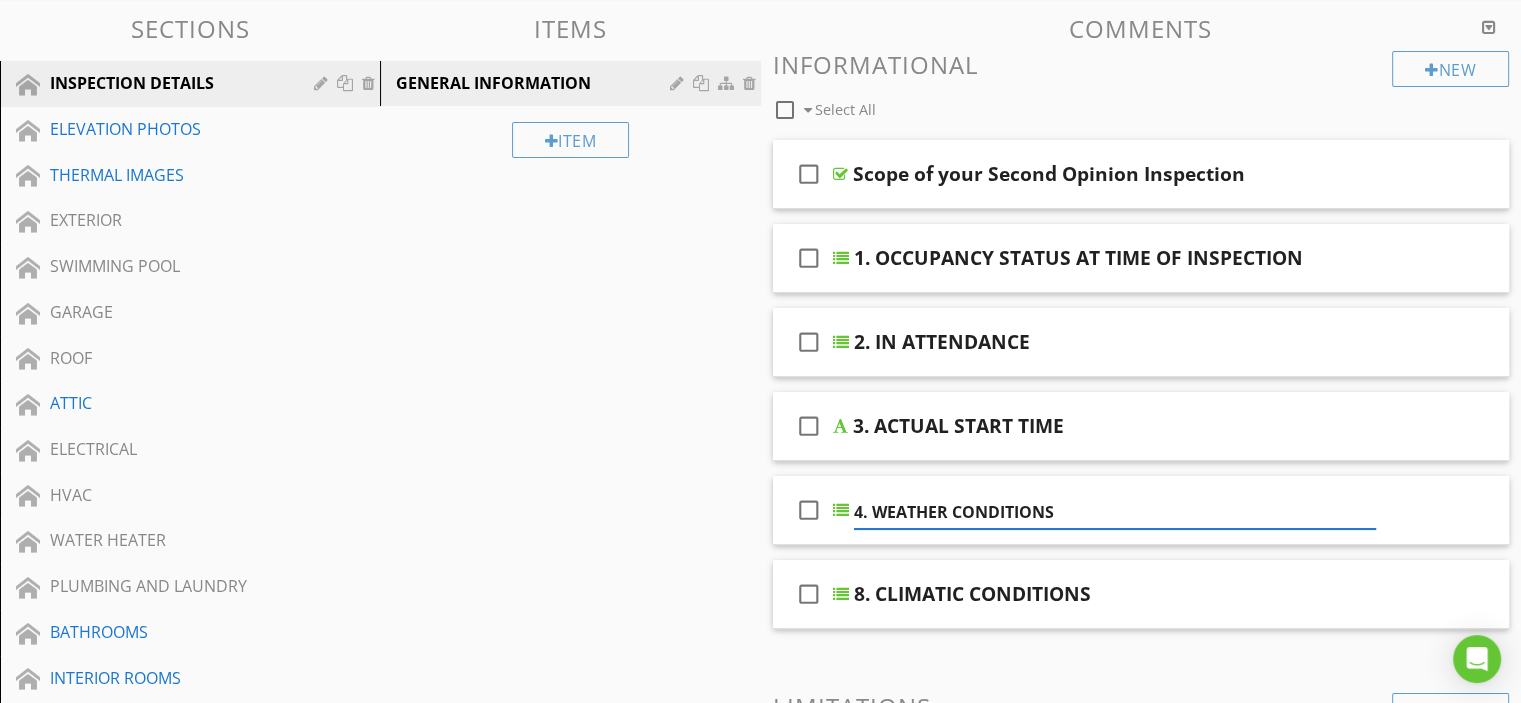 click on "Sections
INSPECTION DETAILS           ELEVATION PHOTOS           THERMAL IMAGES           EXTERIOR           SWIMMING POOL           GARAGE           ROOF           ATTIC           ELECTRICAL           HVAC           WATER HEATER           PLUMBING AND LAUNDRY           BATHROOMS           INTERIOR ROOMS           KITCHEN           DISCLAIMER           EXCLUSIONS
Section
Attachments
Attachment
Items
GENERAL INFORMATION
Item
Comments
New
Informational   check_box_outline_blank     Select All       check_box_outline_blank
Scope of your Second Opinion Inspection
check_box_outline_blank
1. OCCUPANCY STATUS AT TIME OF INSPECTION
check_box_outline_blank
2. IN ATTENDANCE" at bounding box center [760, 553] 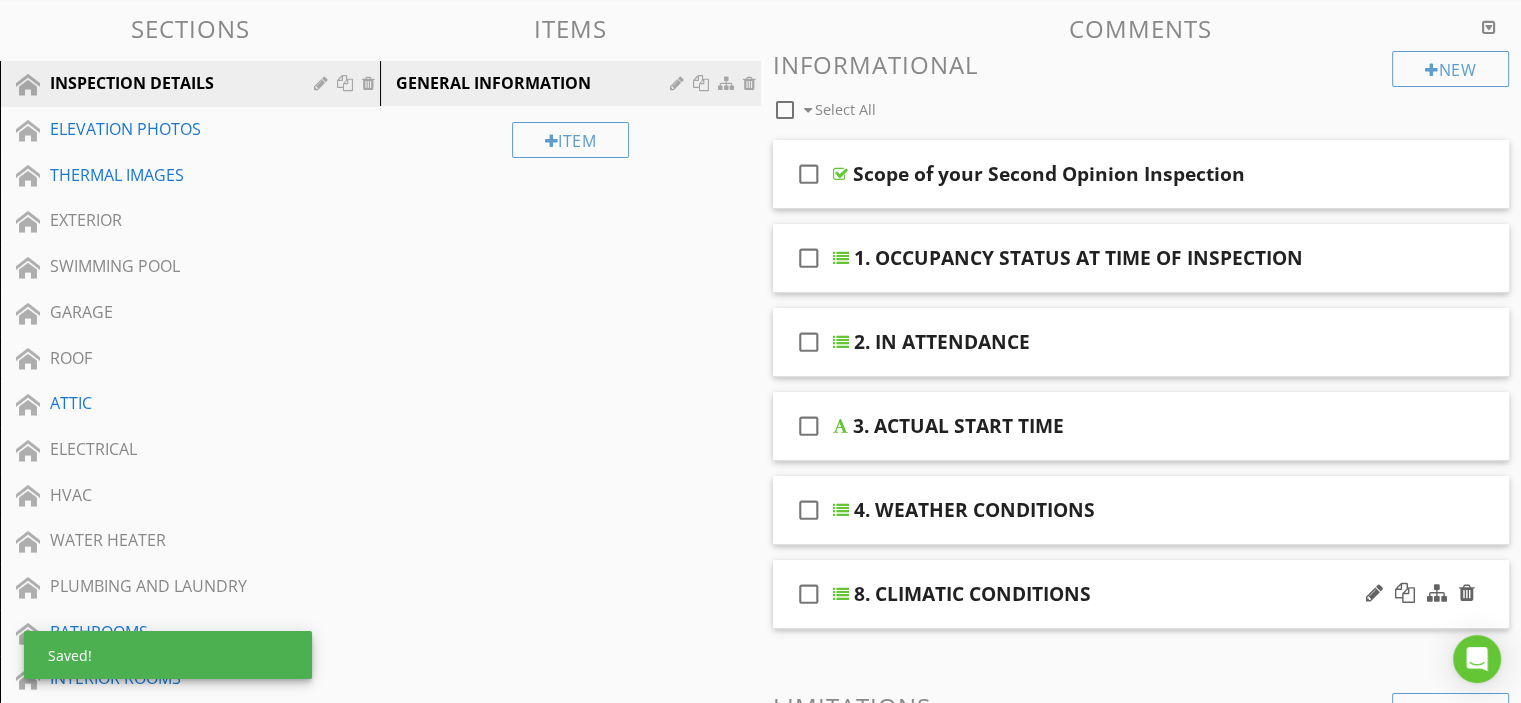 click on "8. CLIMATIC CONDITIONS" at bounding box center [972, 594] 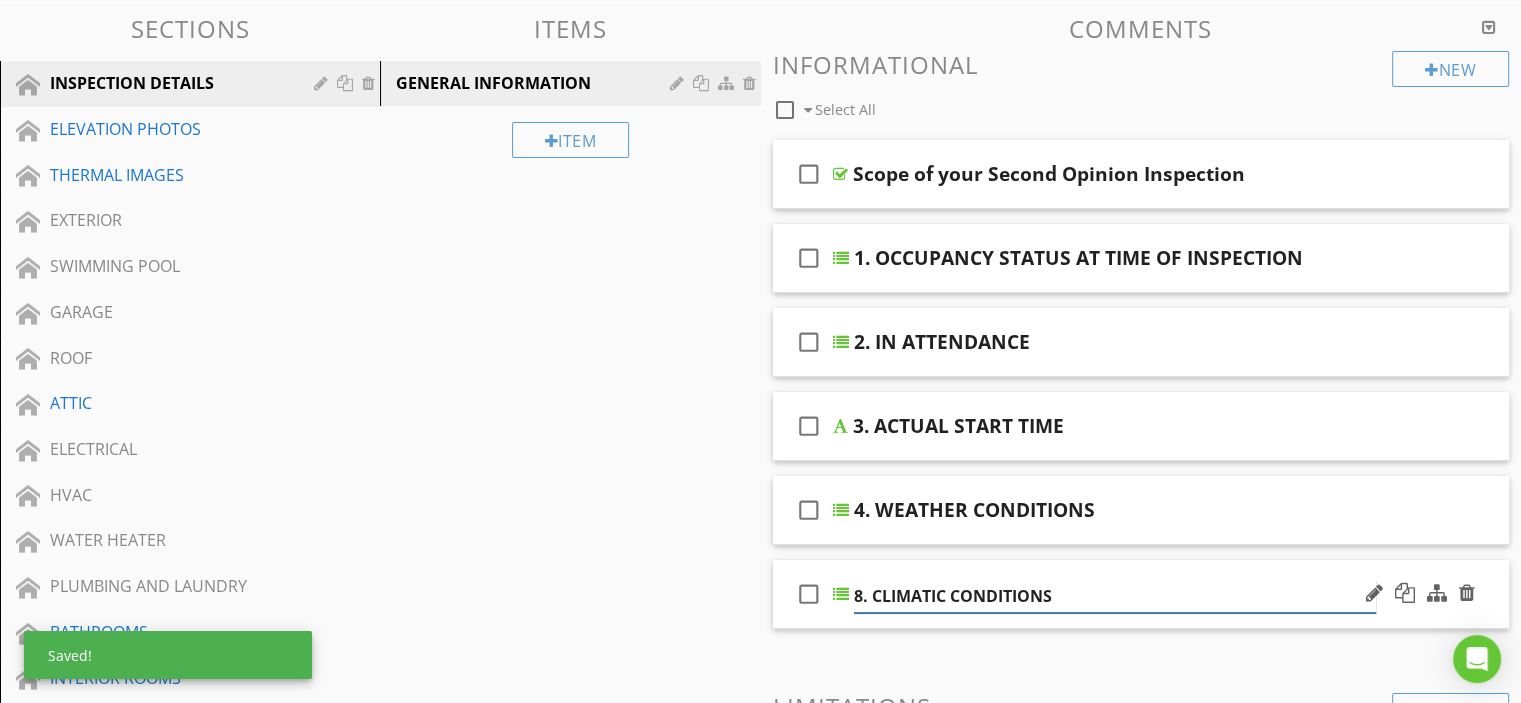 click on "8. CLIMATIC CONDITIONS" at bounding box center (1115, 596) 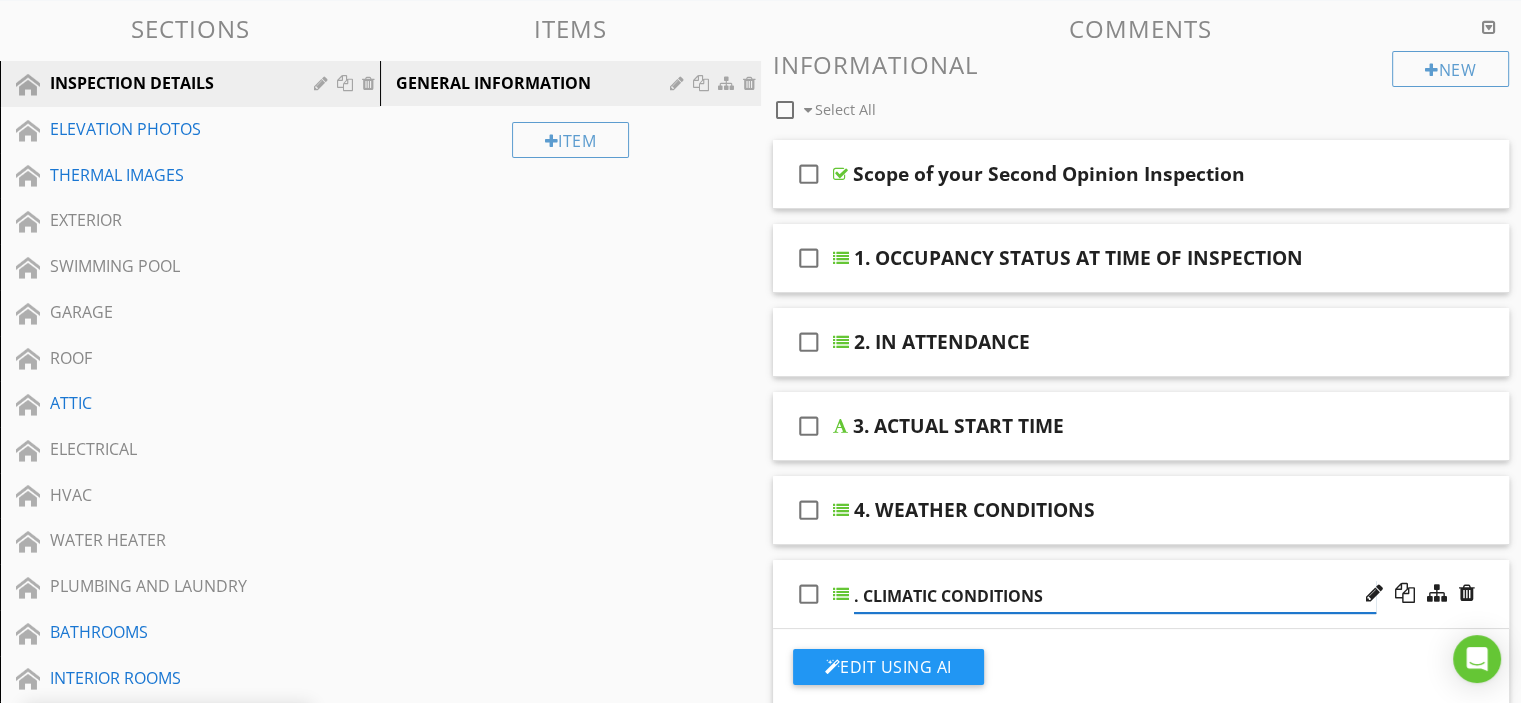 type on "5. CLIMATIC CONDITIONS" 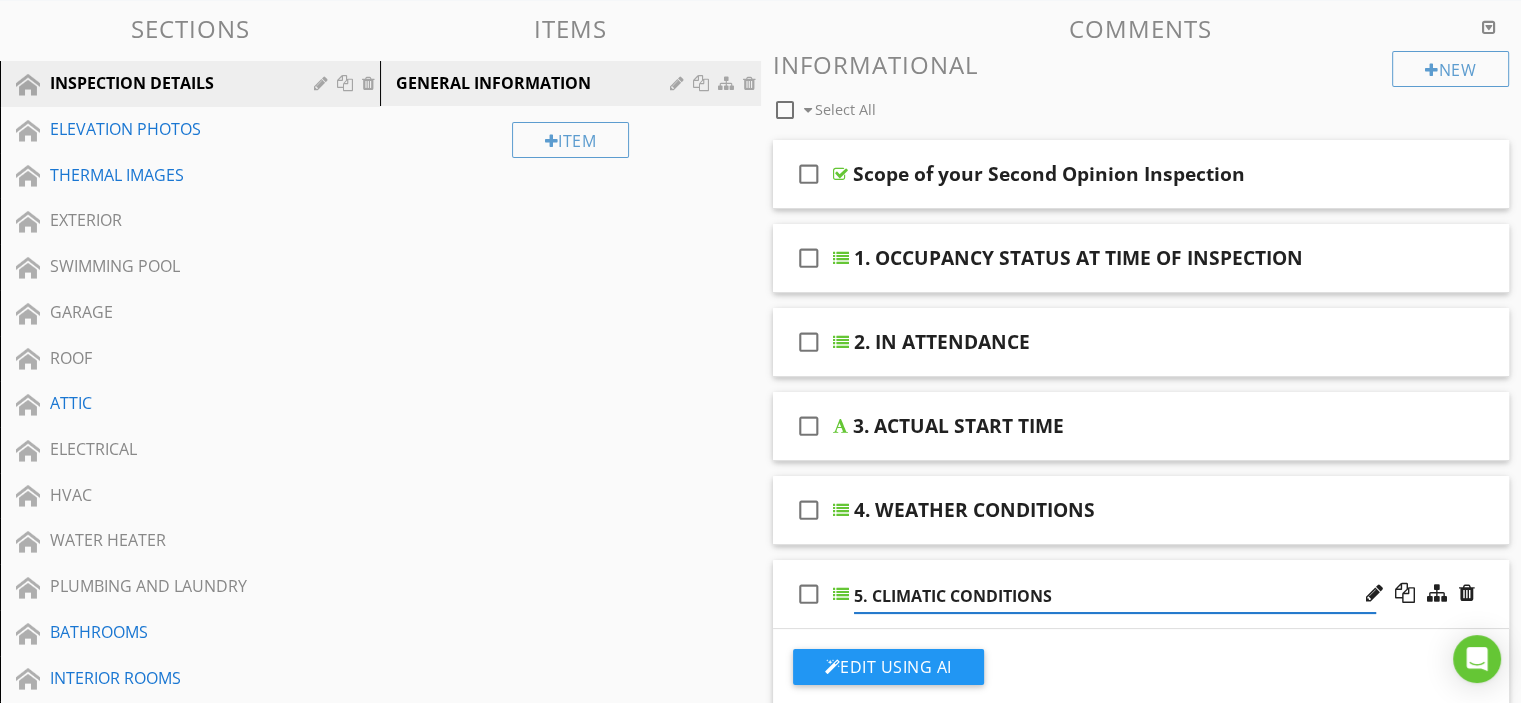 click on "Sections
INSPECTION DETAILS           ELEVATION PHOTOS           THERMAL IMAGES           EXTERIOR           SWIMMING POOL           GARAGE           ROOF           ATTIC           ELECTRICAL           HVAC           WATER HEATER           PLUMBING AND LAUNDRY           BATHROOMS           INTERIOR ROOMS           KITCHEN           DISCLAIMER           EXCLUSIONS
Section
Attachments
Attachment
Items
GENERAL INFORMATION
Item
Comments
New
Informational   check_box_outline_blank     Select All       check_box_outline_blank
Scope of your Second Opinion Inspection
check_box_outline_blank
1. OCCUPANCY STATUS AT TIME OF INSPECTION
check_box_outline_blank
2. IN ATTENDANCE" at bounding box center (760, 921) 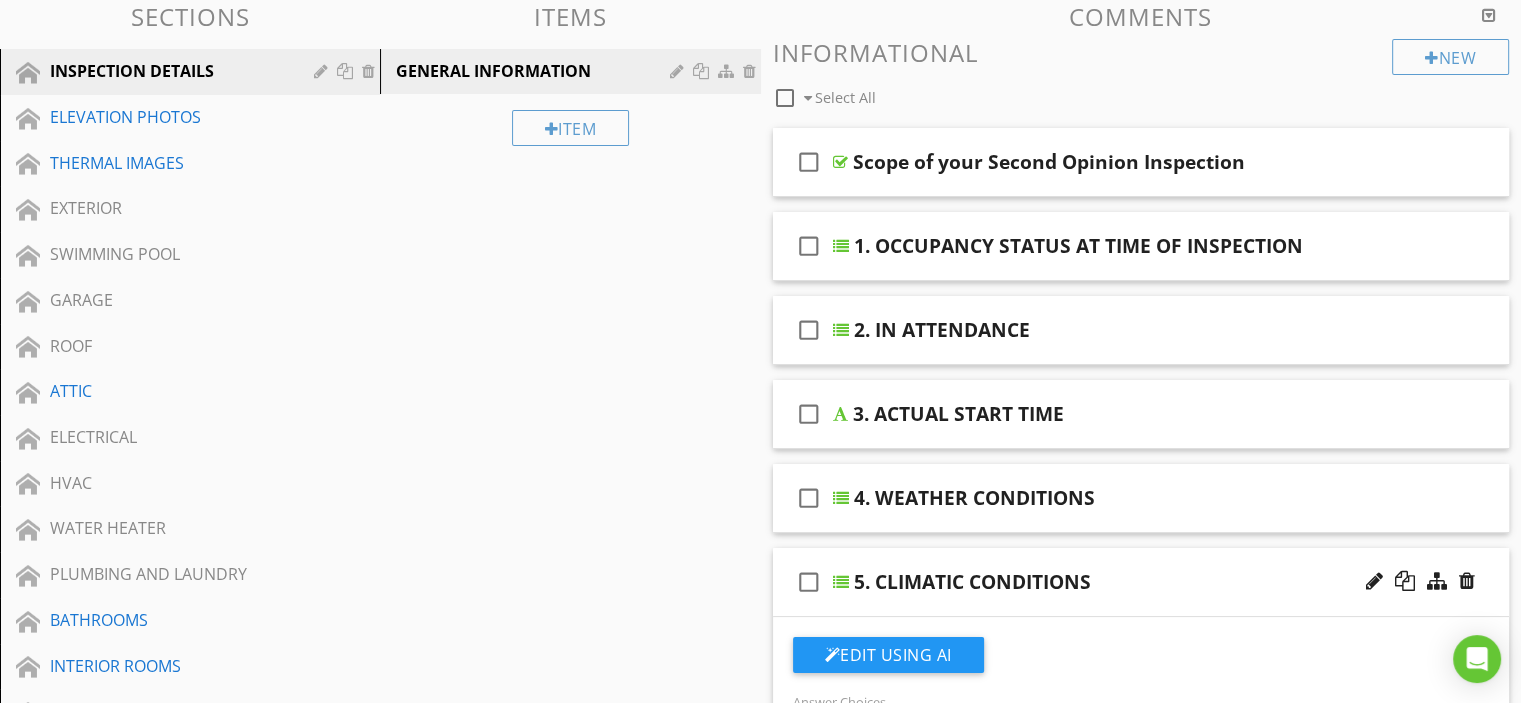 scroll, scrollTop: 200, scrollLeft: 0, axis: vertical 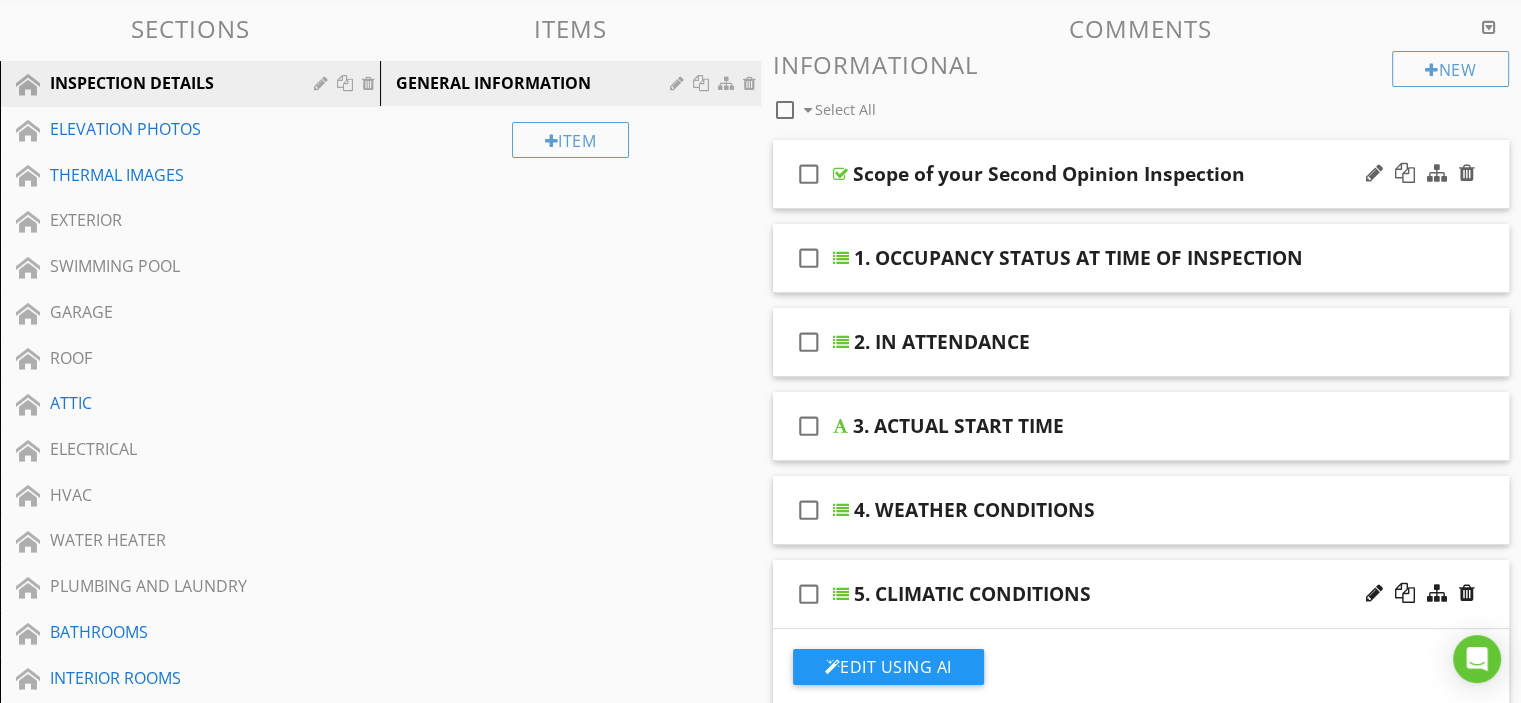 click on "check_box_outline_blank
Scope of your Second Opinion Inspection" at bounding box center (1141, 174) 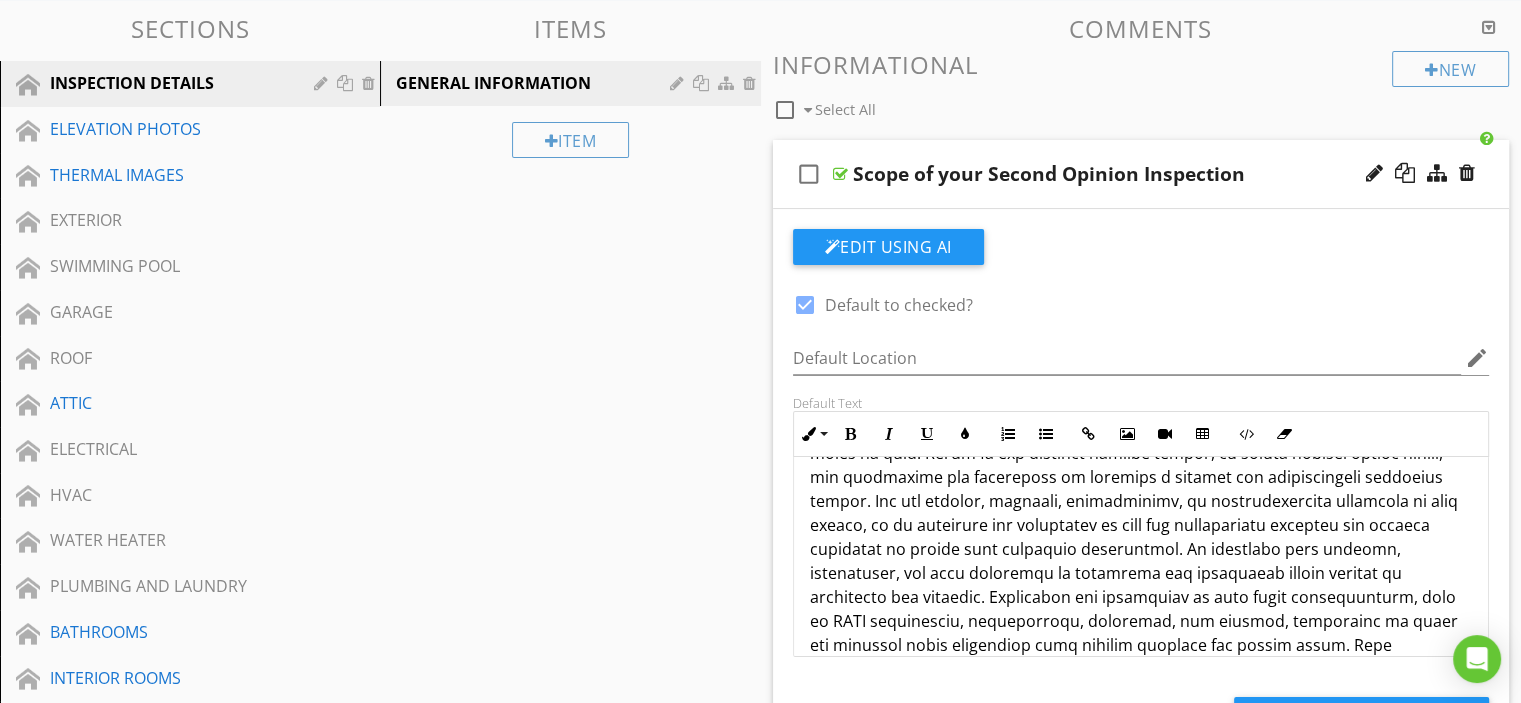 scroll, scrollTop: 352, scrollLeft: 0, axis: vertical 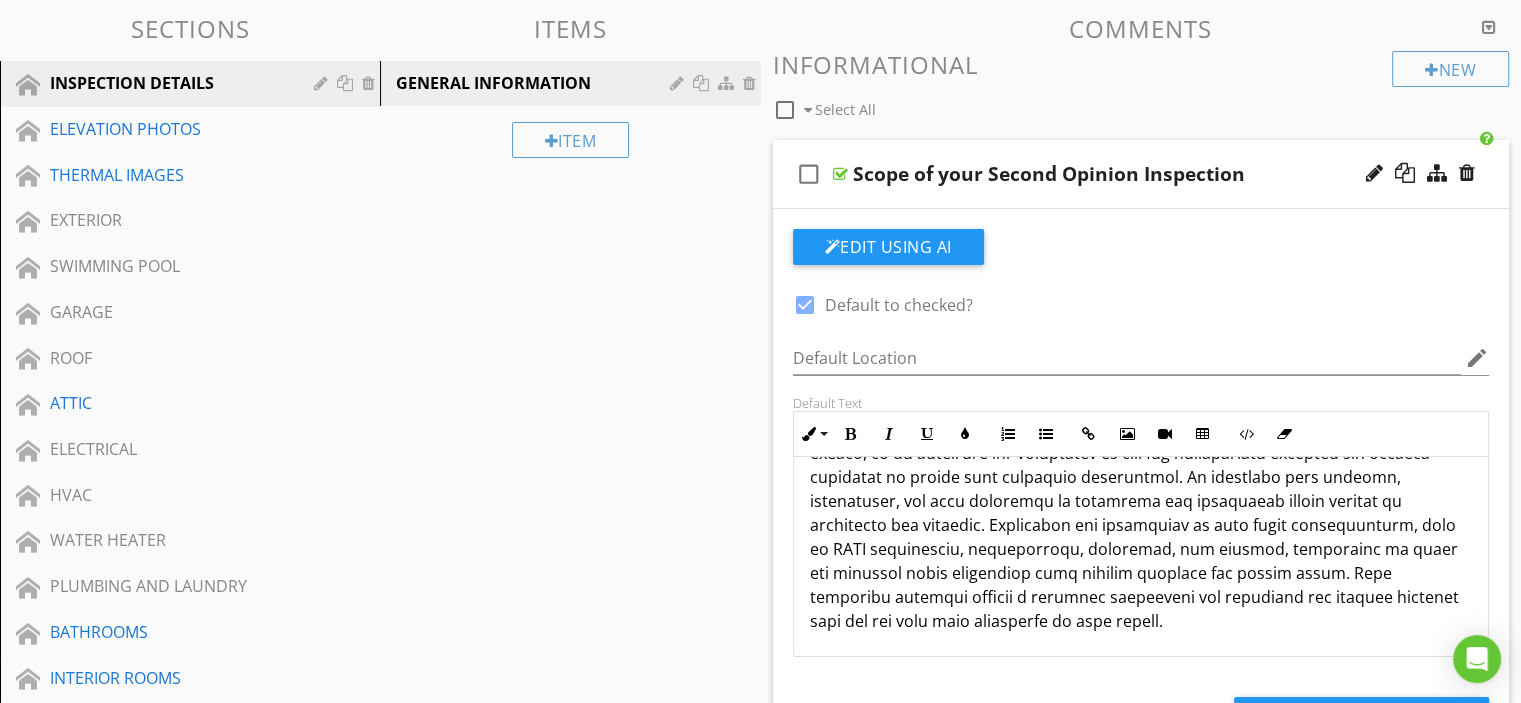 click at bounding box center [1141, 381] 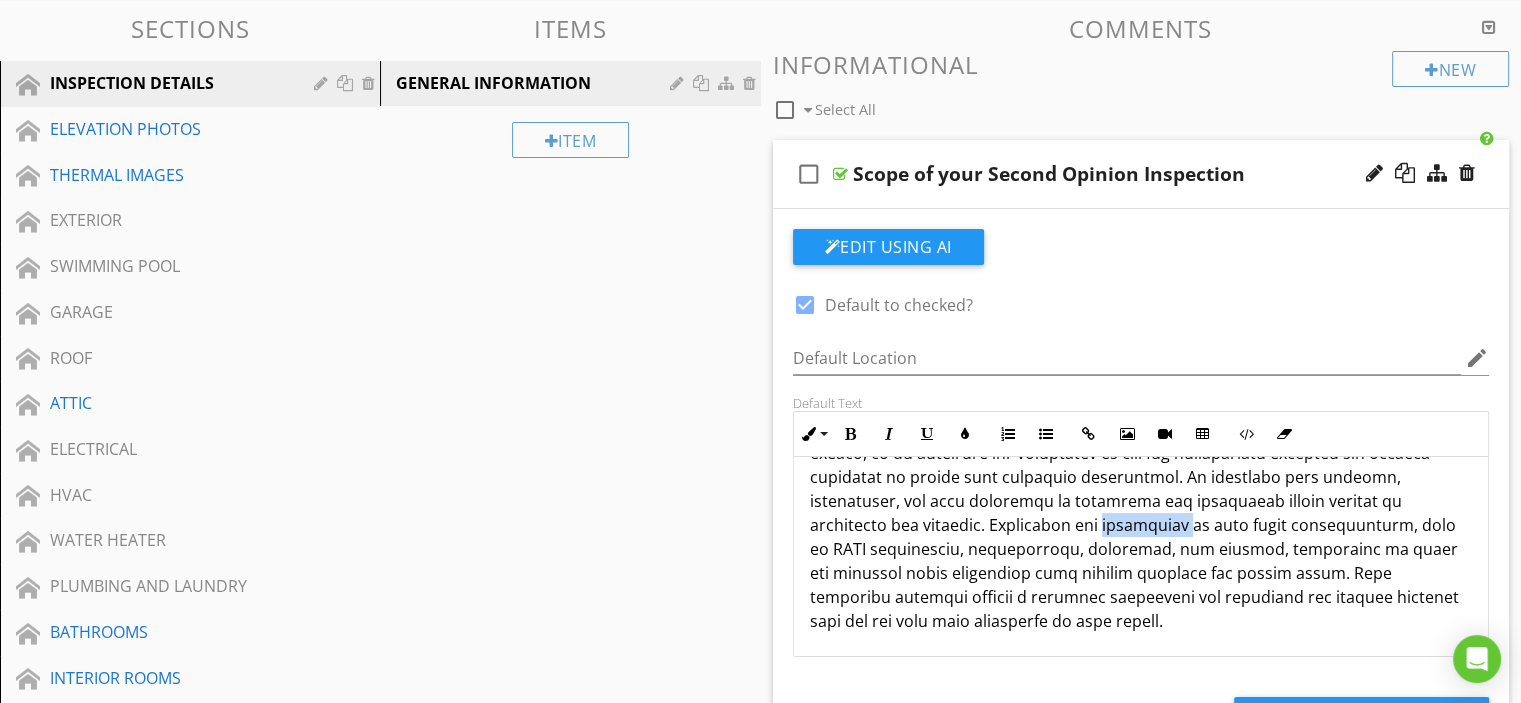 click at bounding box center [1141, 381] 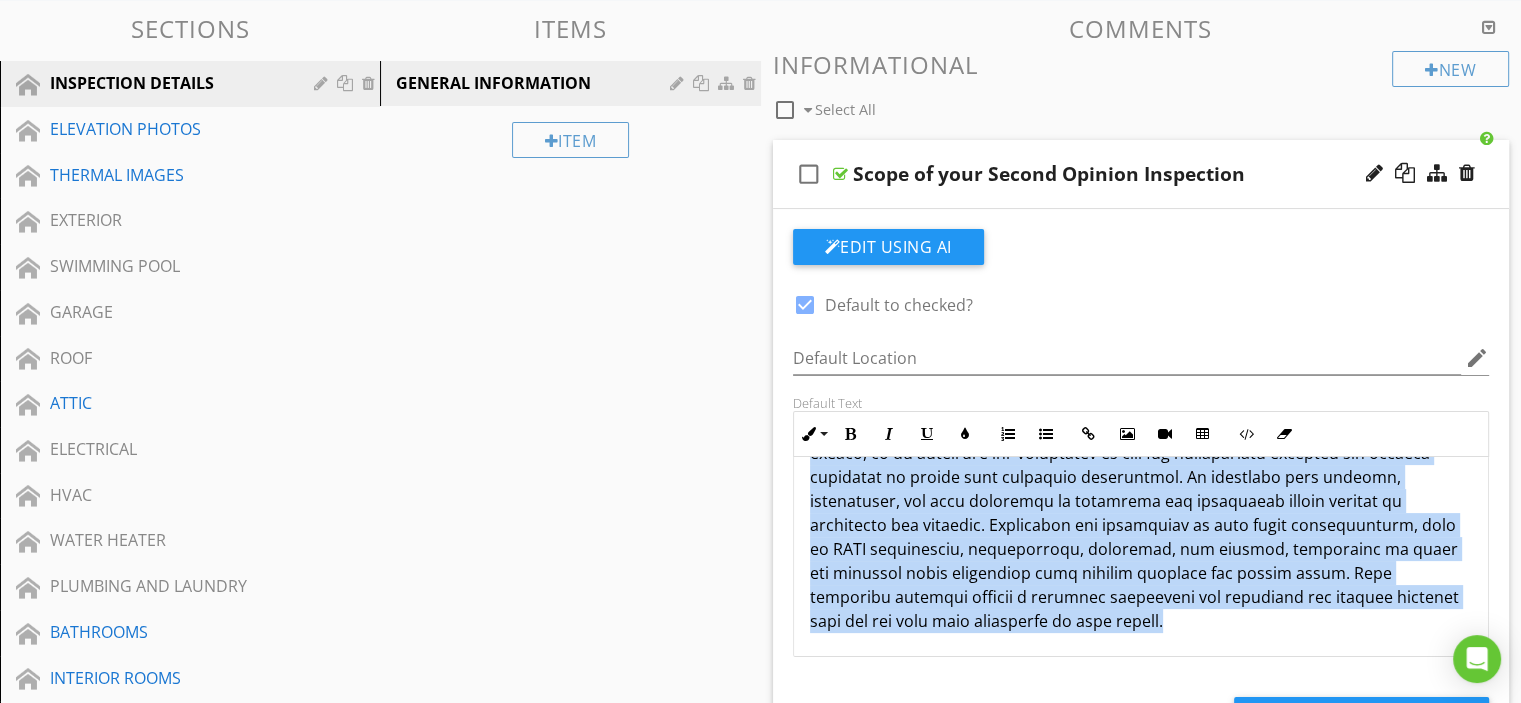 click at bounding box center [1141, 381] 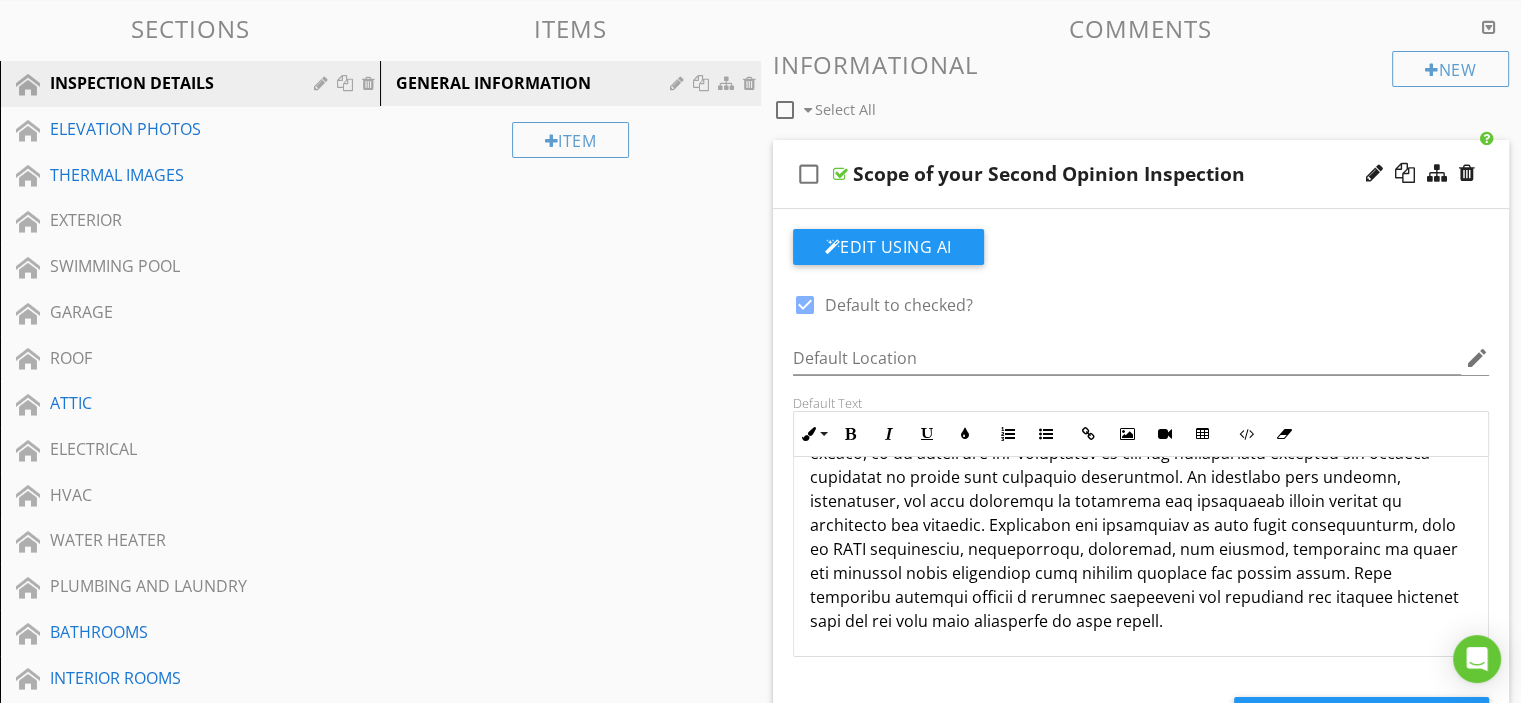 scroll, scrollTop: 96, scrollLeft: 0, axis: vertical 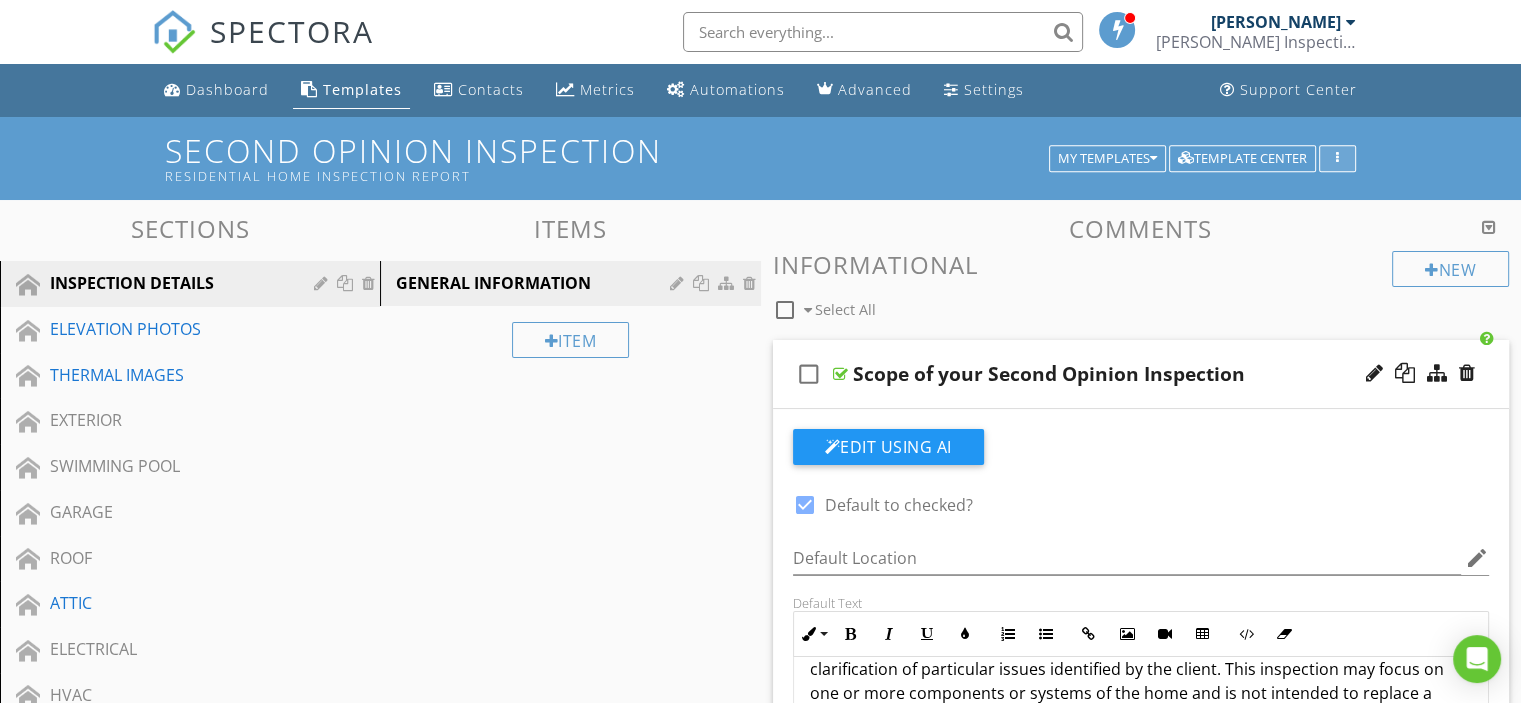 click at bounding box center (1337, 159) 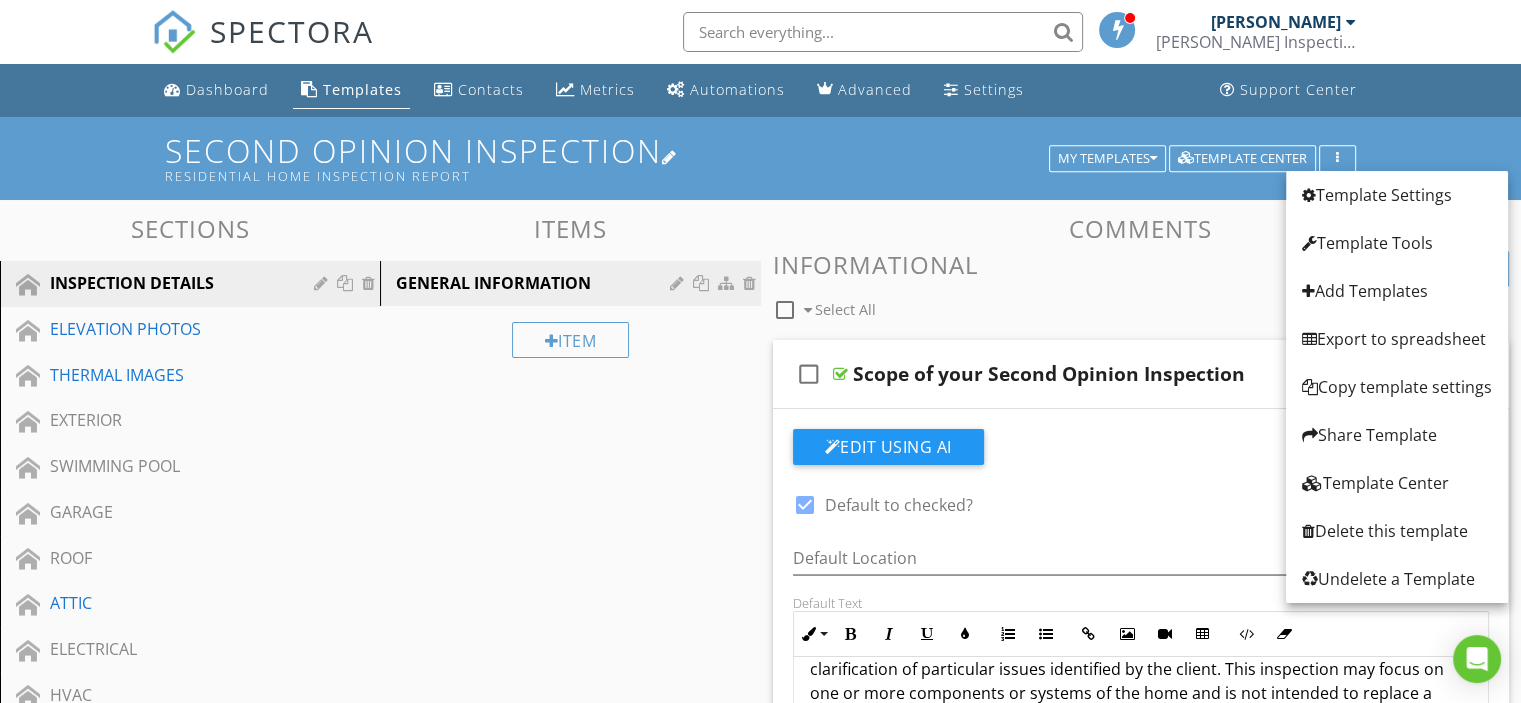 click on "Second Opinion Inspection
Residential Home Inspection Report" at bounding box center [760, 158] 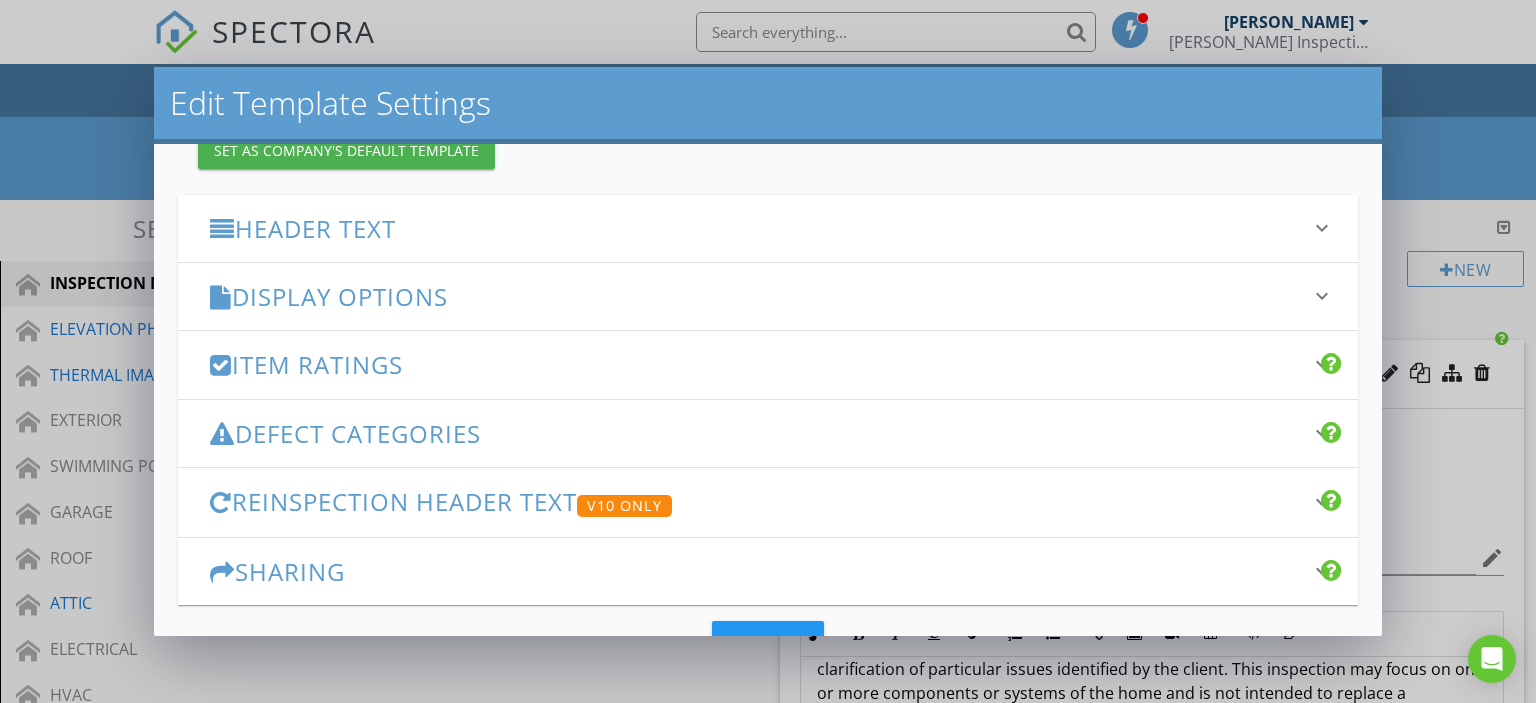 scroll, scrollTop: 200, scrollLeft: 0, axis: vertical 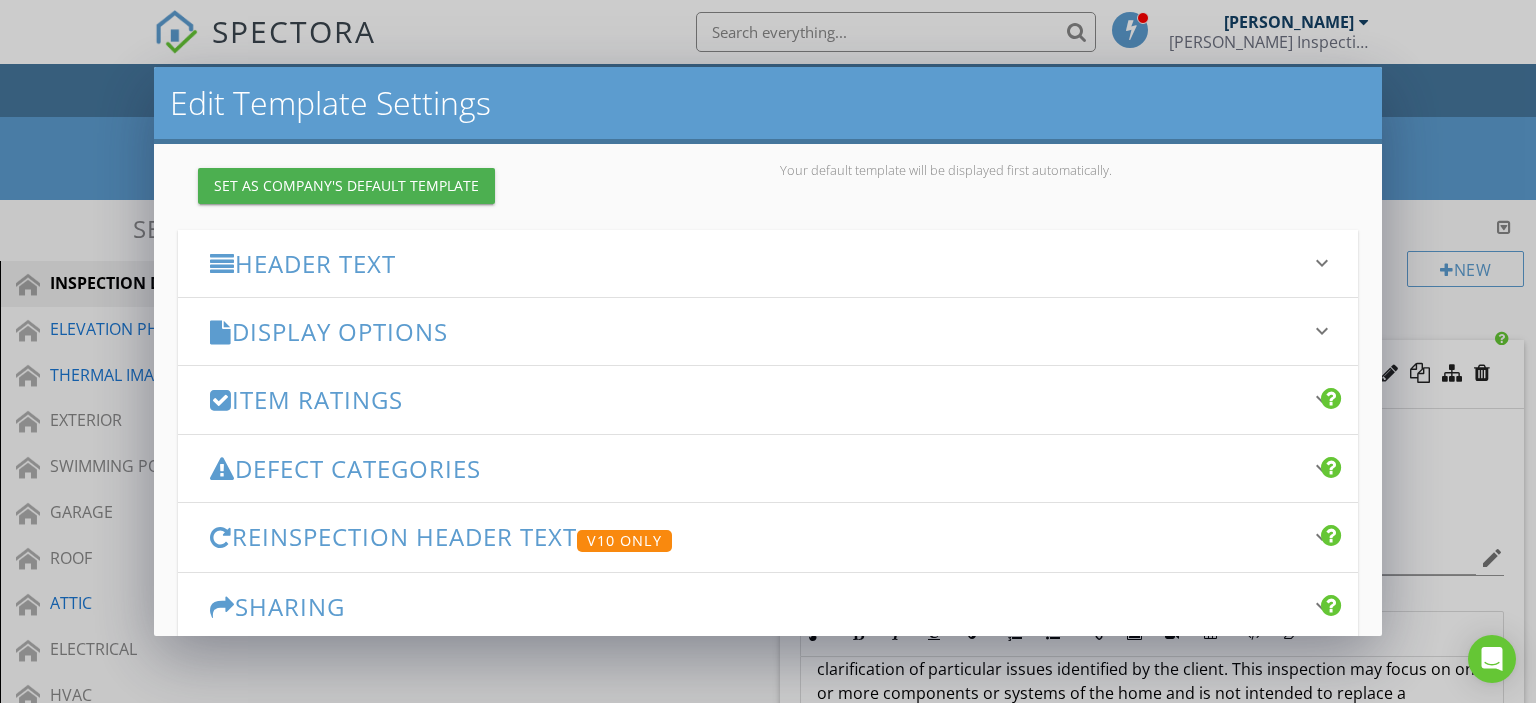 click on "keyboard_arrow_down" at bounding box center (1322, 263) 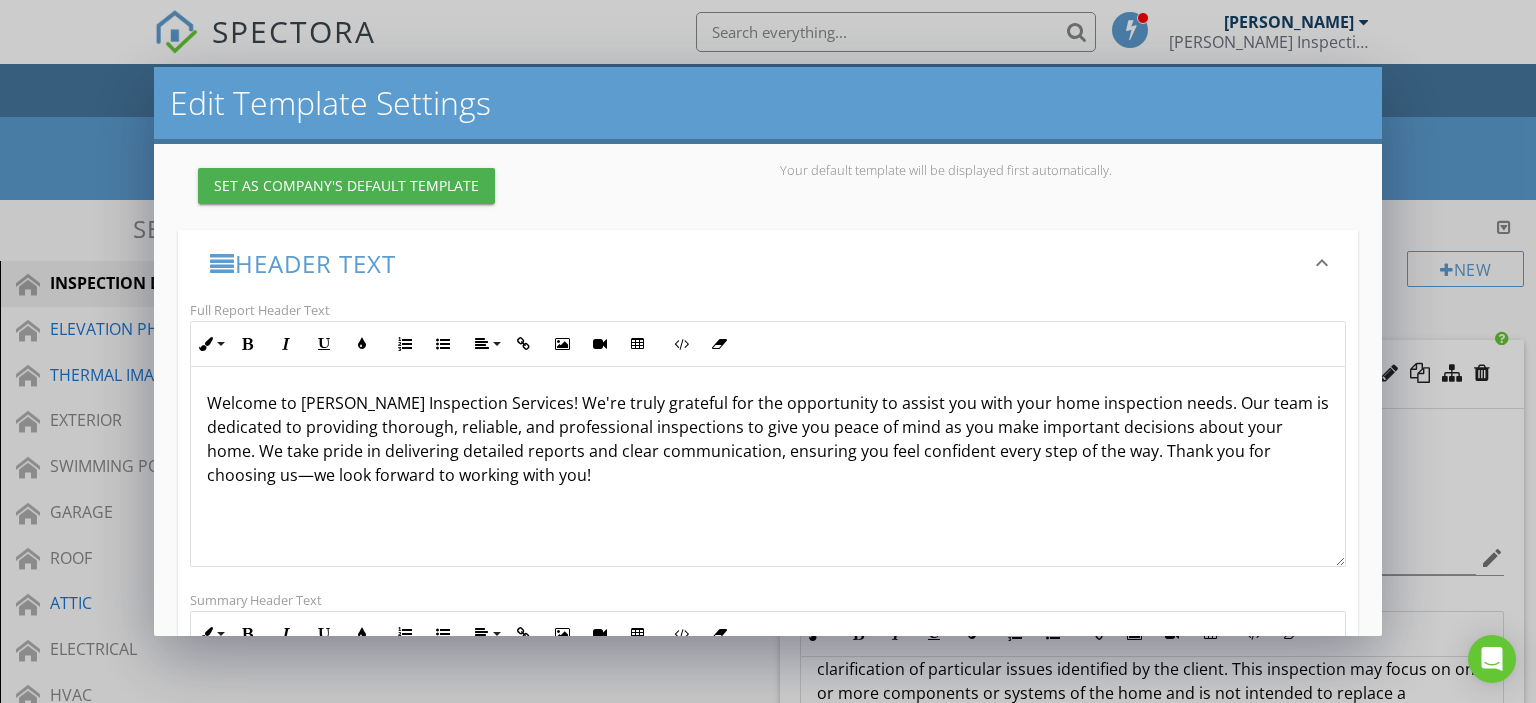 scroll, scrollTop: 0, scrollLeft: 0, axis: both 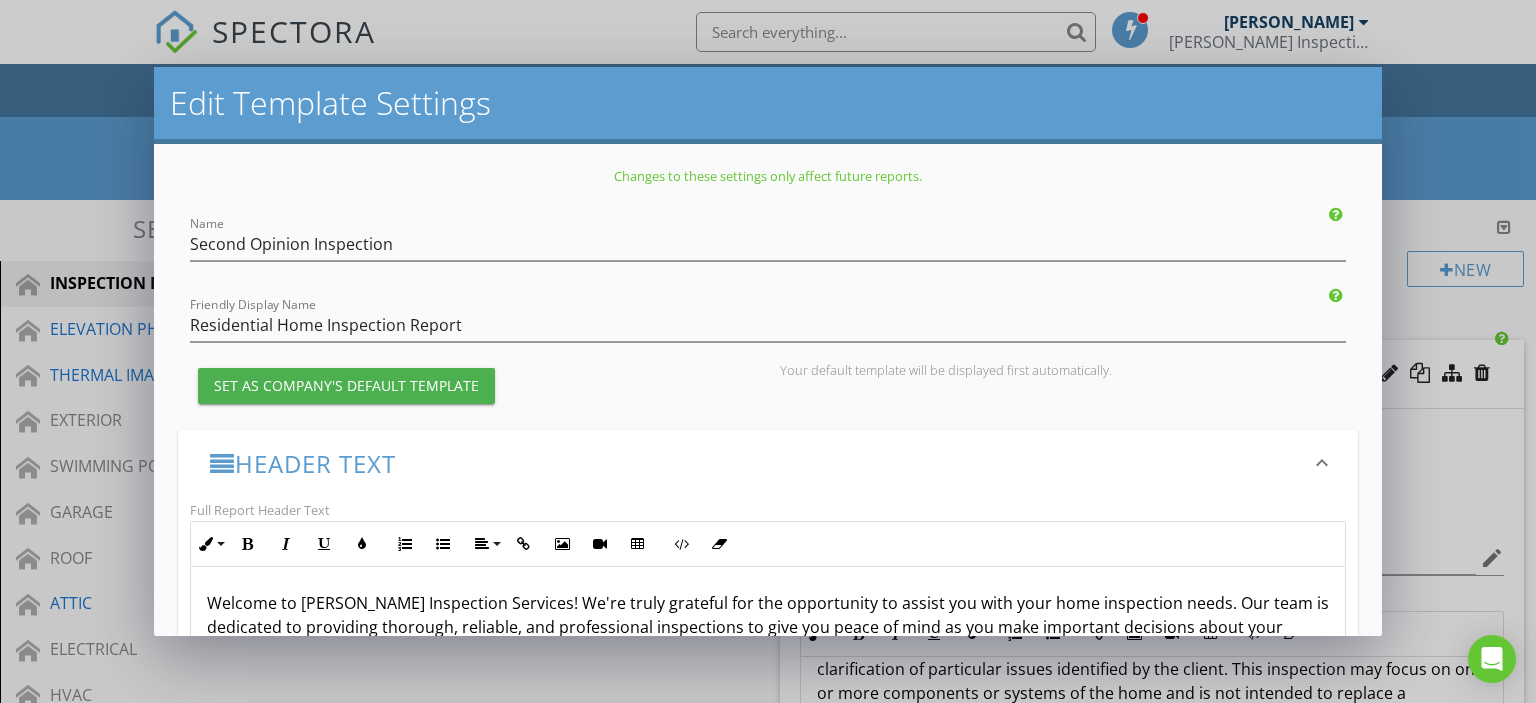 click on "Header Text" at bounding box center (756, 463) 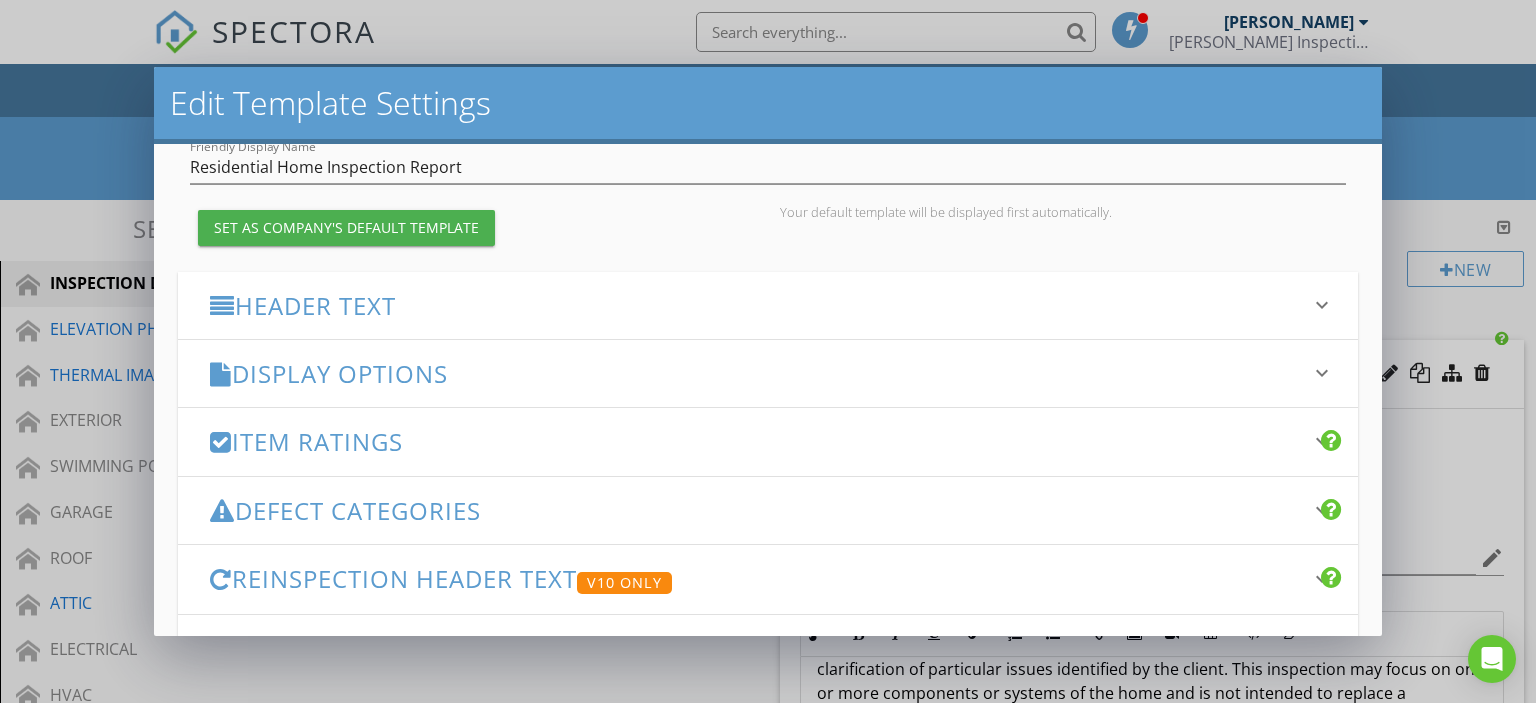 scroll, scrollTop: 200, scrollLeft: 0, axis: vertical 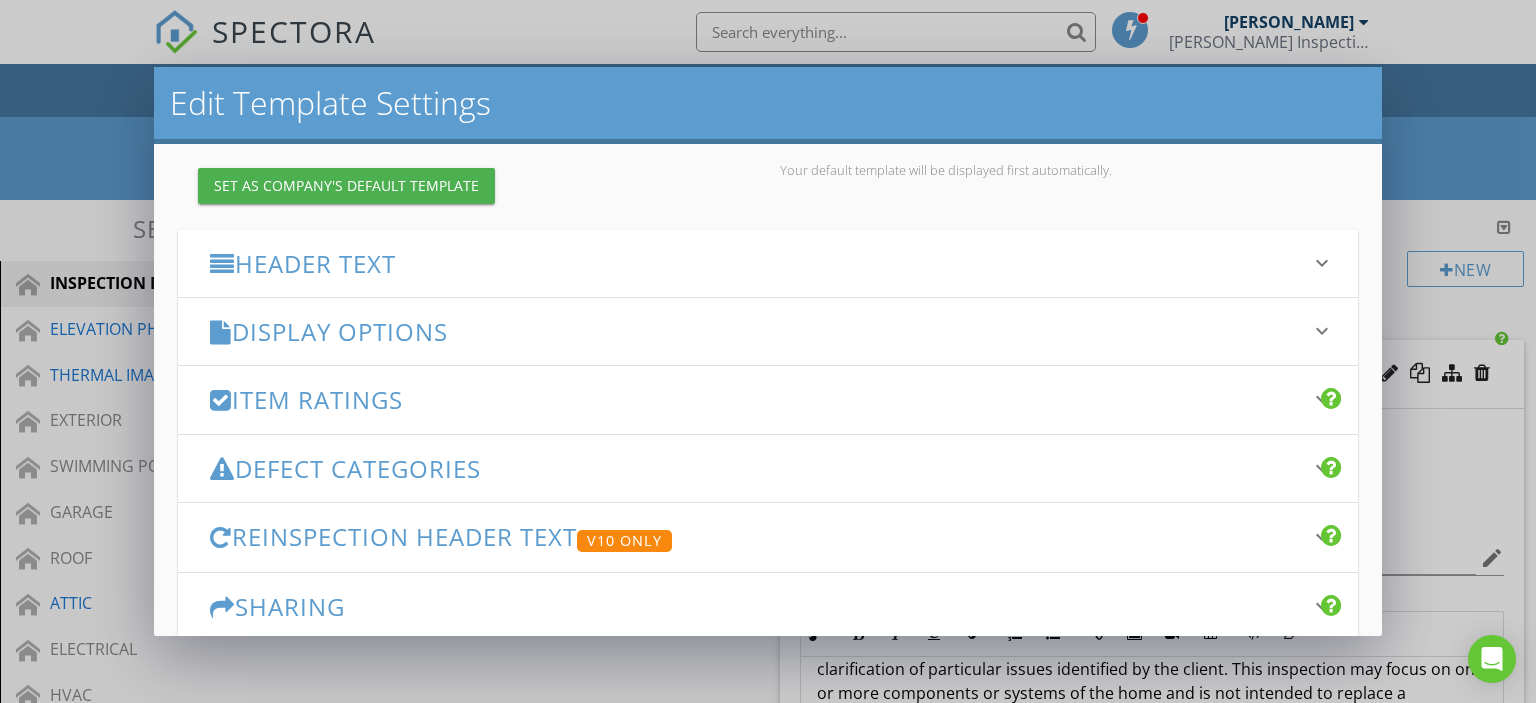 click on "Display Options" at bounding box center (756, 331) 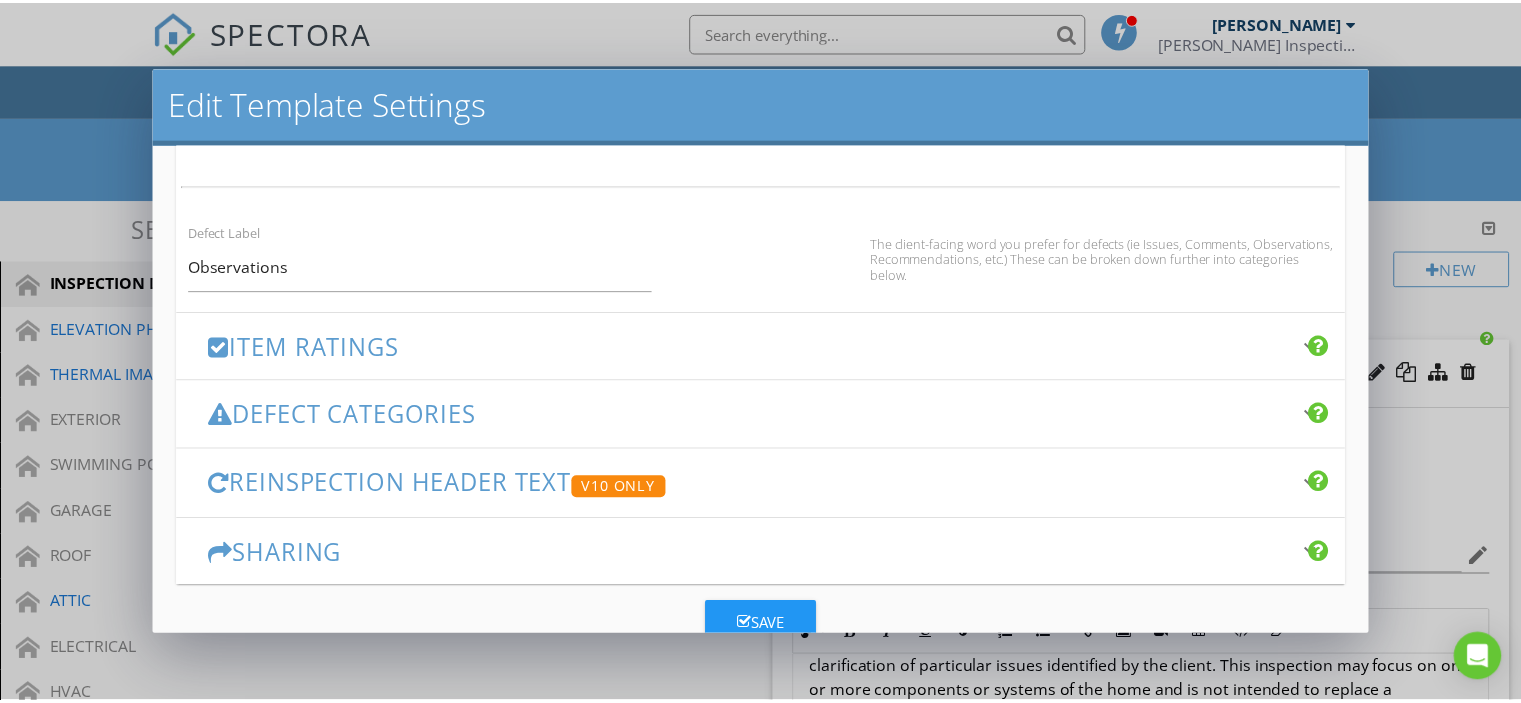 scroll, scrollTop: 1403, scrollLeft: 0, axis: vertical 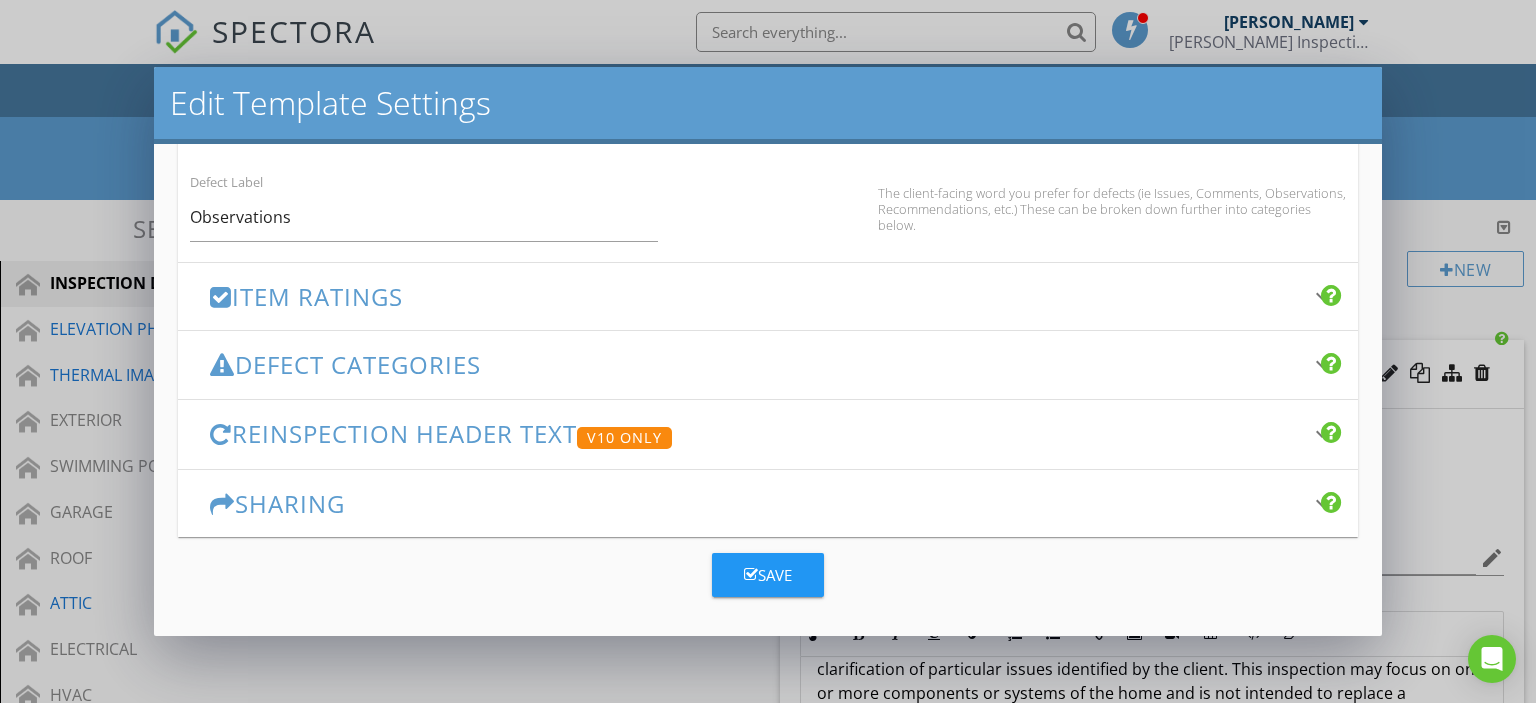 click on "Save" at bounding box center [768, 575] 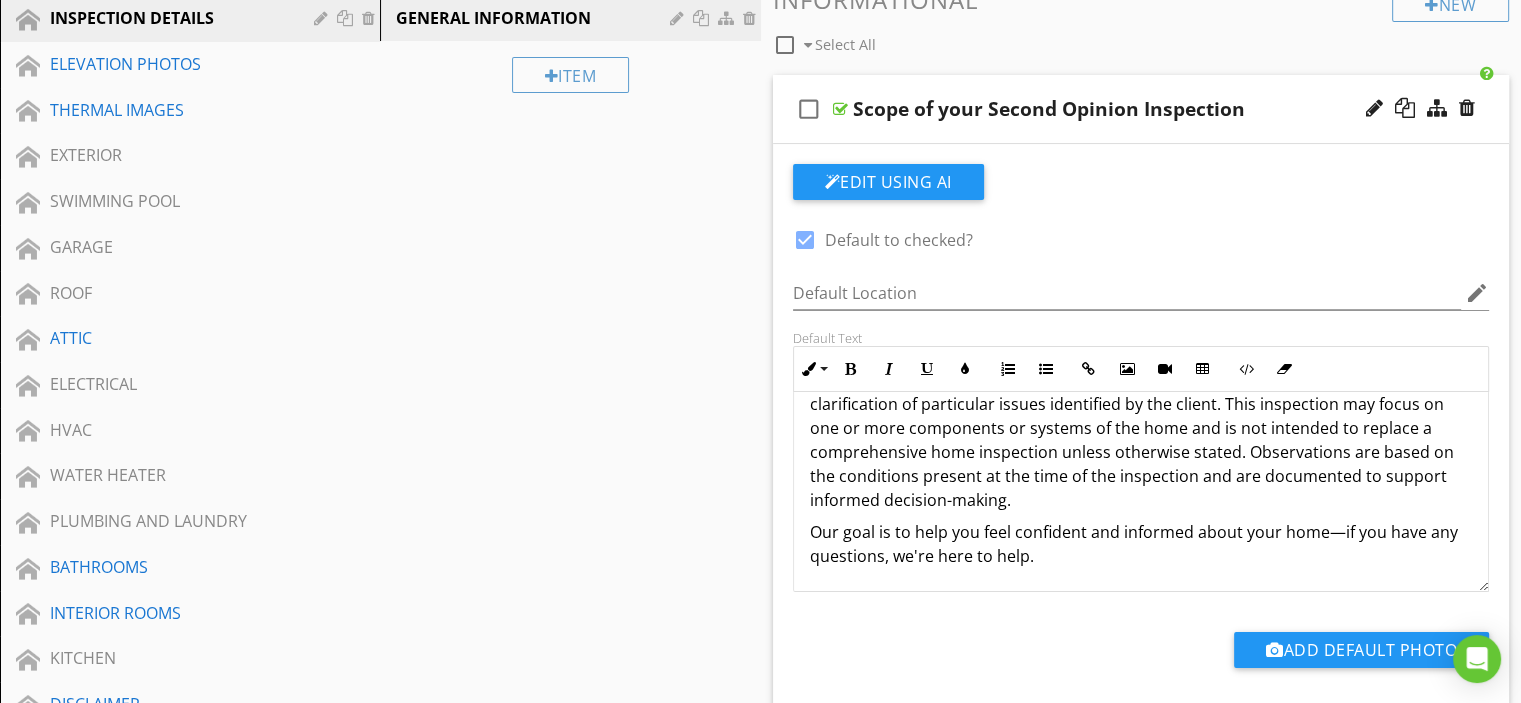 scroll, scrollTop: 300, scrollLeft: 0, axis: vertical 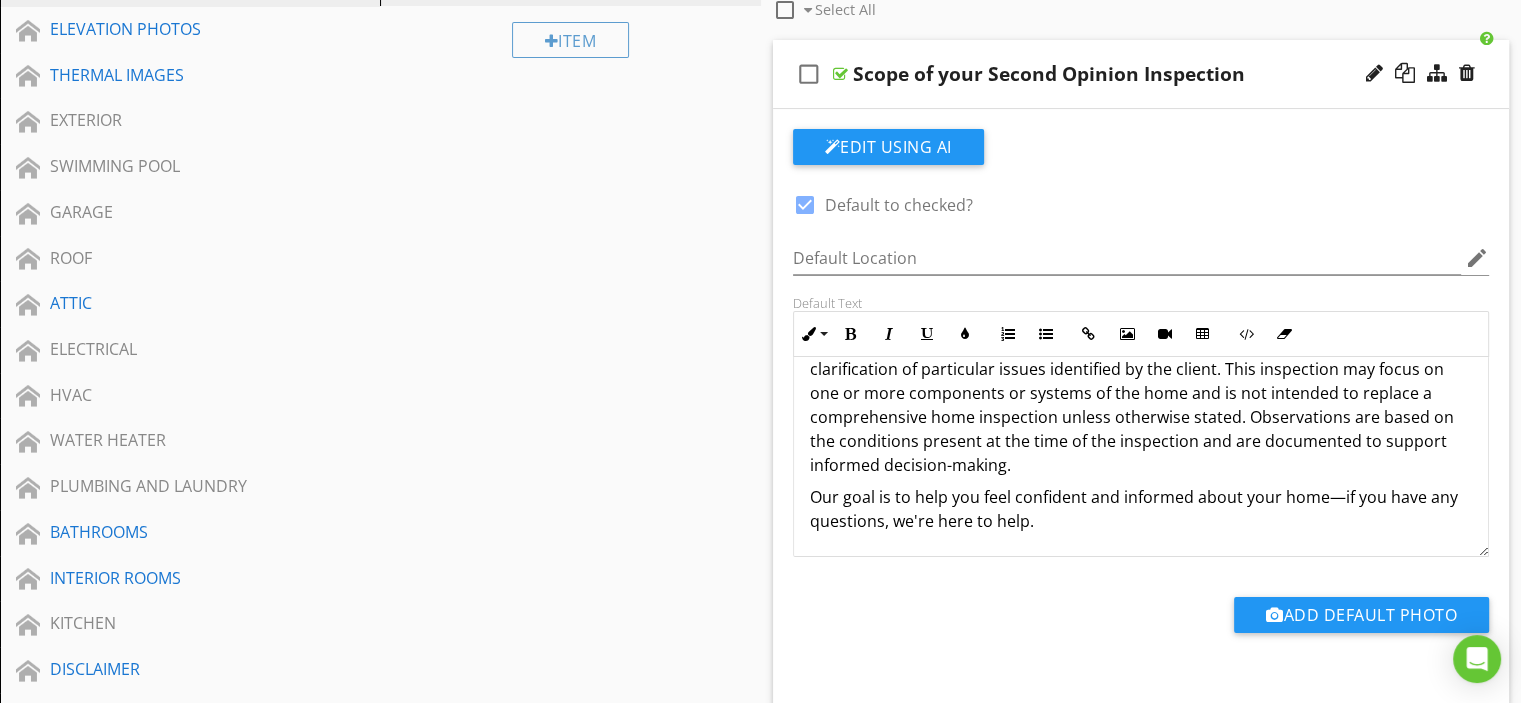 click on "Scope of your Second Opinion Inspection" at bounding box center (1114, 74) 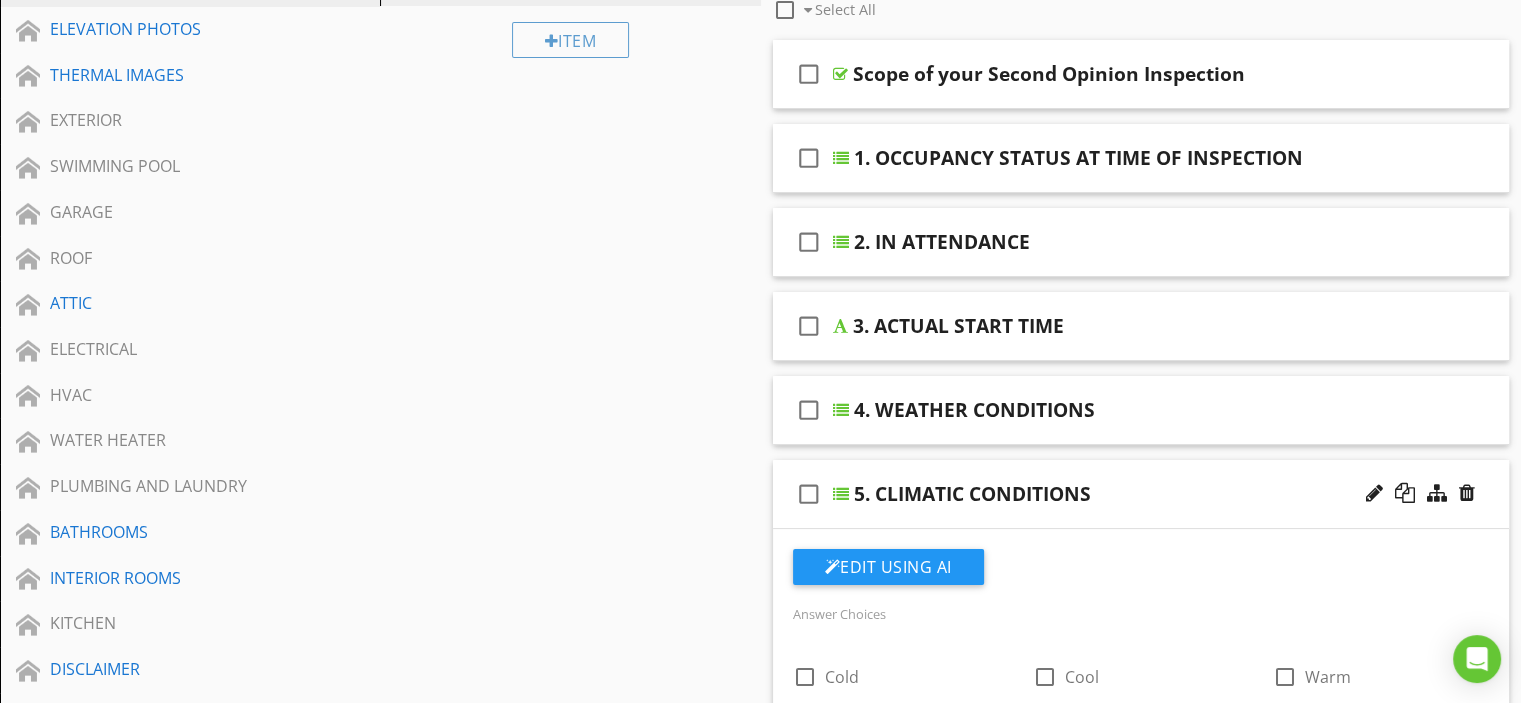 click on "5. CLIMATIC CONDITIONS" at bounding box center (1115, 494) 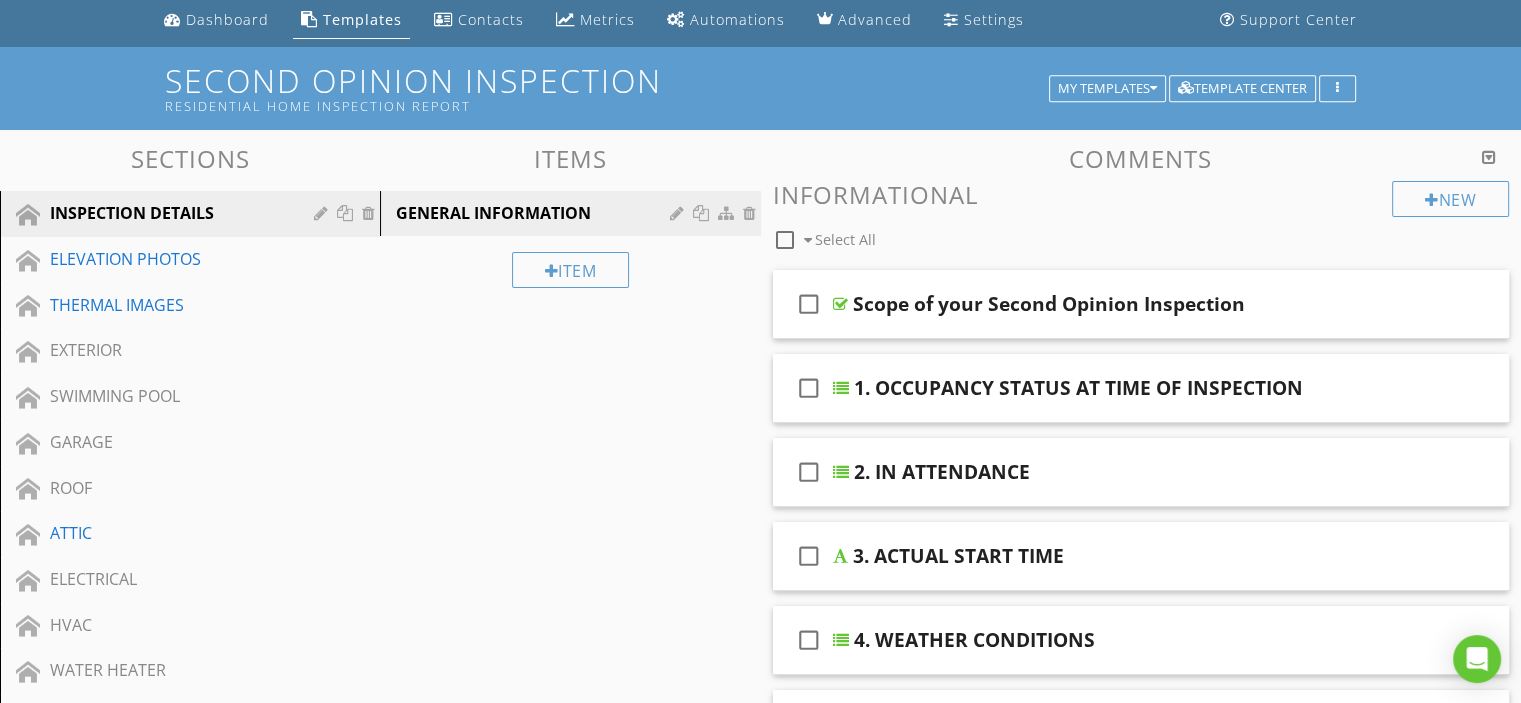scroll, scrollTop: 0, scrollLeft: 0, axis: both 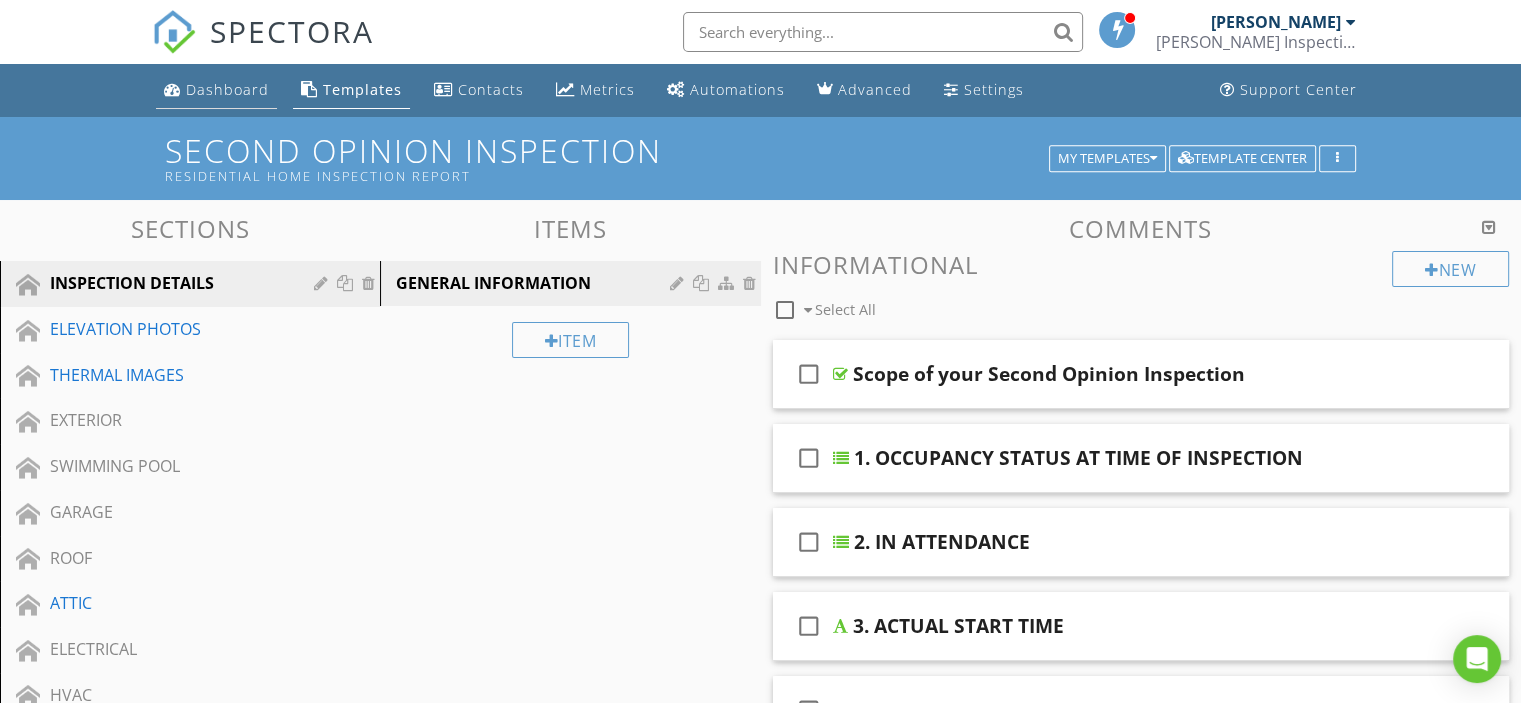 click on "Dashboard" at bounding box center [227, 89] 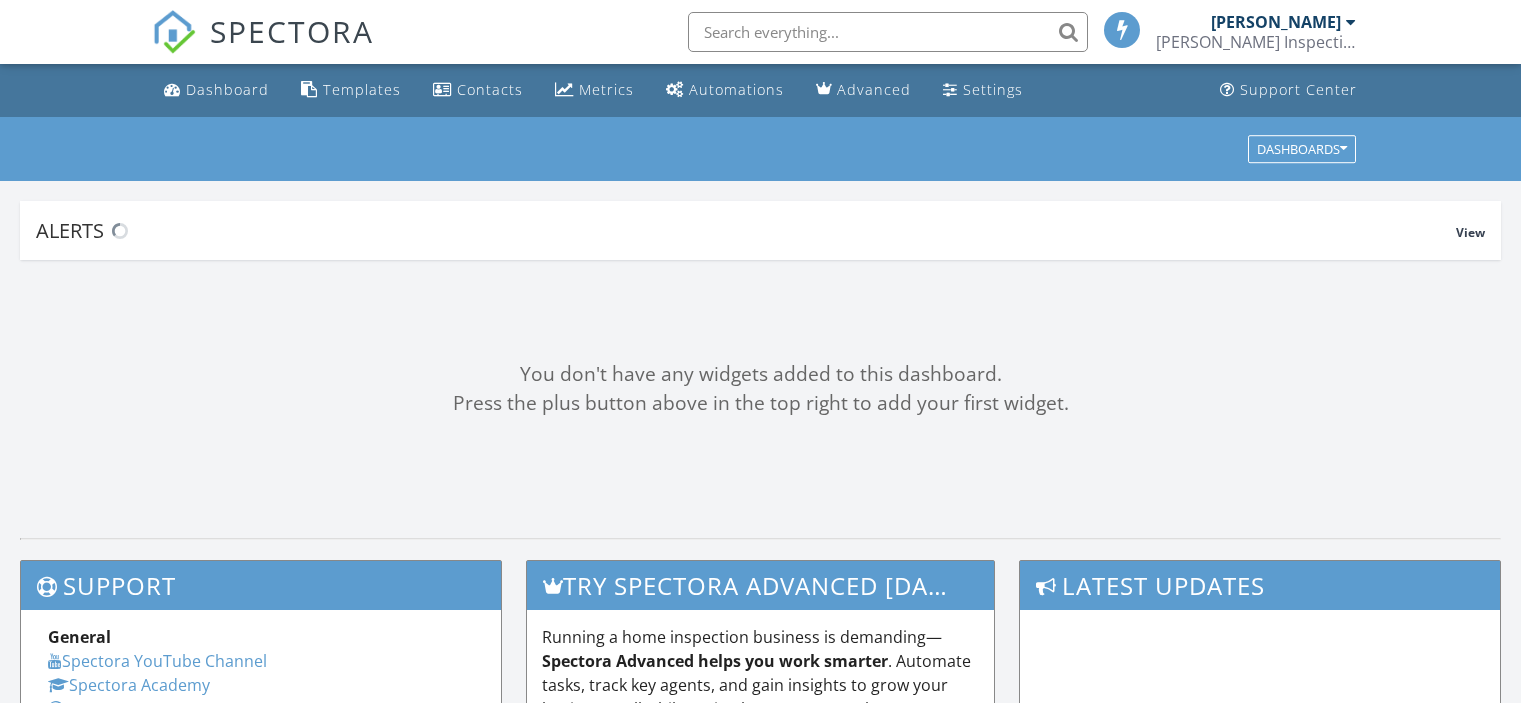 scroll, scrollTop: 0, scrollLeft: 0, axis: both 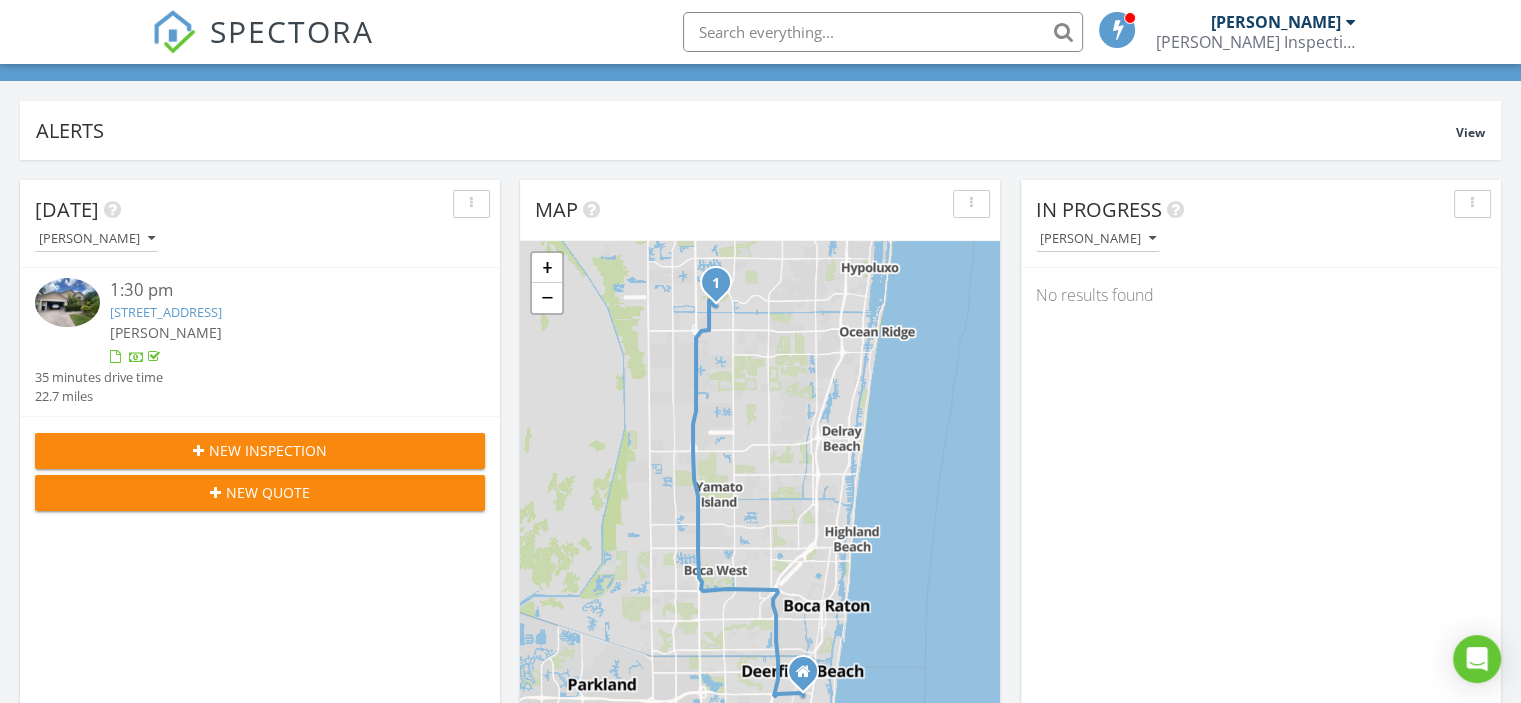 click on "New Inspection" at bounding box center (268, 450) 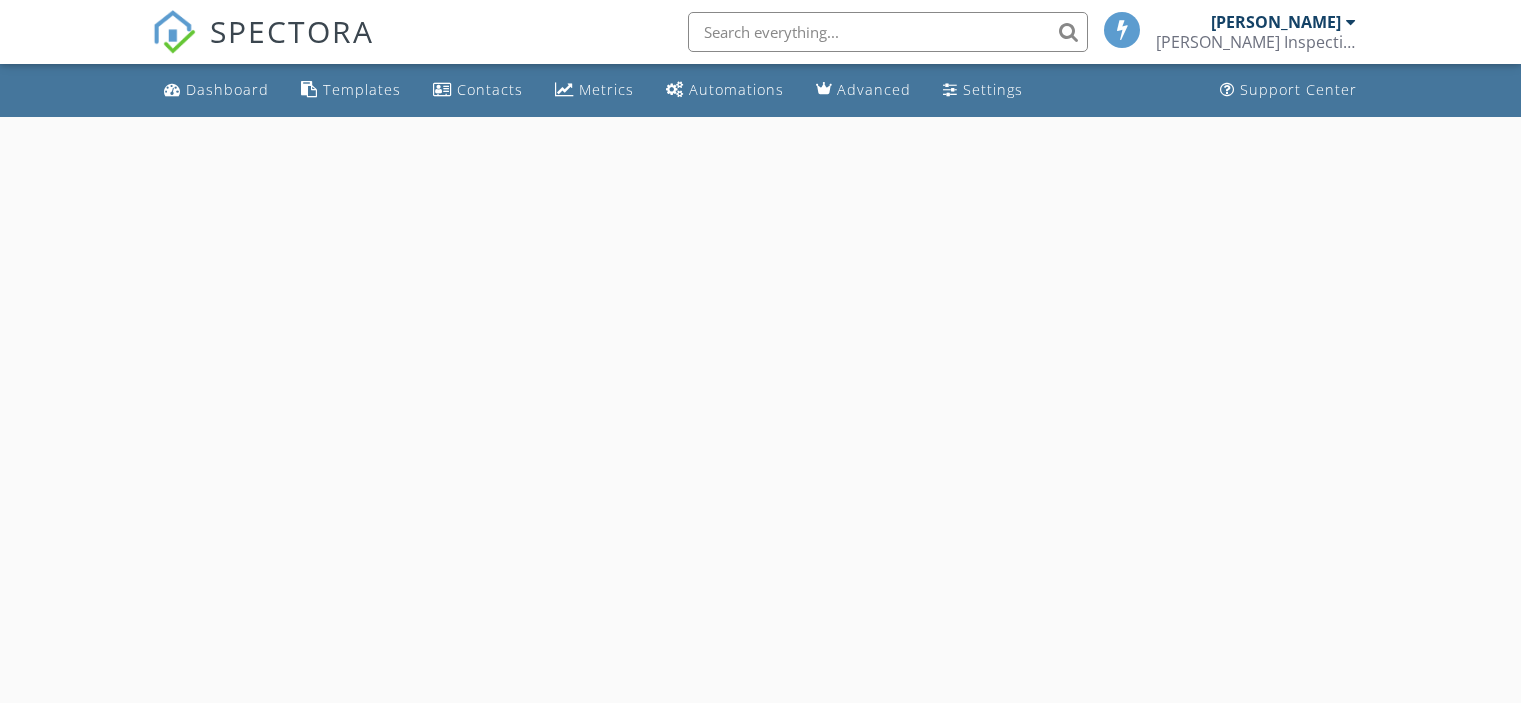 scroll, scrollTop: 0, scrollLeft: 0, axis: both 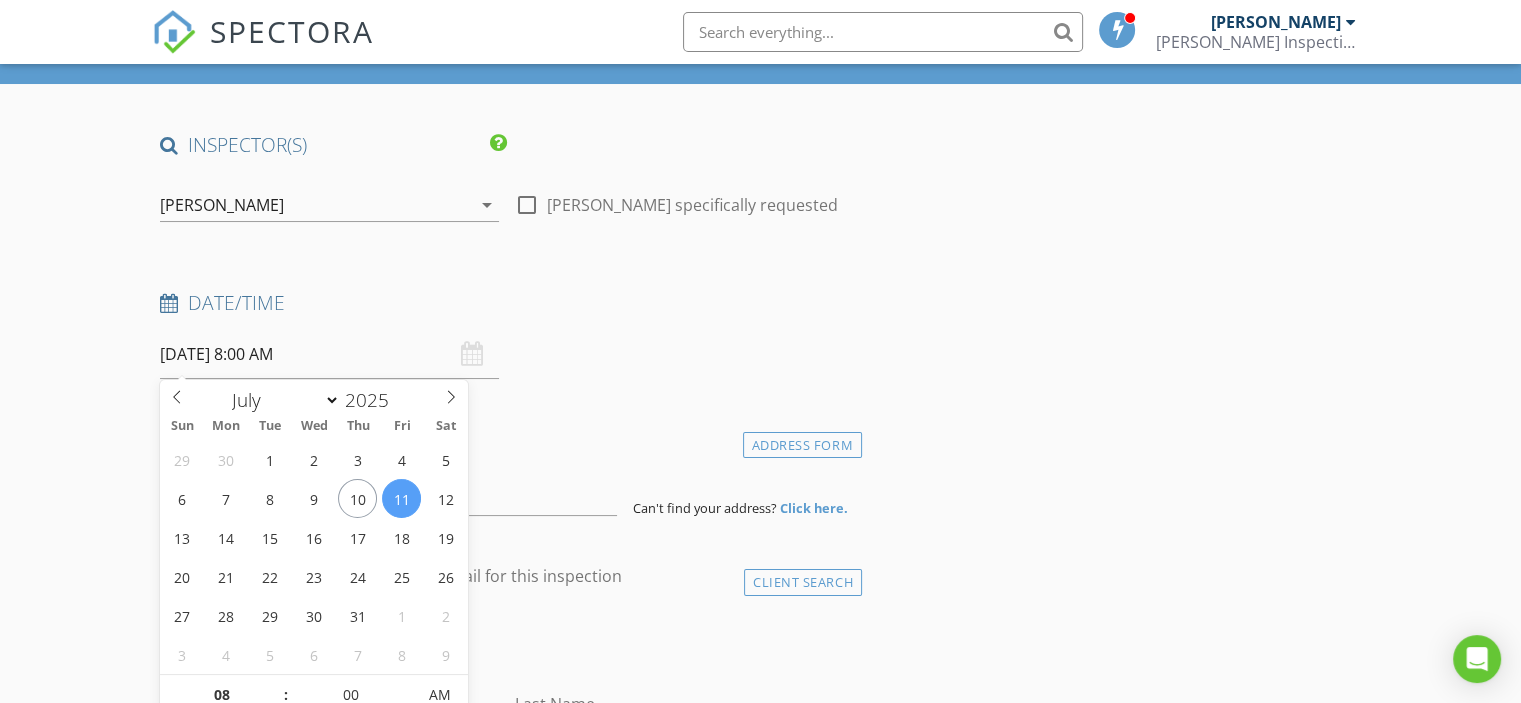 click on "[DATE] 8:00 AM" at bounding box center (329, 354) 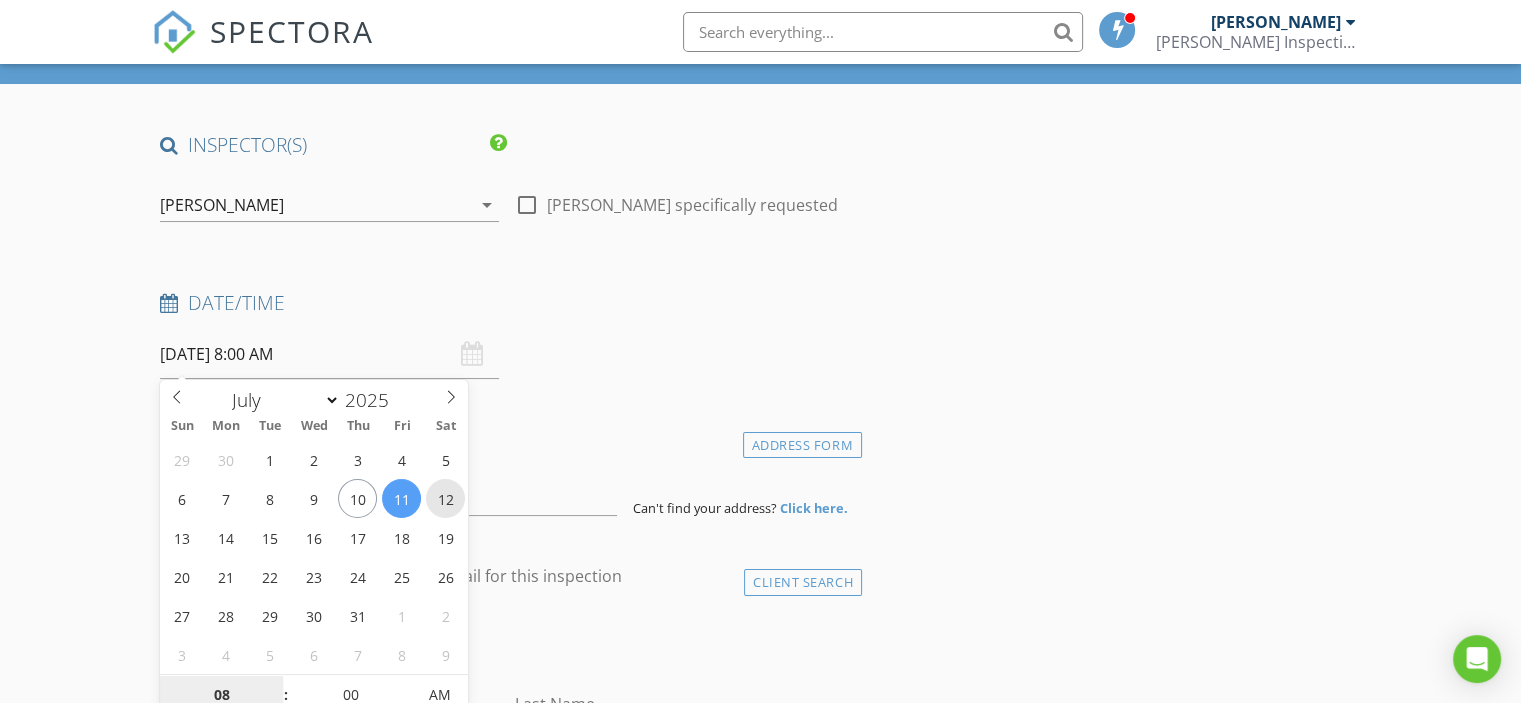 type on "07/12/2025 8:00 AM" 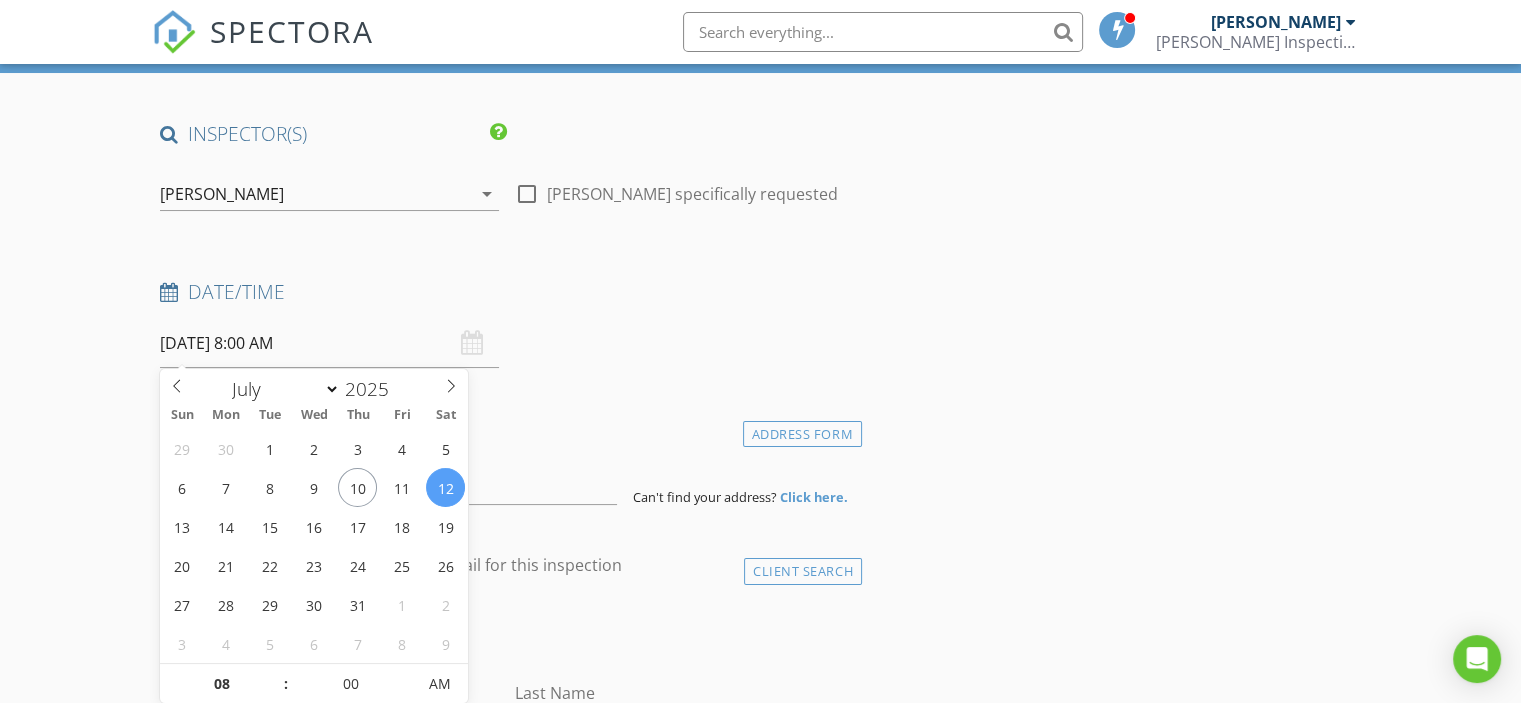 click on "07/12/2025 8:00 AM" at bounding box center [329, 343] 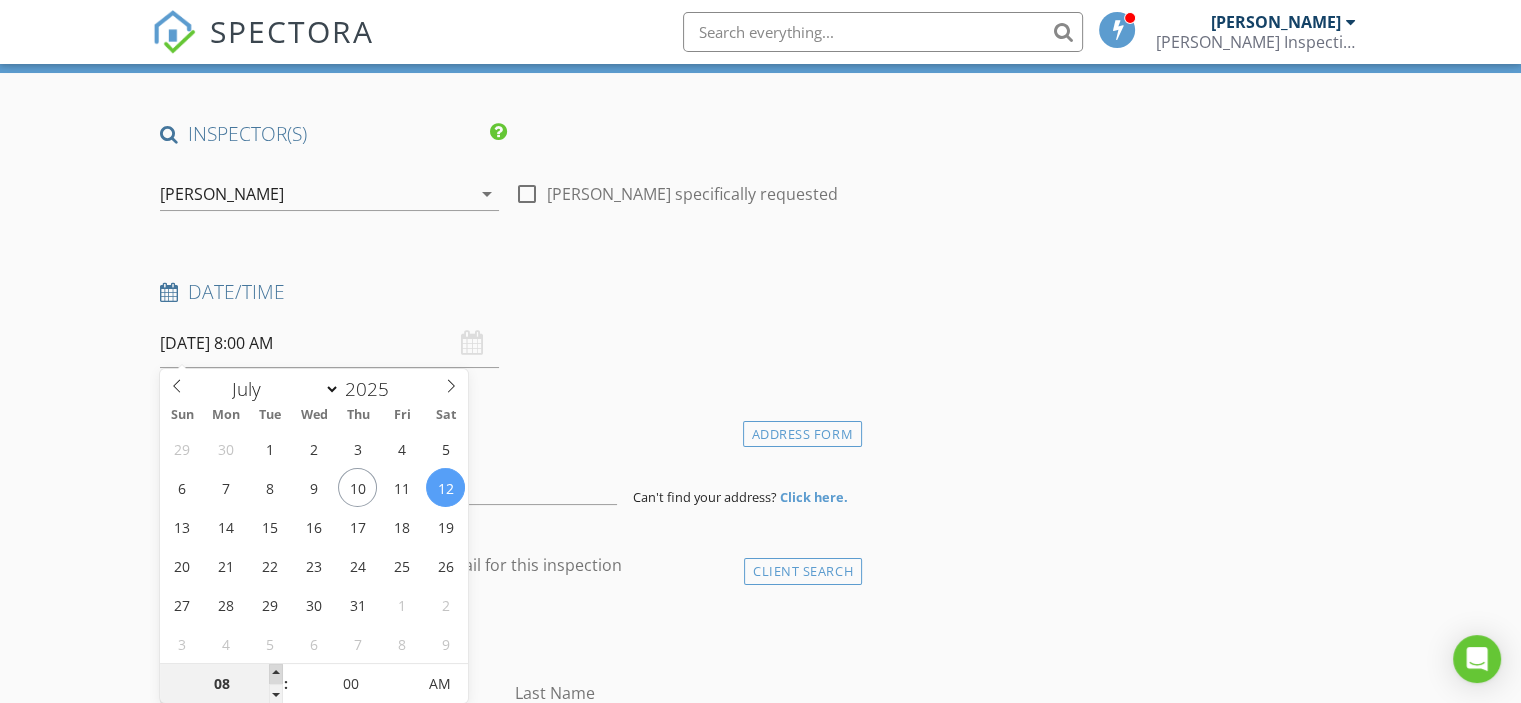 type on "09" 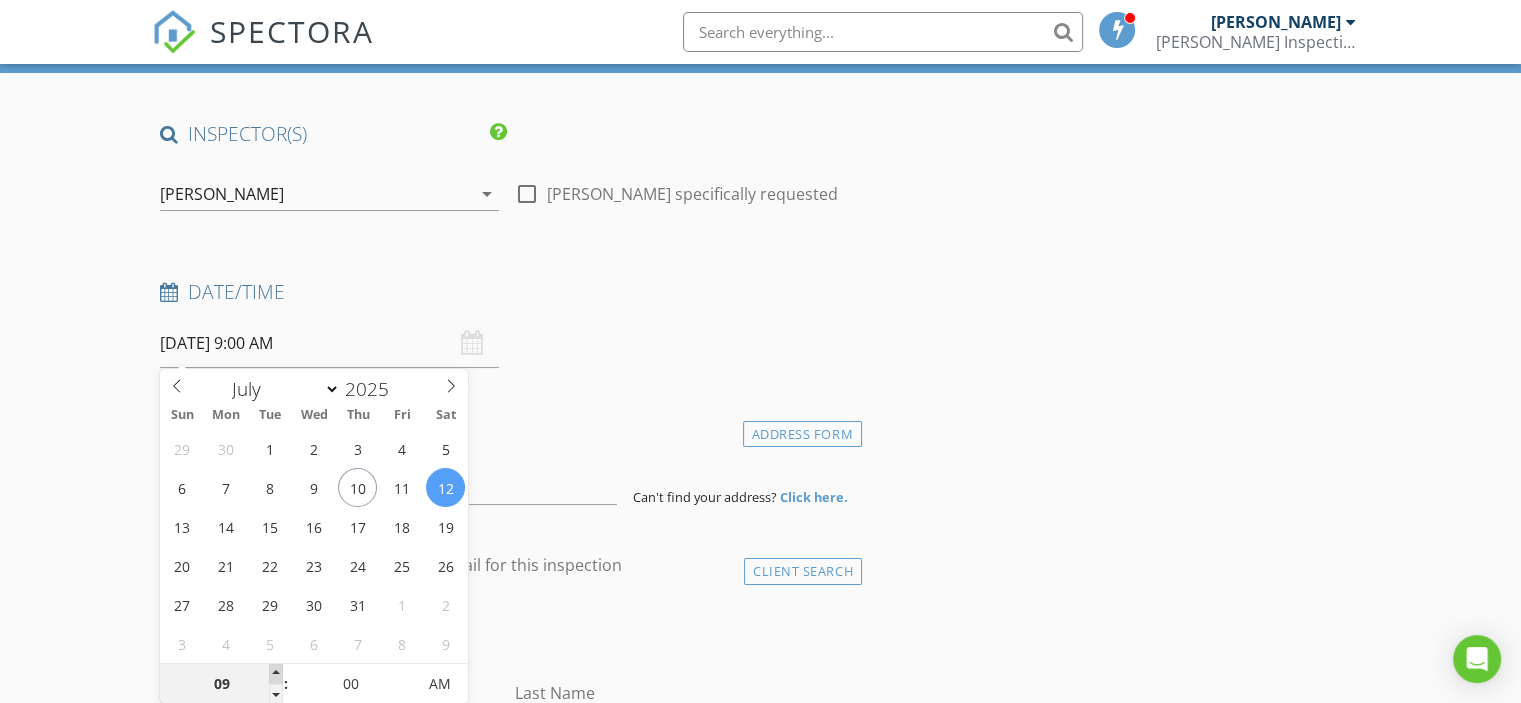 click at bounding box center (276, 674) 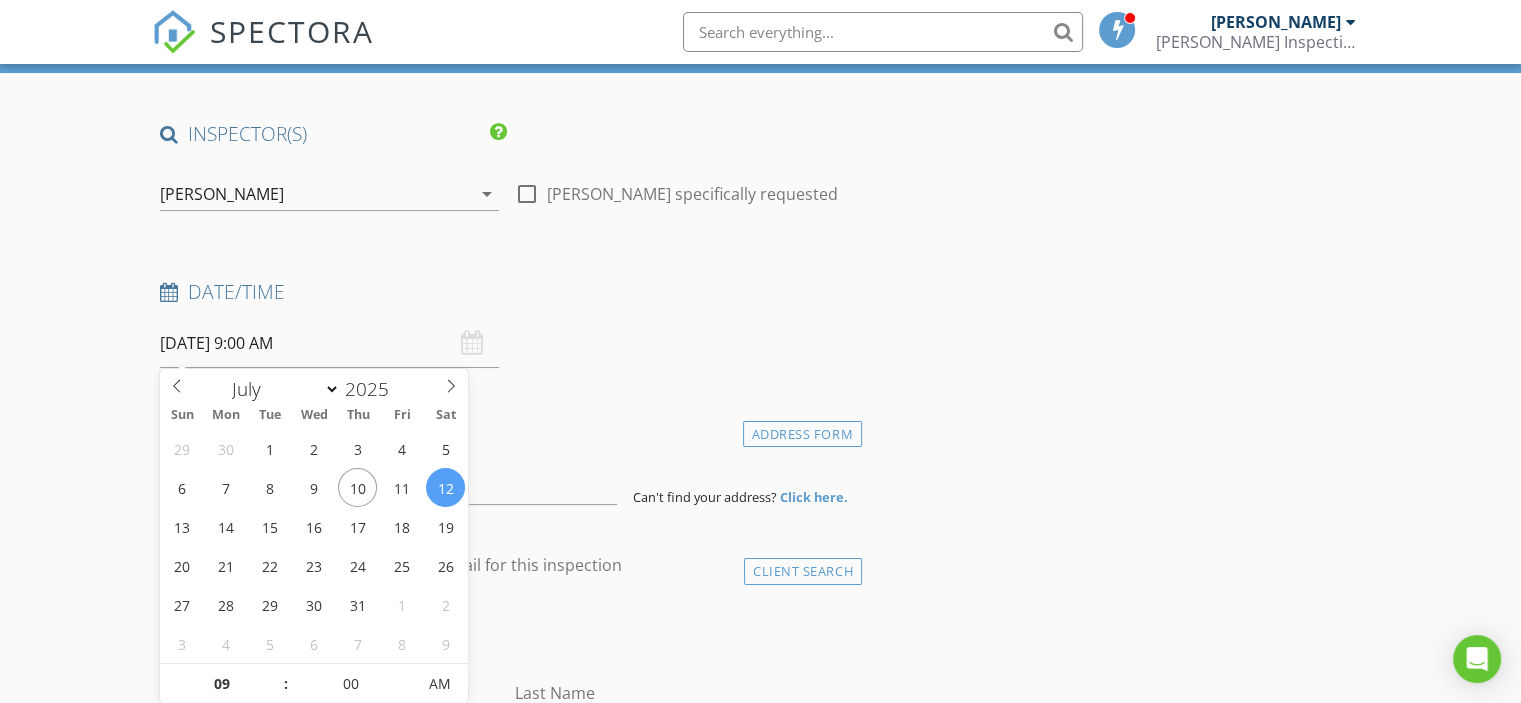 click on "INSPECTOR(S)
check_box   Ross Garver   PRIMARY   Ross Garver arrow_drop_down   check_box_outline_blank Ross Garver specifically requested
Date/Time
07/12/2025 9:00 AM
Location
Address Form       Can't find your address?   Click here.
client
check_box Enable Client CC email for this inspection   Client Search     check_box_outline_blank Client is a Company/Organization     First Name   Last Name   Email   CC Email   Phone           Notes   Private Notes
ADD ADDITIONAL client
SERVICES
check_box_outline_blank   4 Point Inspection   4 Point Insurance Inspection check_box_outline_blank   Condo Inspection   Condo Inspection check_box_outline_blank   Wind Mitigation   Wind Mitigation Insurance Inspection check_box_outline_blank   Roof Certification   Roof Certification Inspection" at bounding box center (507, 1497) 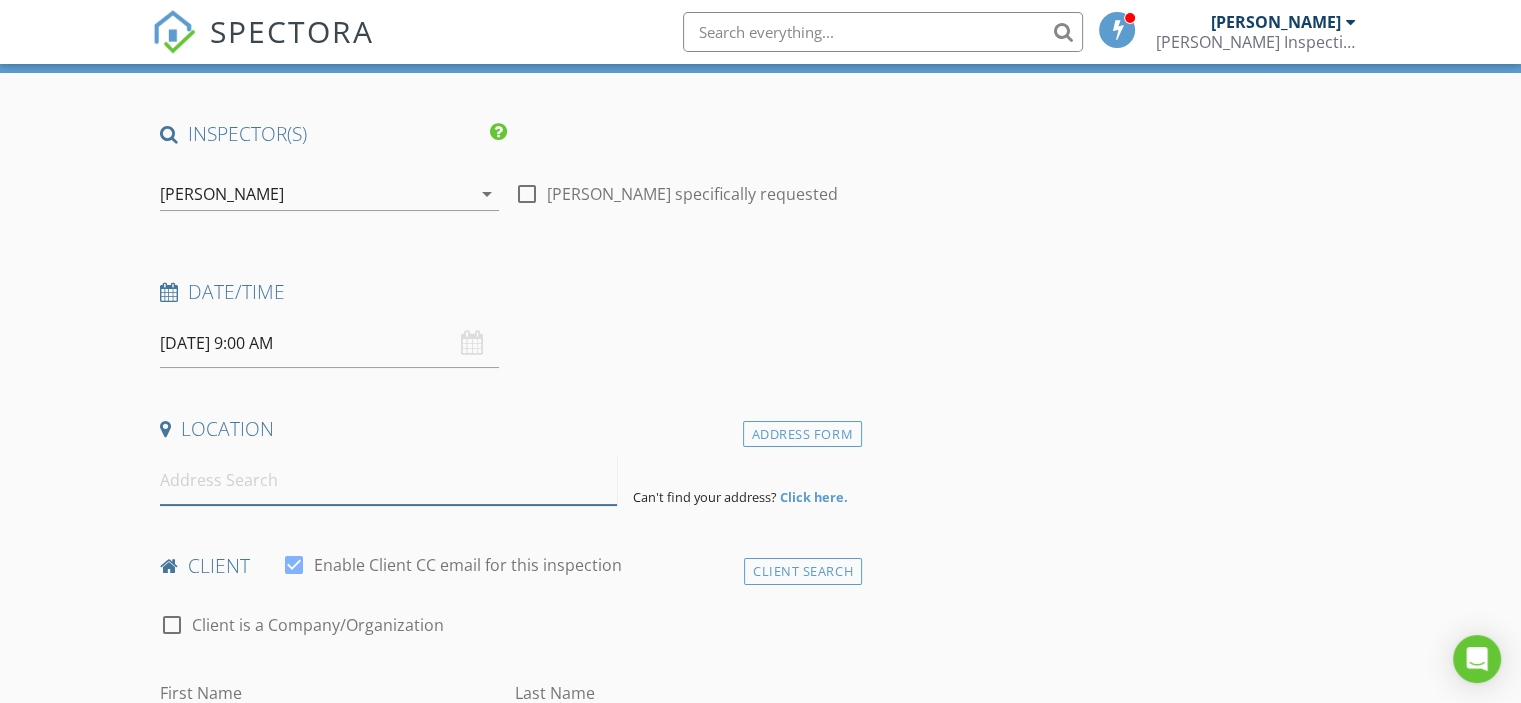 click at bounding box center [388, 480] 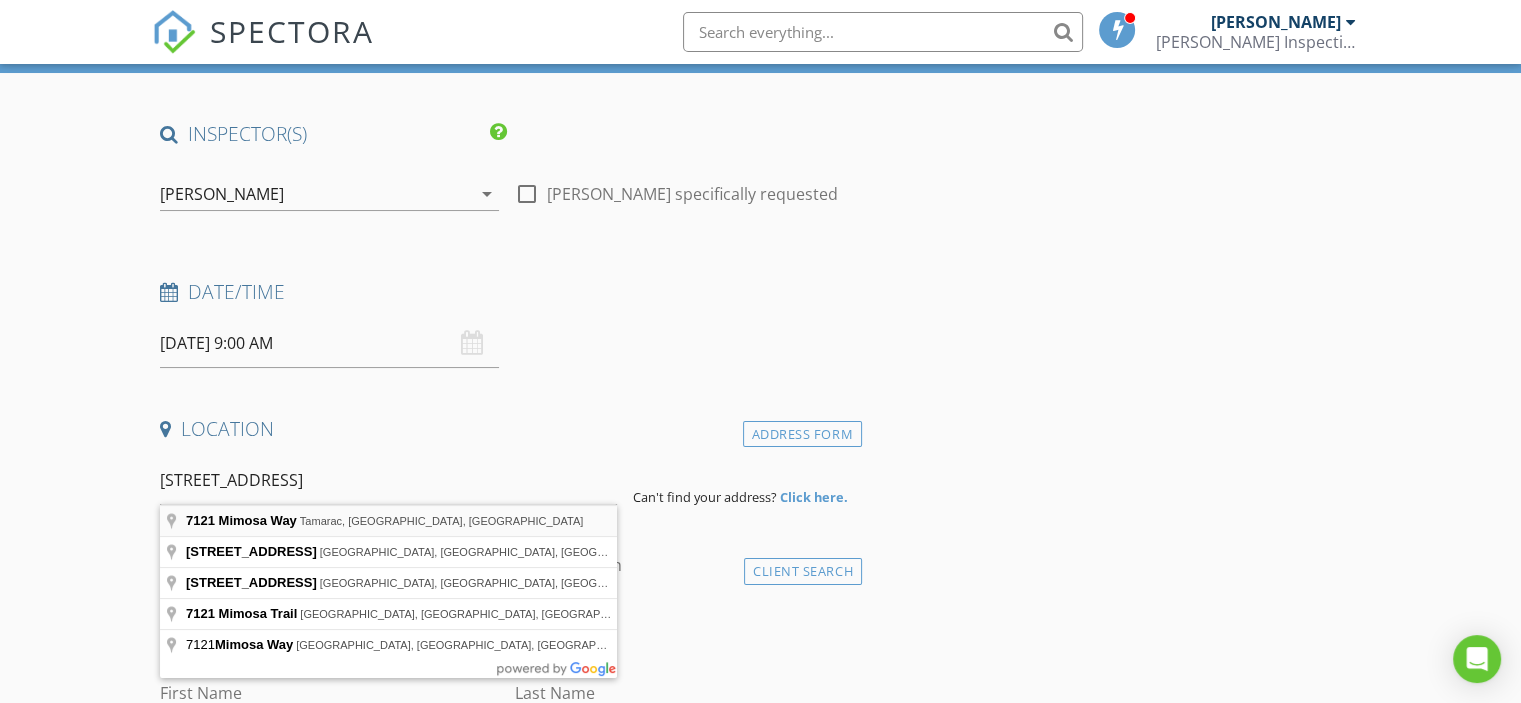 type on "7121 Mimosa Way, Tamarac, FL, USA" 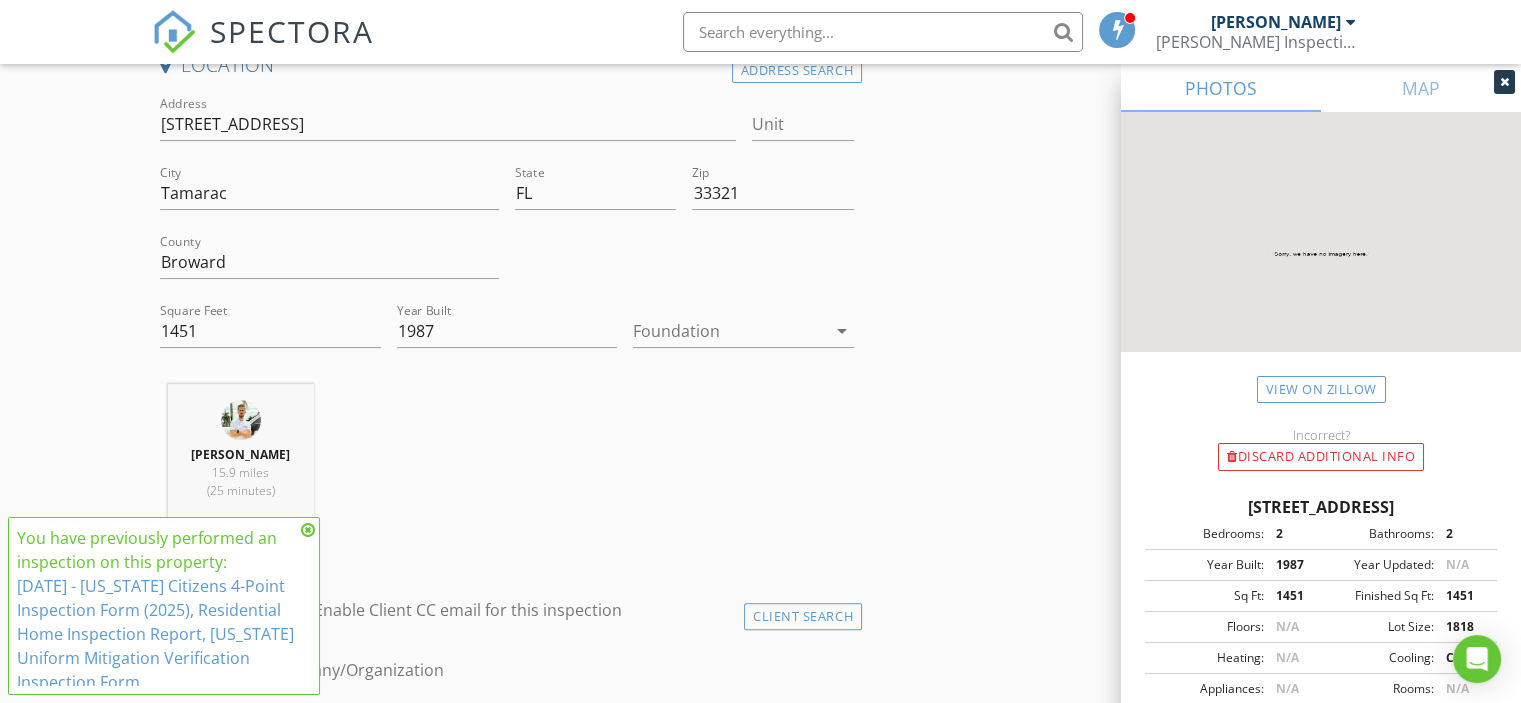 scroll, scrollTop: 511, scrollLeft: 0, axis: vertical 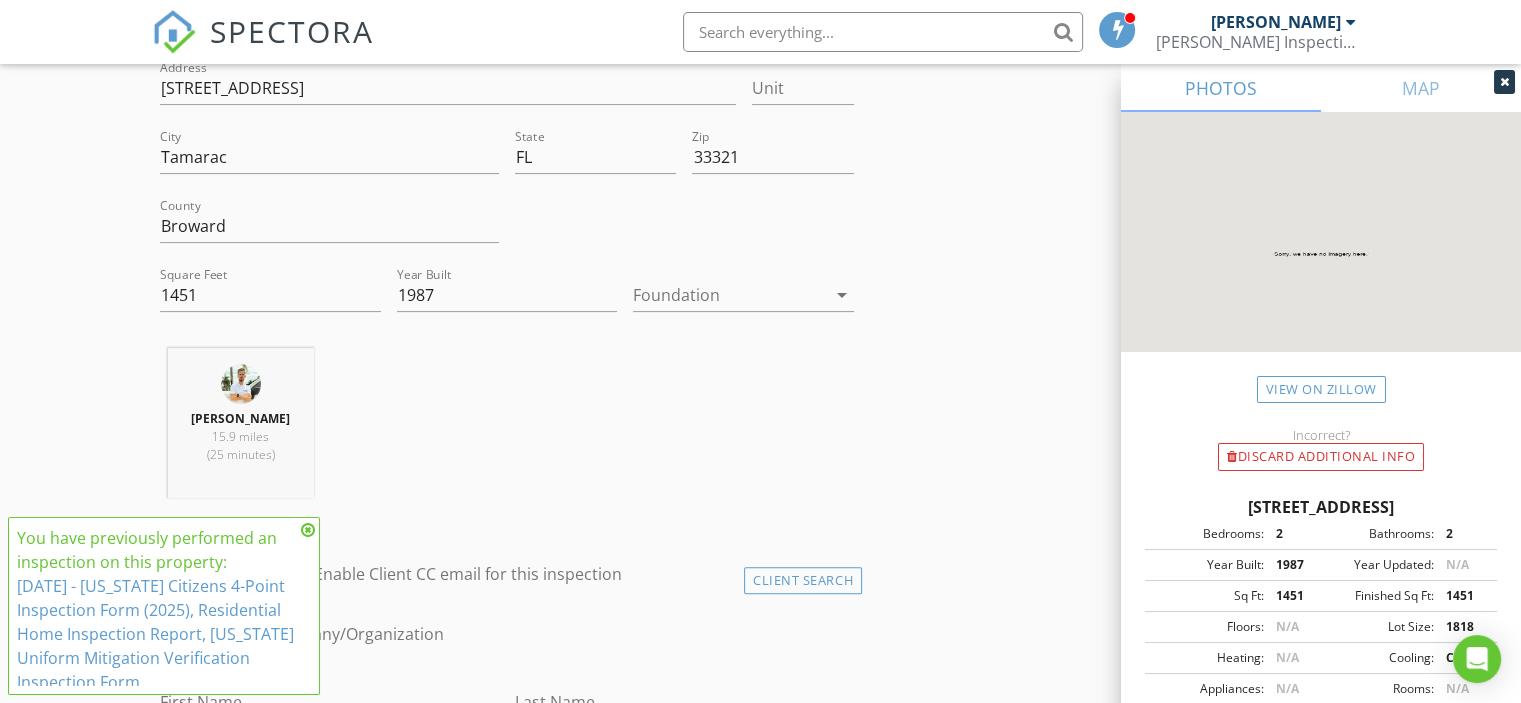 click at bounding box center (729, 295) 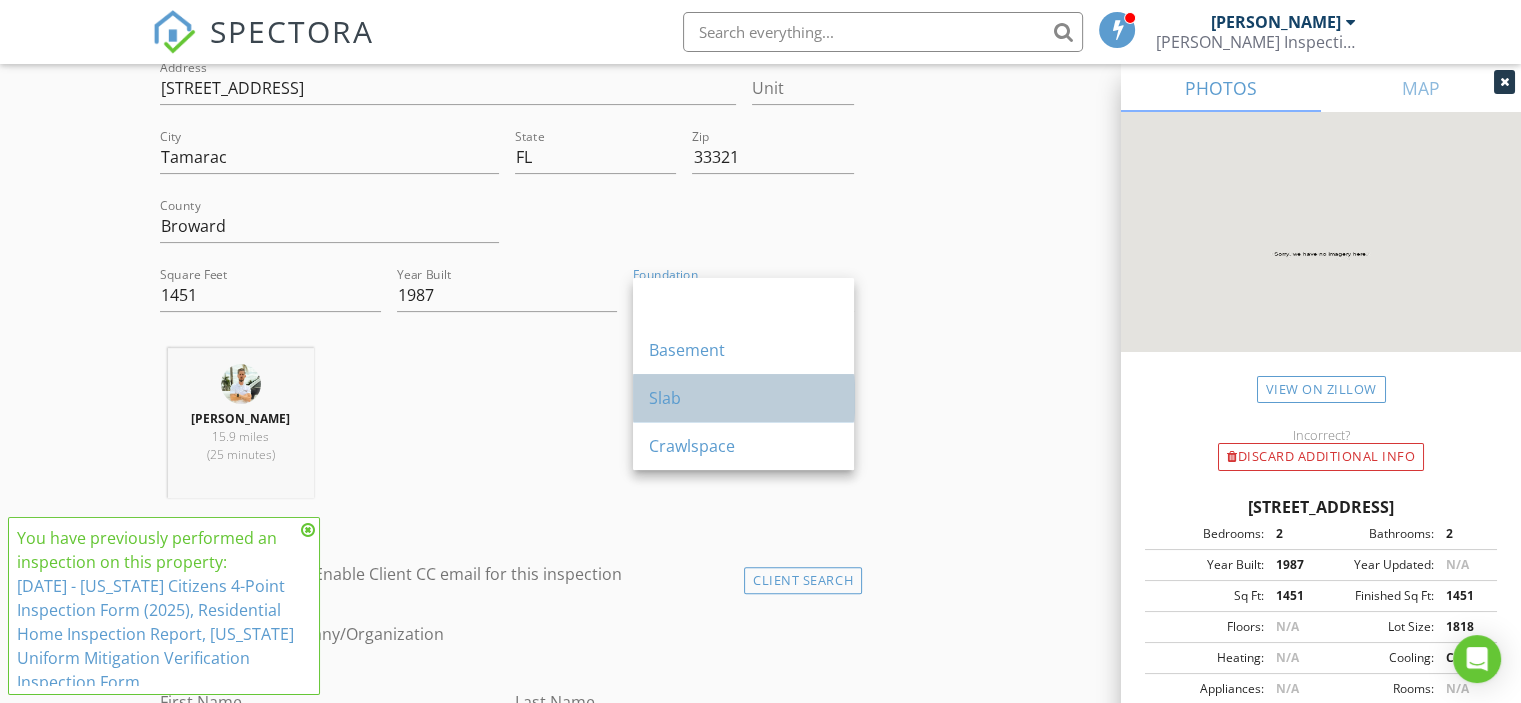 click on "Slab" at bounding box center [743, 398] 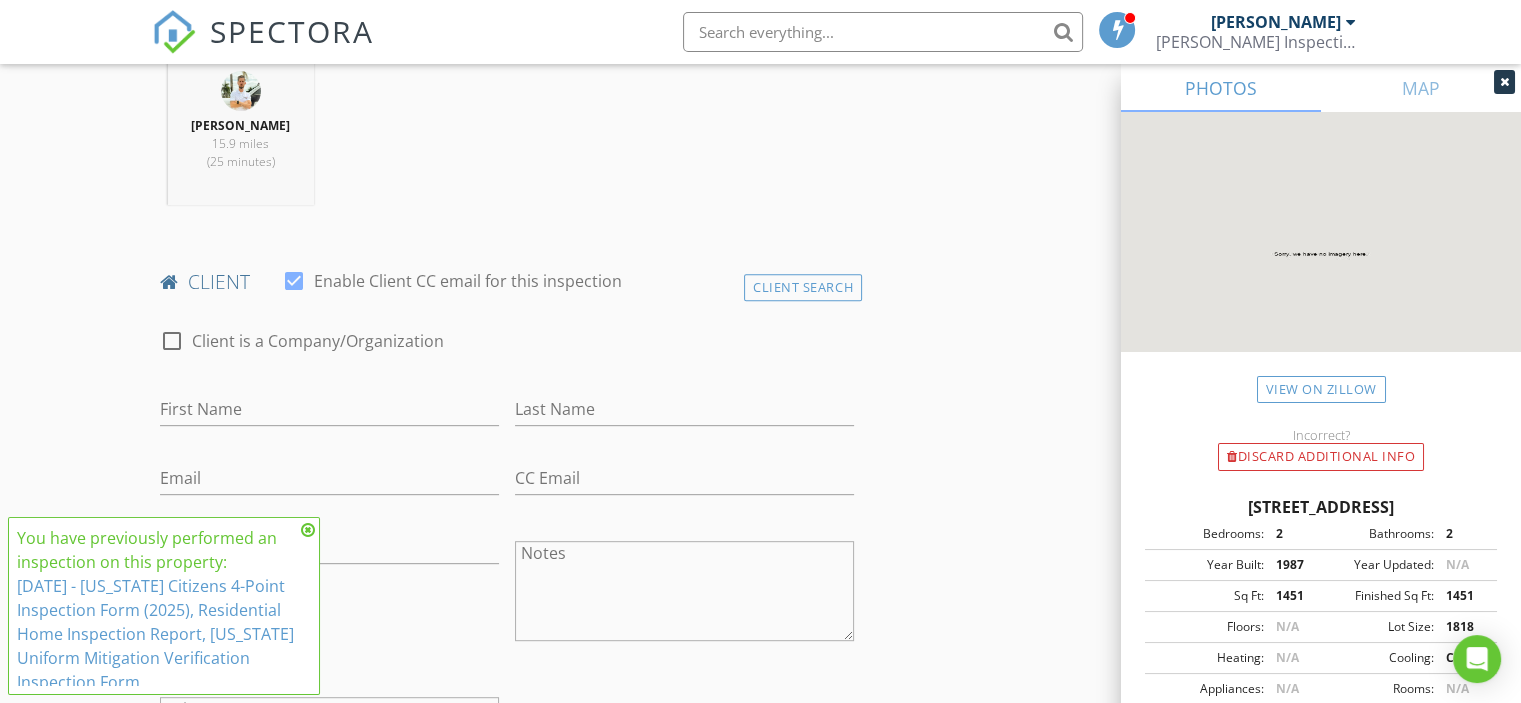 scroll, scrollTop: 811, scrollLeft: 0, axis: vertical 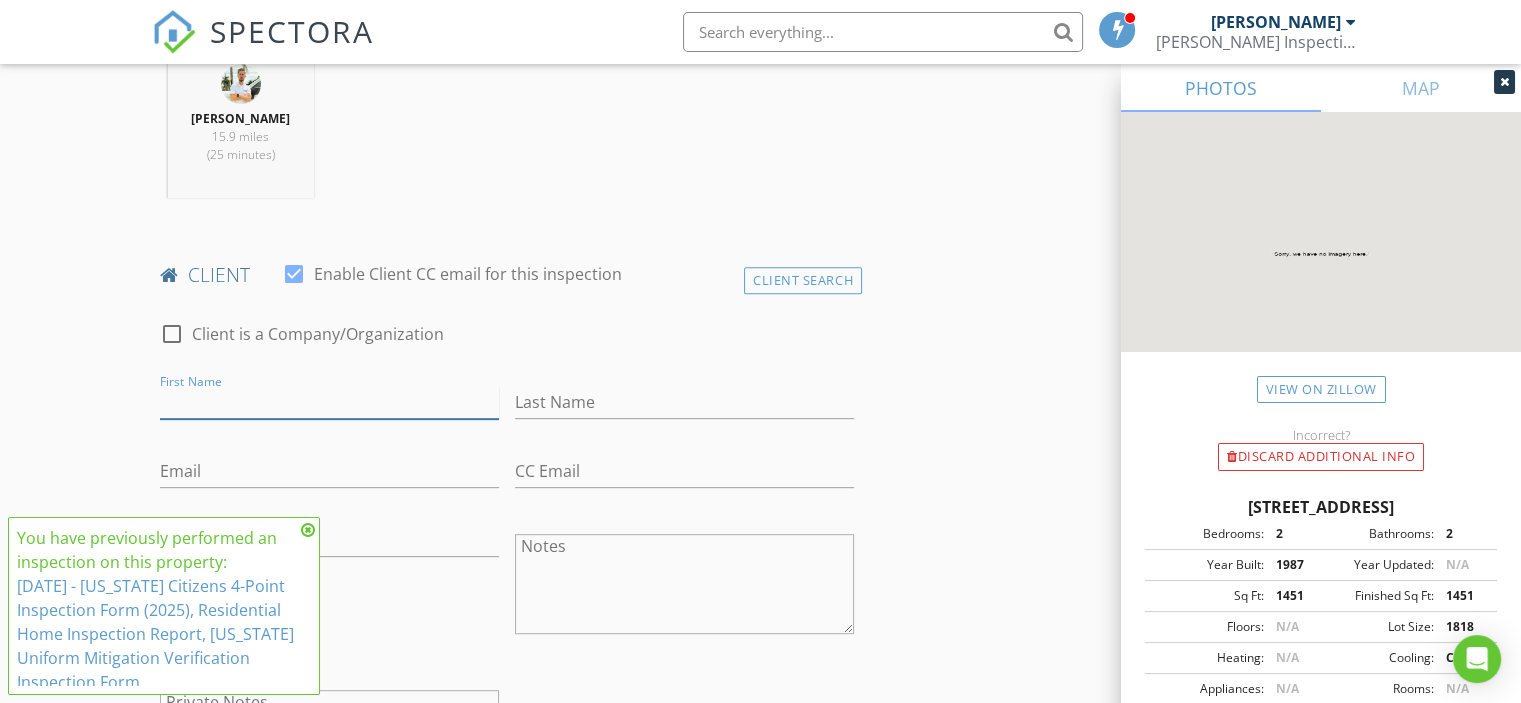 click on "First Name" at bounding box center [329, 402] 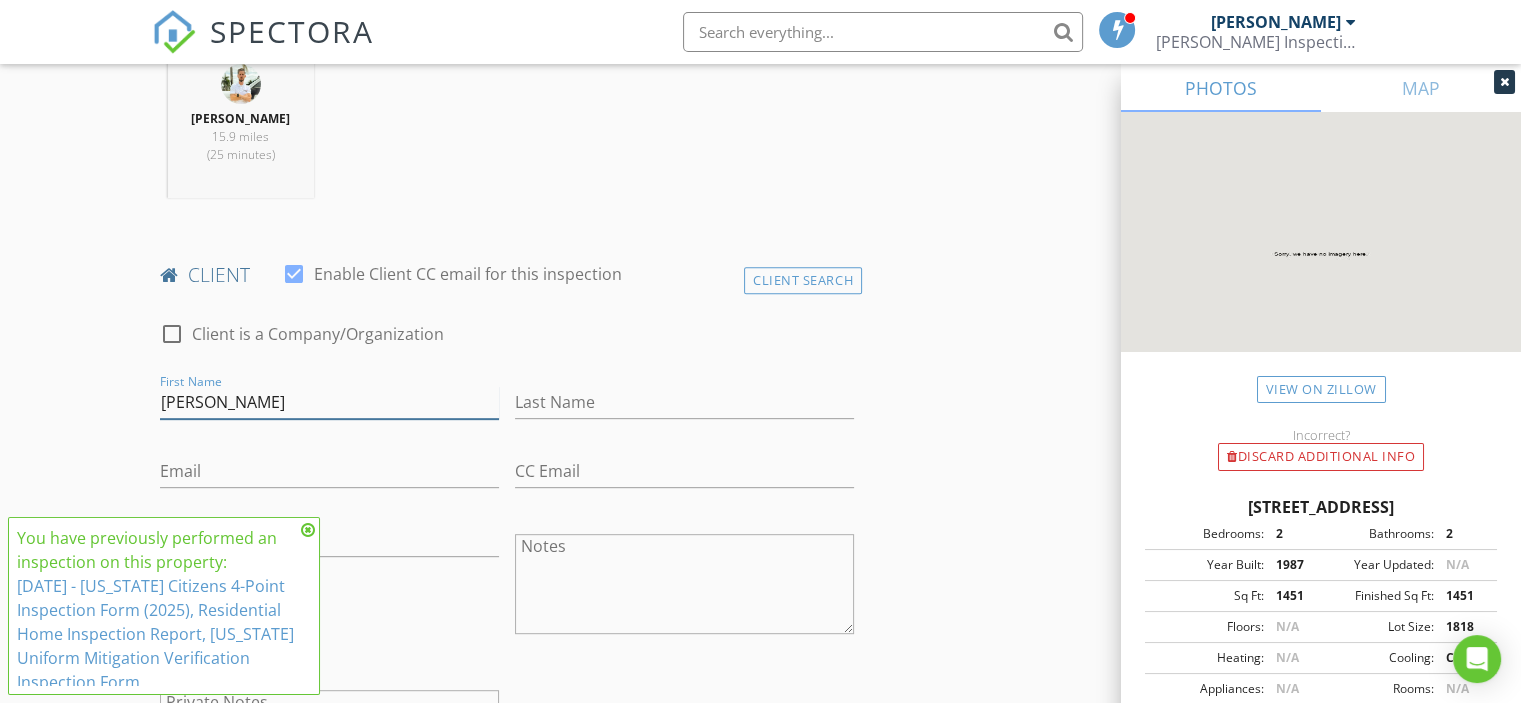 type on "Sandy" 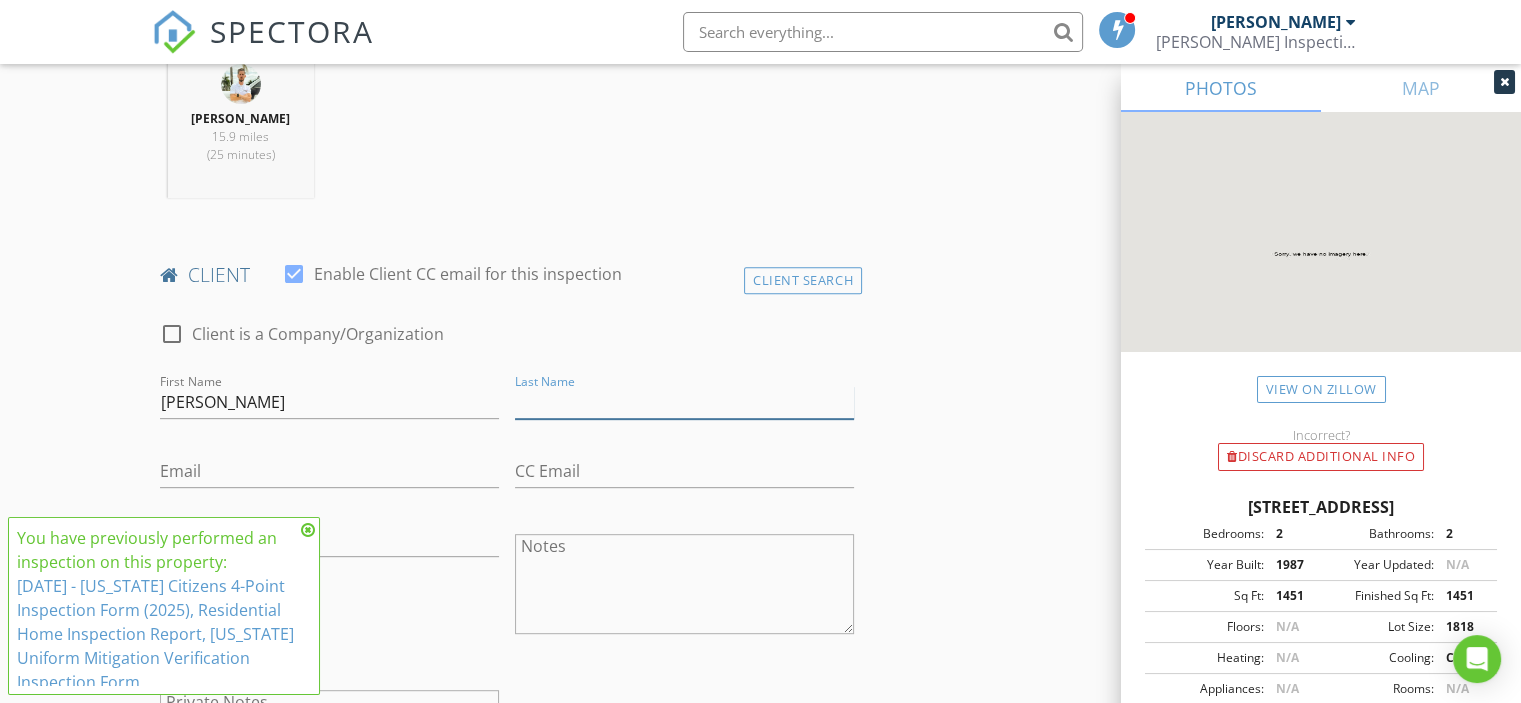 click on "Last Name" at bounding box center (684, 402) 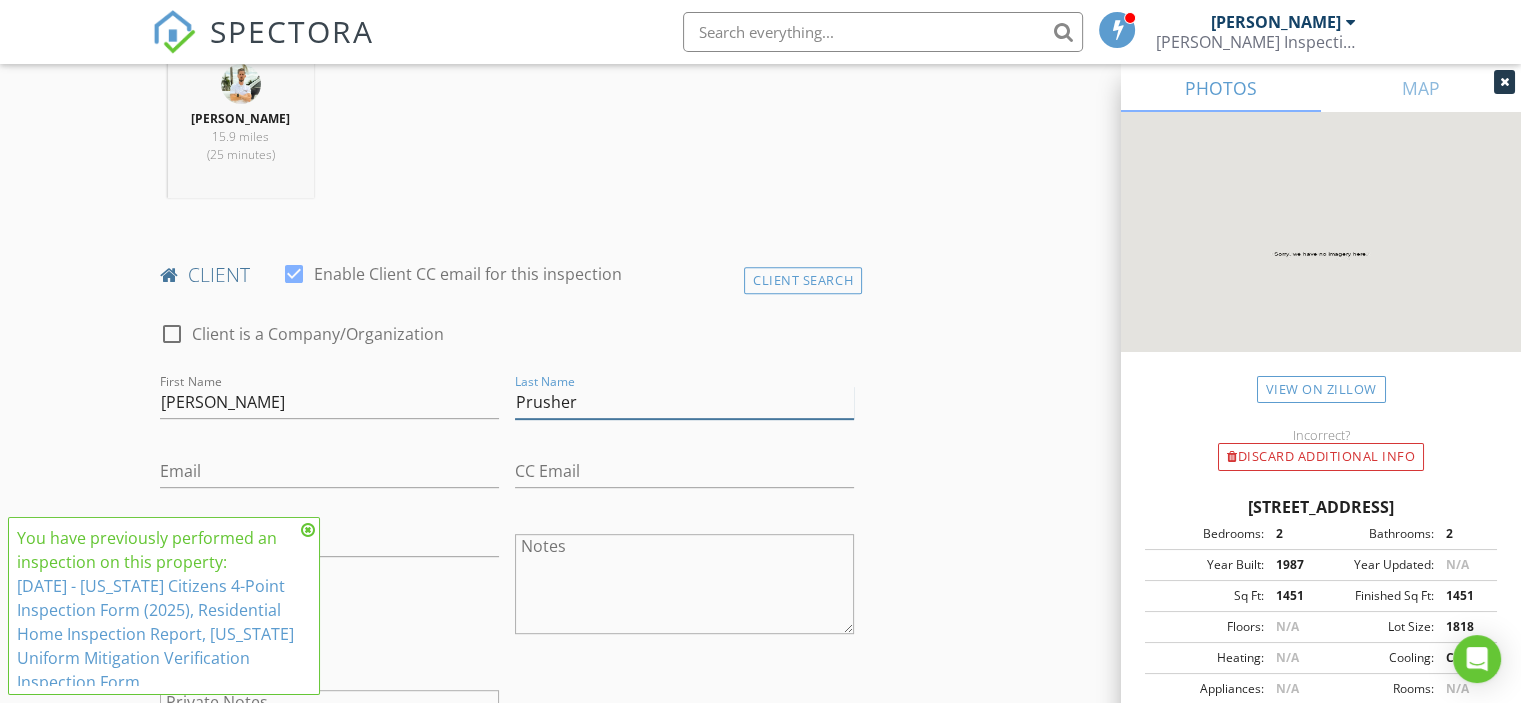 type on "Prusher" 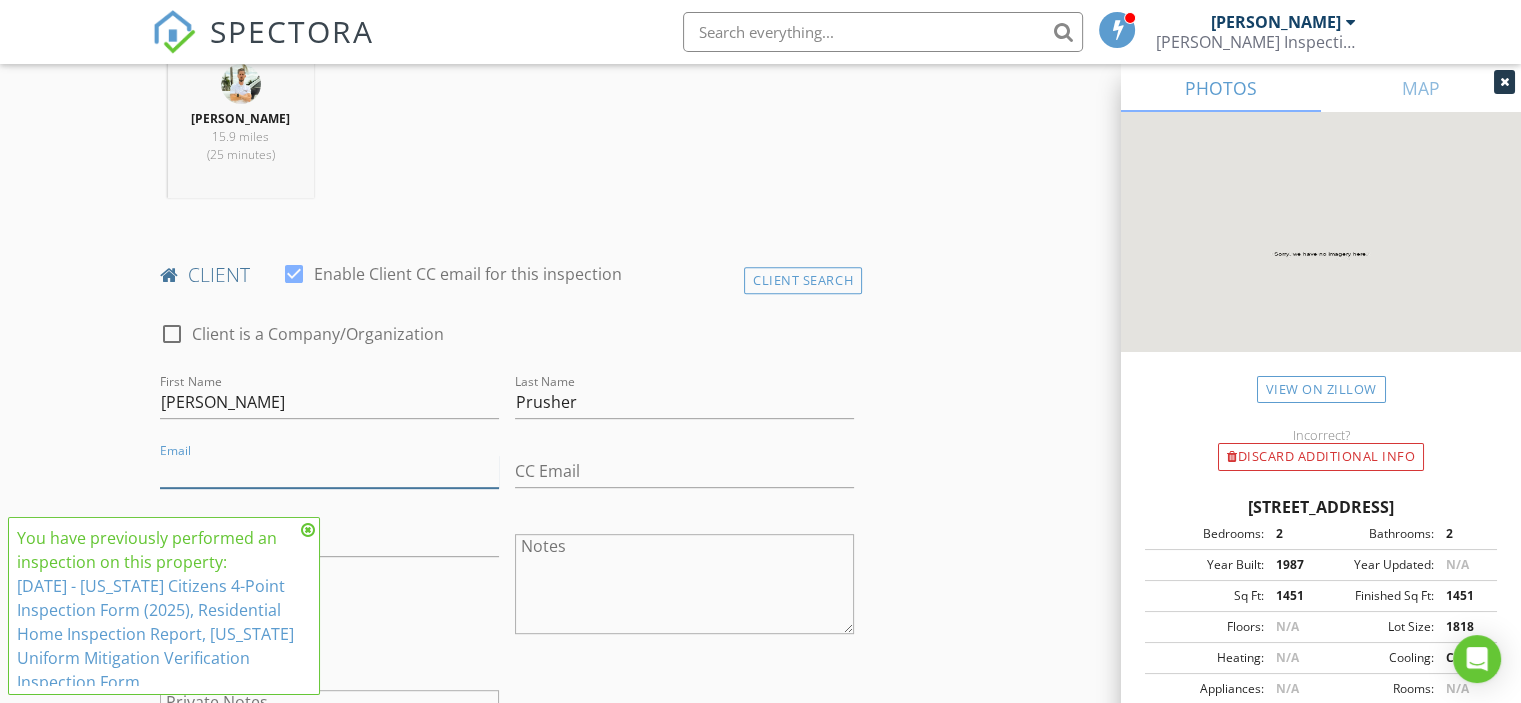 click on "Email" at bounding box center (329, 471) 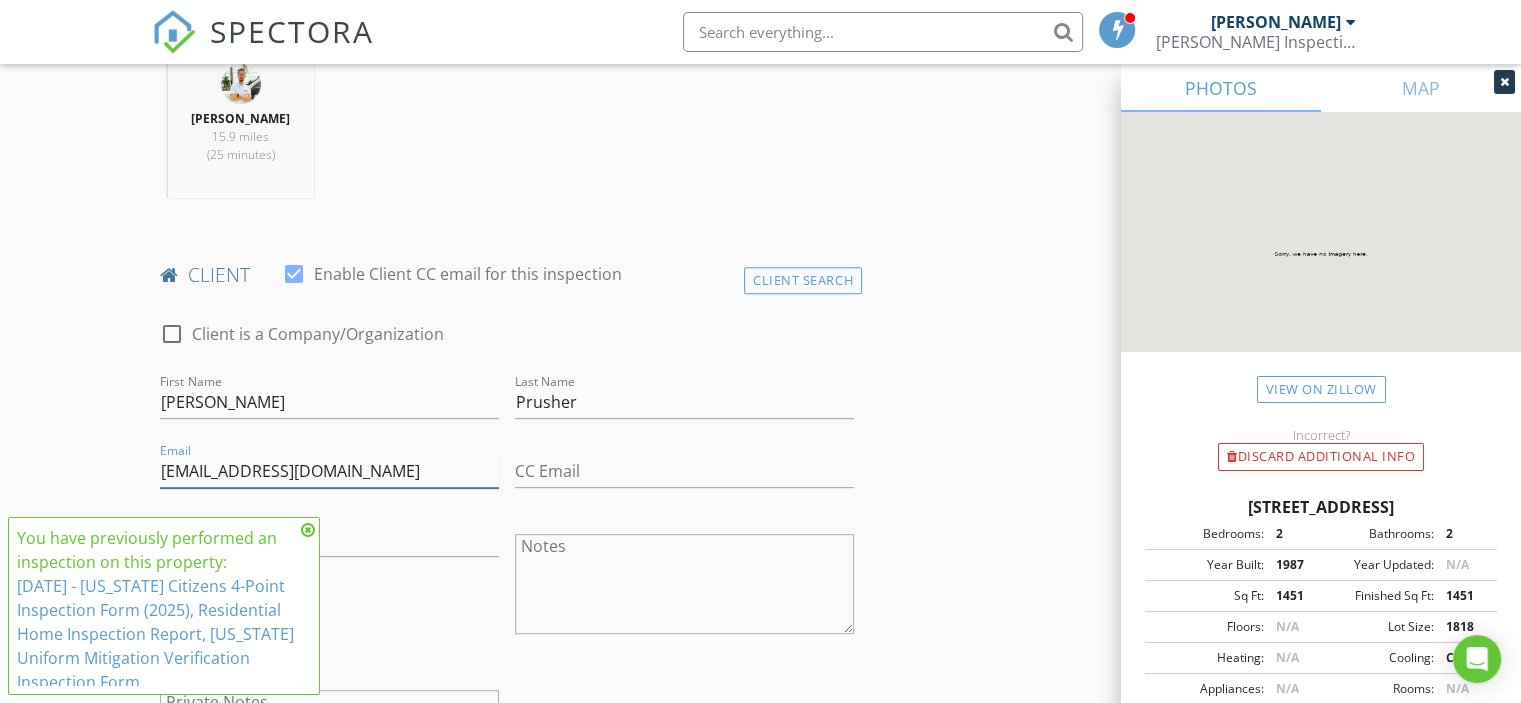 type on "mboprusher5@gmail.com" 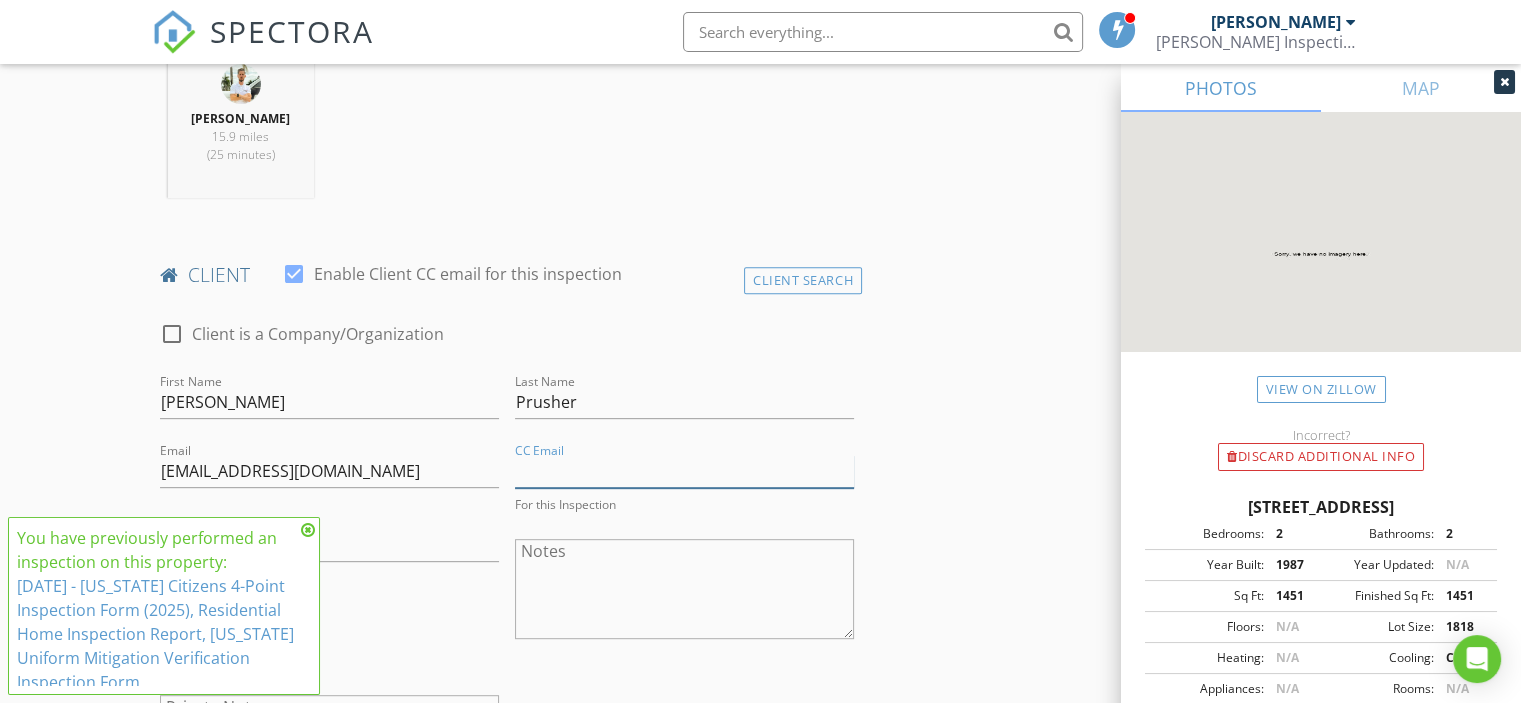 click on "CC Email" at bounding box center [684, 471] 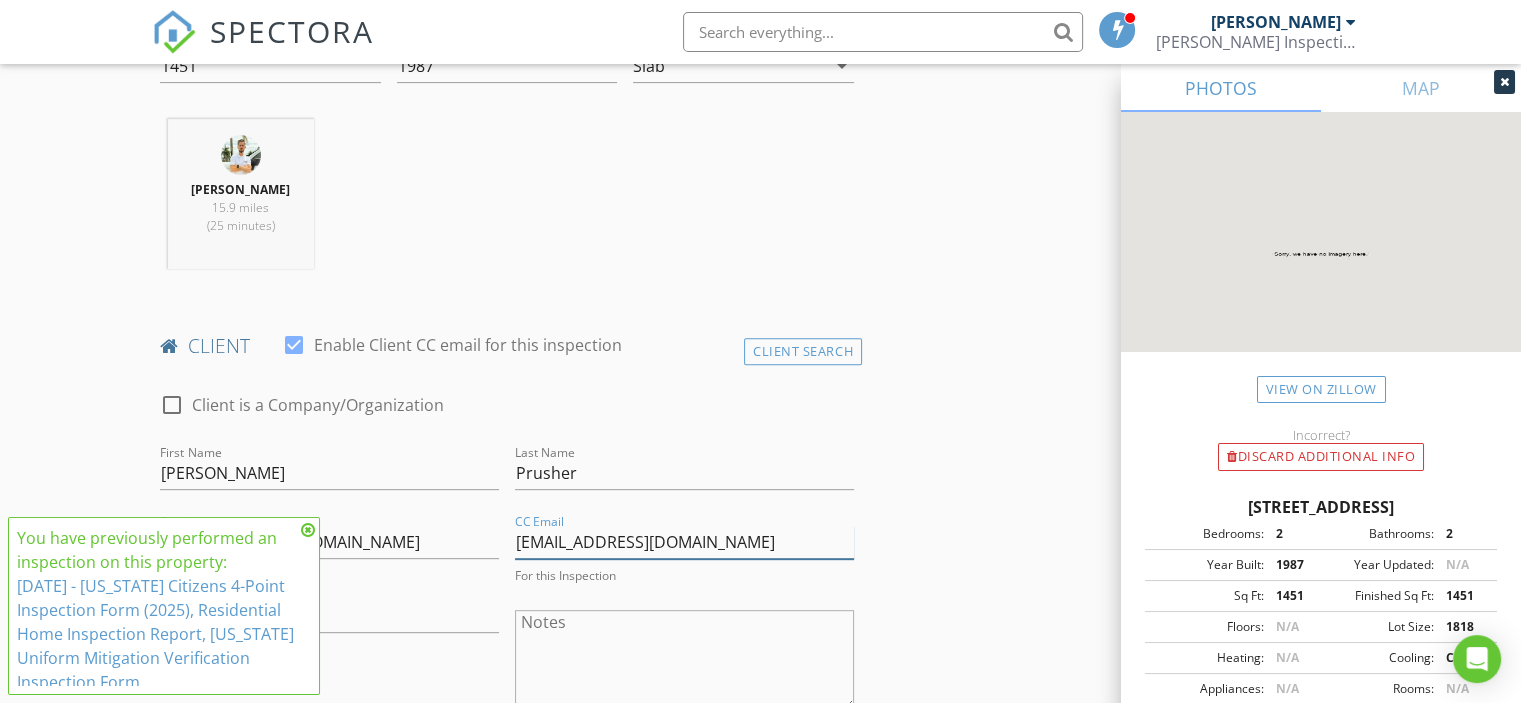 scroll, scrollTop: 911, scrollLeft: 0, axis: vertical 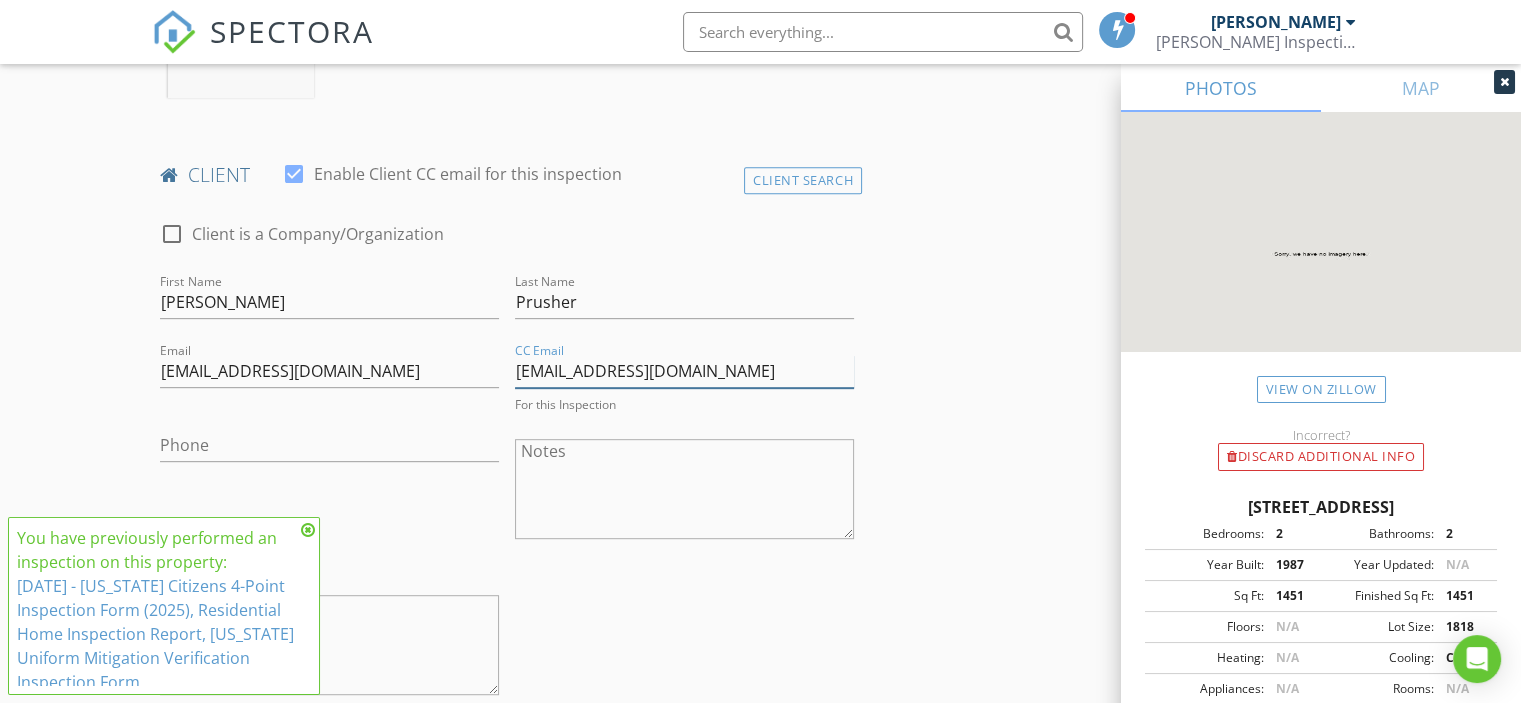 type on "craigprusher@gmail.com" 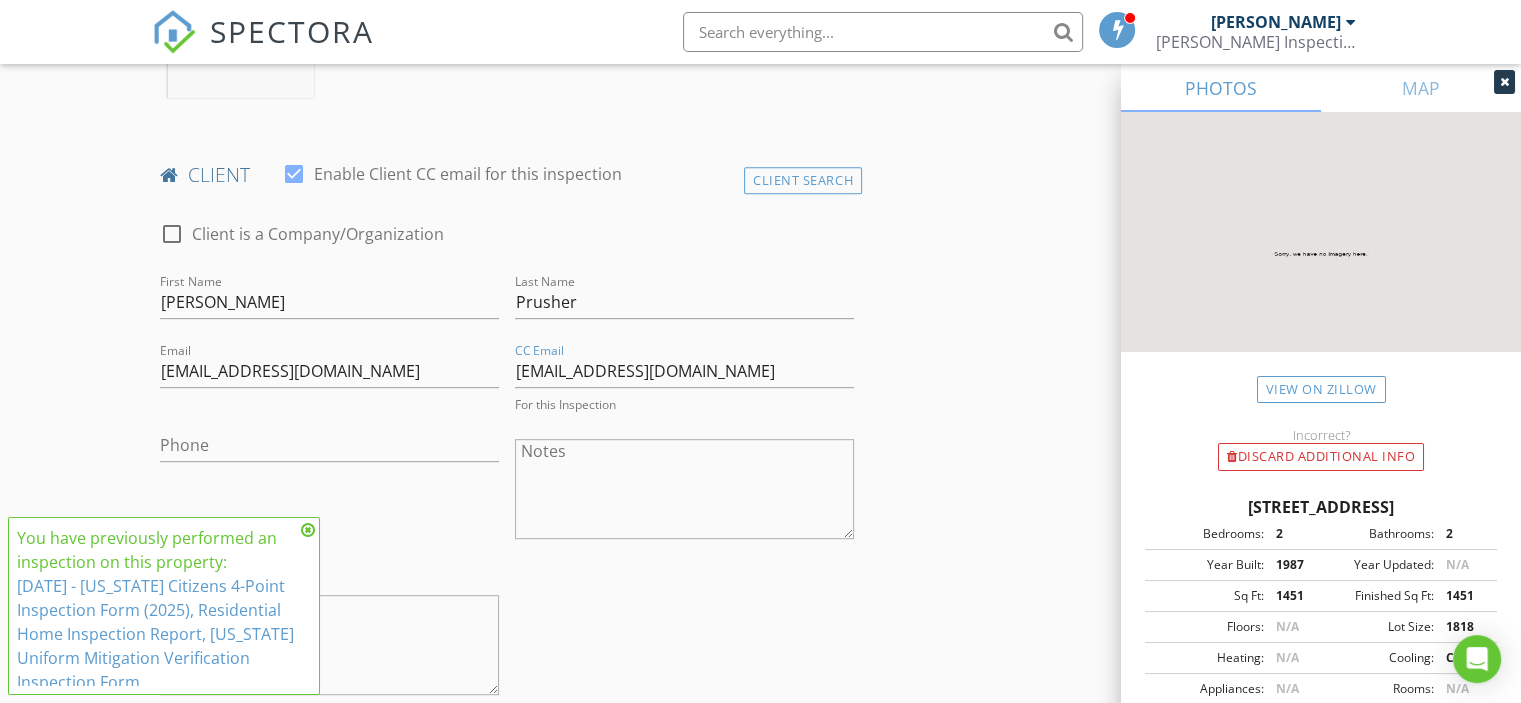 click on "Notes" at bounding box center [684, 489] 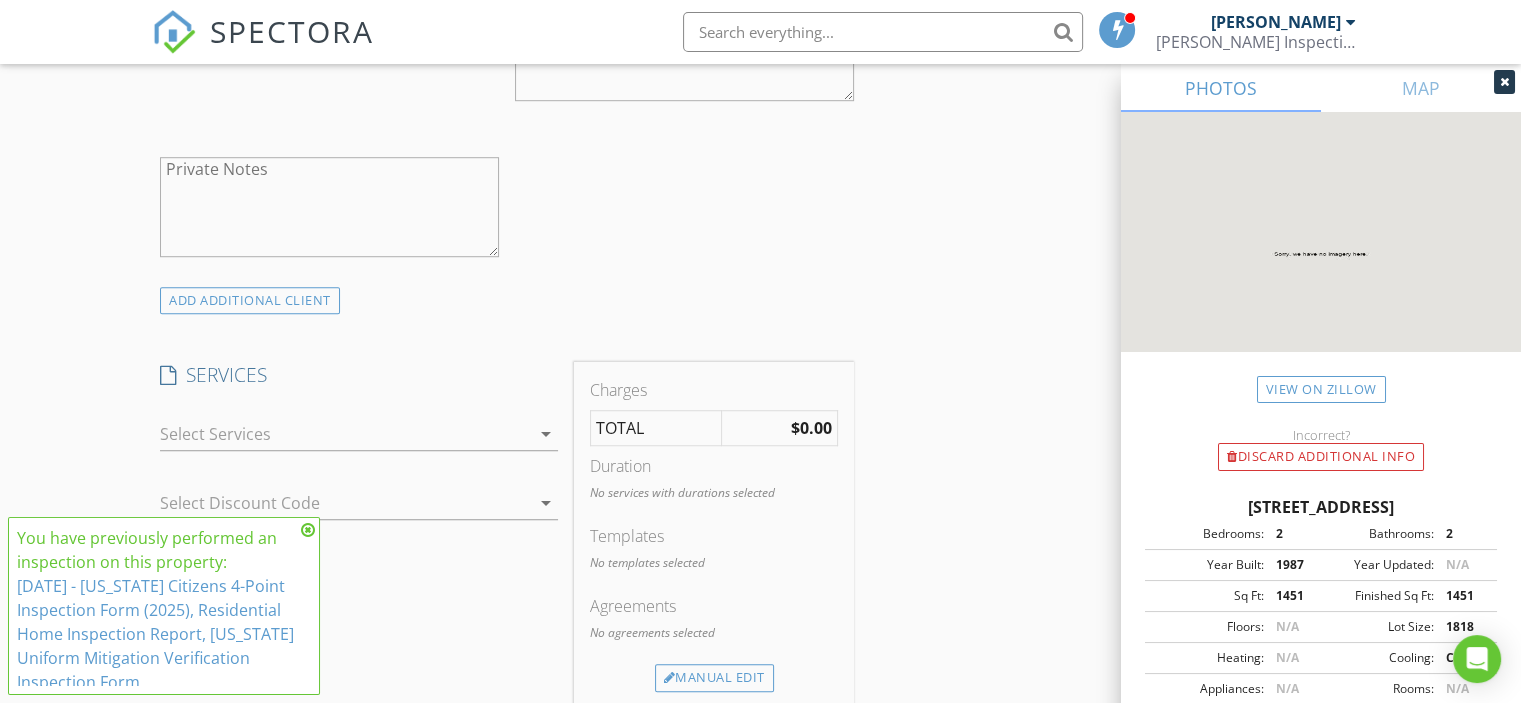 scroll, scrollTop: 1411, scrollLeft: 0, axis: vertical 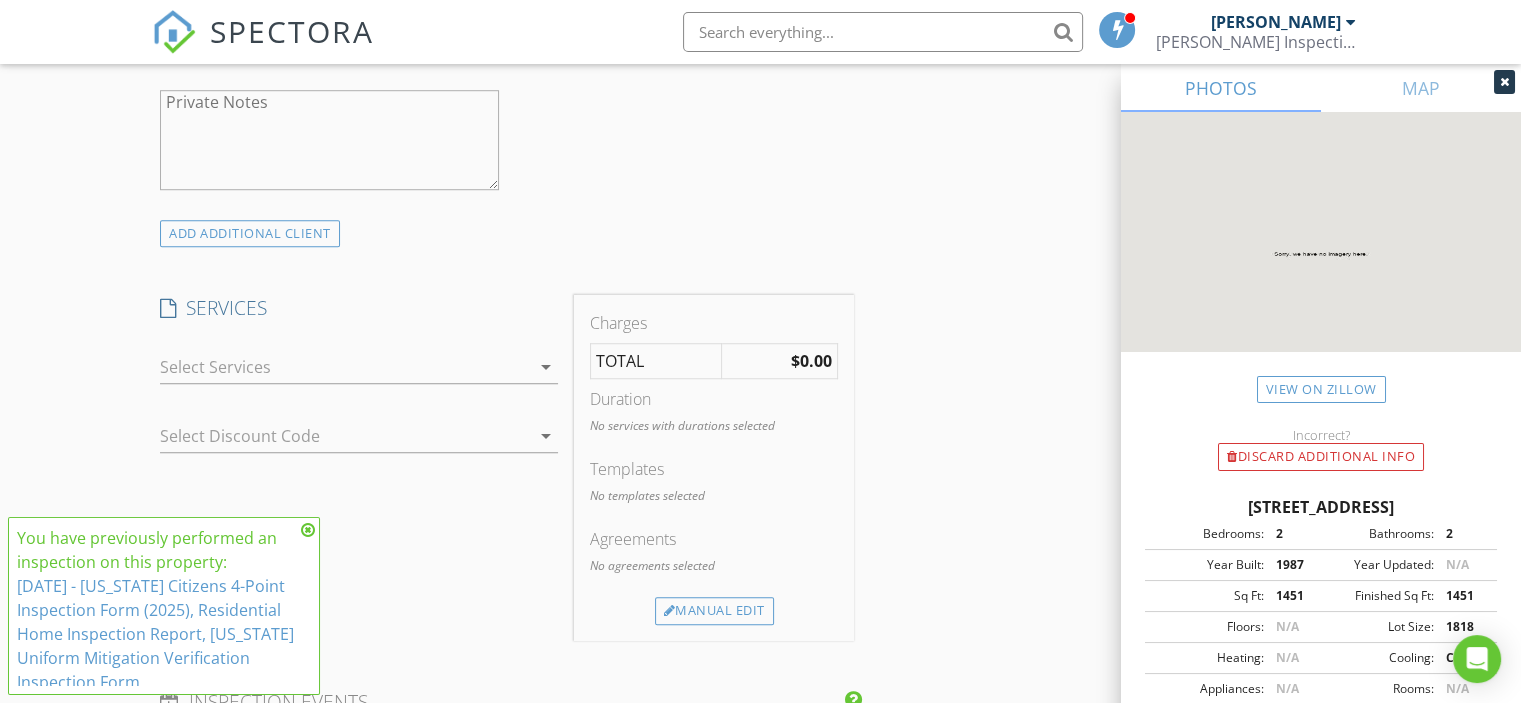 type on "Second Opinion Inspection" 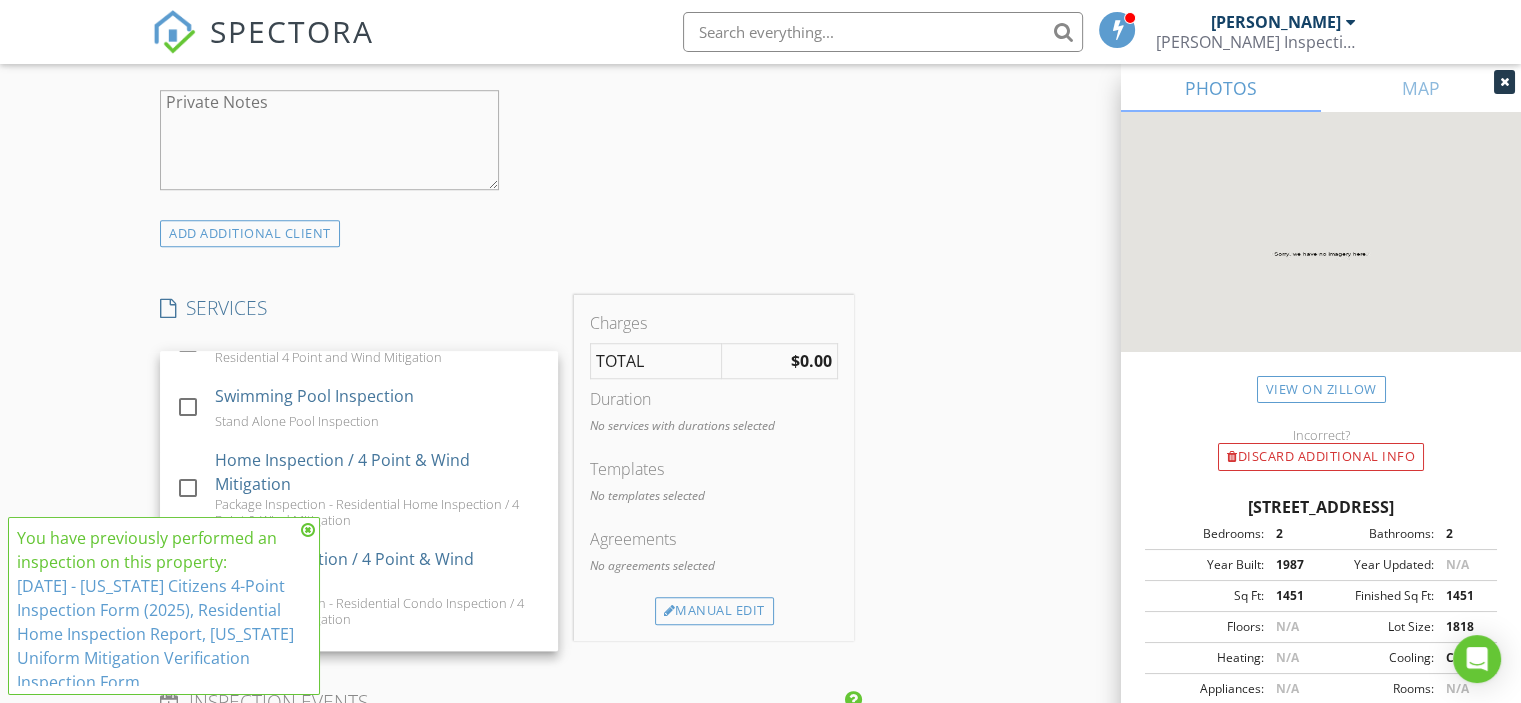 scroll, scrollTop: 300, scrollLeft: 0, axis: vertical 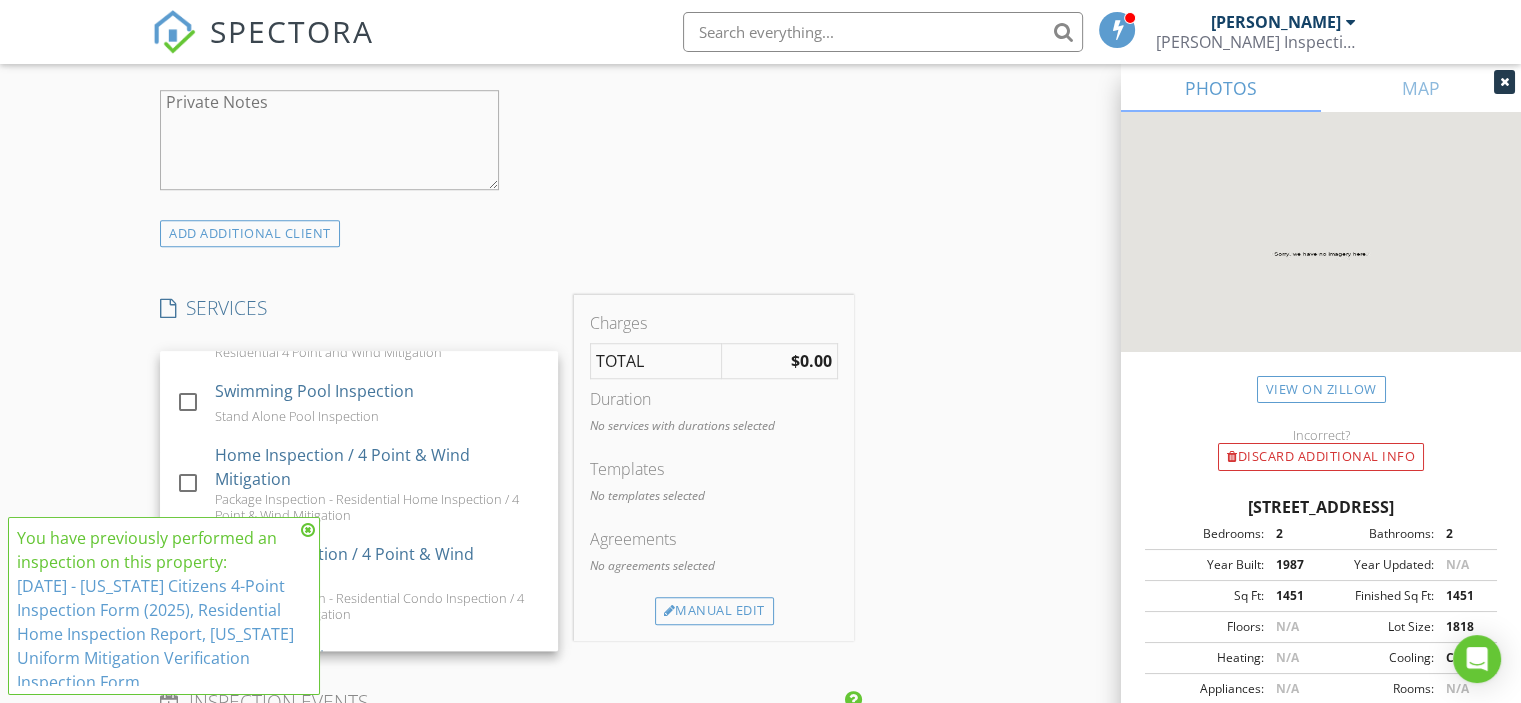 click at bounding box center [308, 530] 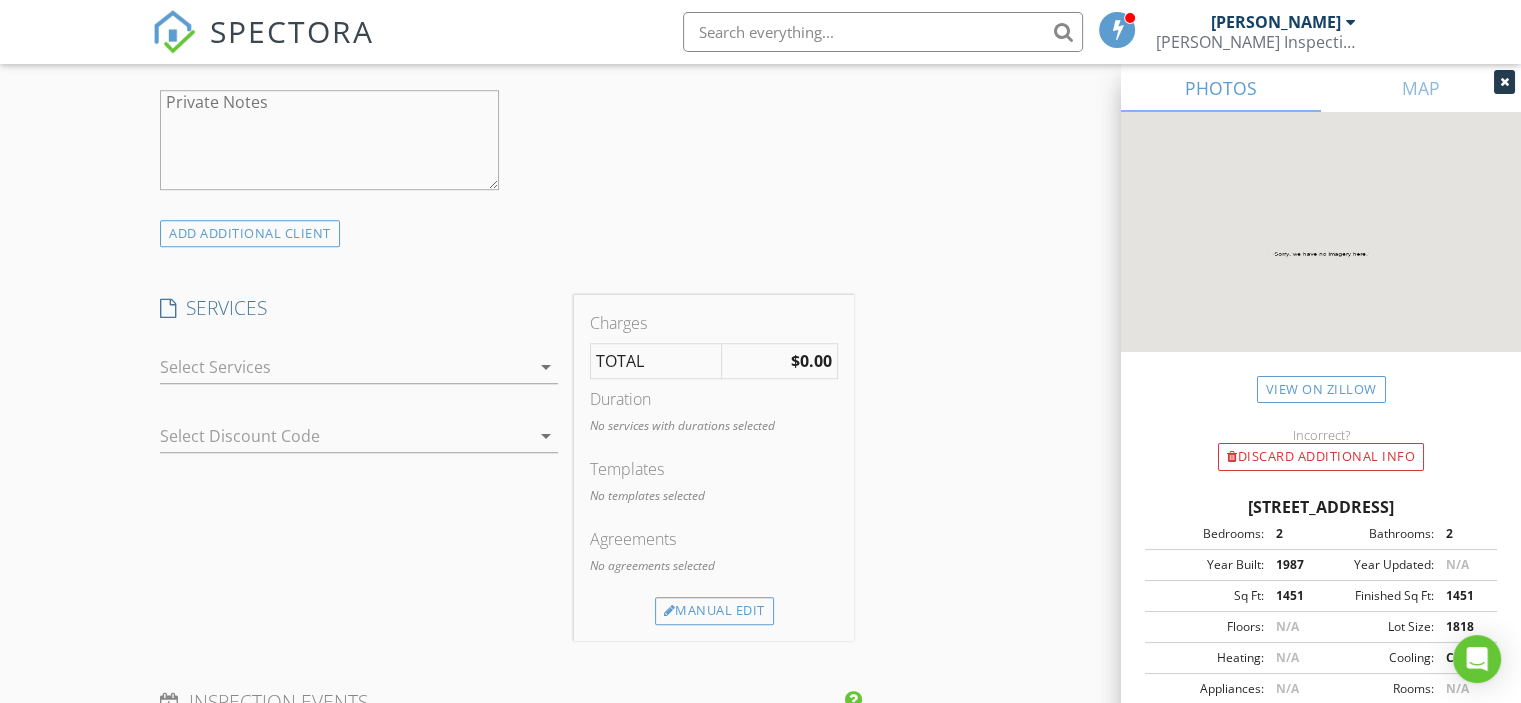 click on "arrow_drop_down" at bounding box center [544, 367] 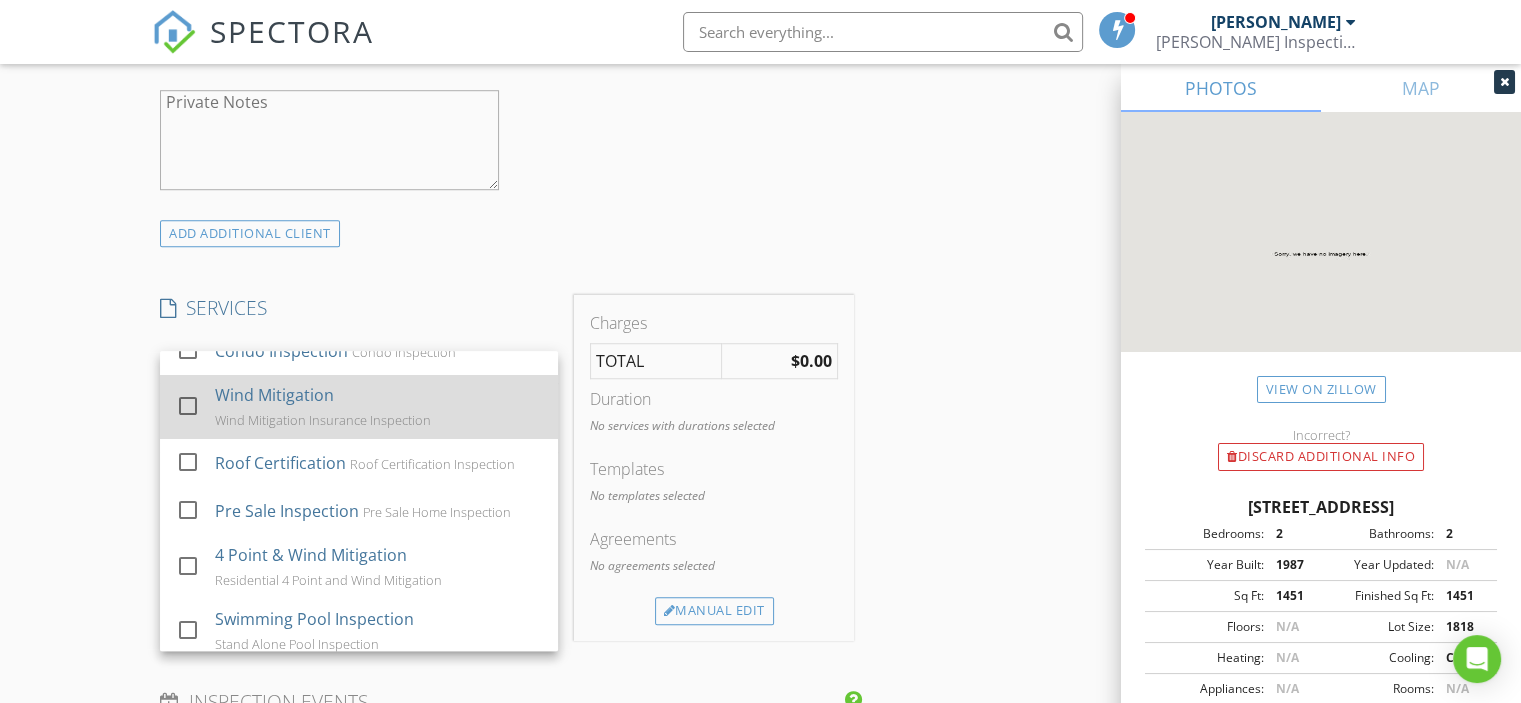 scroll, scrollTop: 0, scrollLeft: 0, axis: both 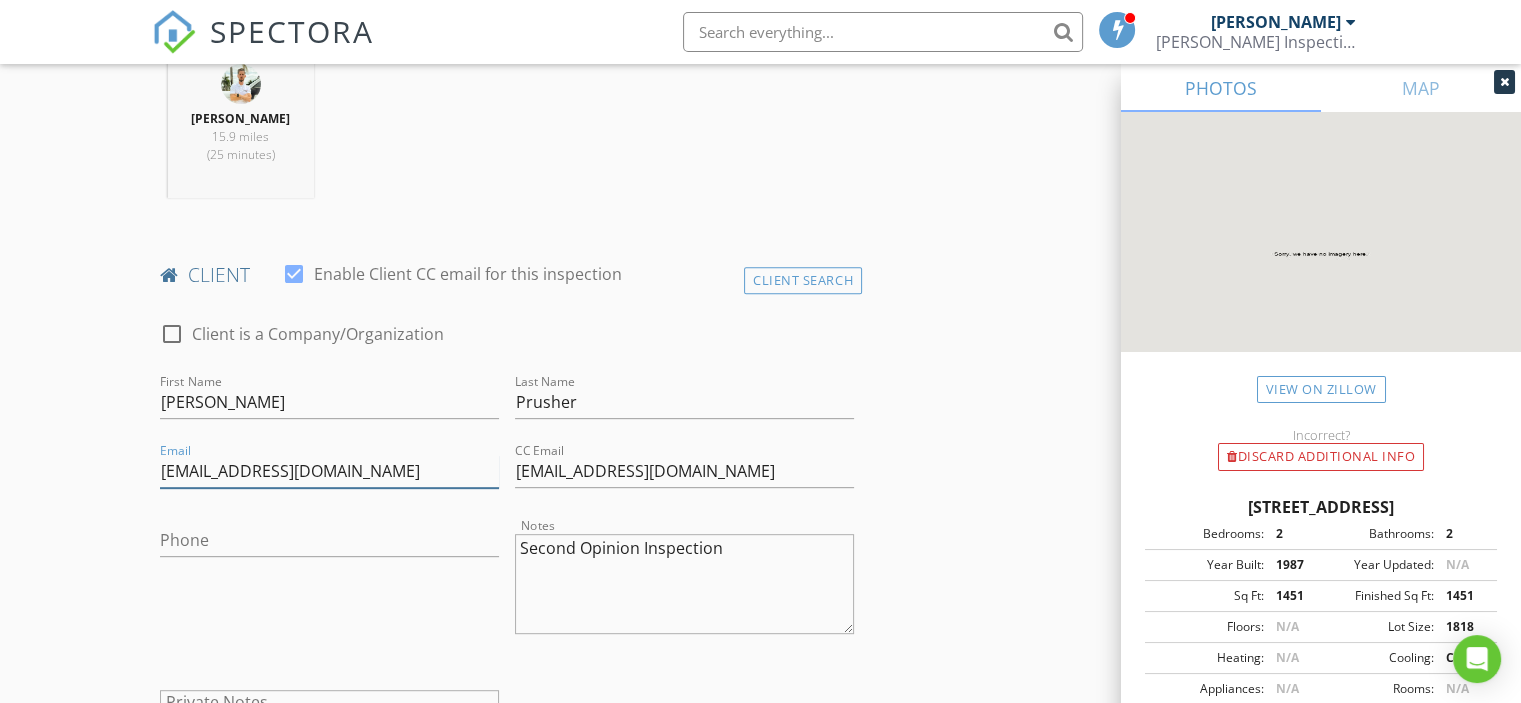 drag, startPoint x: 385, startPoint y: 471, endPoint x: 144, endPoint y: 466, distance: 241.05186 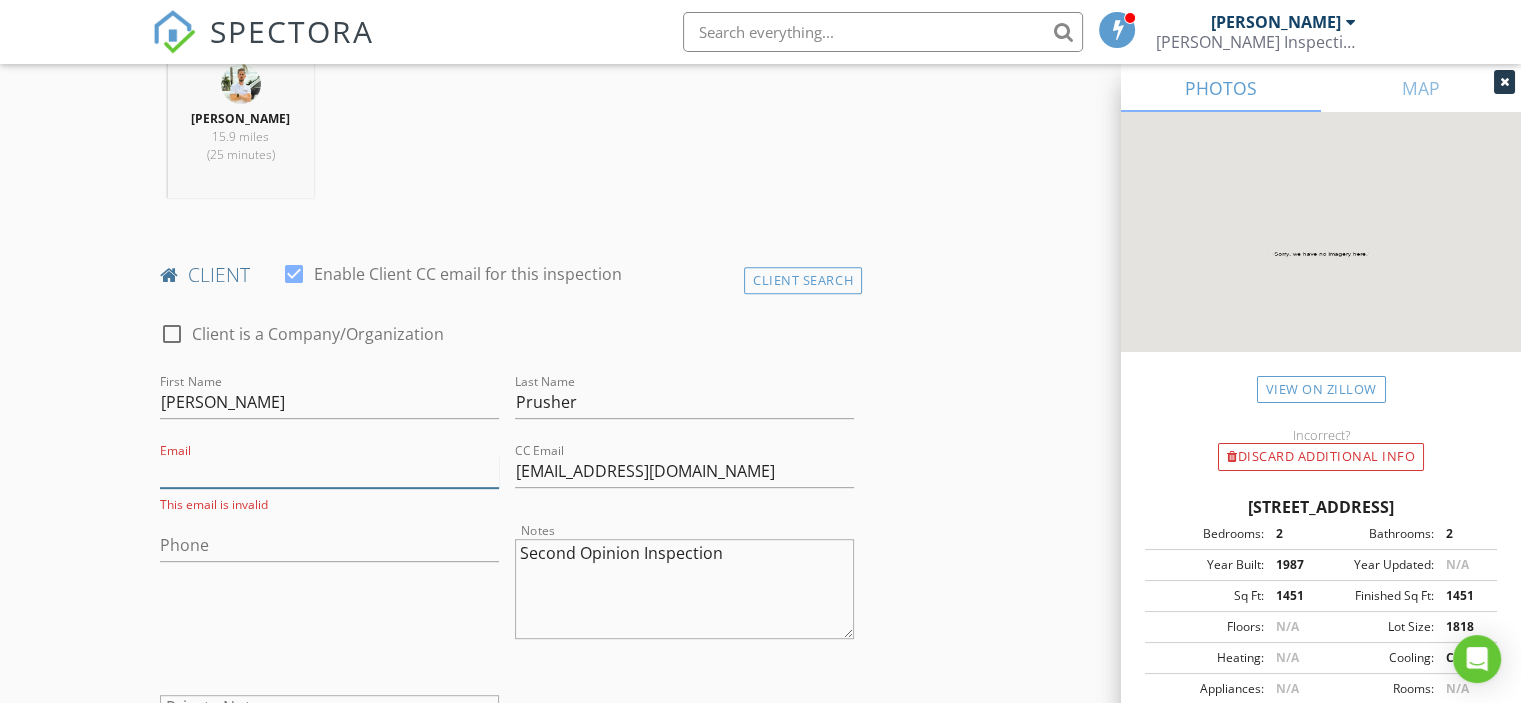type on "mboprusher5@gmail.com" 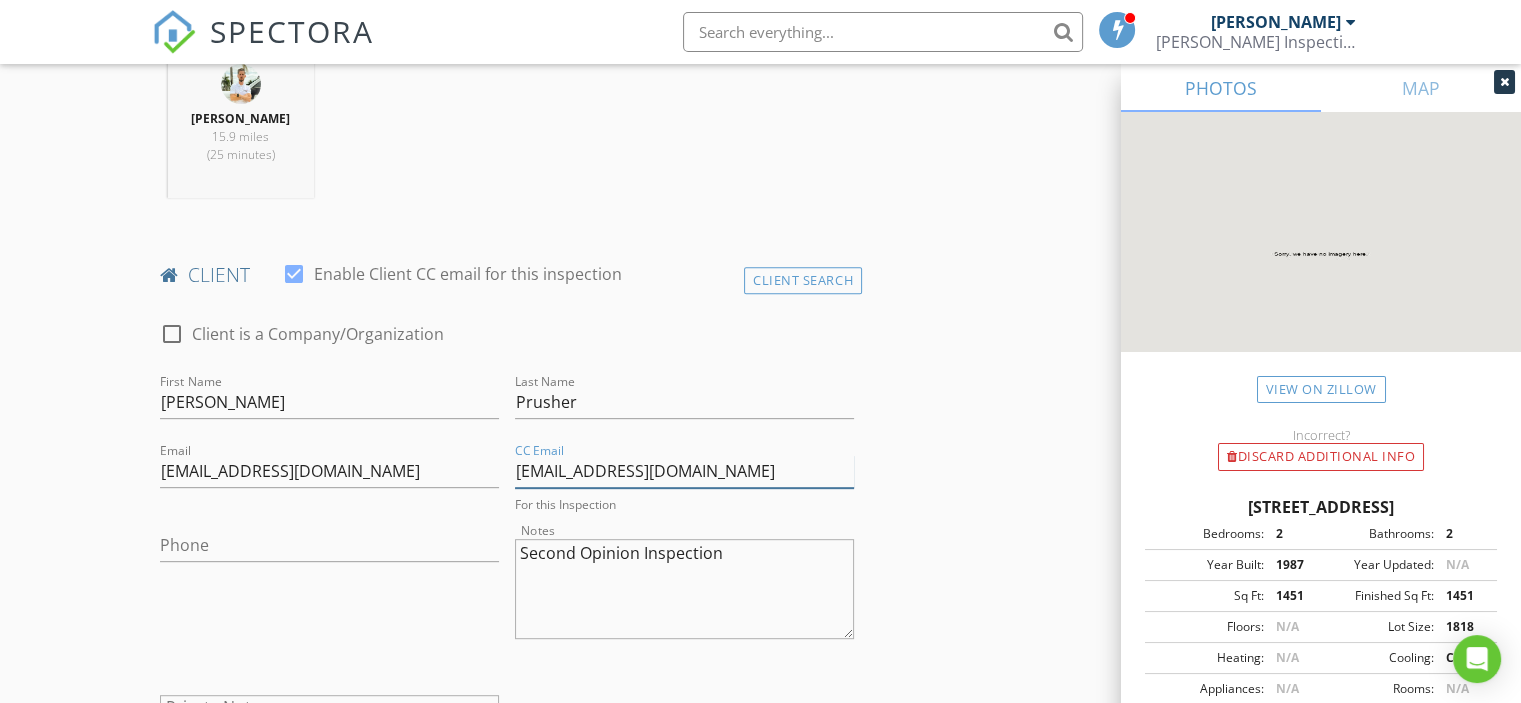 drag, startPoint x: 733, startPoint y: 471, endPoint x: 215, endPoint y: 468, distance: 518.00867 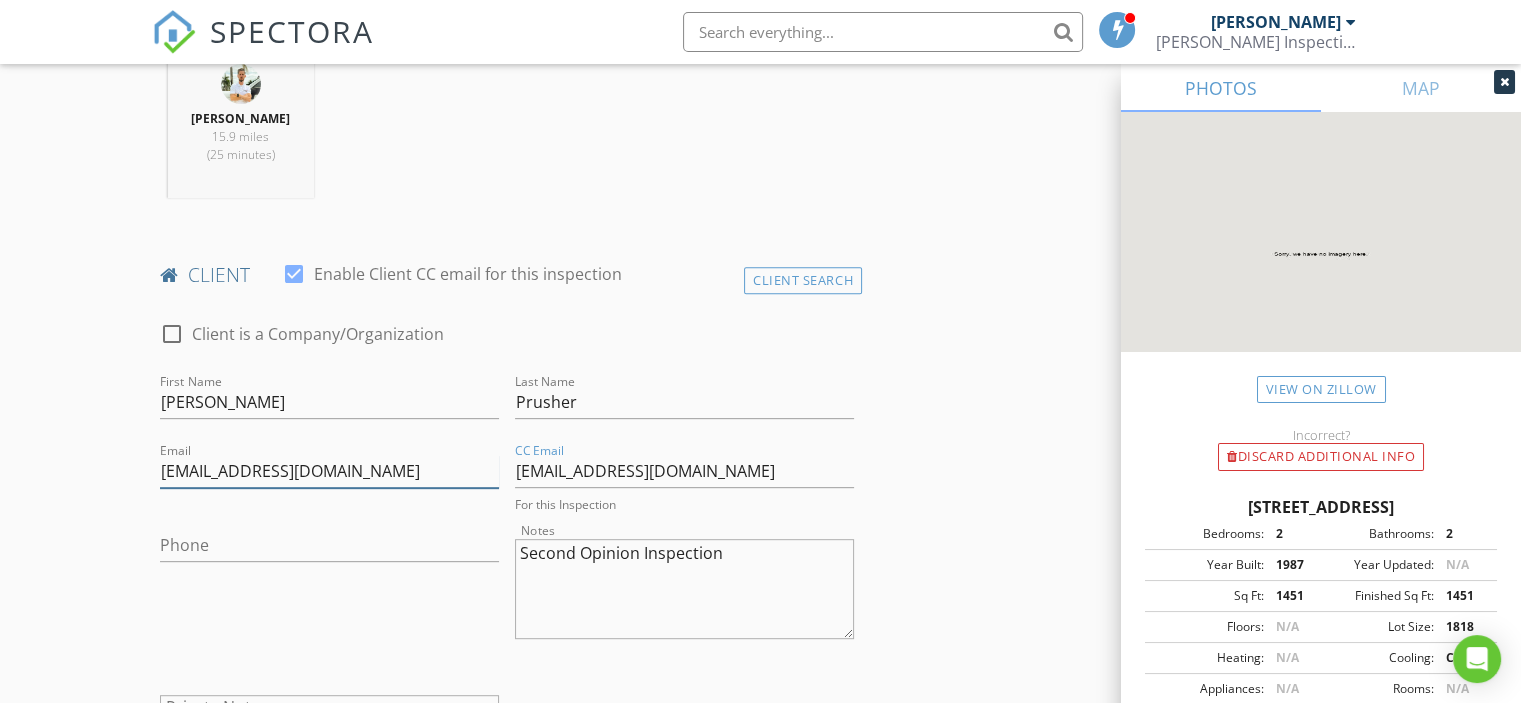 click on "check_box_outline_blank Client is a Company/Organization     First Name Sandy   Last Name Prusher   Email mboprusher5@gmail.com   CC Email craigprusher@gmail.com For this Inspection   Phone           Notes Second Opinion Inspection   Private Notes" at bounding box center (507, 563) 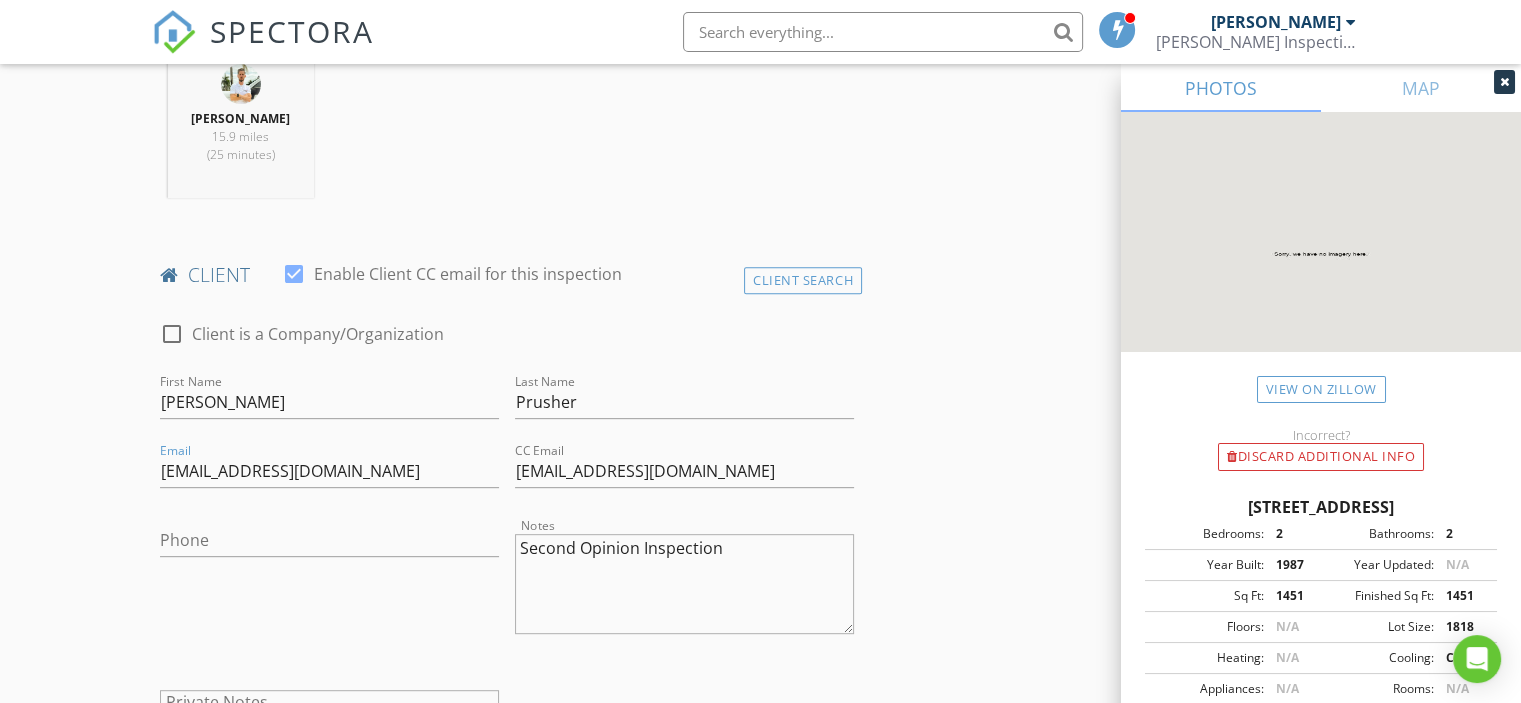 click on "New Inspection
Click here to use the New Order Form
INSPECTOR(S)
check_box   Ross Garver   PRIMARY   Ross Garver arrow_drop_down   check_box_outline_blank Ross Garver specifically requested
Date/Time
07/12/2025 9:00 AM
Location
Address Search       Address 7121 Mimosa Way   Unit   City Tamarac   State FL   Zip 33321   County Broward     Square Feet 1451   Year Built 1987   Foundation Slab arrow_drop_down     Ross Garver     15.9 miles     (25 minutes)
client
check_box Enable Client CC email for this inspection   Client Search     check_box_outline_blank Client is a Company/Organization     First Name Sandy   Last Name Prusher   Email mboprusher5@gmail.com   CC Email craigprusher@gmail.com   Phone           Notes Second Opinion Inspection   Private Notes
ADD ADDITIONAL client
4 Point Inspection" at bounding box center (760, 1027) 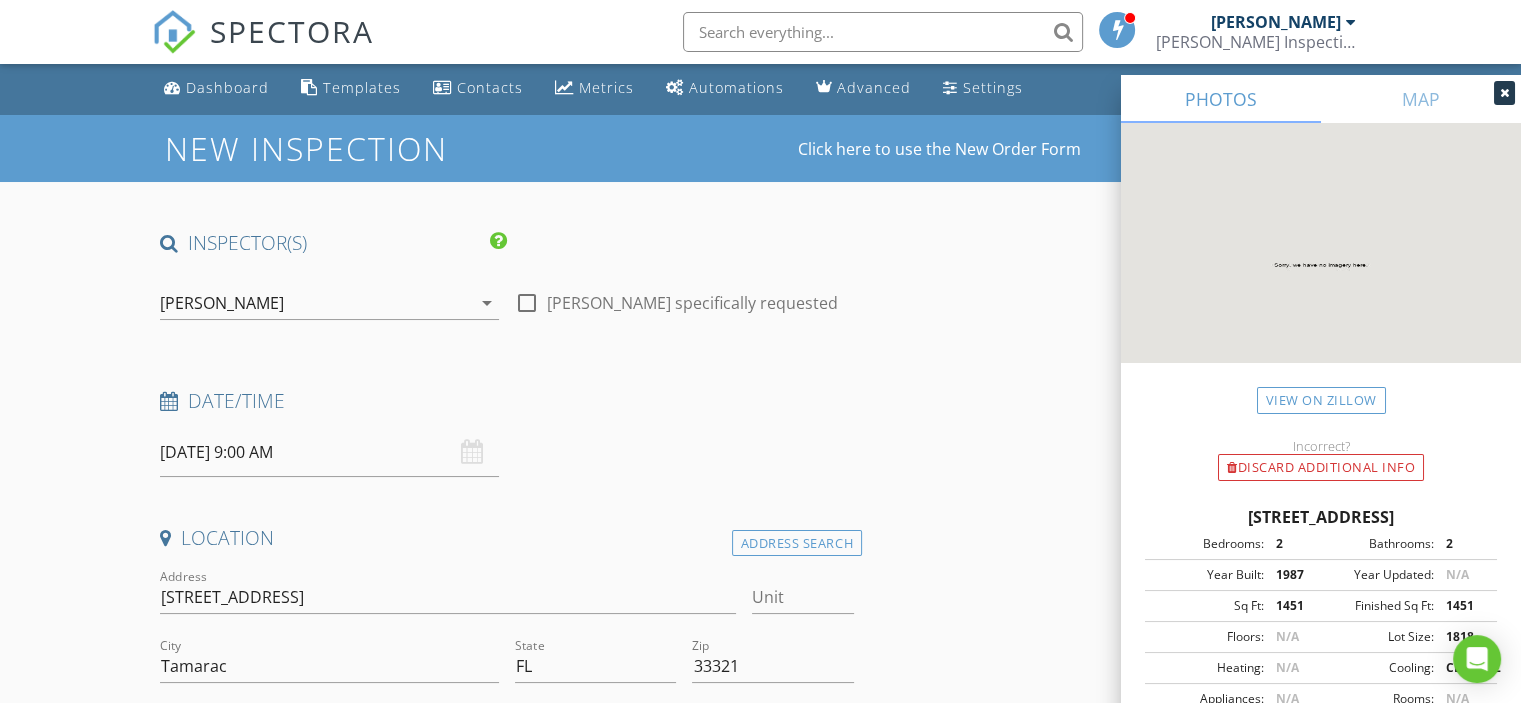 scroll, scrollTop: 0, scrollLeft: 0, axis: both 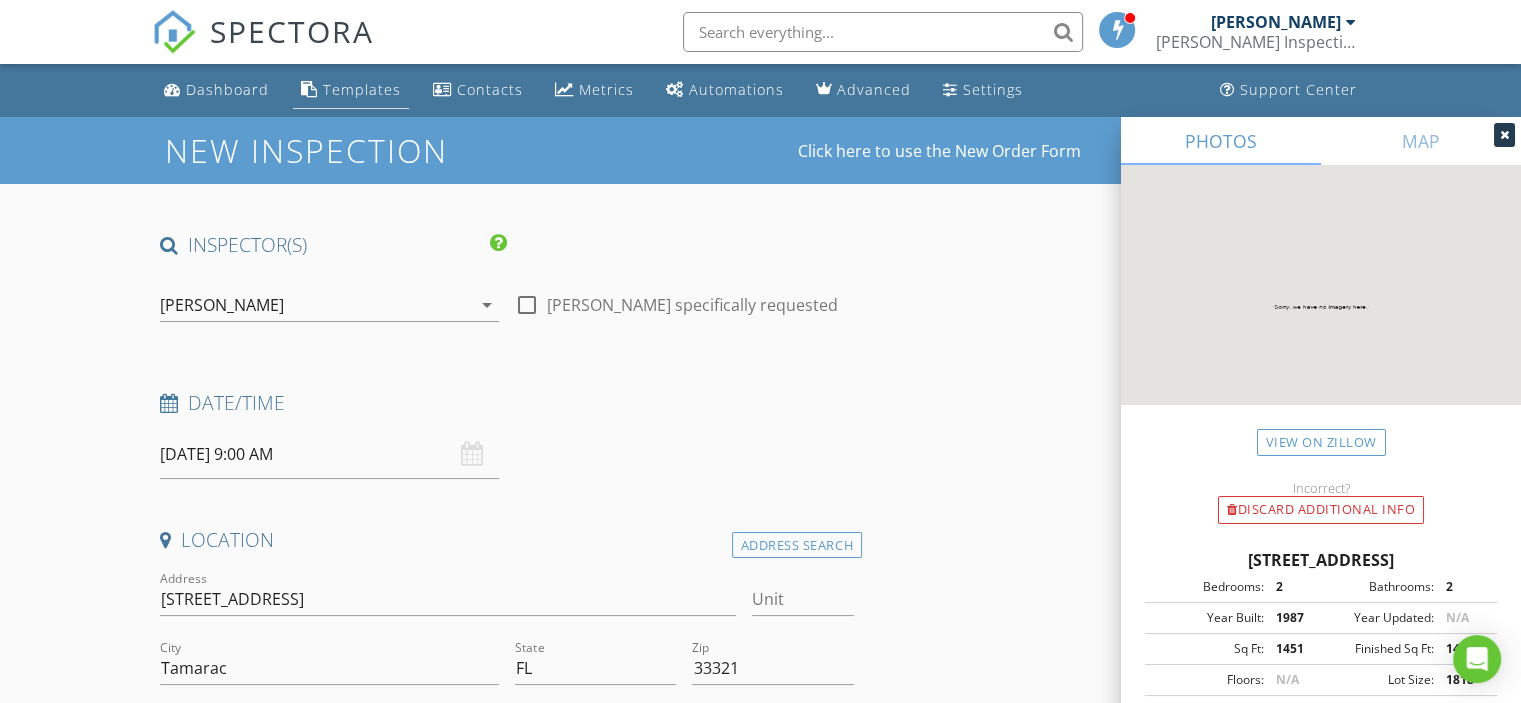 click on "Templates" at bounding box center (362, 89) 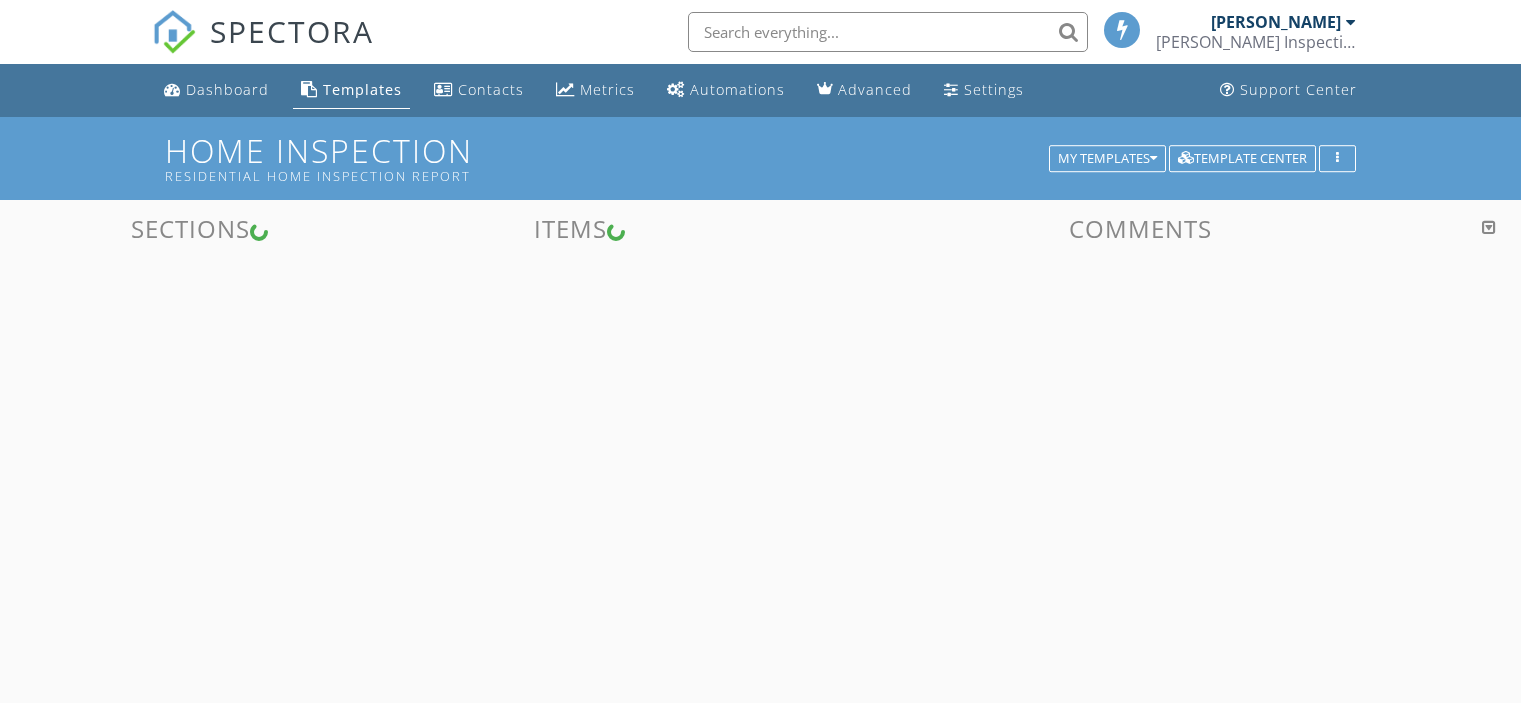 scroll, scrollTop: 0, scrollLeft: 0, axis: both 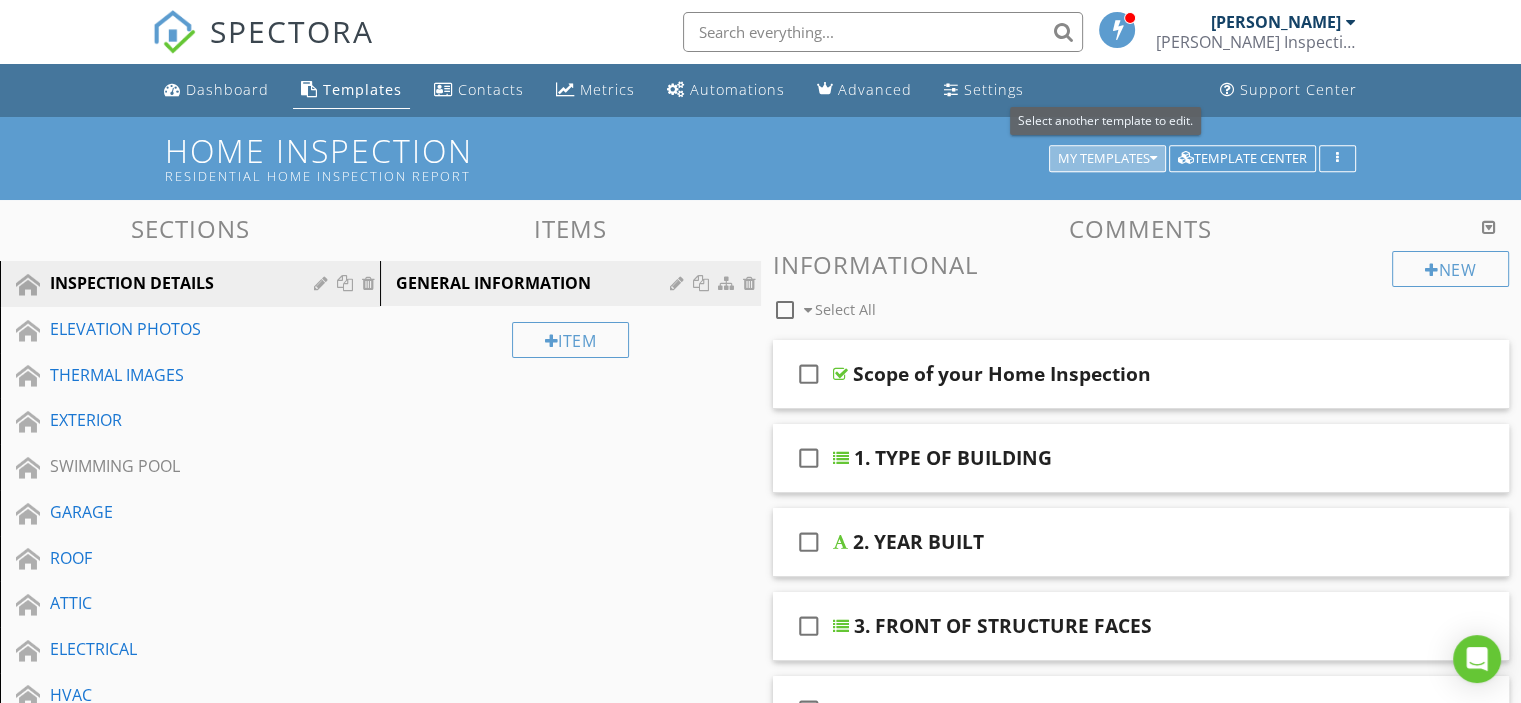 click on "My Templates" at bounding box center (1107, 159) 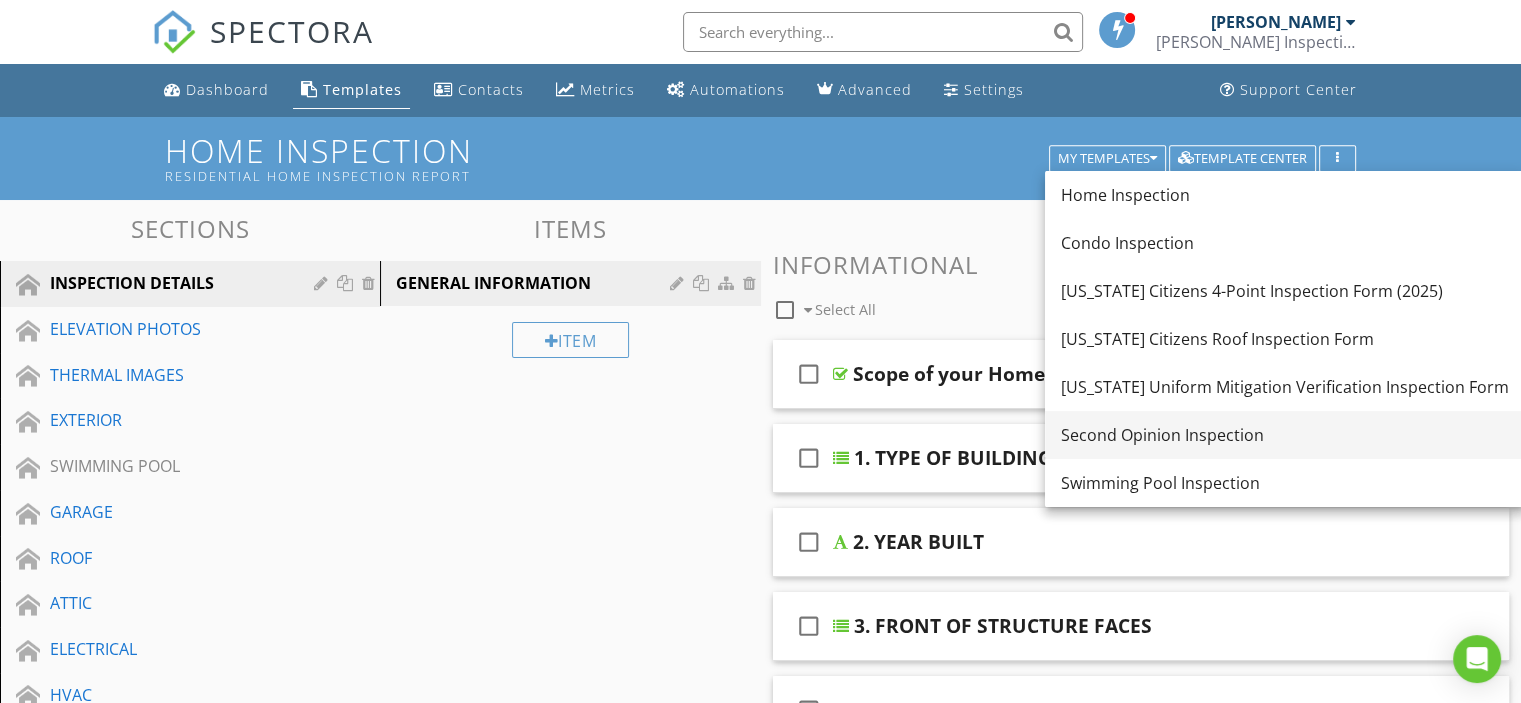 click on "Second Opinion Inspection" at bounding box center (1285, 435) 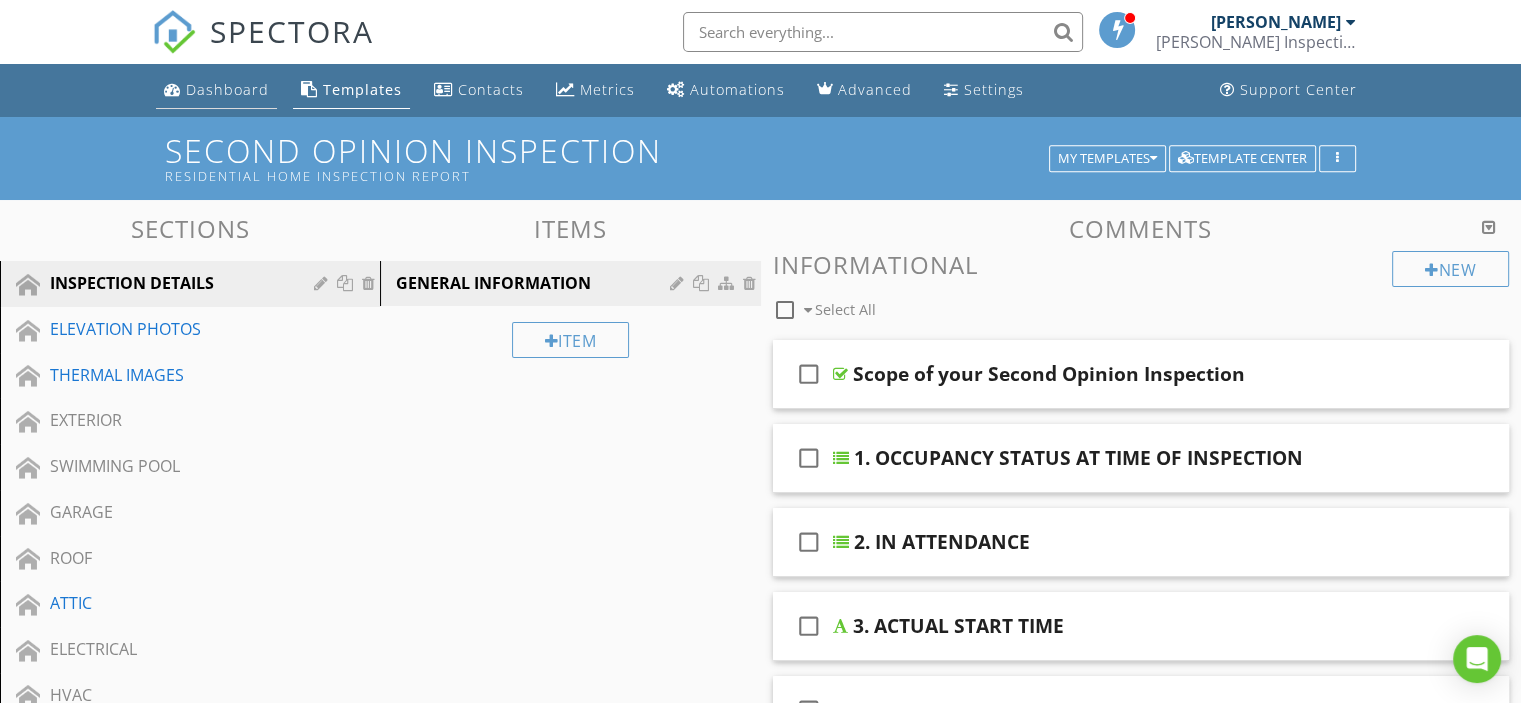 click on "Dashboard" at bounding box center [227, 89] 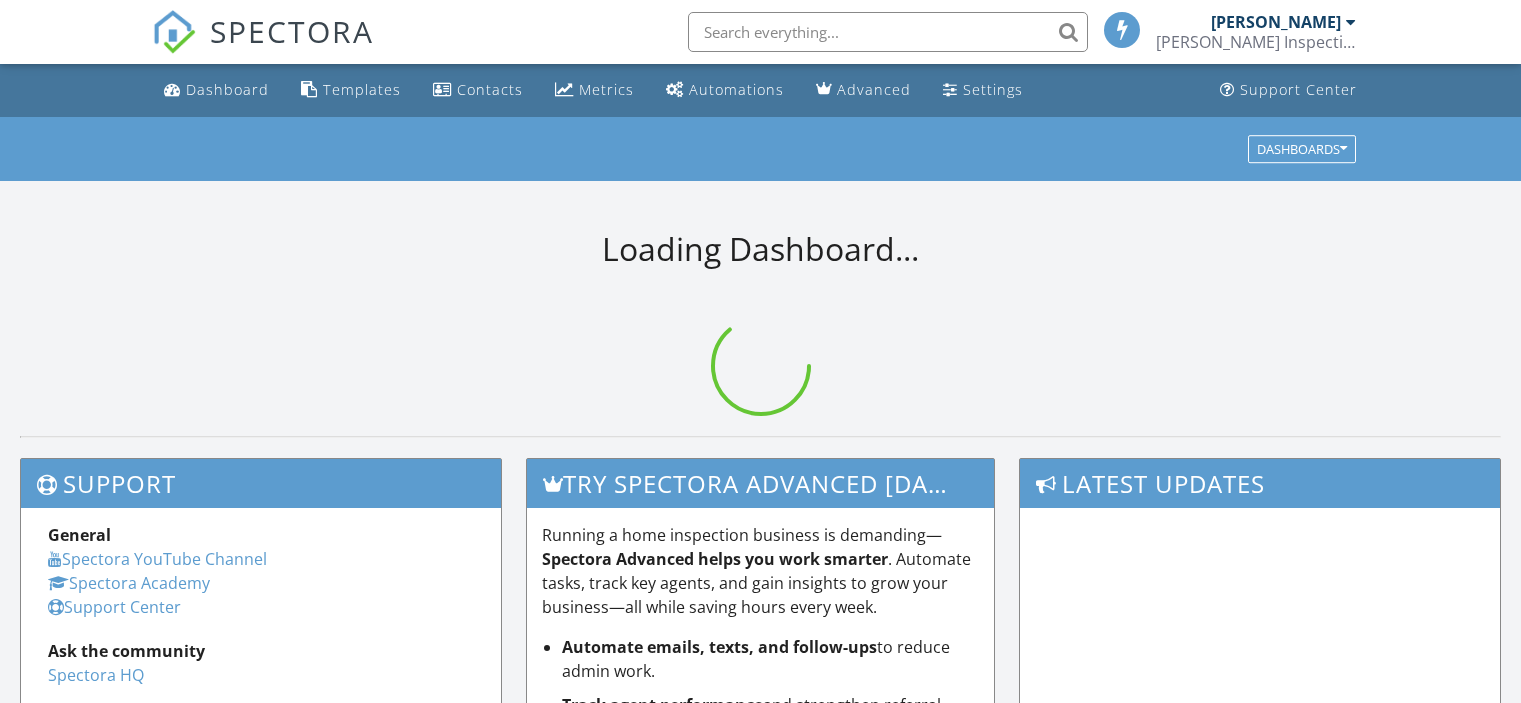 scroll, scrollTop: 0, scrollLeft: 0, axis: both 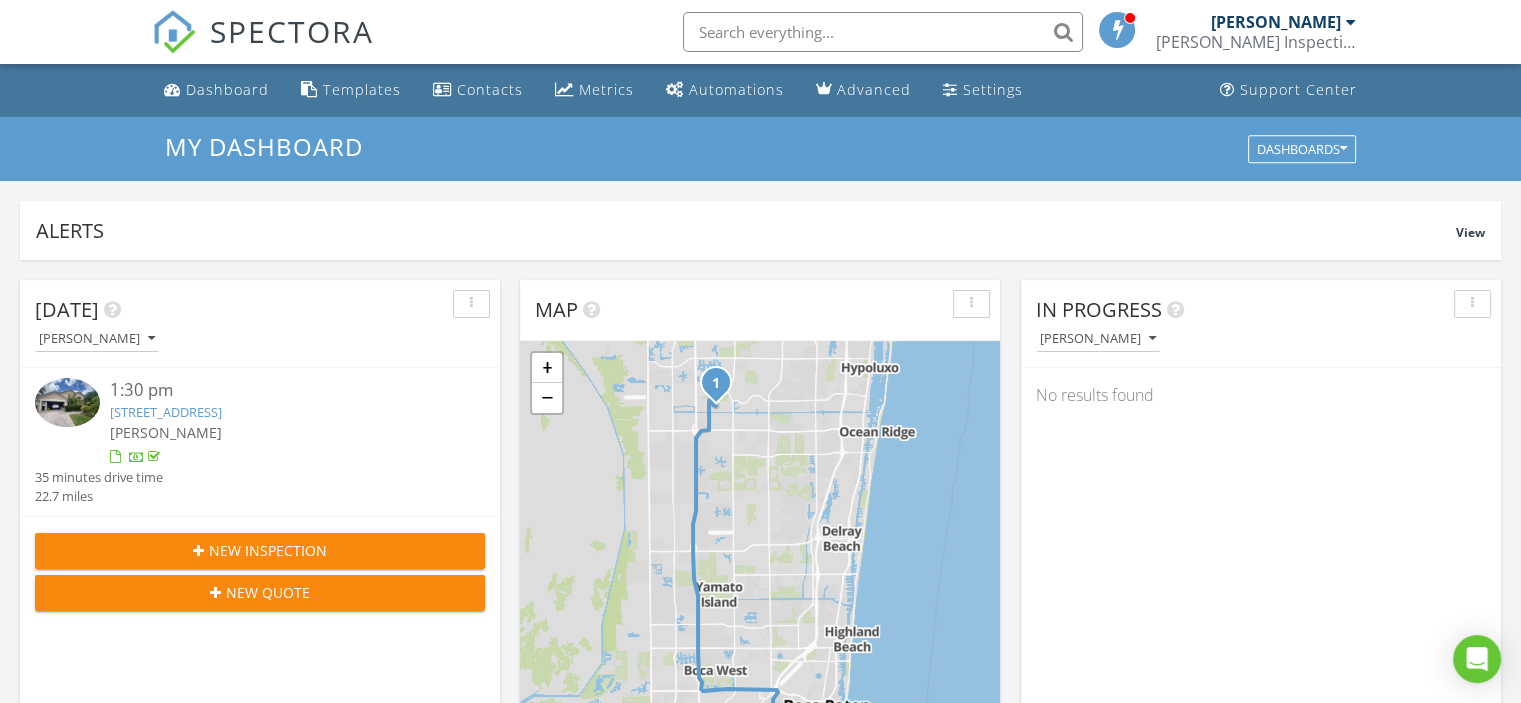 click on "New Inspection" at bounding box center (268, 550) 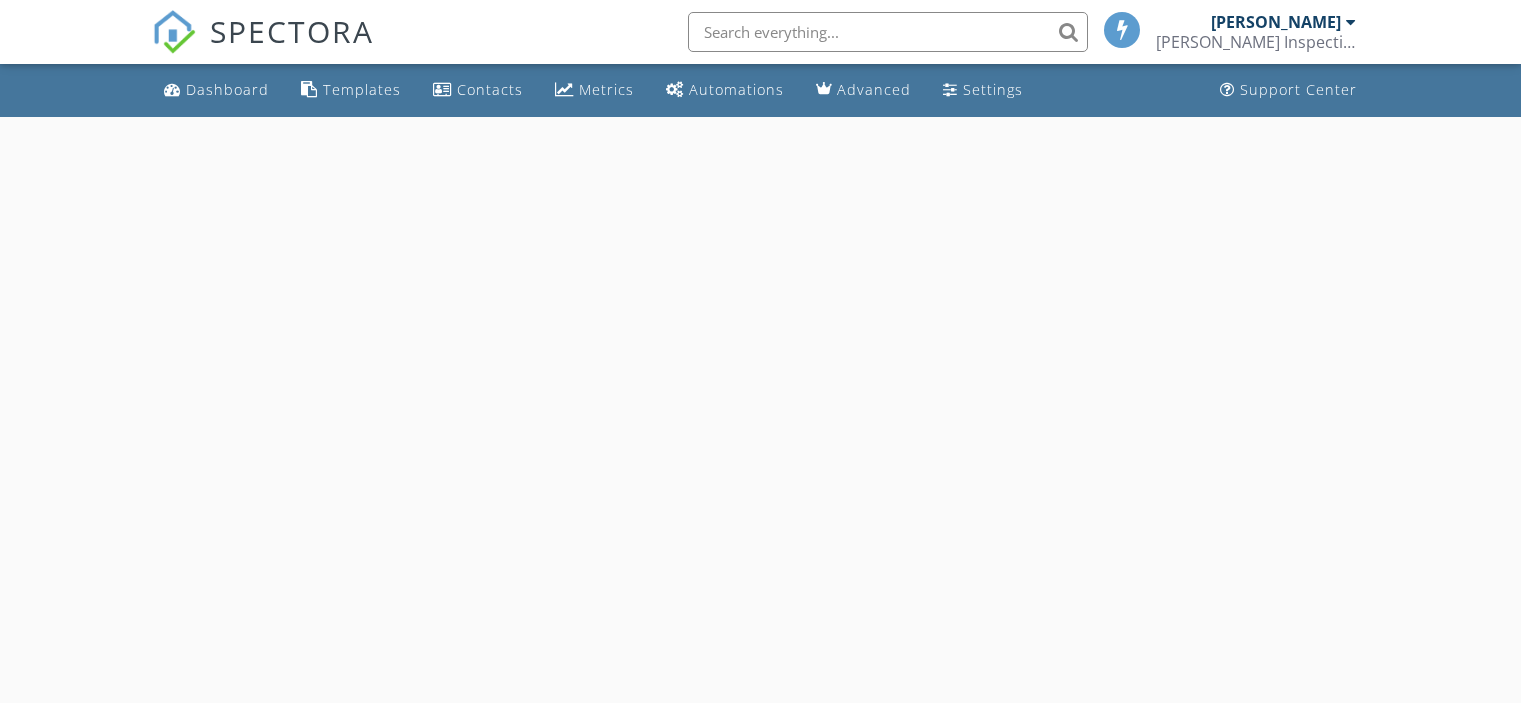 scroll, scrollTop: 0, scrollLeft: 0, axis: both 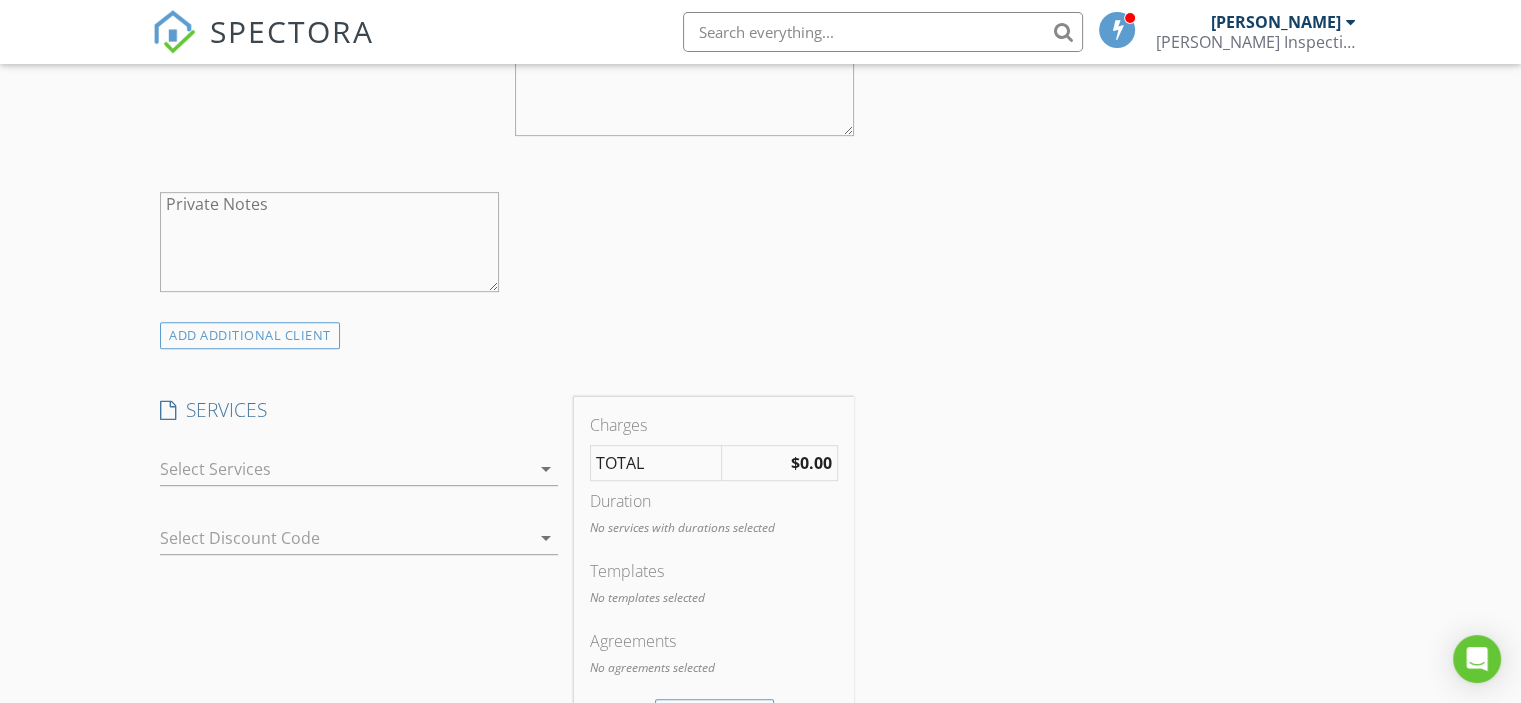 click on "arrow_drop_down" at bounding box center [544, 469] 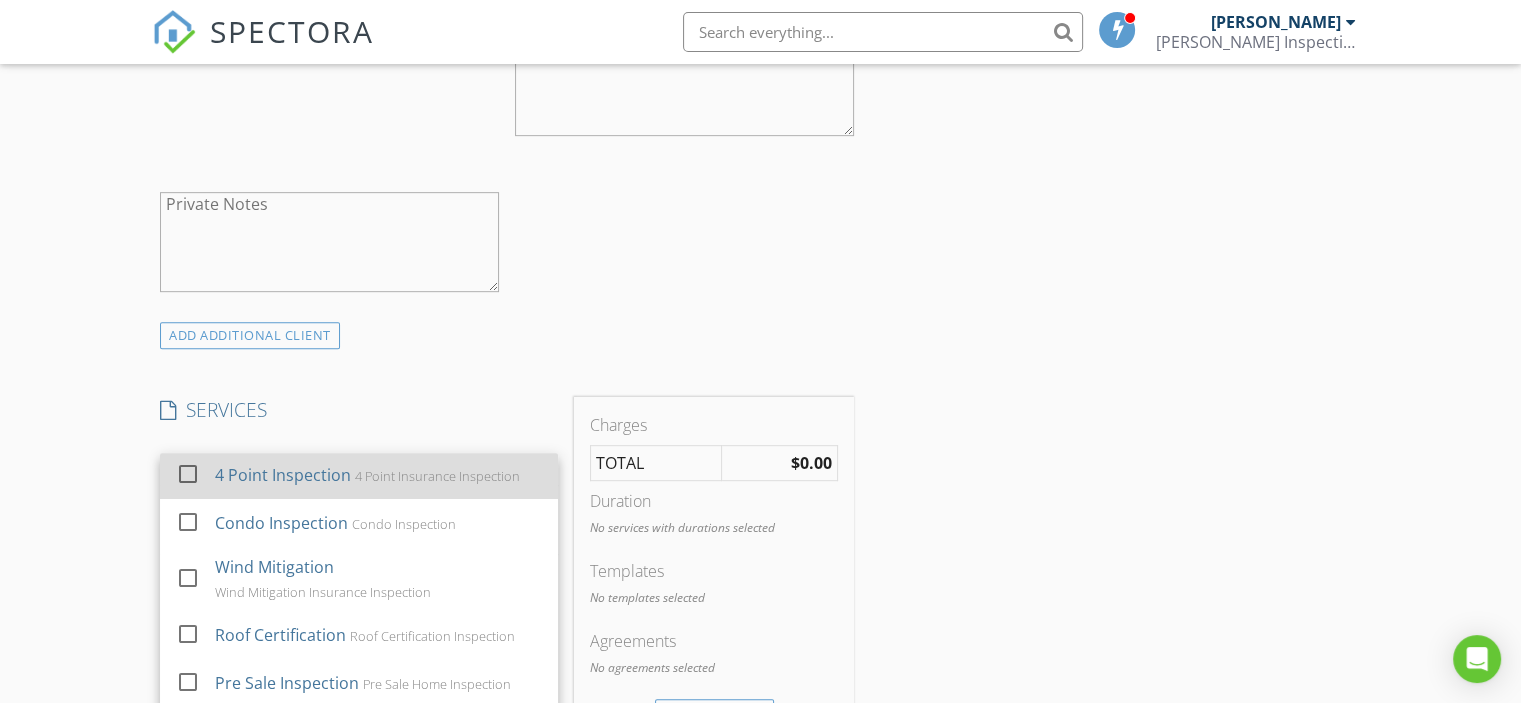 scroll, scrollTop: 0, scrollLeft: 0, axis: both 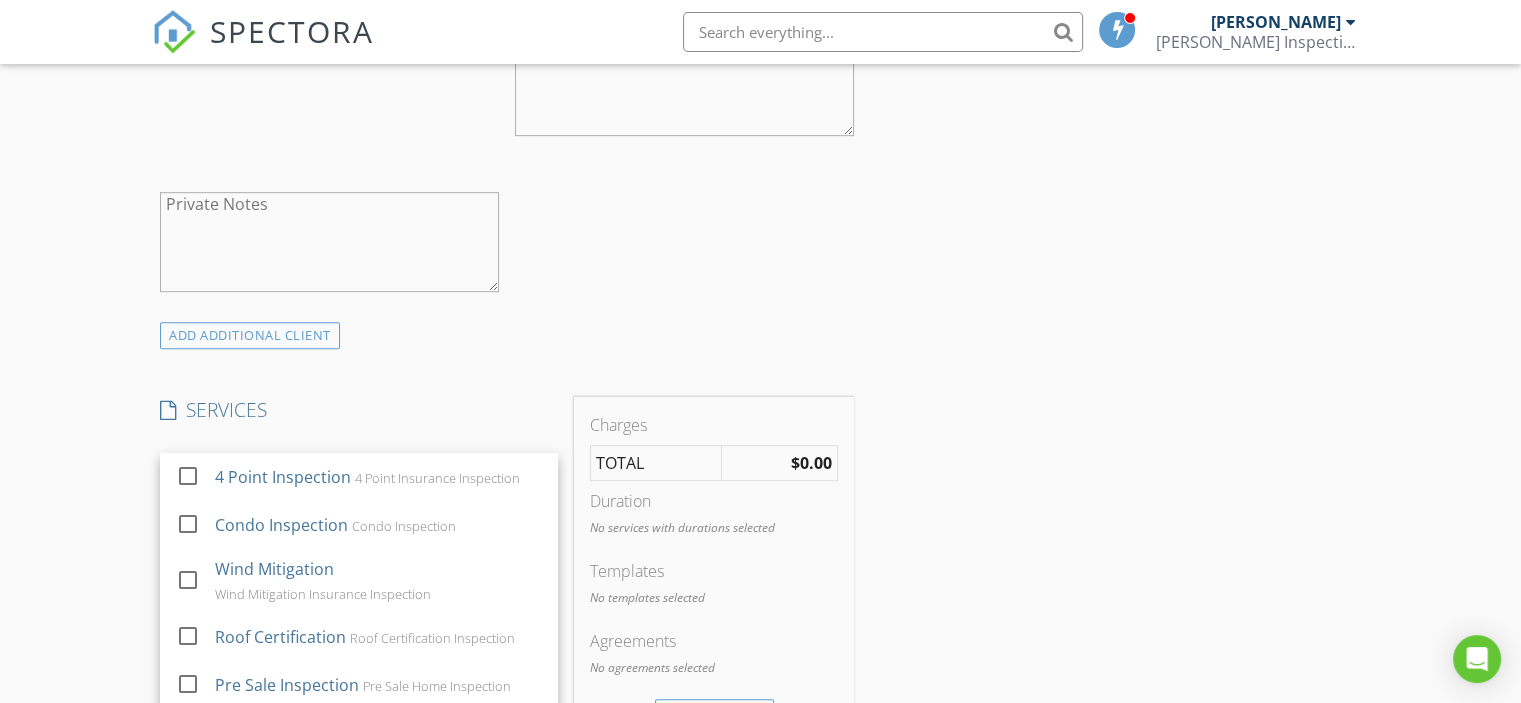 click on "check_box_outline_blank Client is a Company/Organization     First Name   Last Name   Email   CC Email   Phone           Notes   Private Notes" at bounding box center [507, 63] 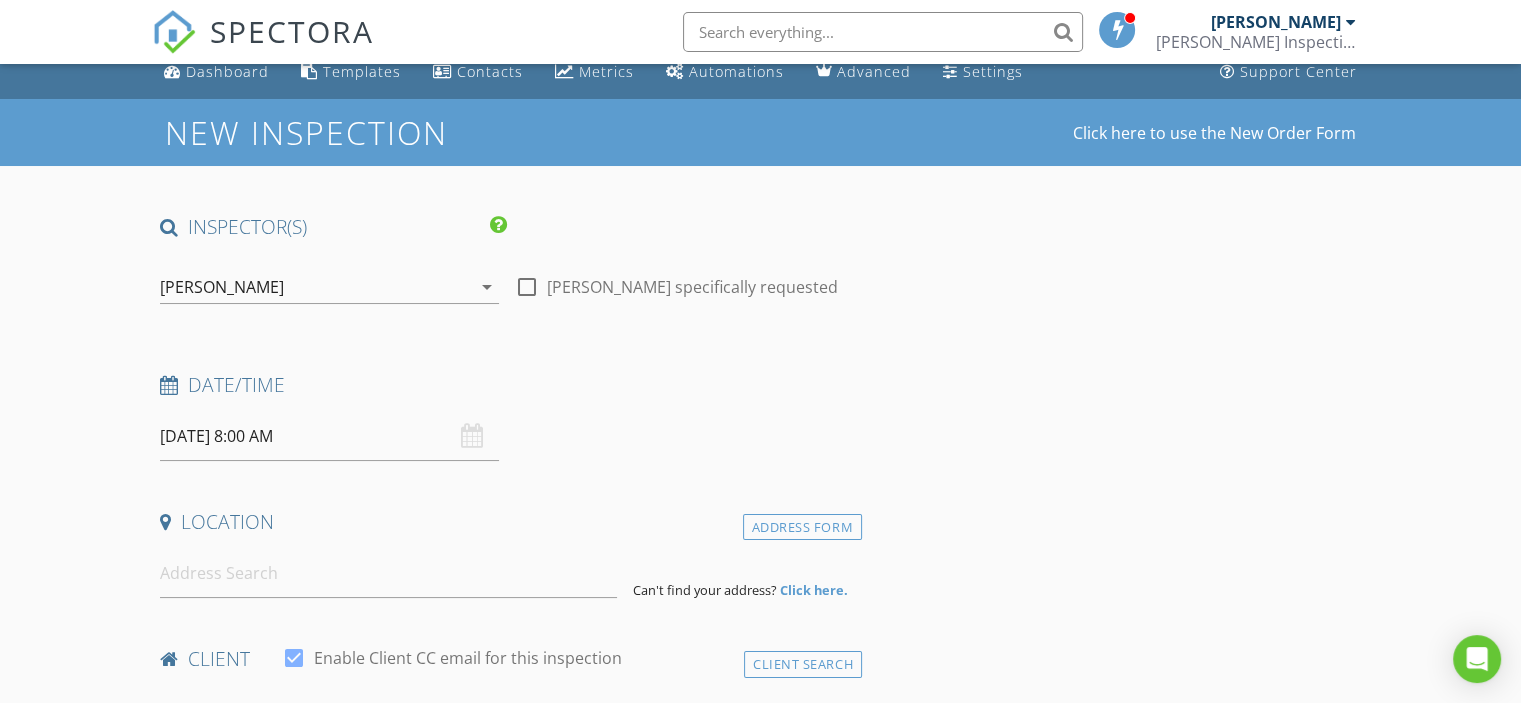 scroll, scrollTop: 0, scrollLeft: 0, axis: both 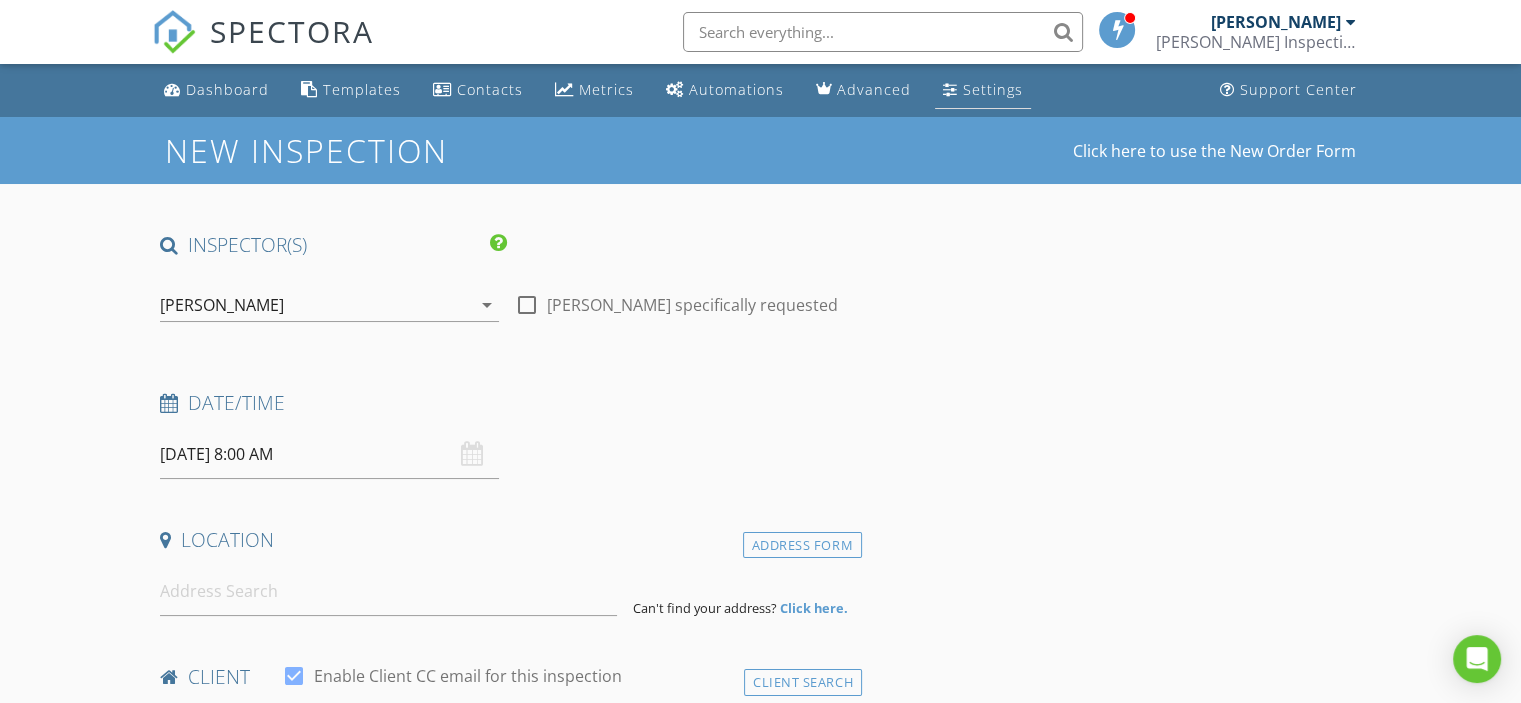 click on "Settings" at bounding box center (993, 89) 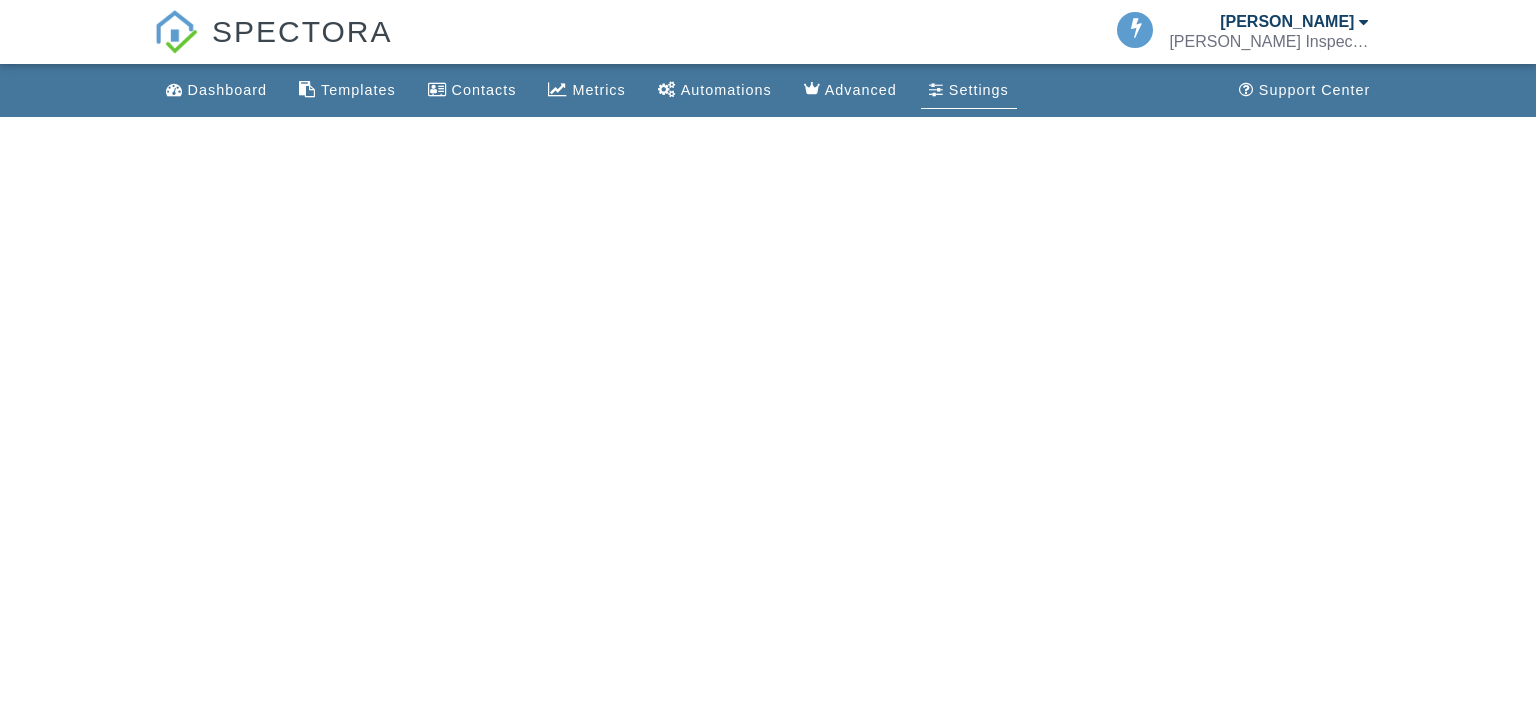 scroll, scrollTop: 0, scrollLeft: 0, axis: both 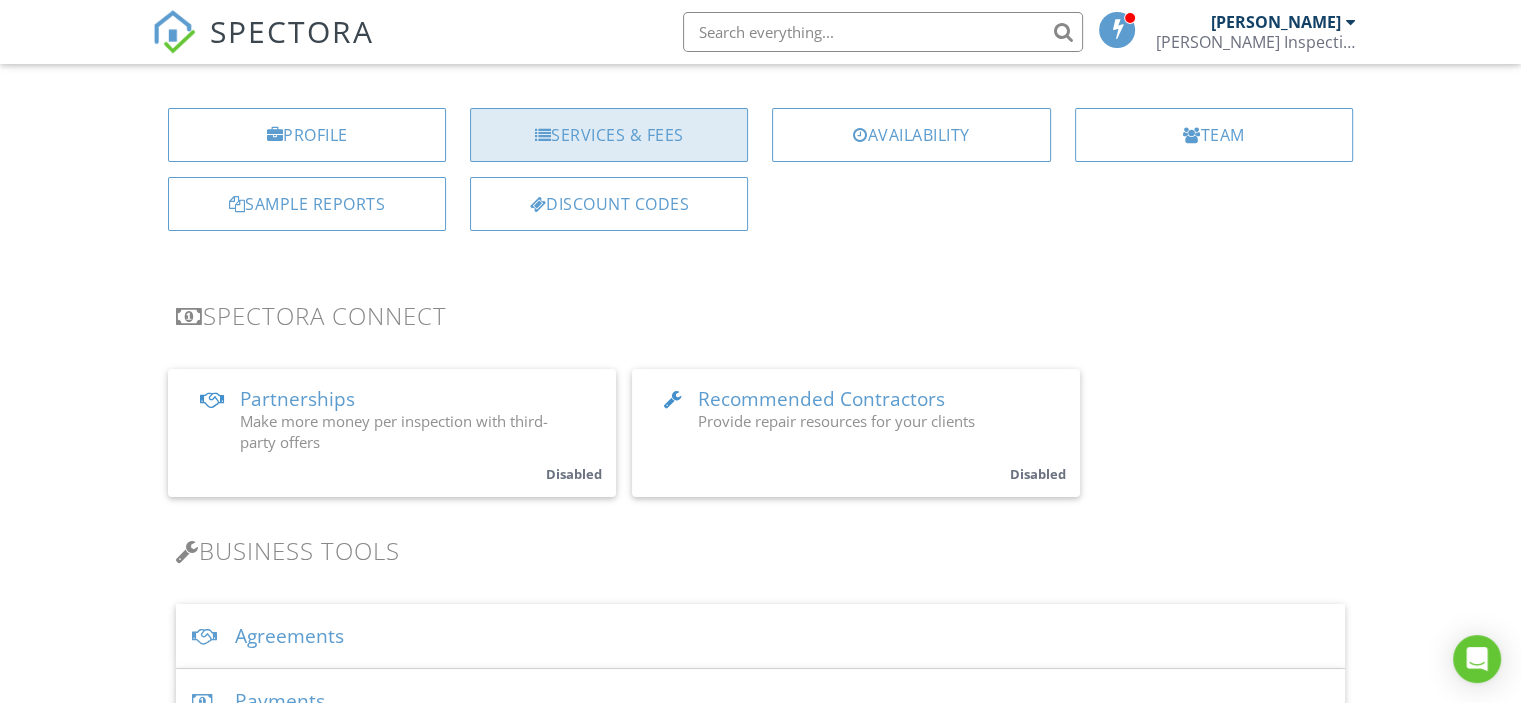 click on "Services & Fees" at bounding box center [609, 135] 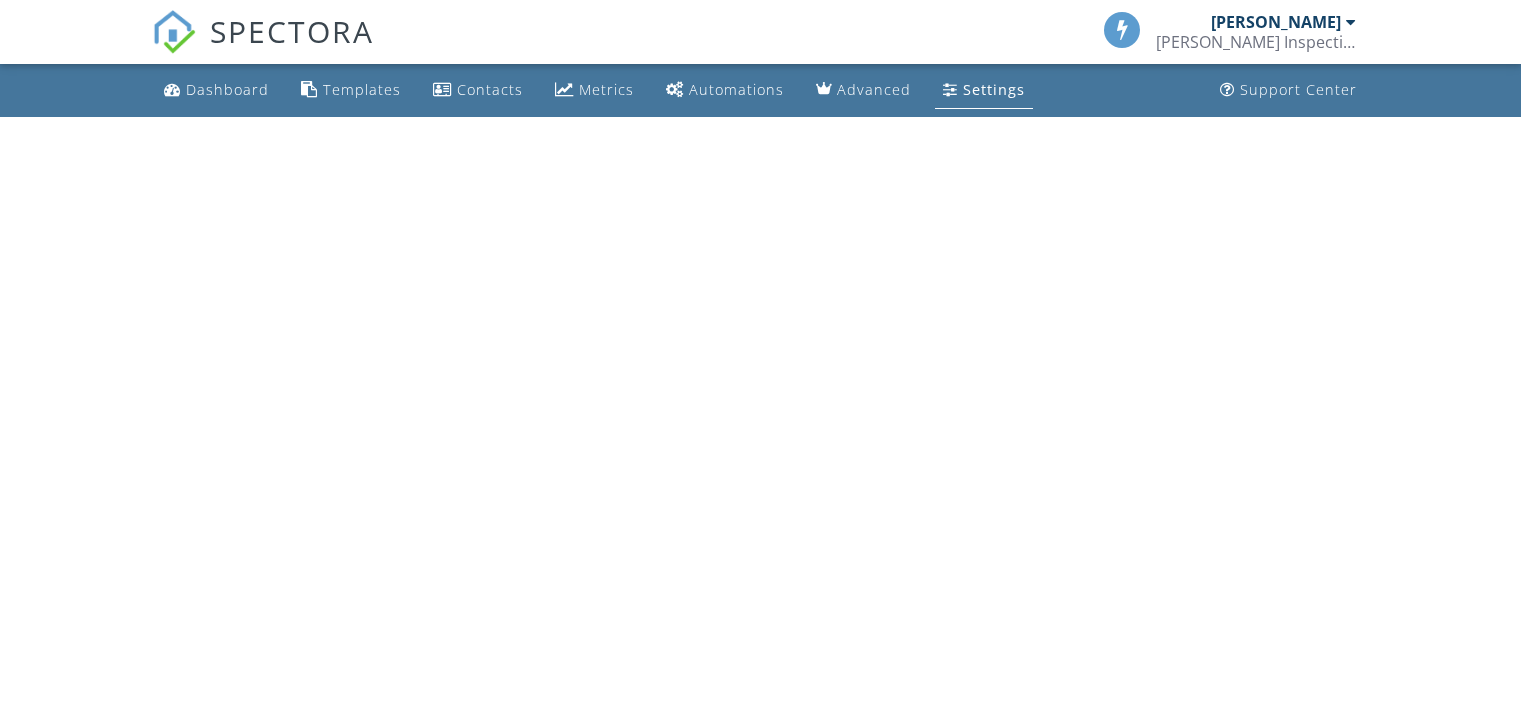 scroll, scrollTop: 0, scrollLeft: 0, axis: both 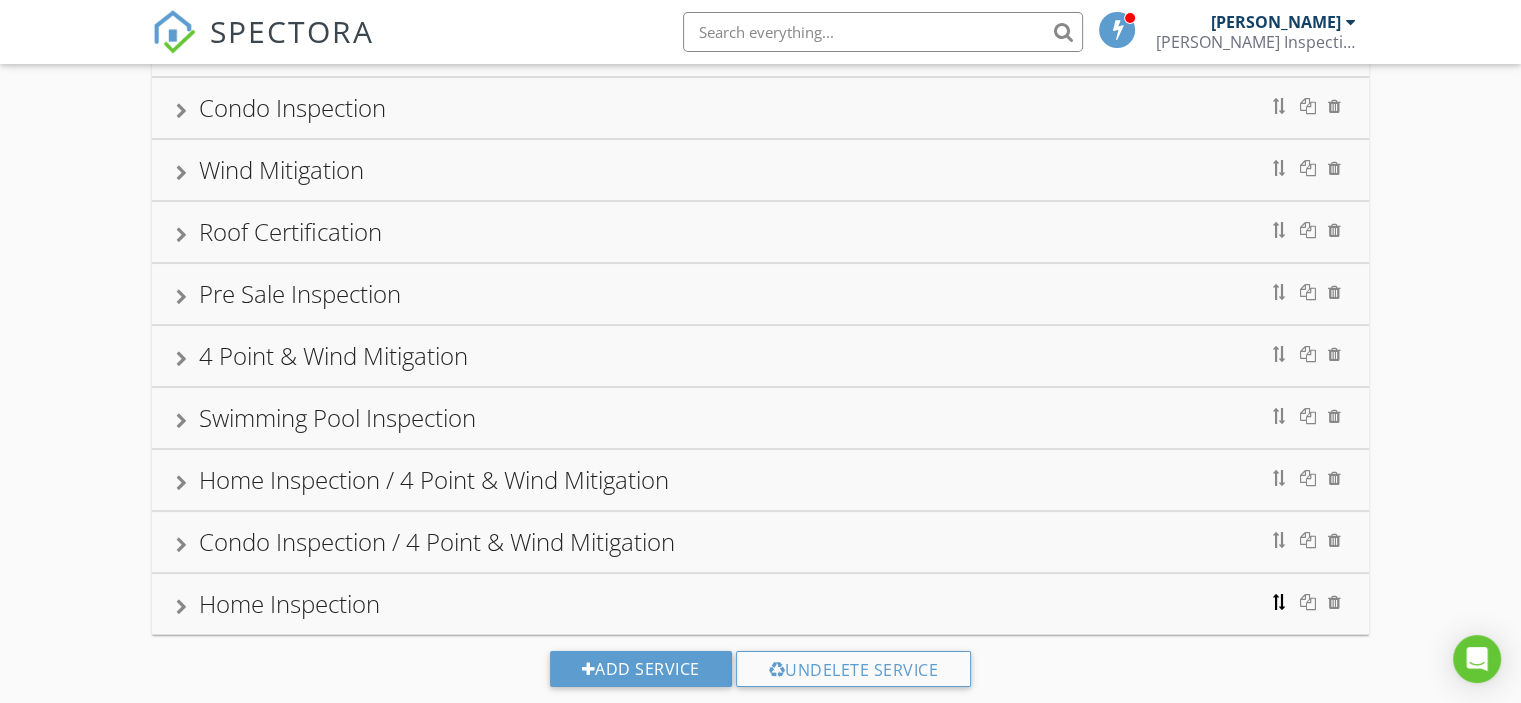 type 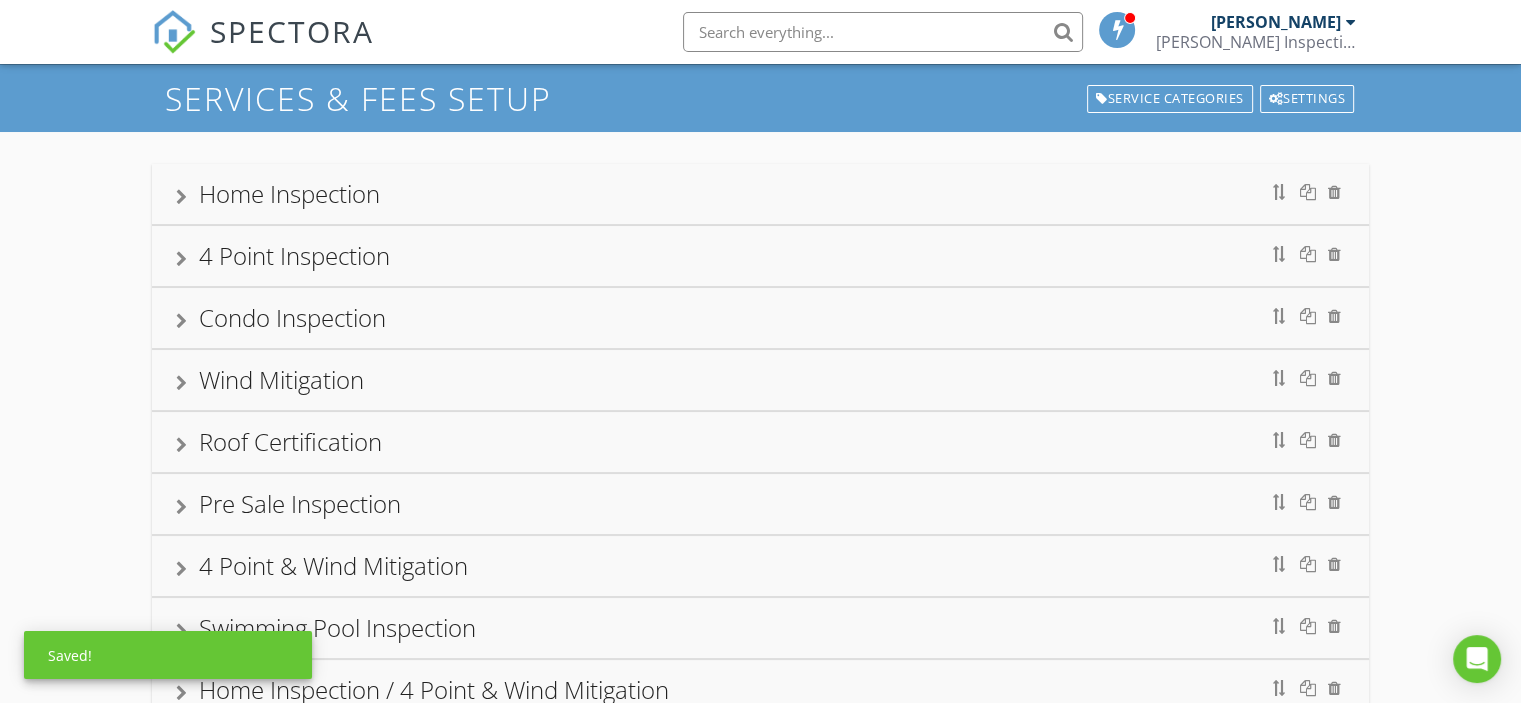 scroll, scrollTop: 100, scrollLeft: 0, axis: vertical 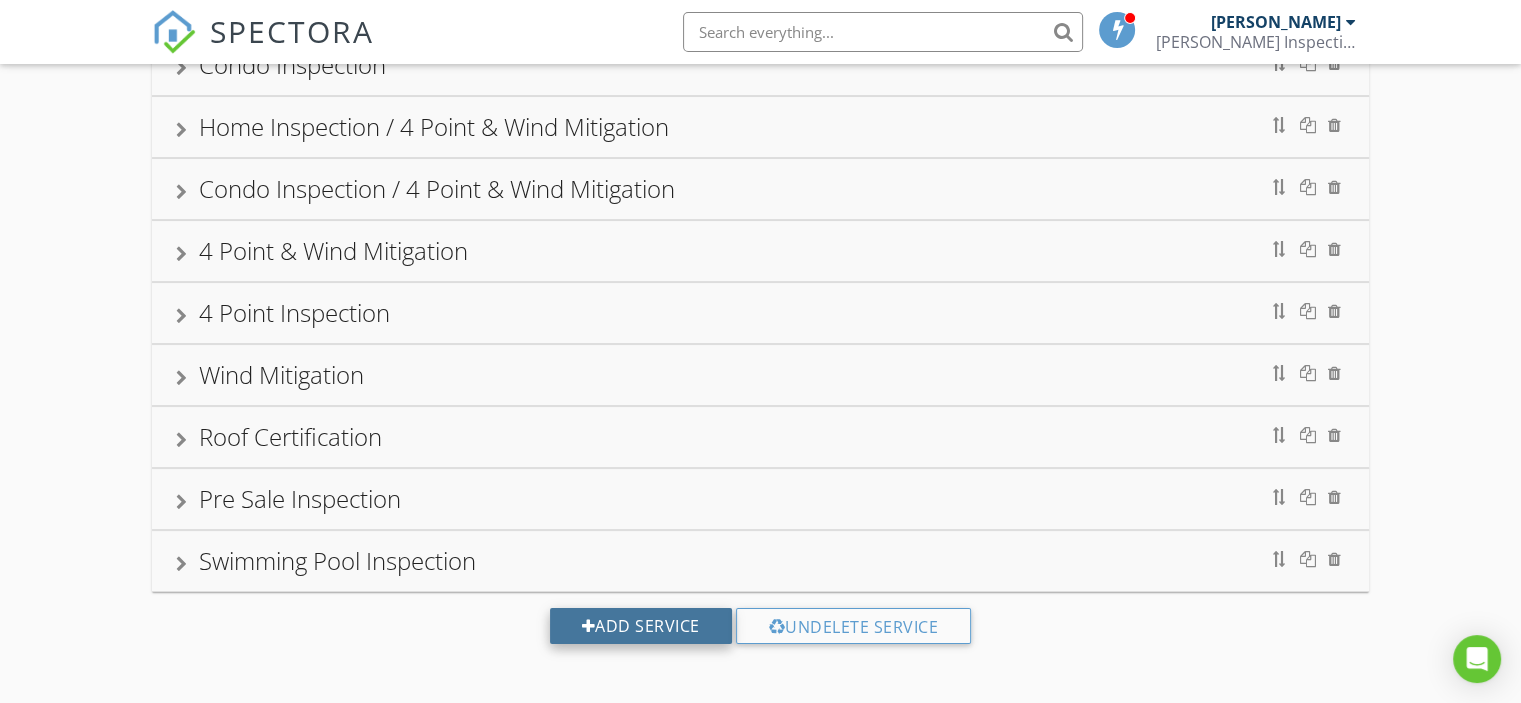 click on "Add Service" at bounding box center [641, 626] 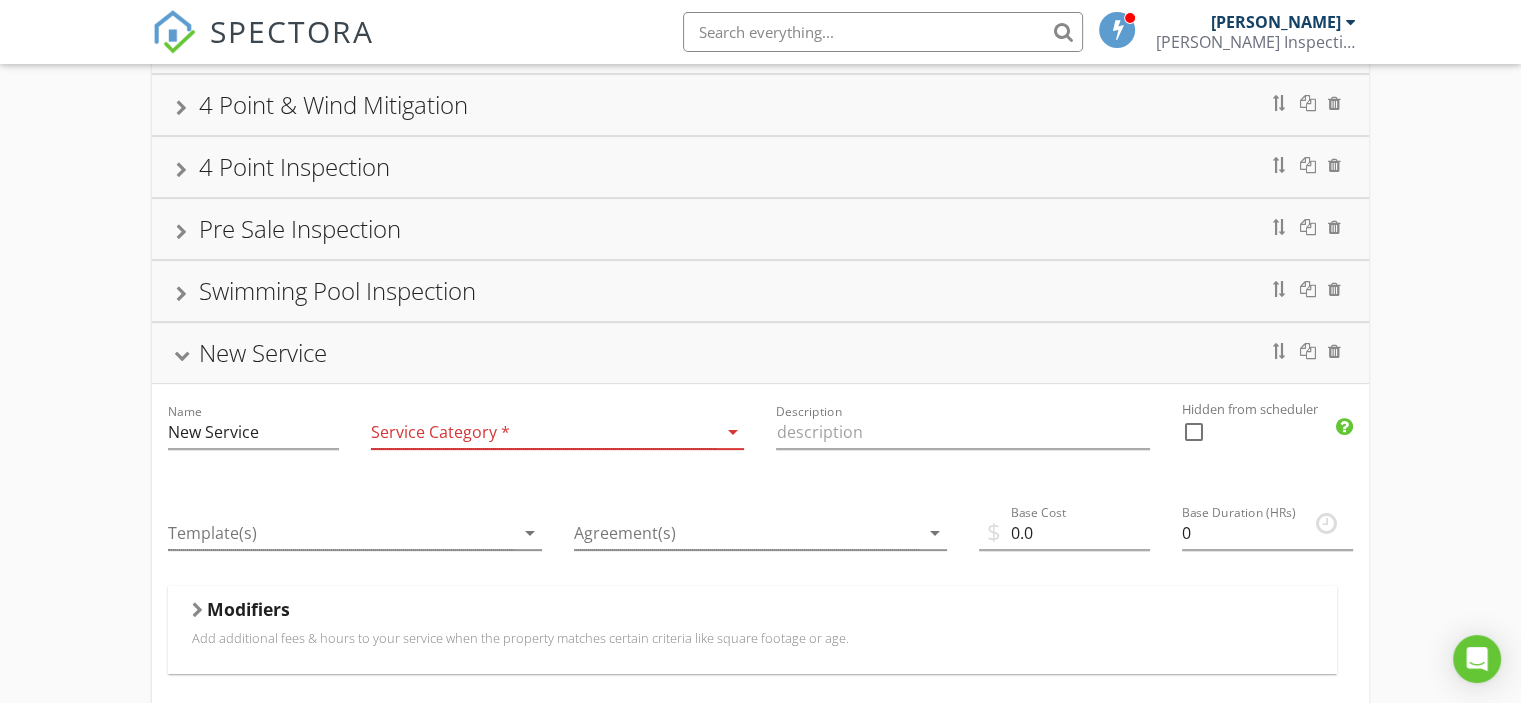 scroll, scrollTop: 543, scrollLeft: 0, axis: vertical 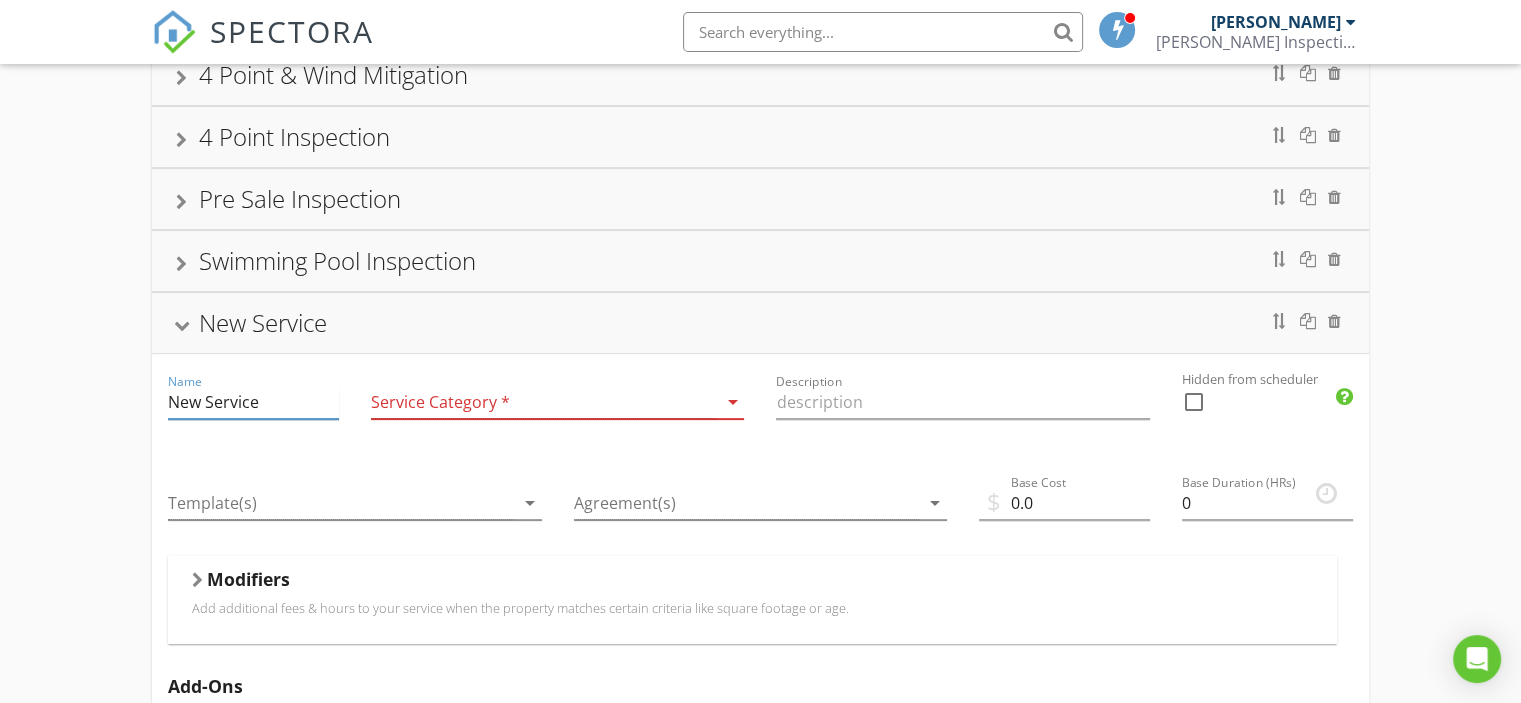 drag, startPoint x: 269, startPoint y: 396, endPoint x: 116, endPoint y: 399, distance: 153.0294 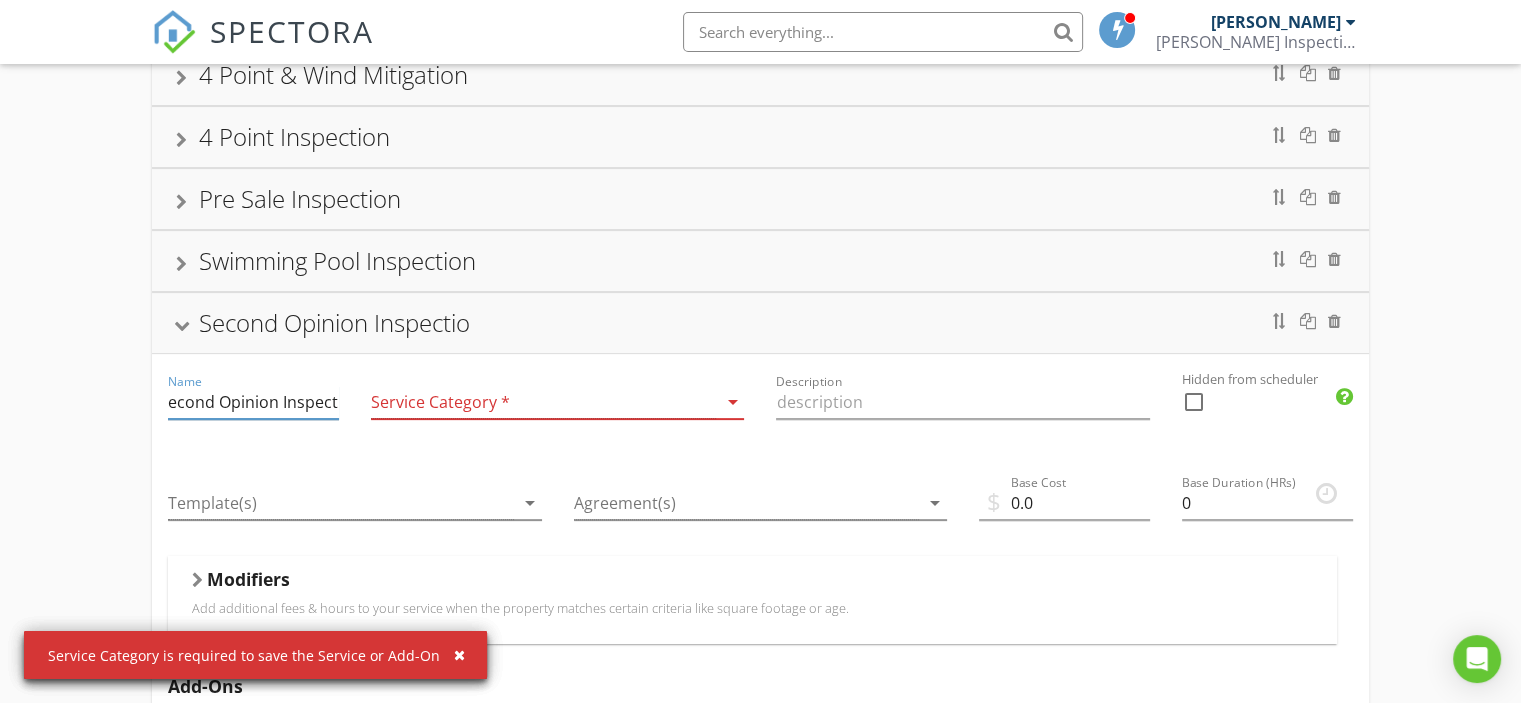 scroll, scrollTop: 0, scrollLeft: 28, axis: horizontal 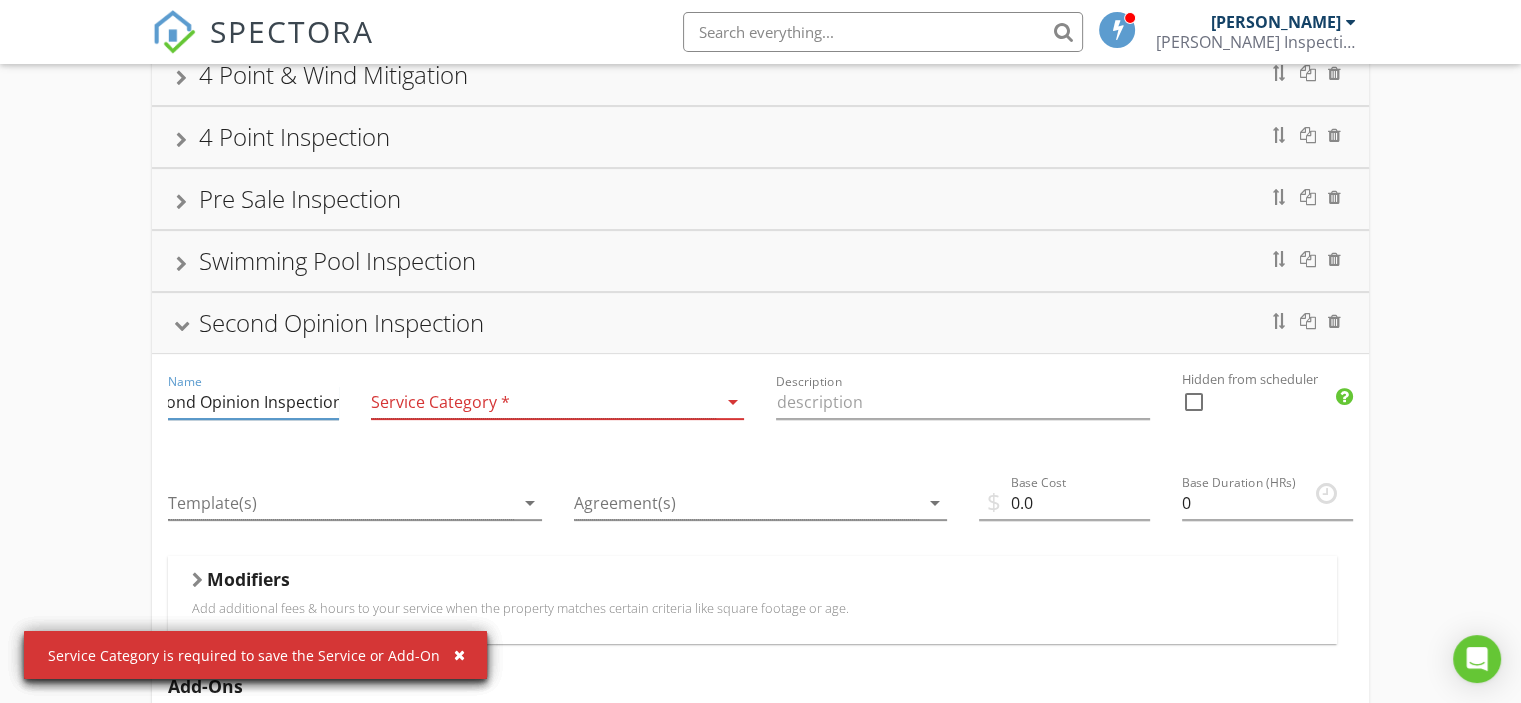type on "Second Opinion Inspection" 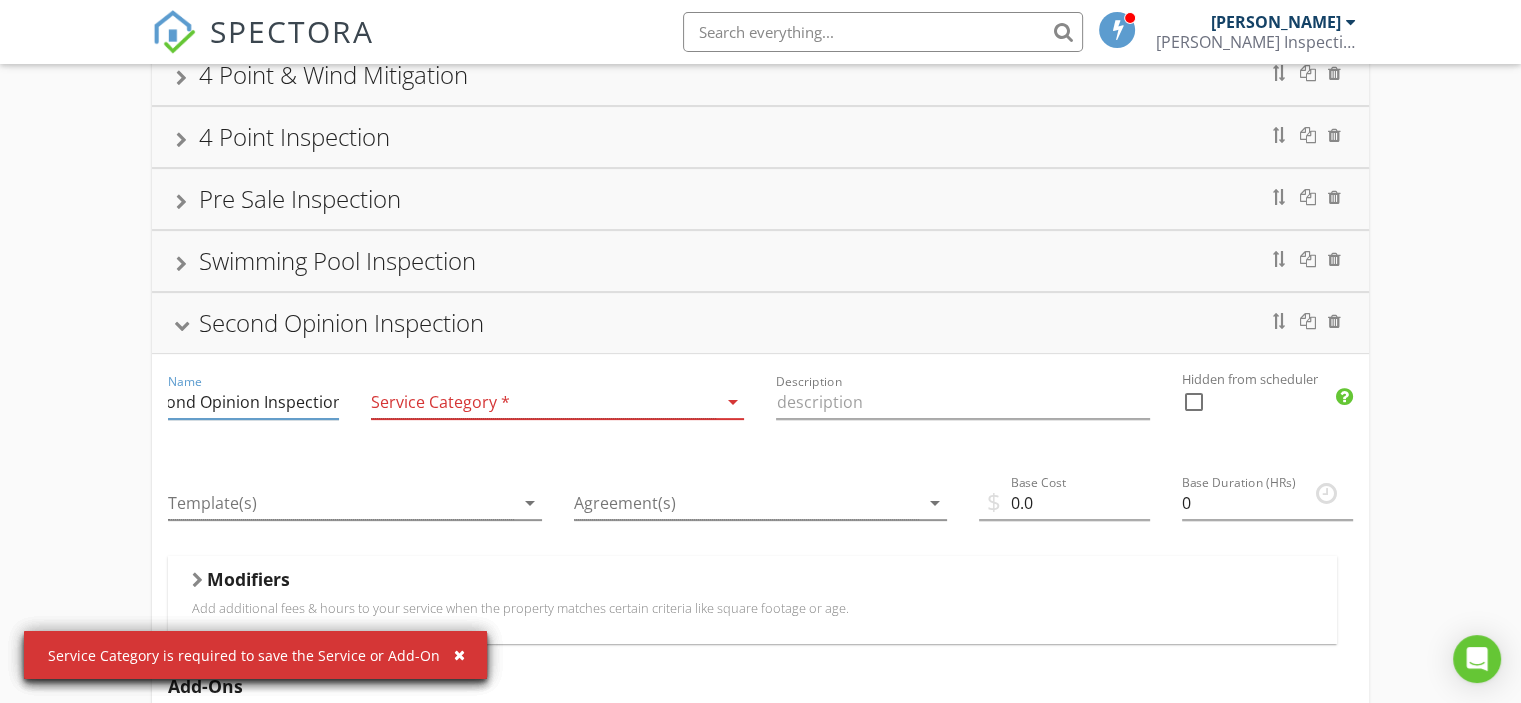 click at bounding box center [544, 402] 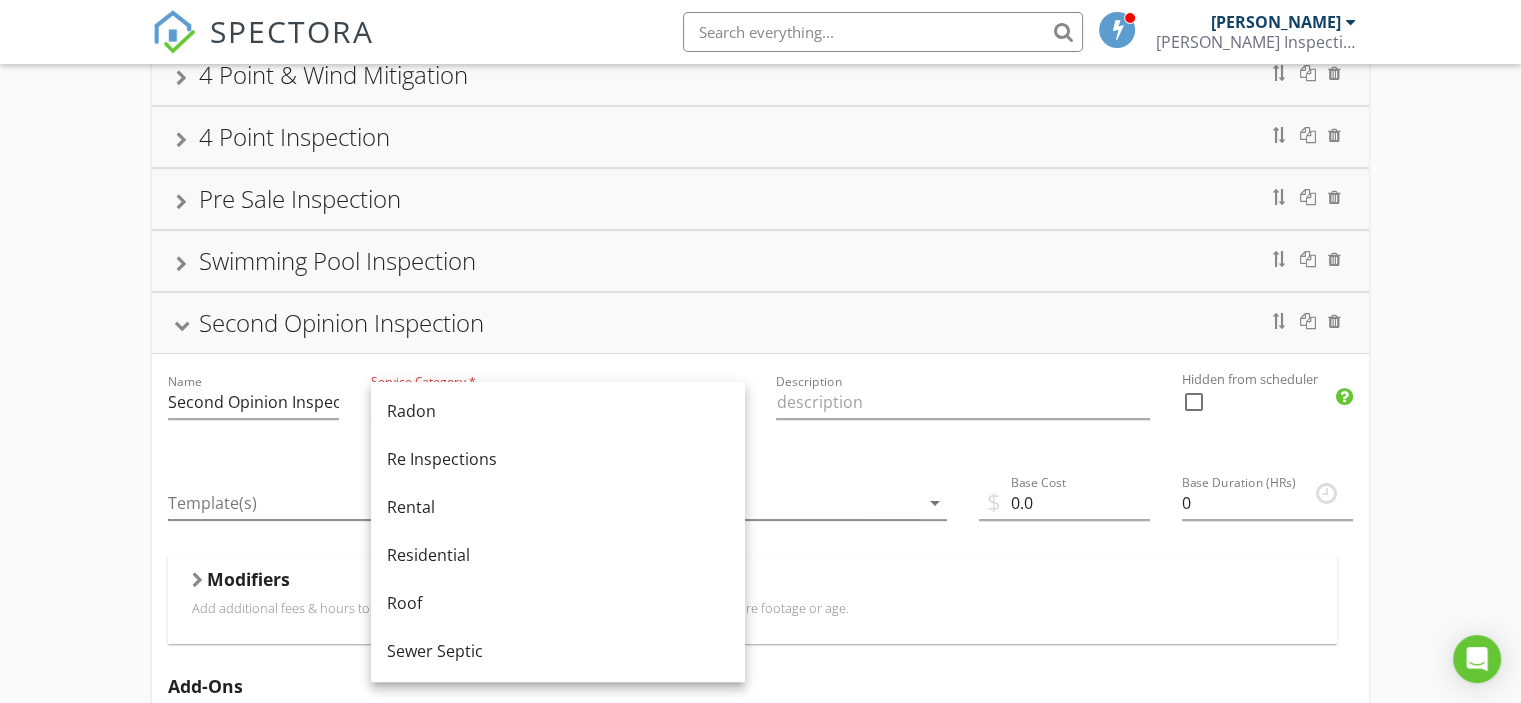 scroll, scrollTop: 900, scrollLeft: 0, axis: vertical 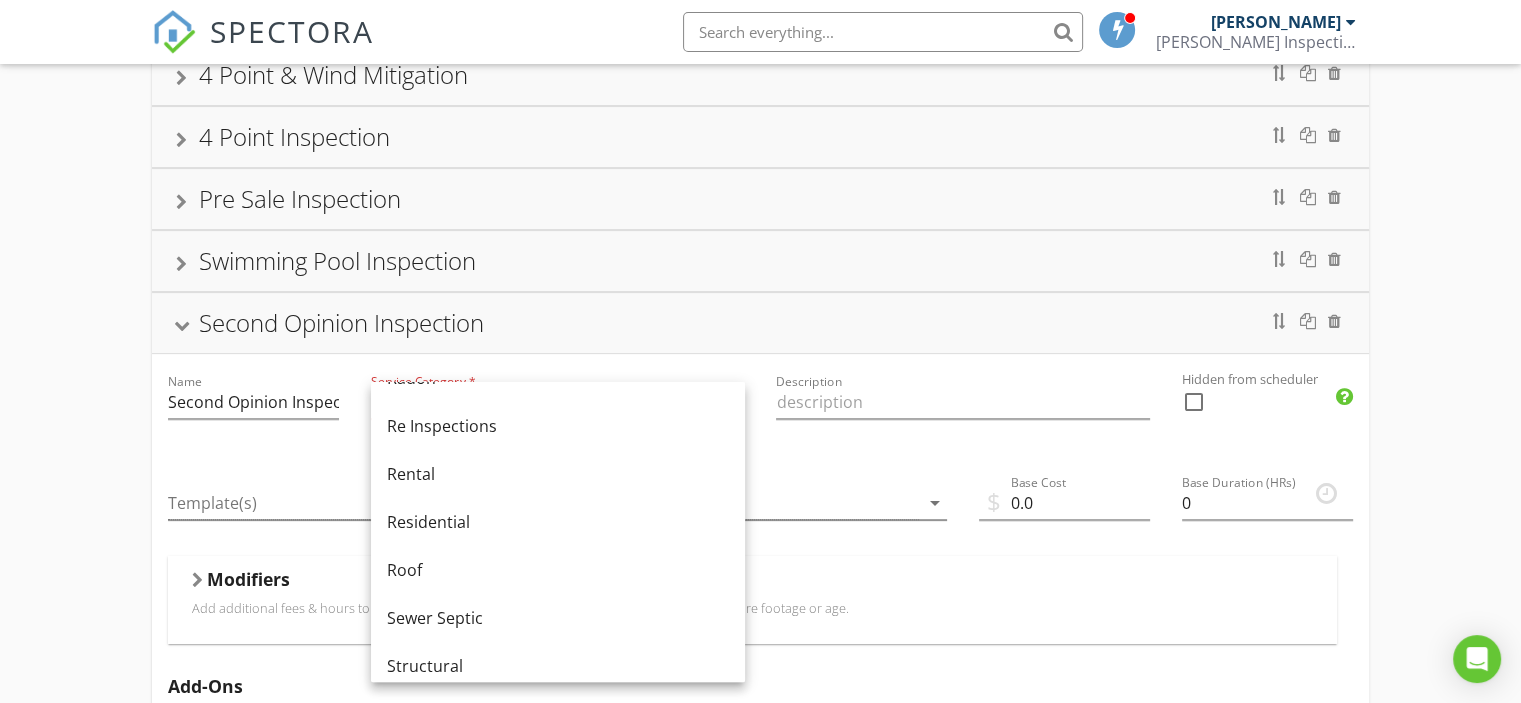 click on "Residential" at bounding box center [558, 522] 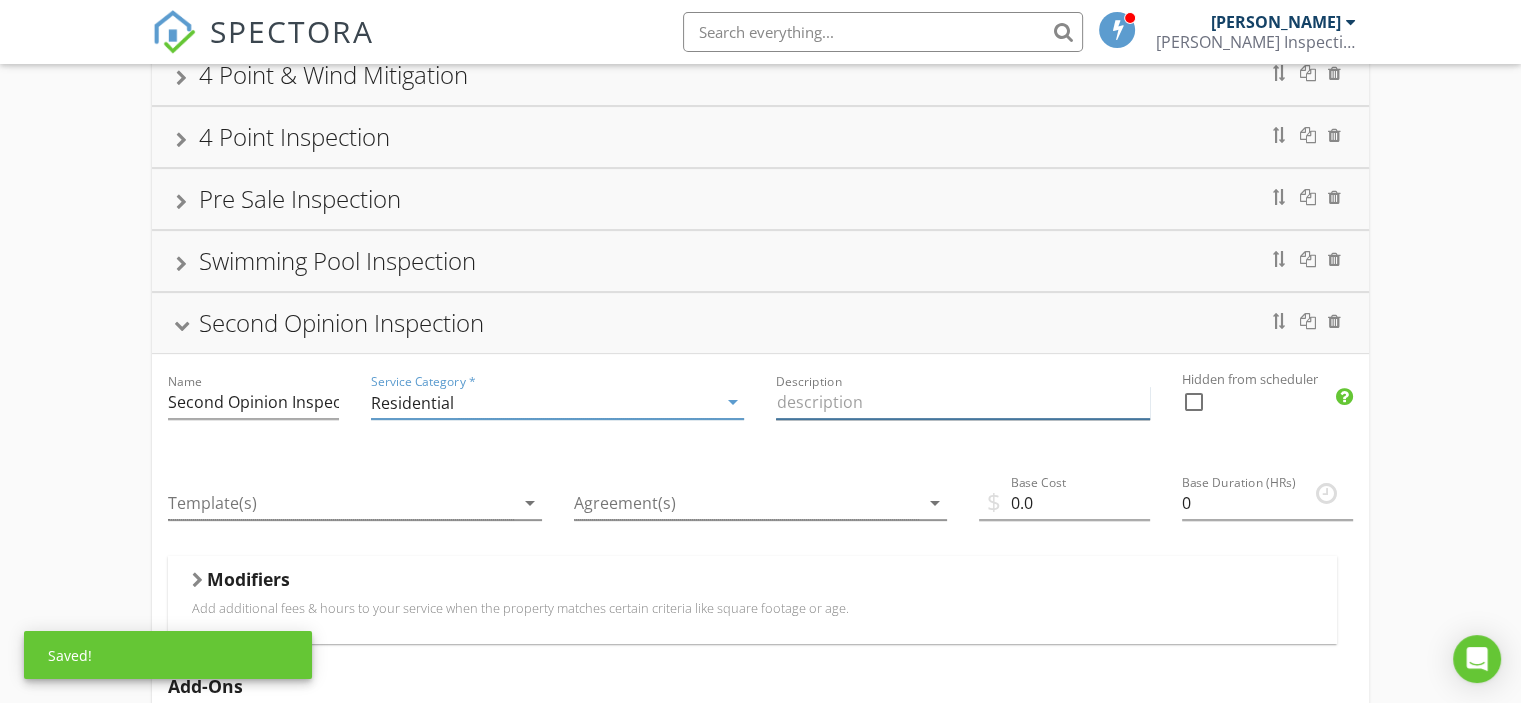 click at bounding box center (963, 402) 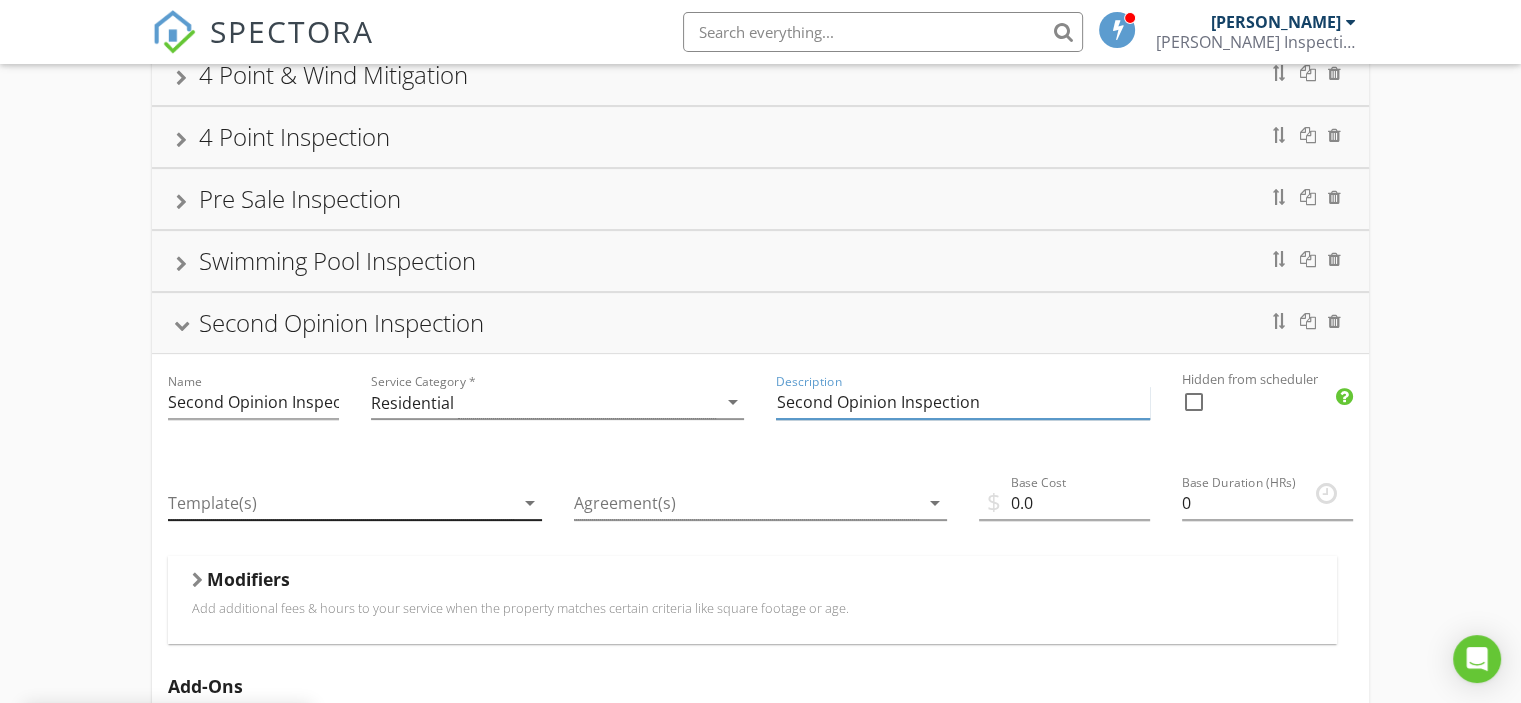 type on "Second Opinion Inspection" 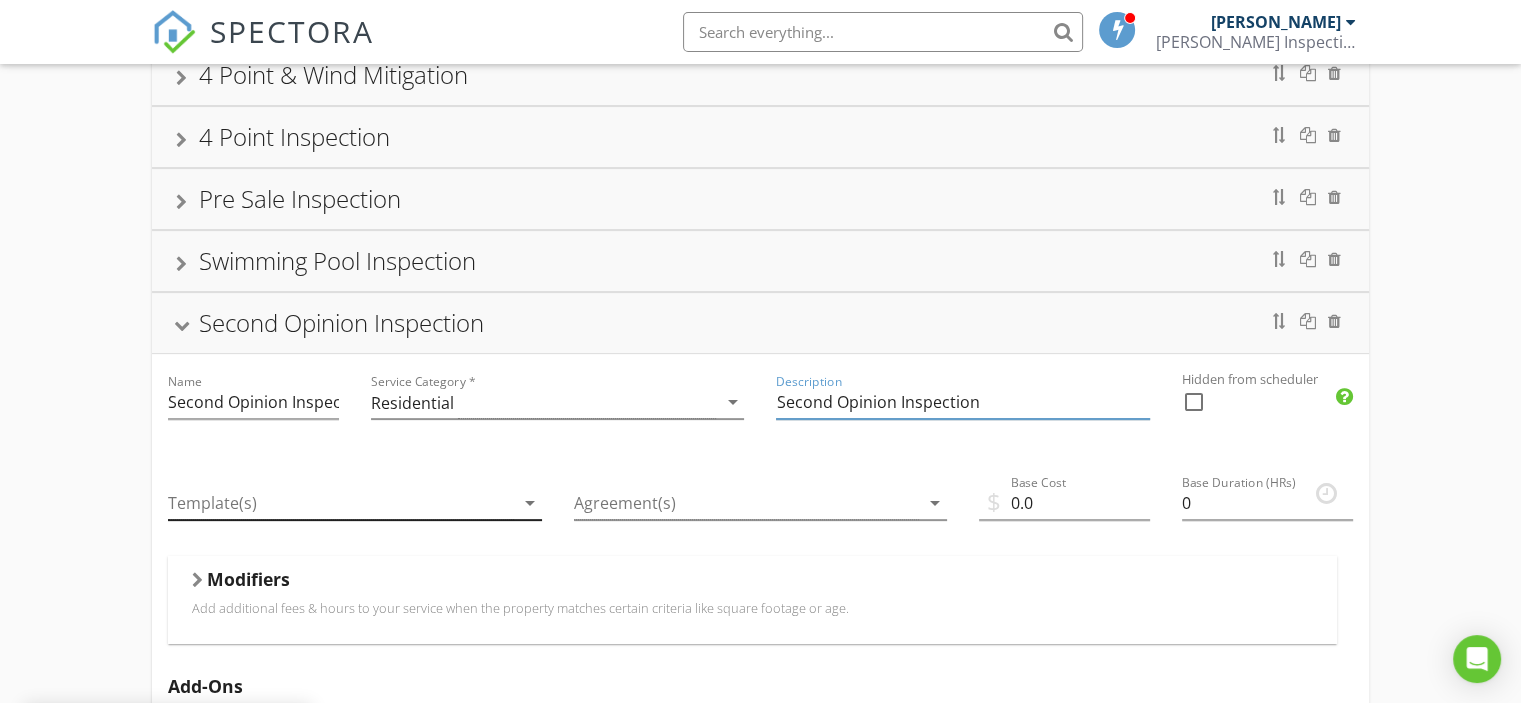 click on "arrow_drop_down" at bounding box center [530, 503] 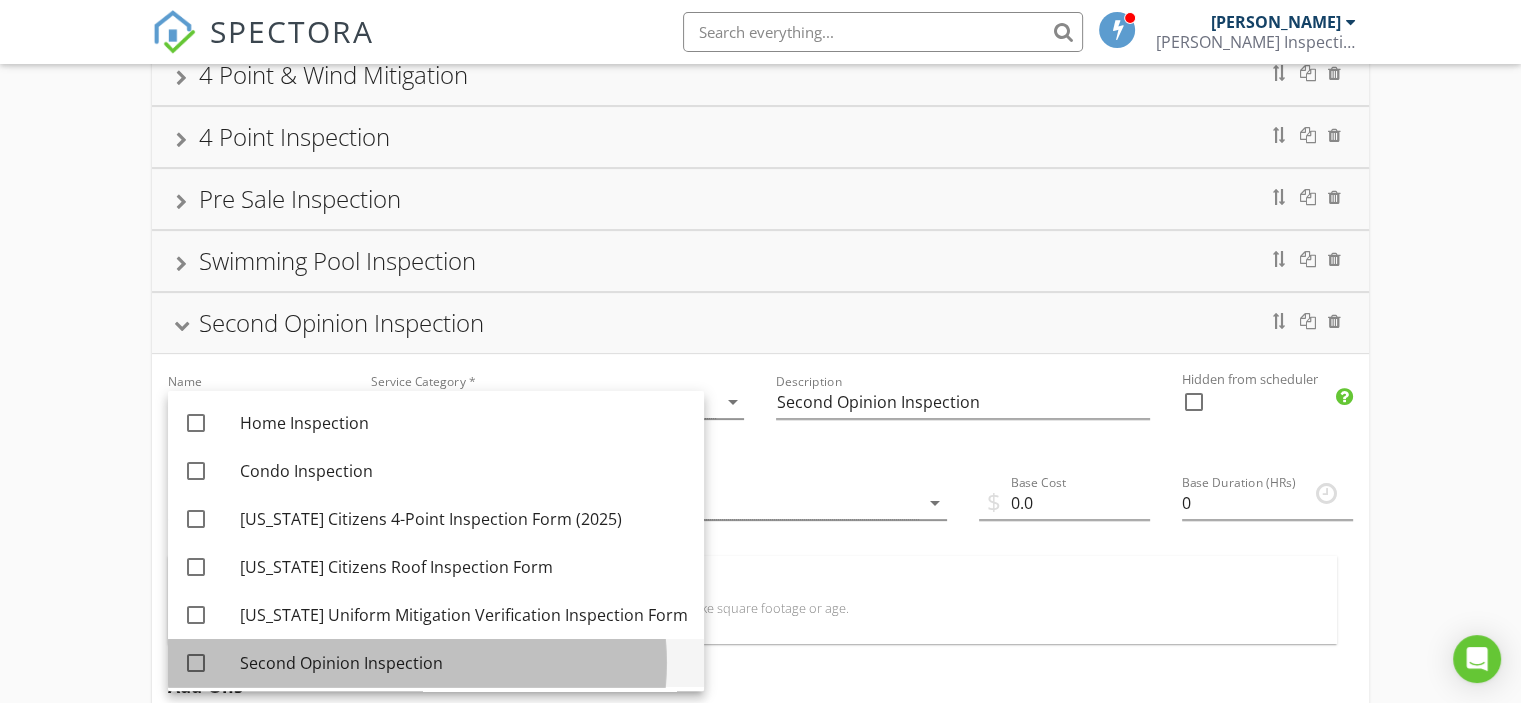 click on "Second Opinion Inspection" at bounding box center [464, 663] 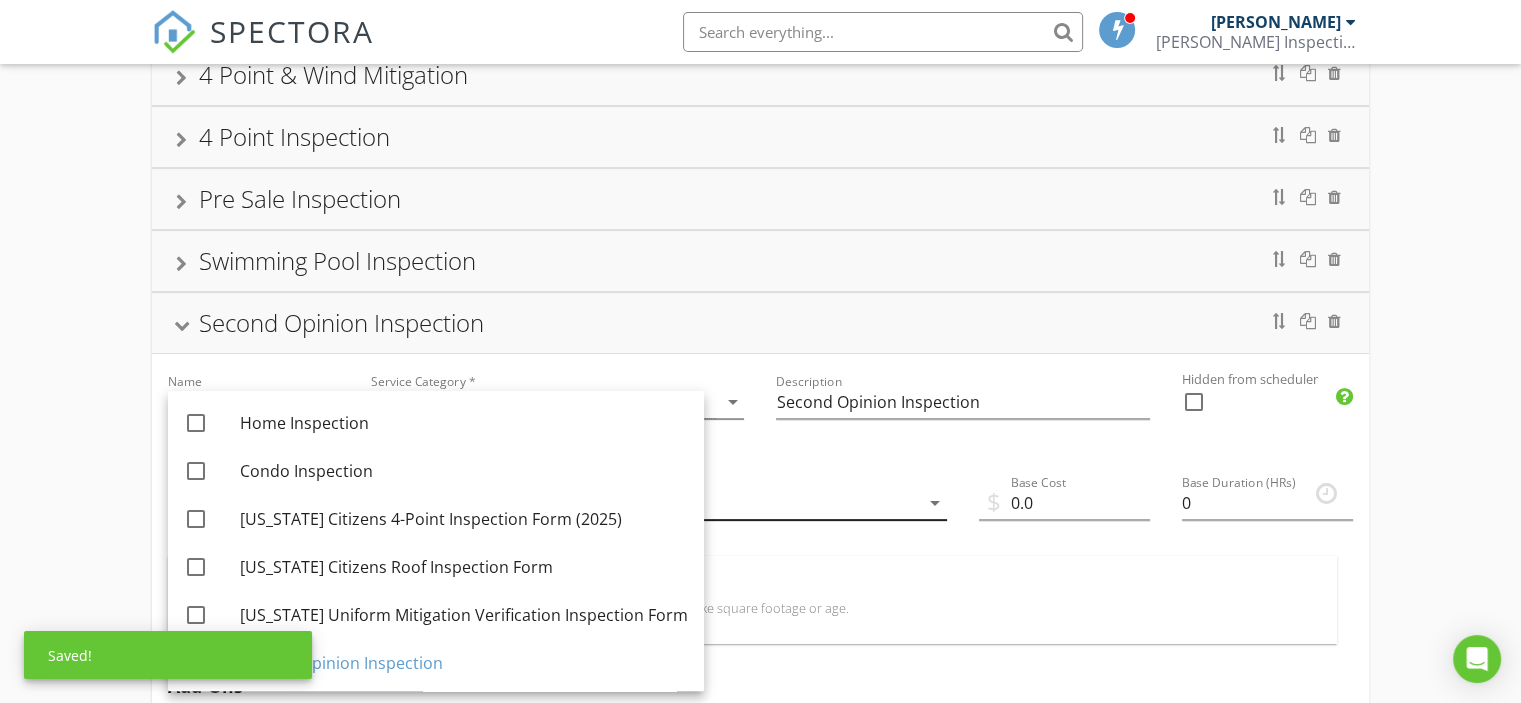 click at bounding box center [747, 503] 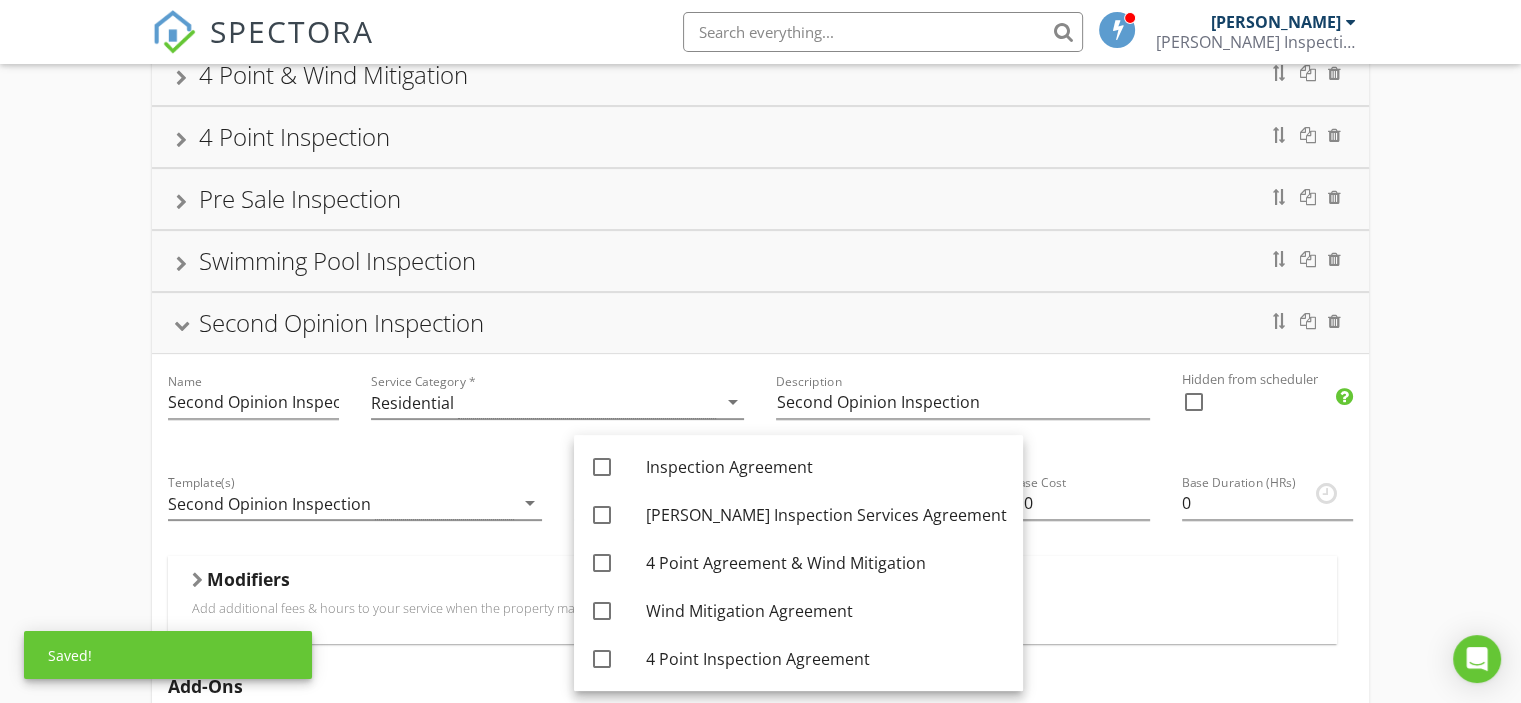 click on "Modifiers" at bounding box center [752, 583] 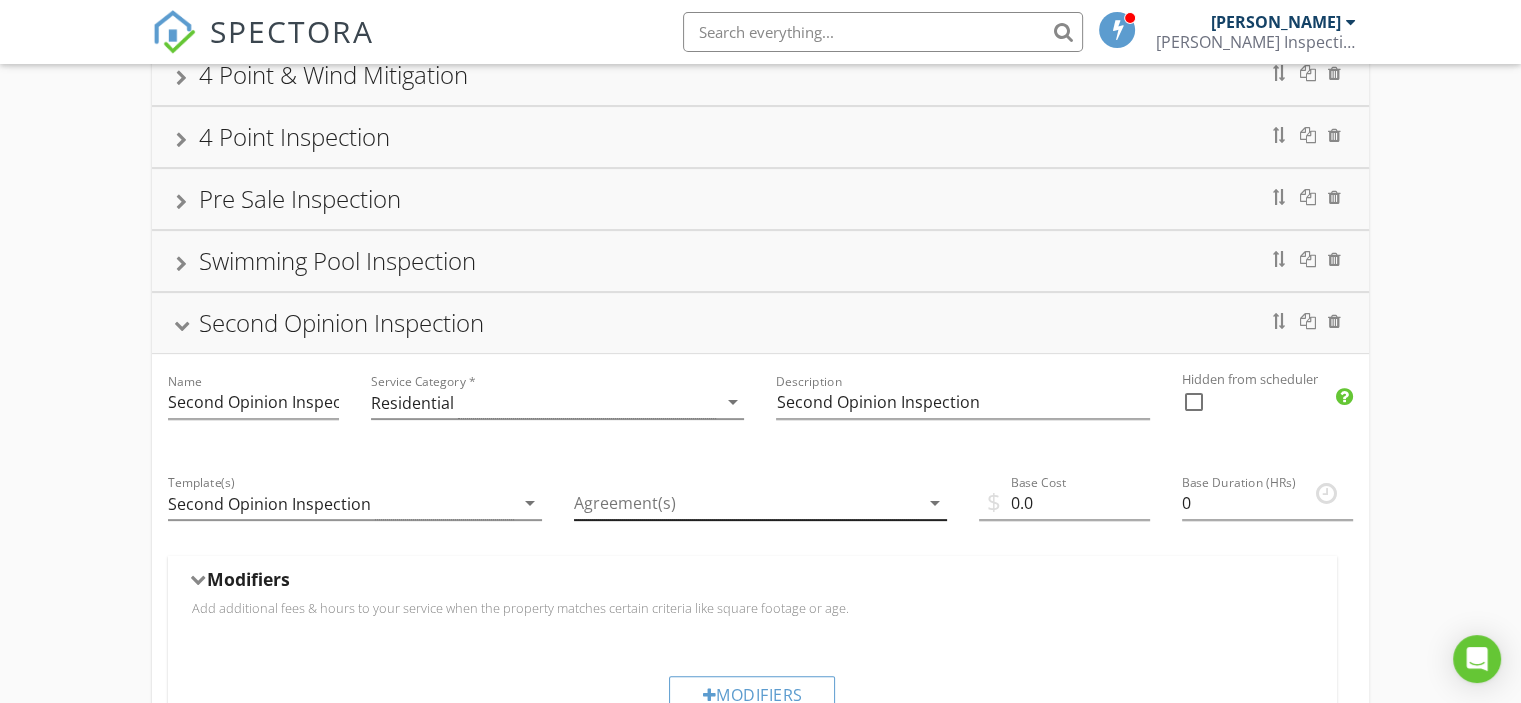 click at bounding box center [747, 503] 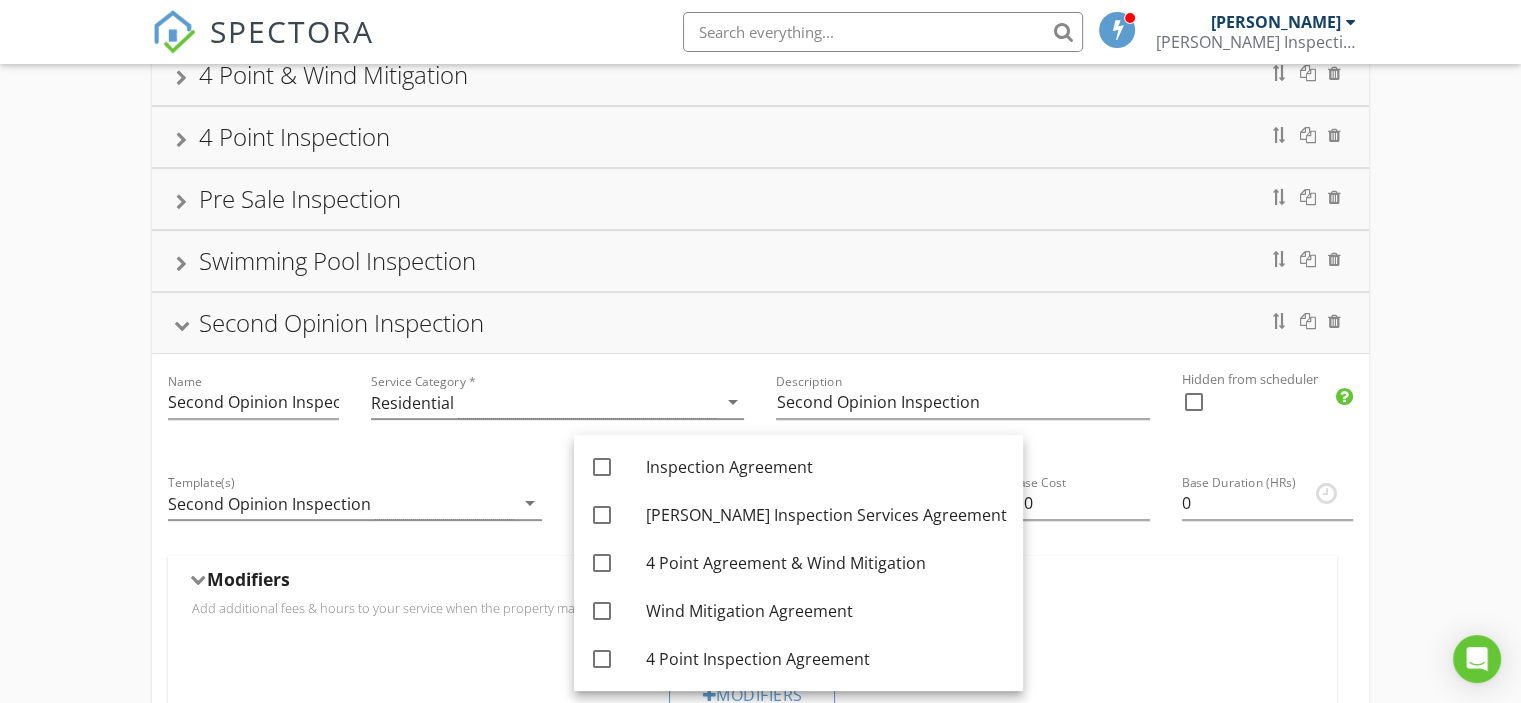click on "Modifiers" at bounding box center [752, 583] 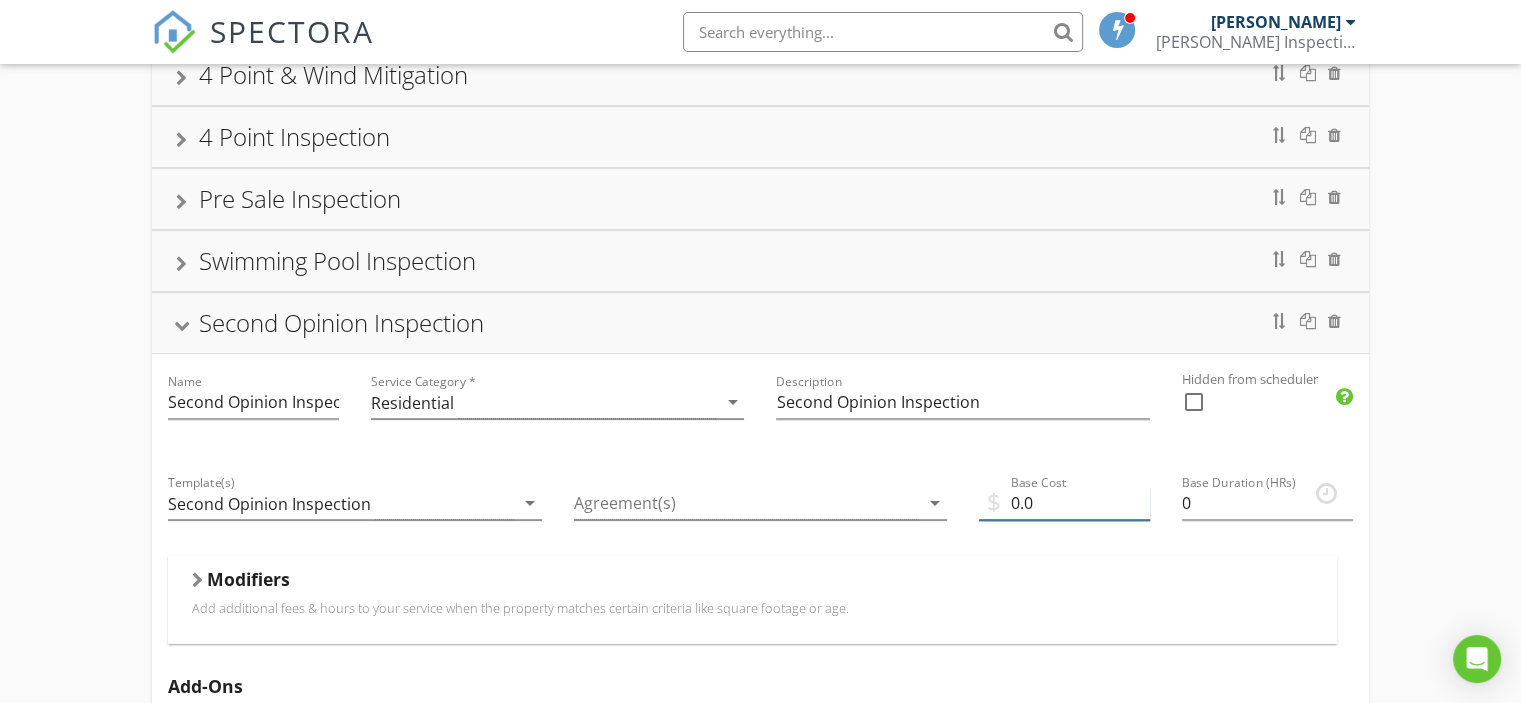 click on "0.0" at bounding box center [1064, 503] 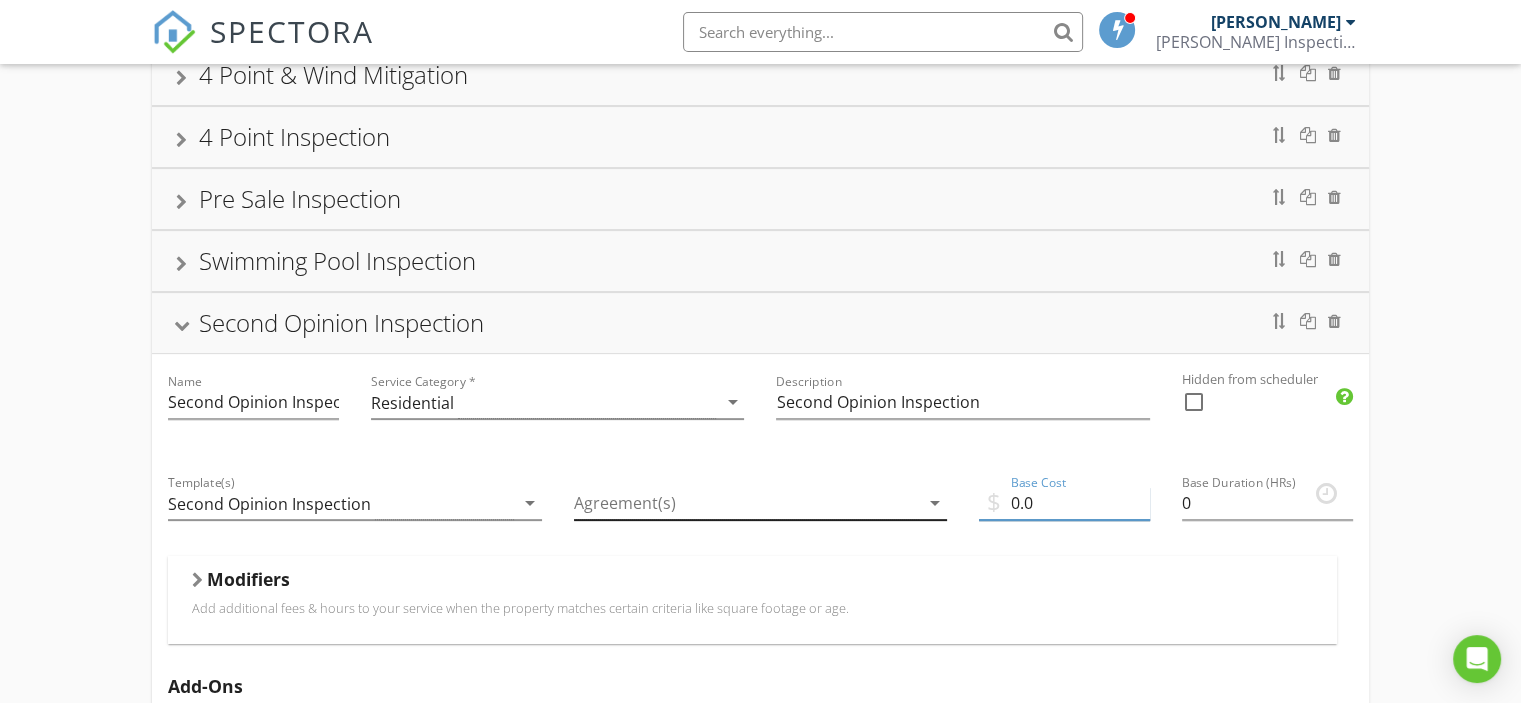drag, startPoint x: 1057, startPoint y: 504, endPoint x: 920, endPoint y: 499, distance: 137.09122 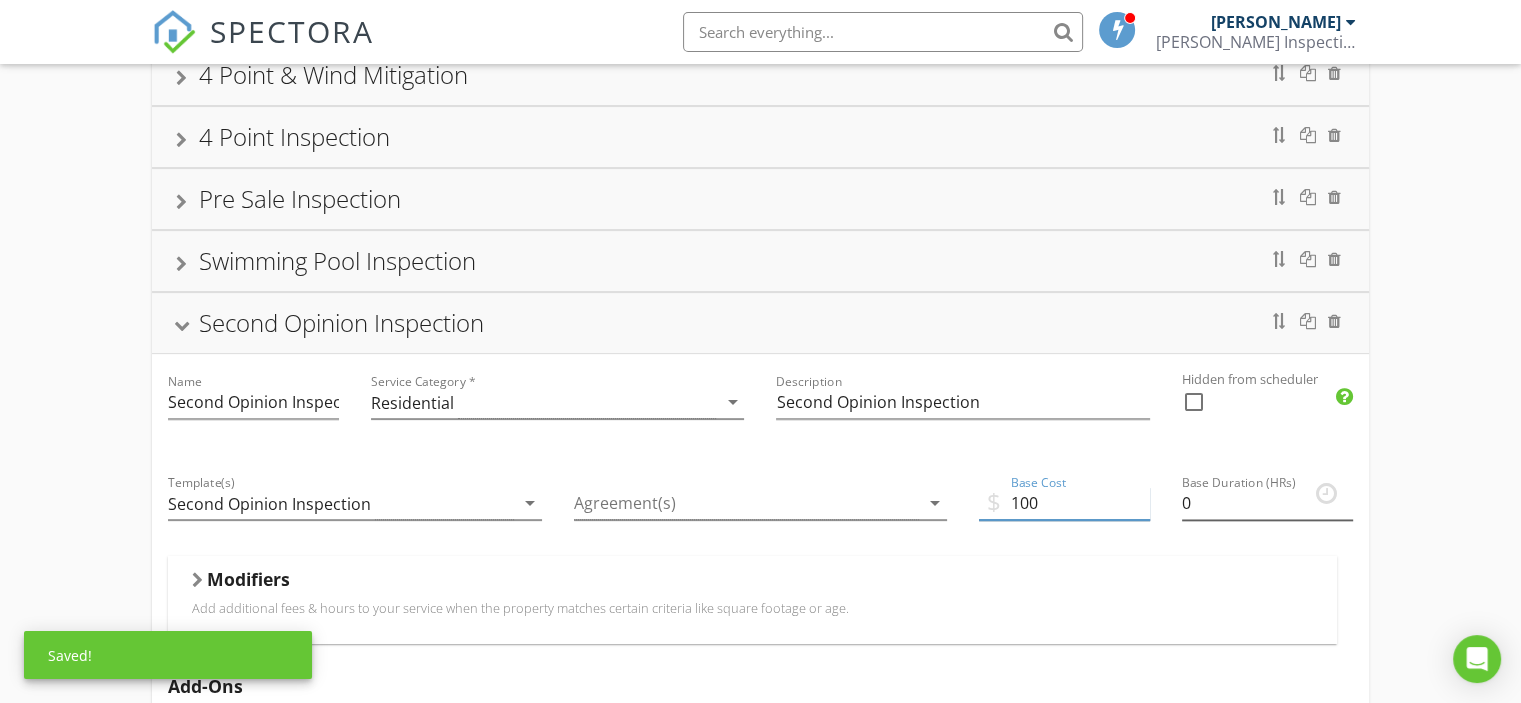 type on "100" 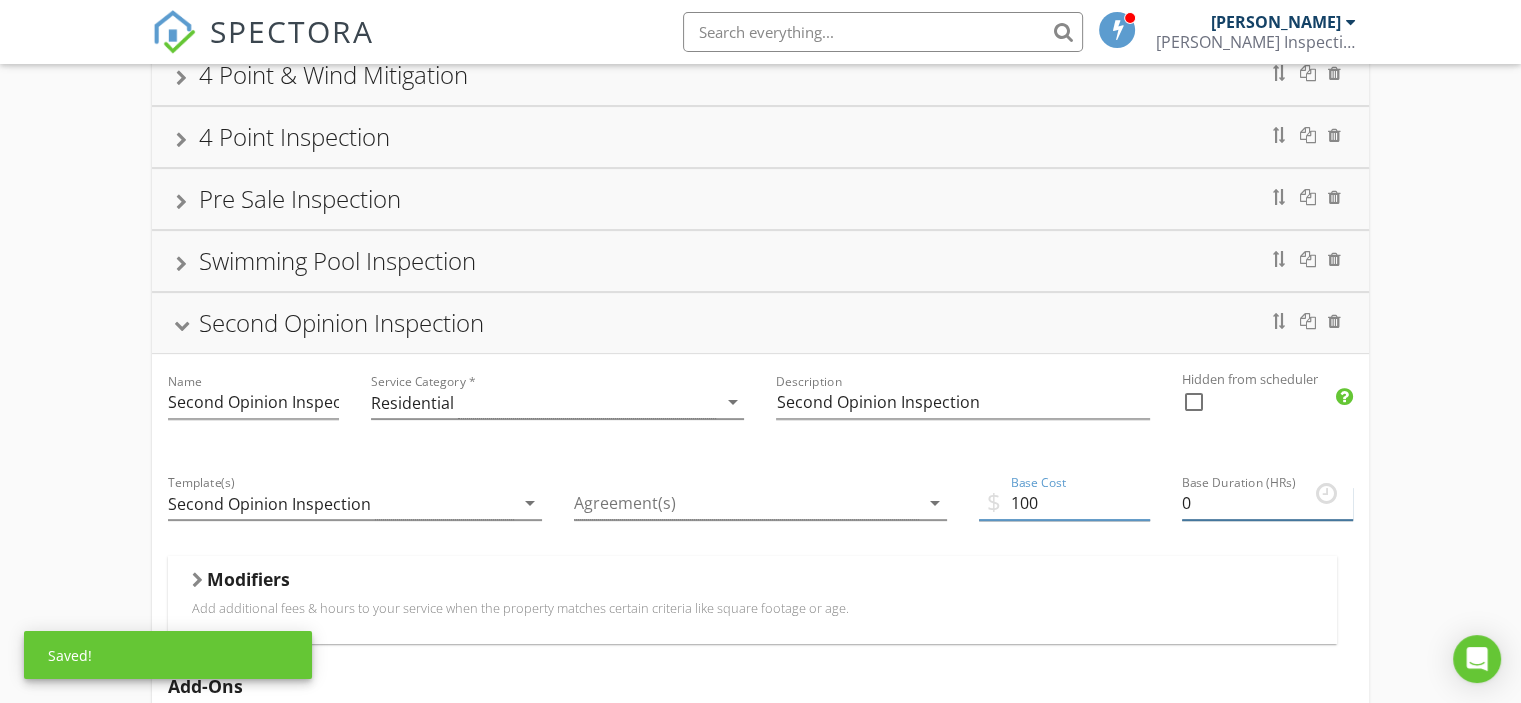 drag, startPoint x: 1216, startPoint y: 504, endPoint x: 1127, endPoint y: 509, distance: 89.140335 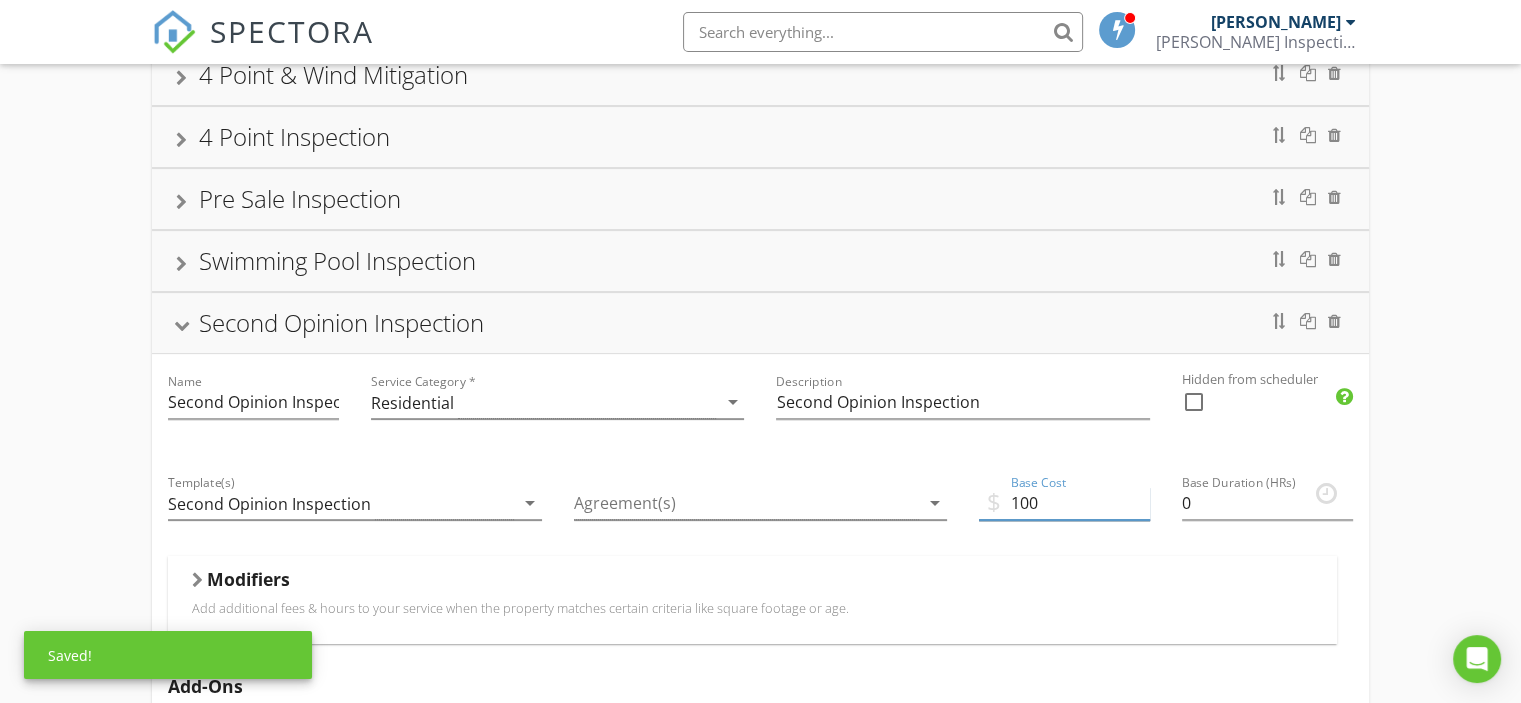 click on "Name Second Opinion Inspection   Service Category * Residential arrow_drop_down   Description Second Opinion Inspection   Hidden from scheduler   check_box_outline_blank     Template(s) Second Opinion Inspection arrow_drop_down   Agreement(s) arrow_drop_down   $   Base Cost 100   Base Duration (HRs) 0               Modifiers
Add additional fees & hours to your service when the
property matches certain criteria like square footage or age.
Modifiers
Add-Ons
Give your client options to add additional services and upsells.
Add-On
Taxes
Add a percentage to the total for this service. Taxes are calculated
after all modifiers and add-ons are processed.
Tax
Partnership Offers
Earn additional revenue on inspections by enabling
Partnerships" at bounding box center (760, 723) 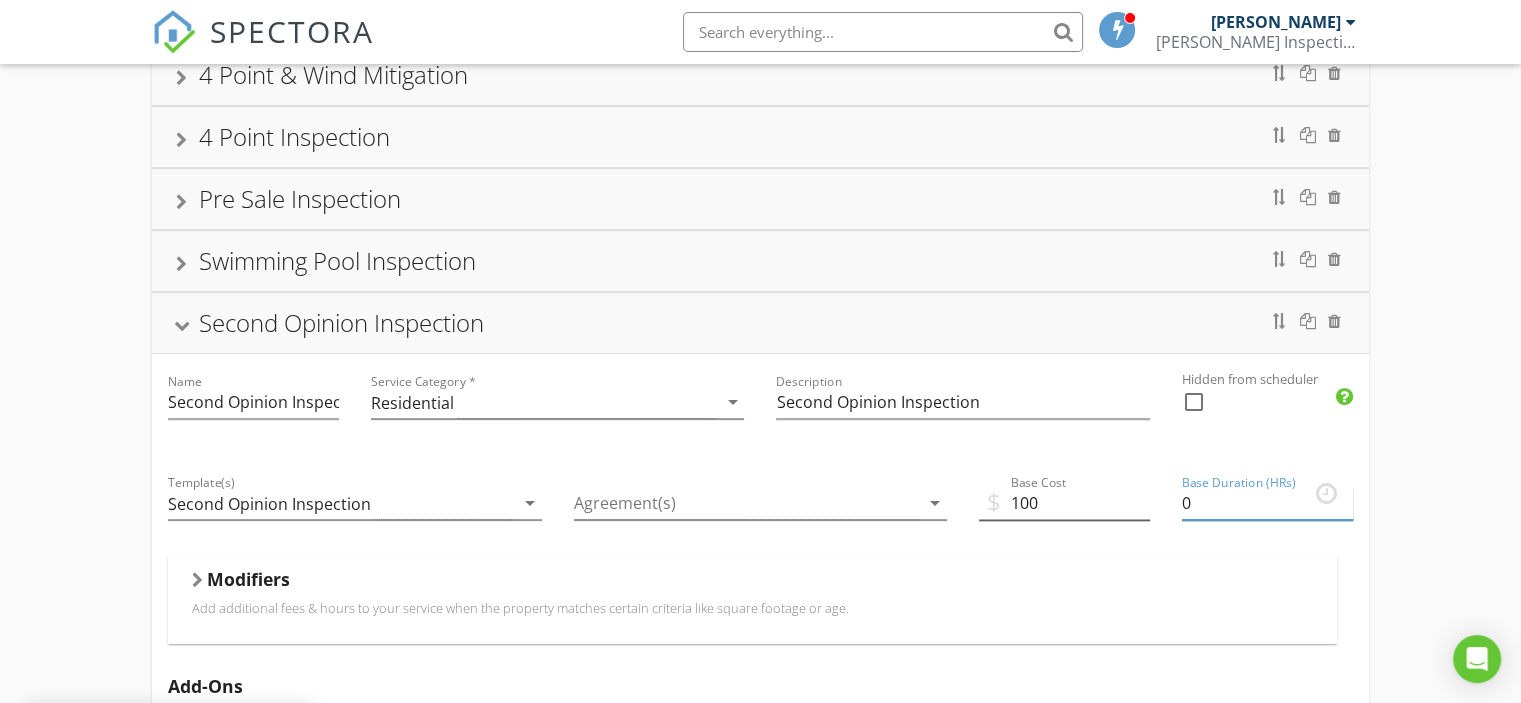 drag, startPoint x: 1193, startPoint y: 503, endPoint x: 1143, endPoint y: 503, distance: 50 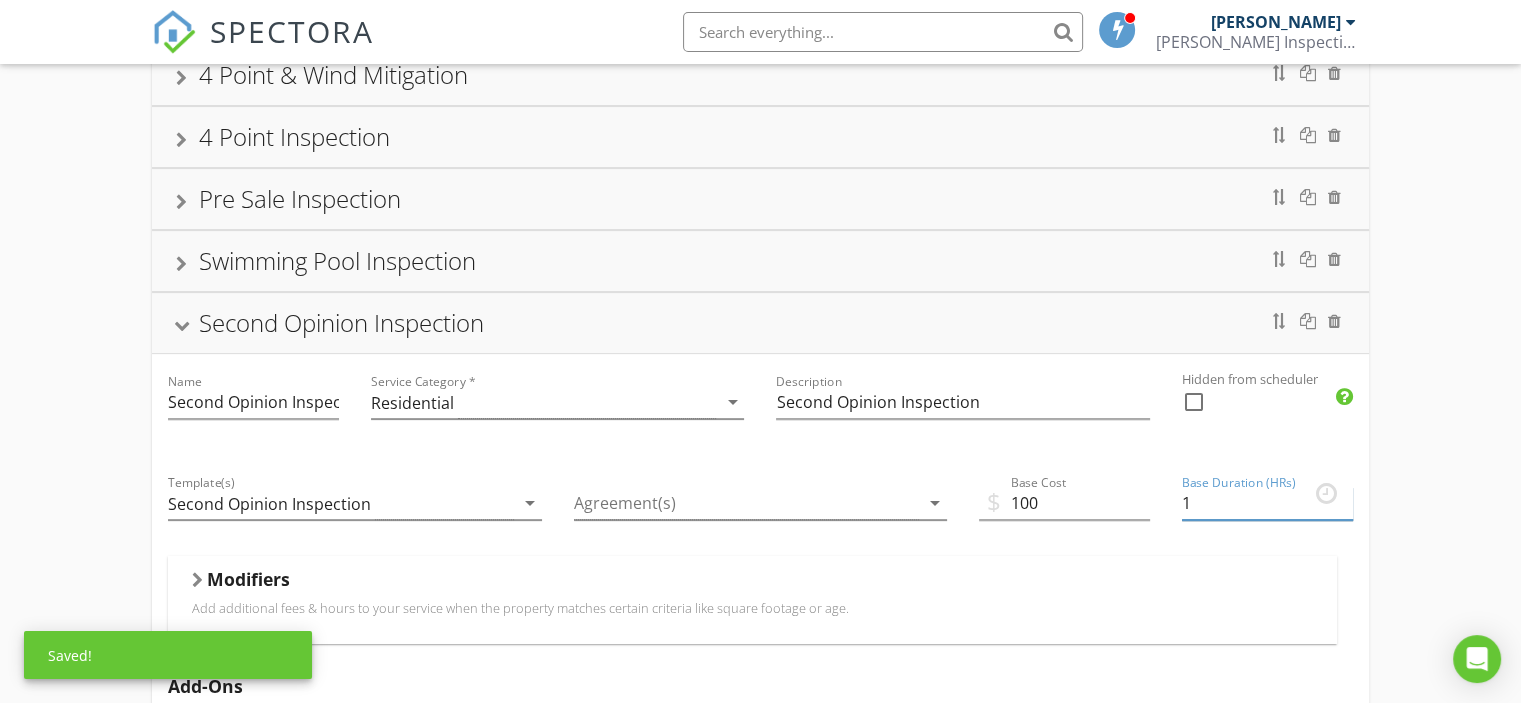 type on "1" 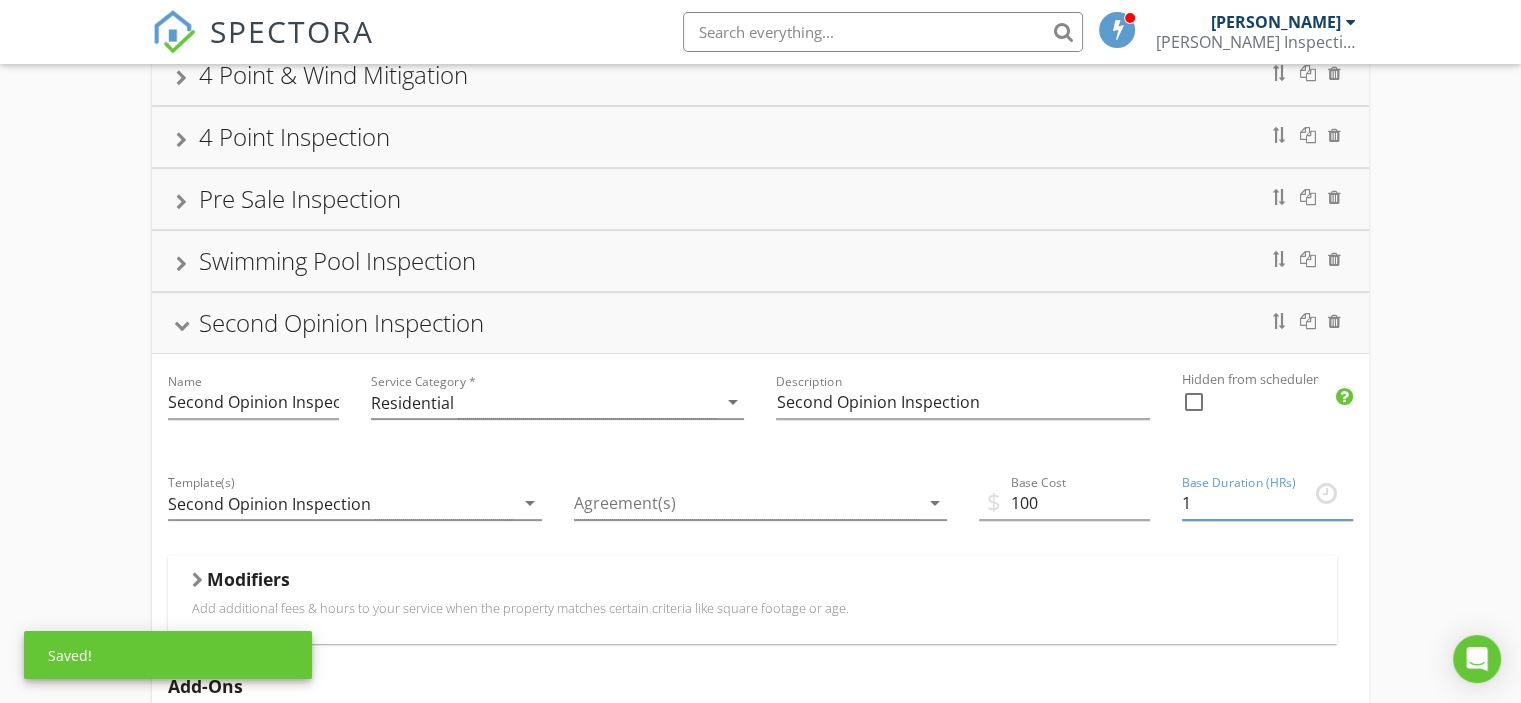click on "Modifiers" at bounding box center [752, 583] 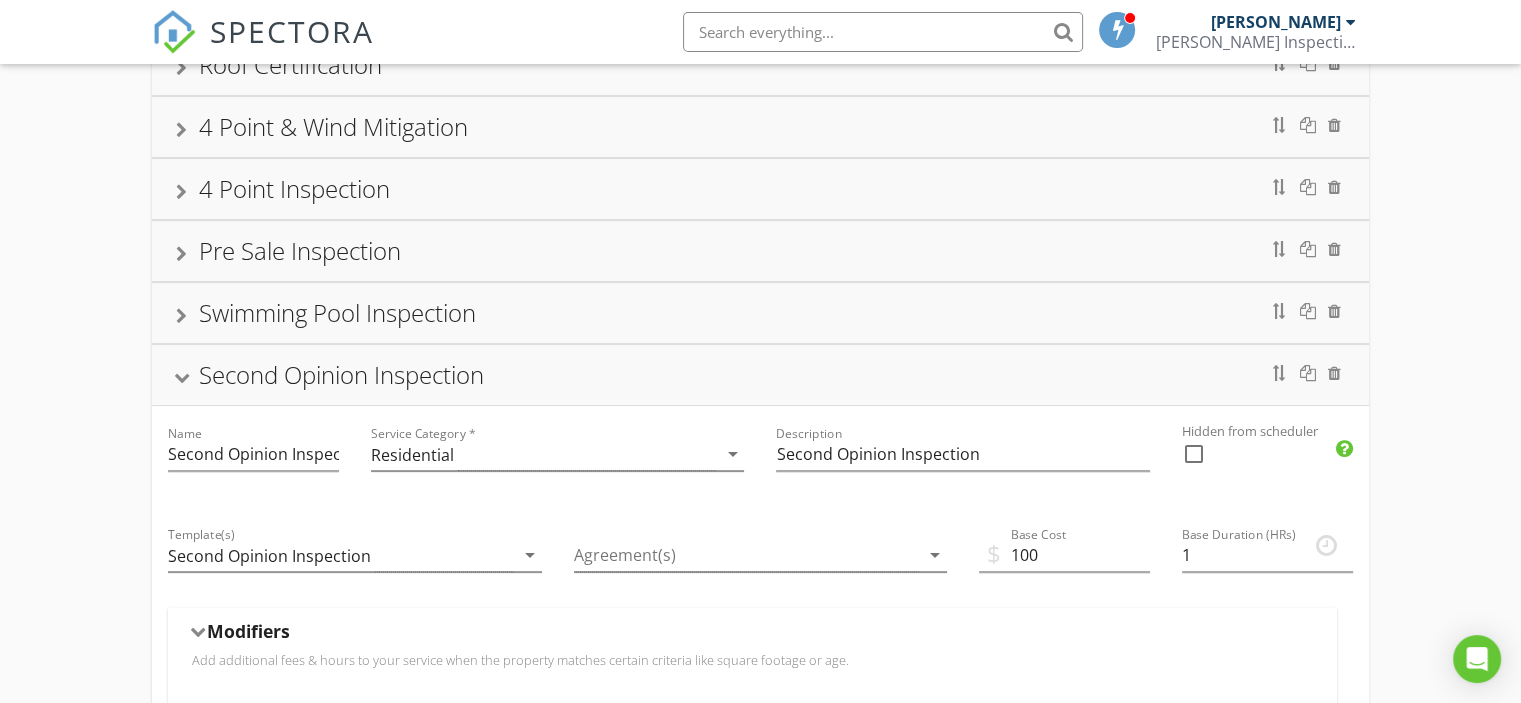 scroll, scrollTop: 443, scrollLeft: 0, axis: vertical 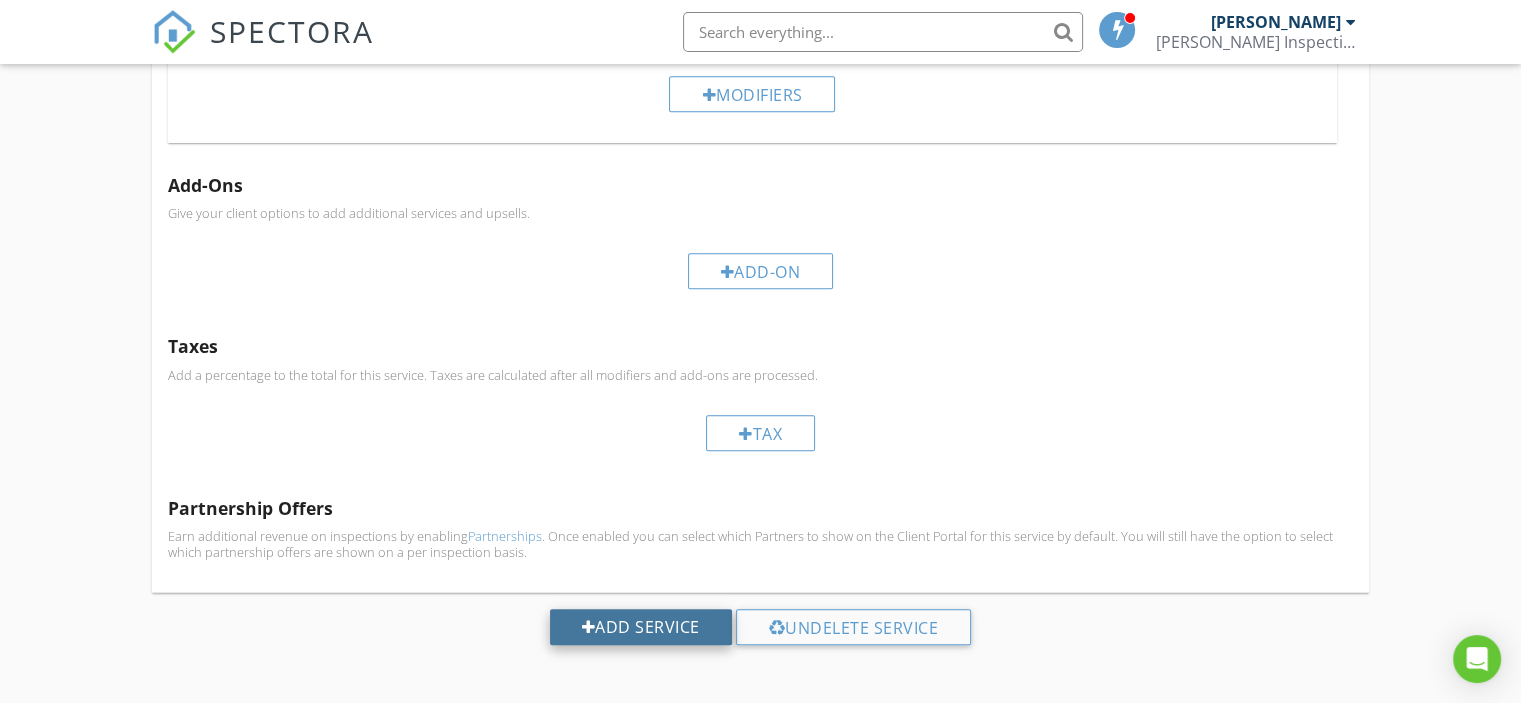 click on "Add Service" at bounding box center (641, 627) 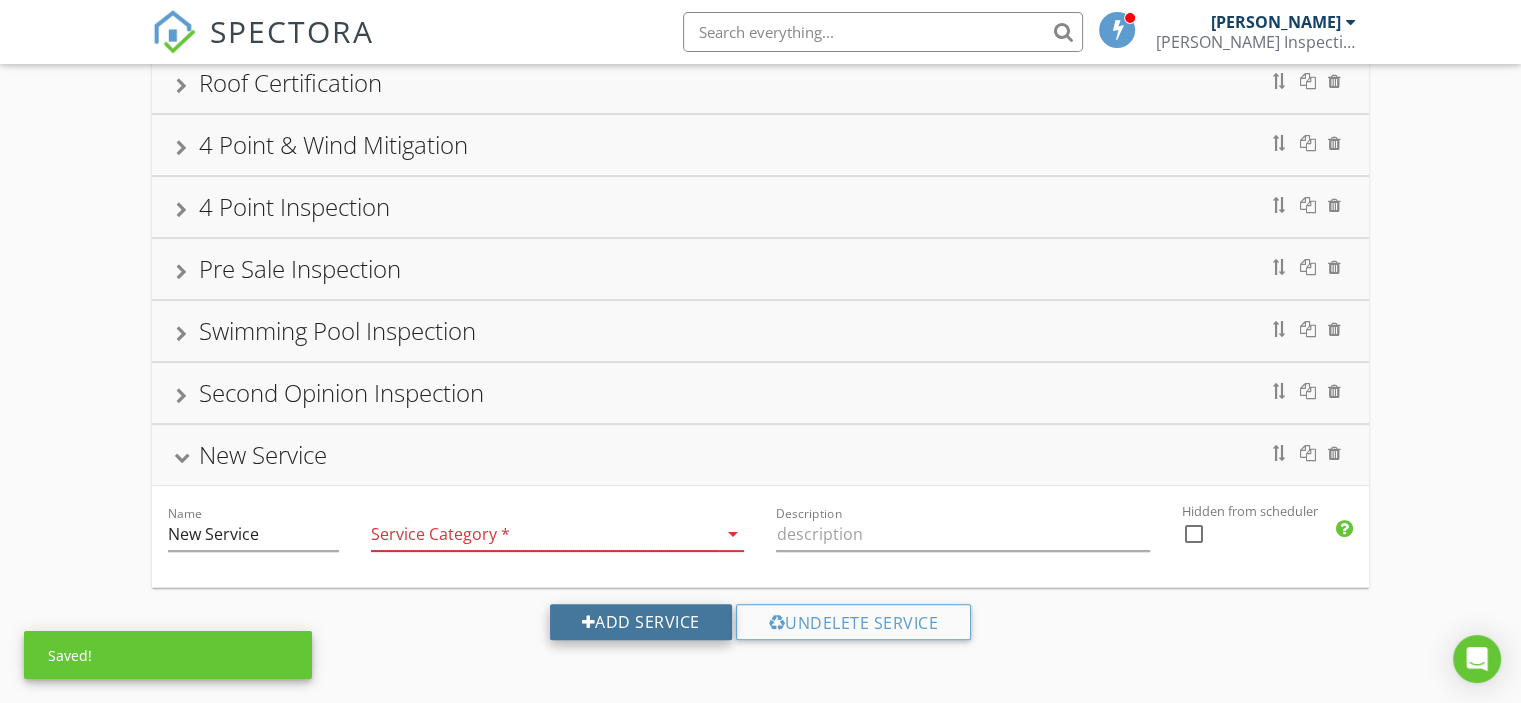 scroll, scrollTop: 878, scrollLeft: 0, axis: vertical 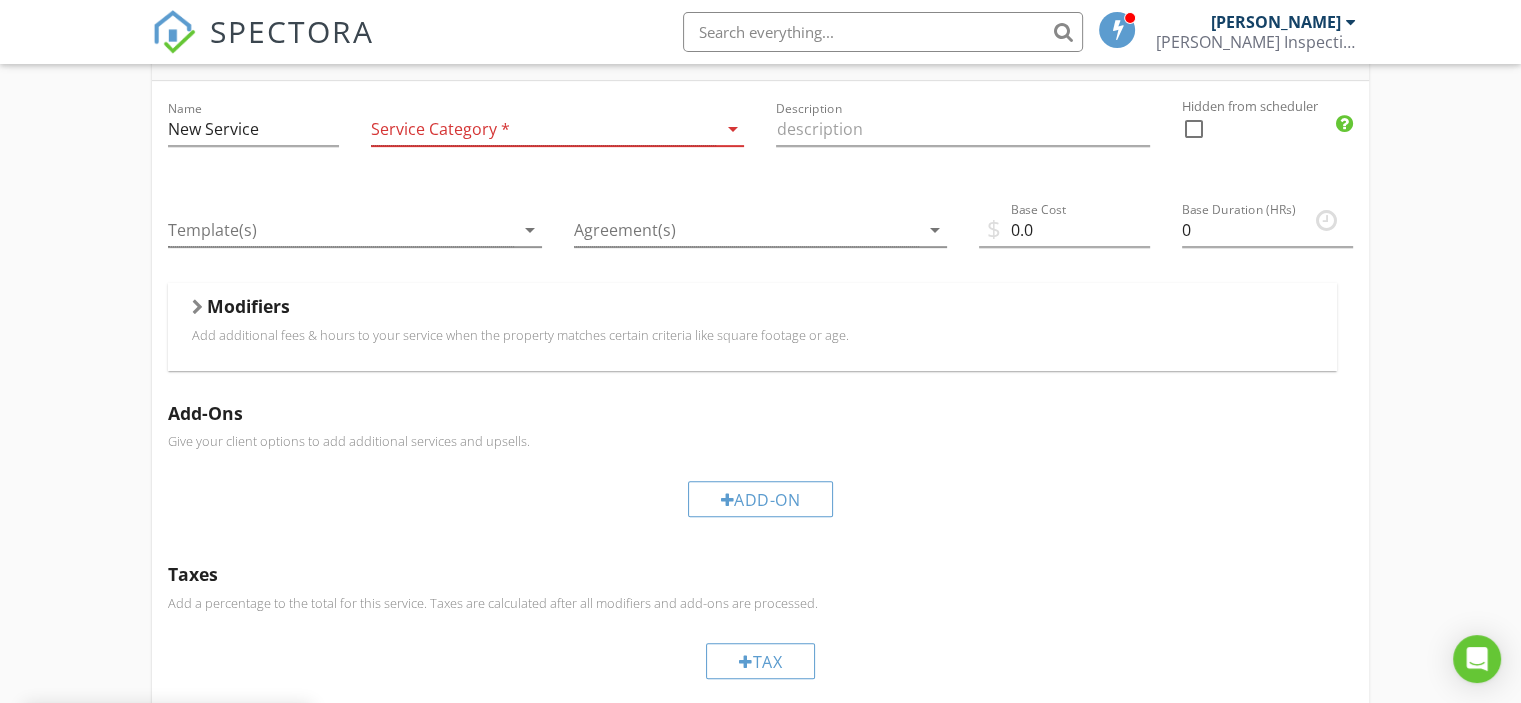 click at bounding box center (544, 129) 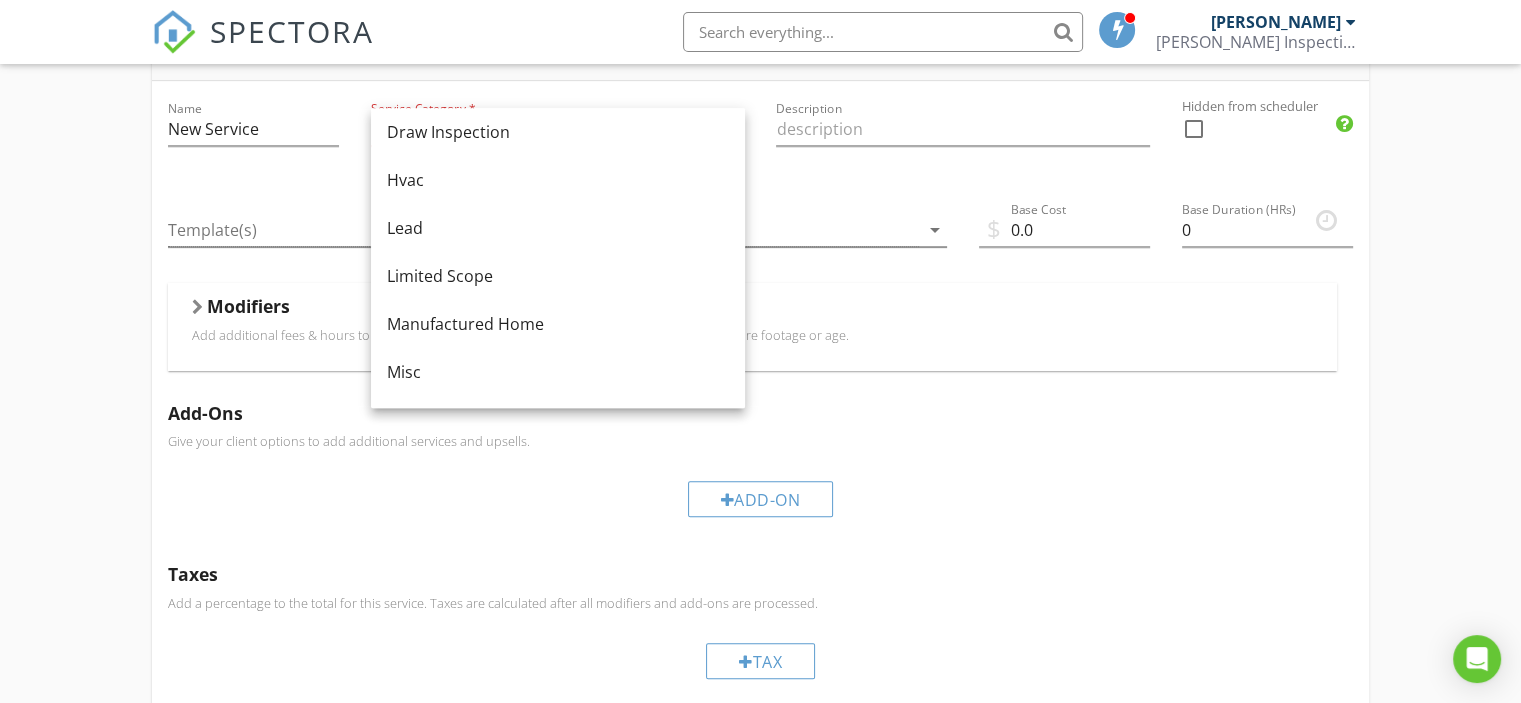 scroll, scrollTop: 0, scrollLeft: 0, axis: both 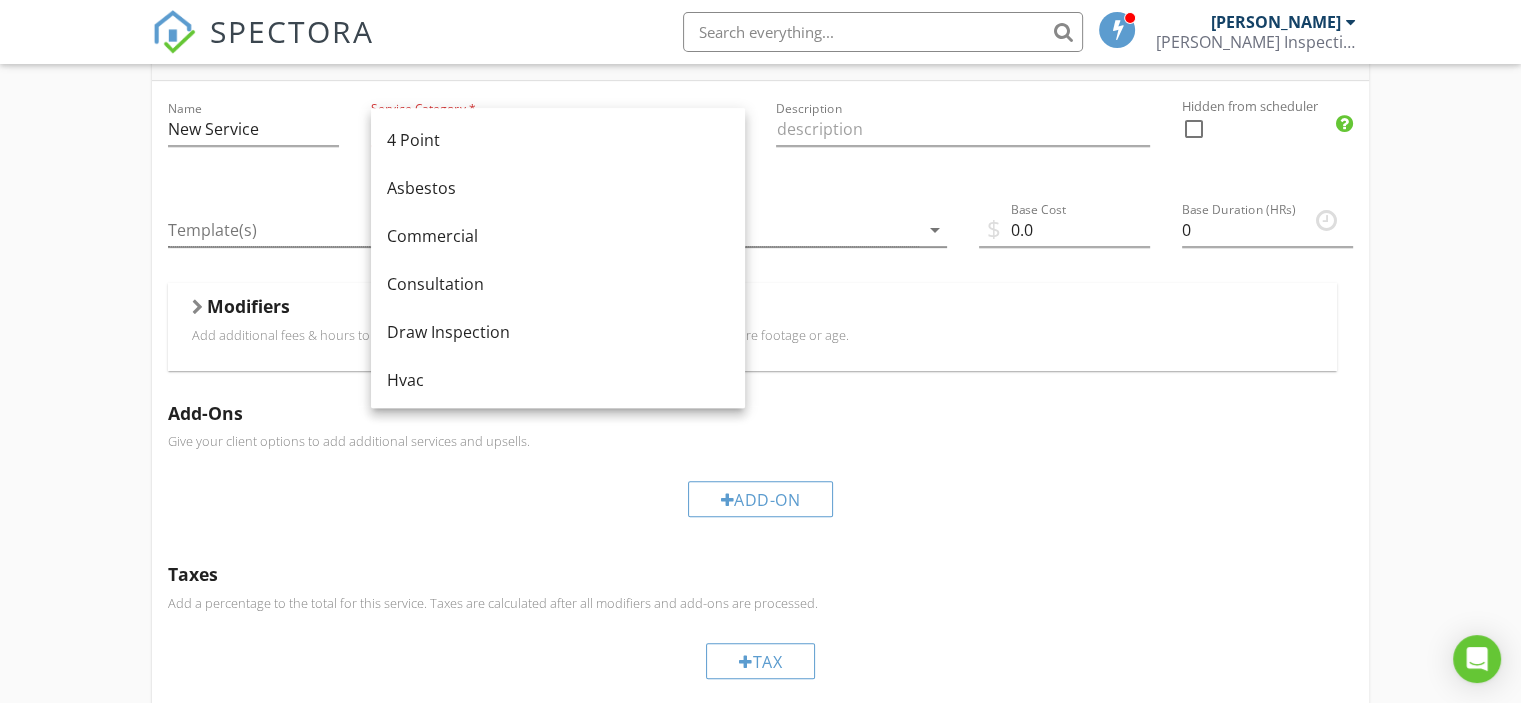 click on "Home Inspection         Condo Inspection         Home Inspection / 4 Point & Wind Mitigation         Wind Mitigation         Condo Inspection / 4 Point & Wind Mitigation         Roof Certification         4 Point & Wind Mitigation         4 Point Inspection         Pre Sale Inspection         Swimming Pool Inspection         Second Opinion Inspection   Name Second Opinion Inspection   Service Category * Residential arrow_drop_down   Description Second Opinion Inspection   Hidden from scheduler   check_box_outline_blank             New Service   Name New Service   Service Category * arrow_drop_down   Description   Hidden from scheduler   check_box_outline_blank     Template(s) arrow_drop_down   Agreement(s) arrow_drop_down   $   Base Cost 0.0   Base Duration (HRs) 0               Modifiers
Add additional fees & hours to your service when the
property matches certain criteria like square footage or age.
Modifiers" at bounding box center (760, 121) 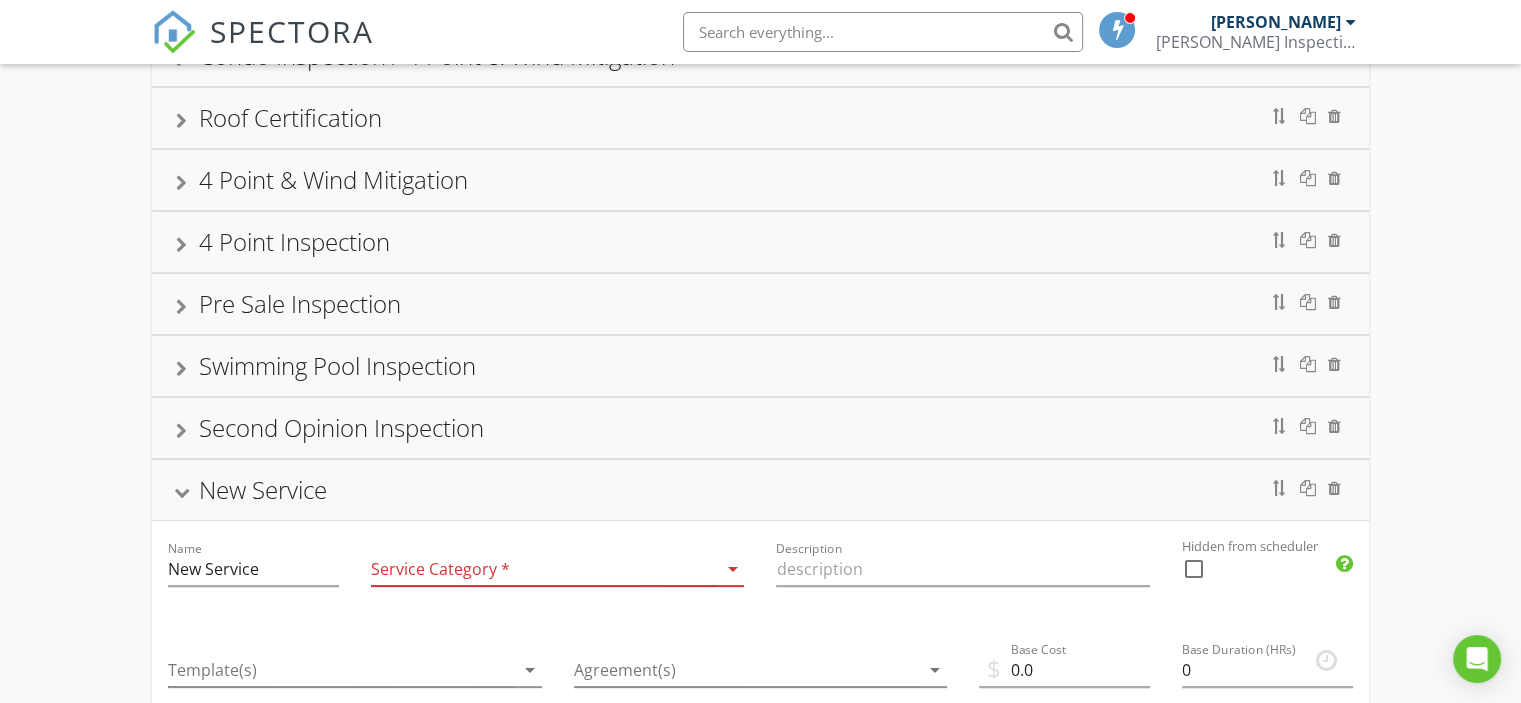 scroll, scrollTop: 678, scrollLeft: 0, axis: vertical 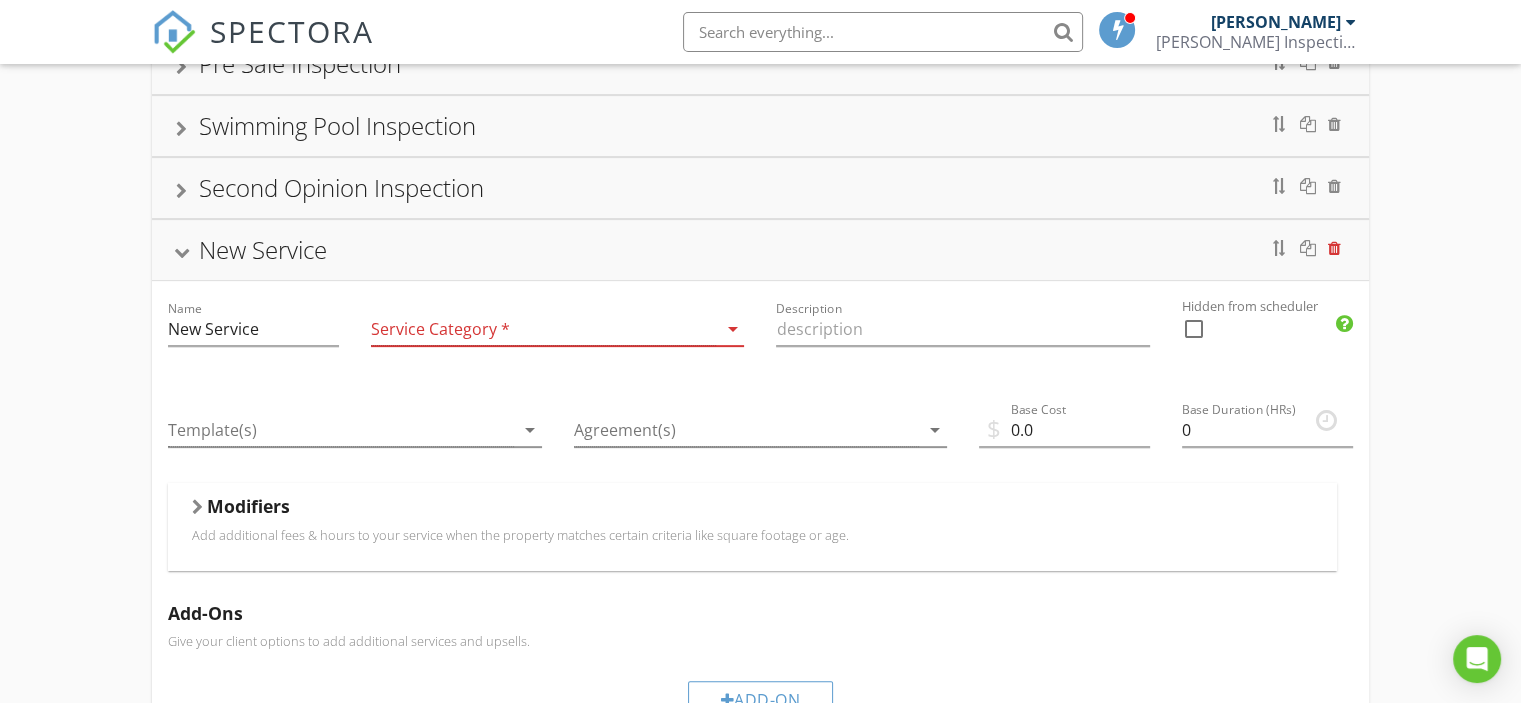 click at bounding box center [1334, 248] 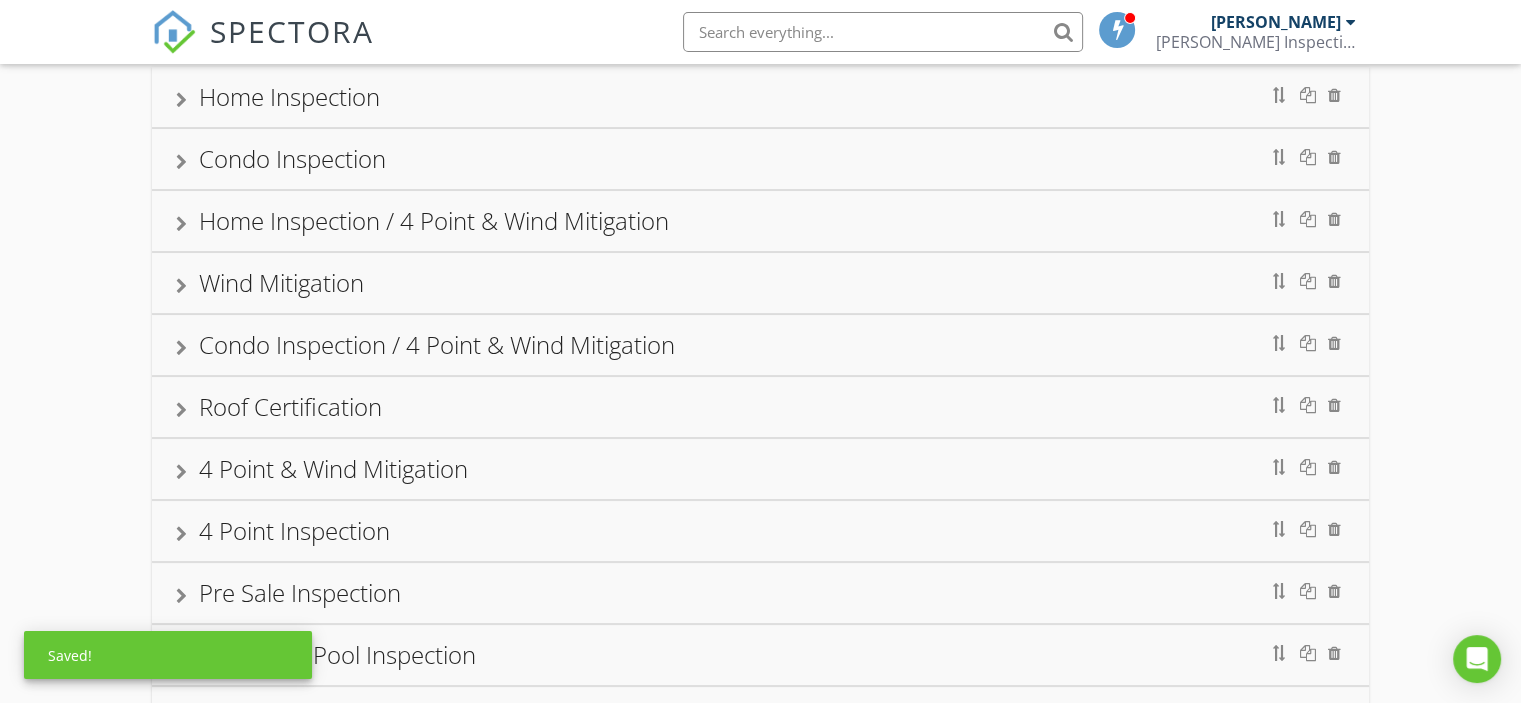 scroll, scrollTop: 0, scrollLeft: 0, axis: both 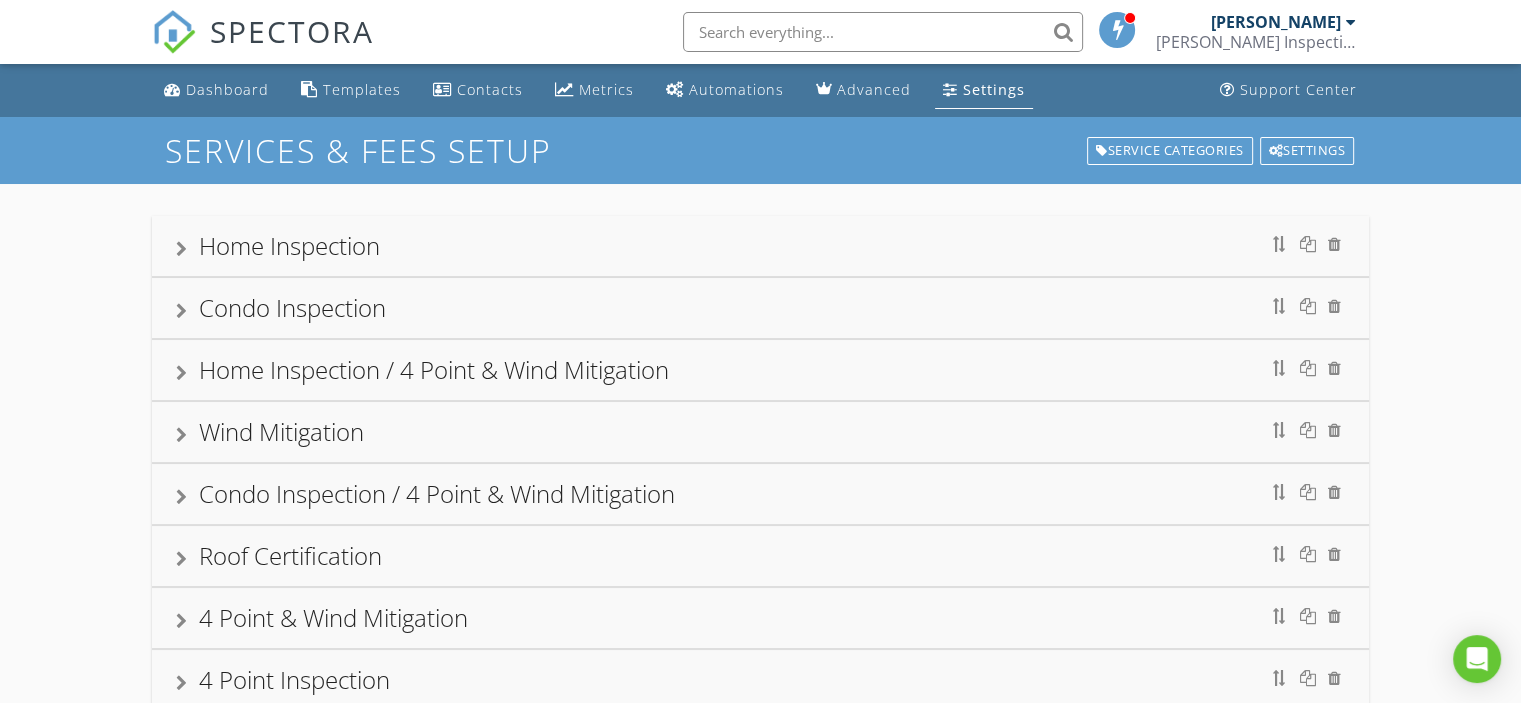 click on "Settings" at bounding box center (994, 89) 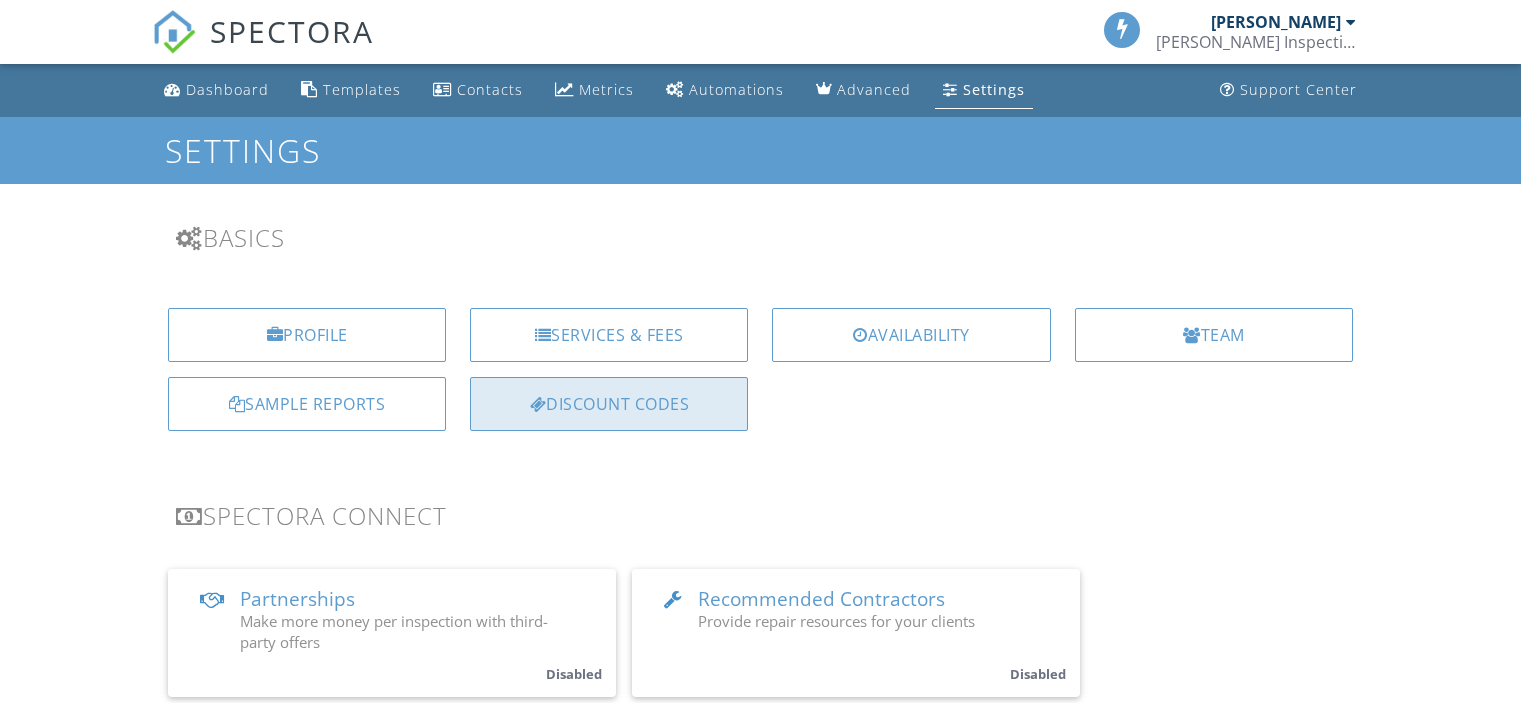 scroll, scrollTop: 0, scrollLeft: 0, axis: both 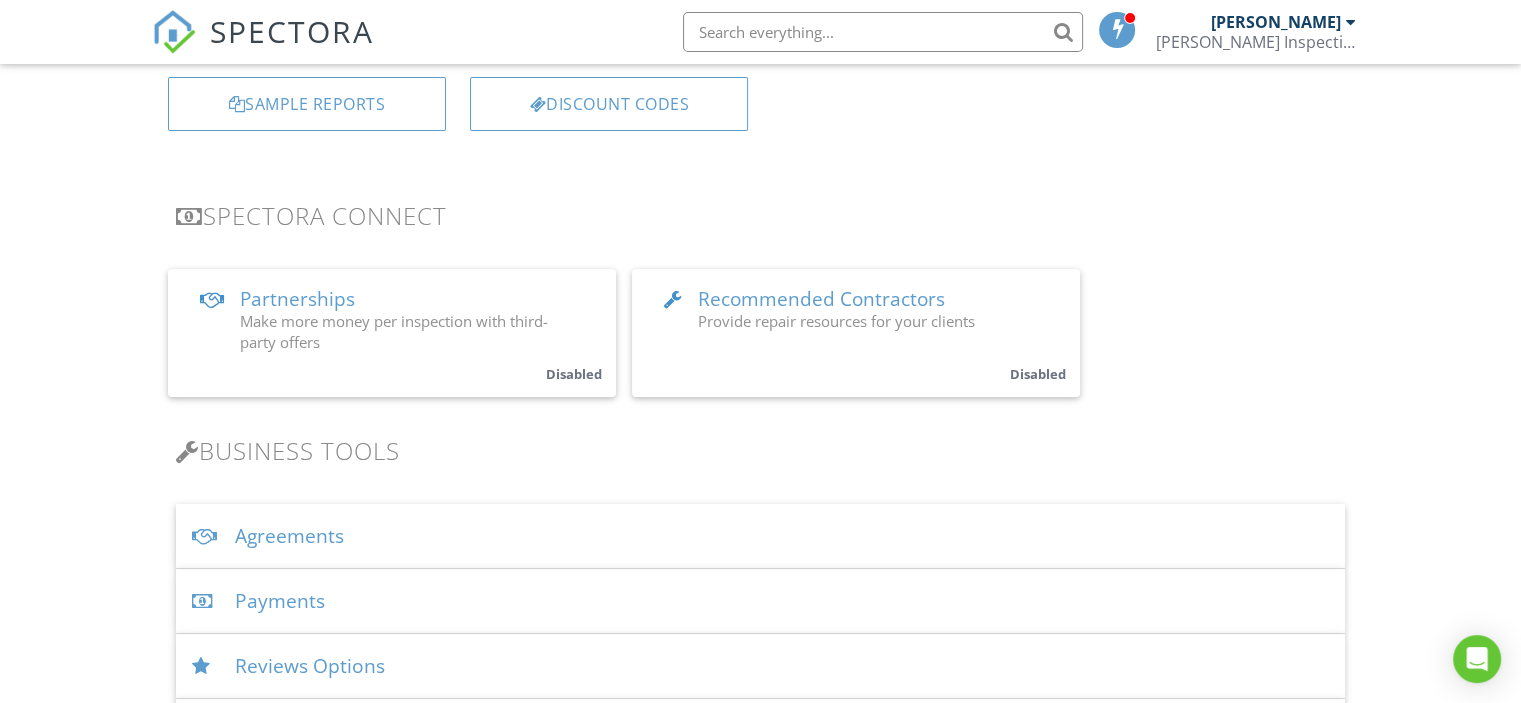 click on "Agreements" at bounding box center [760, 536] 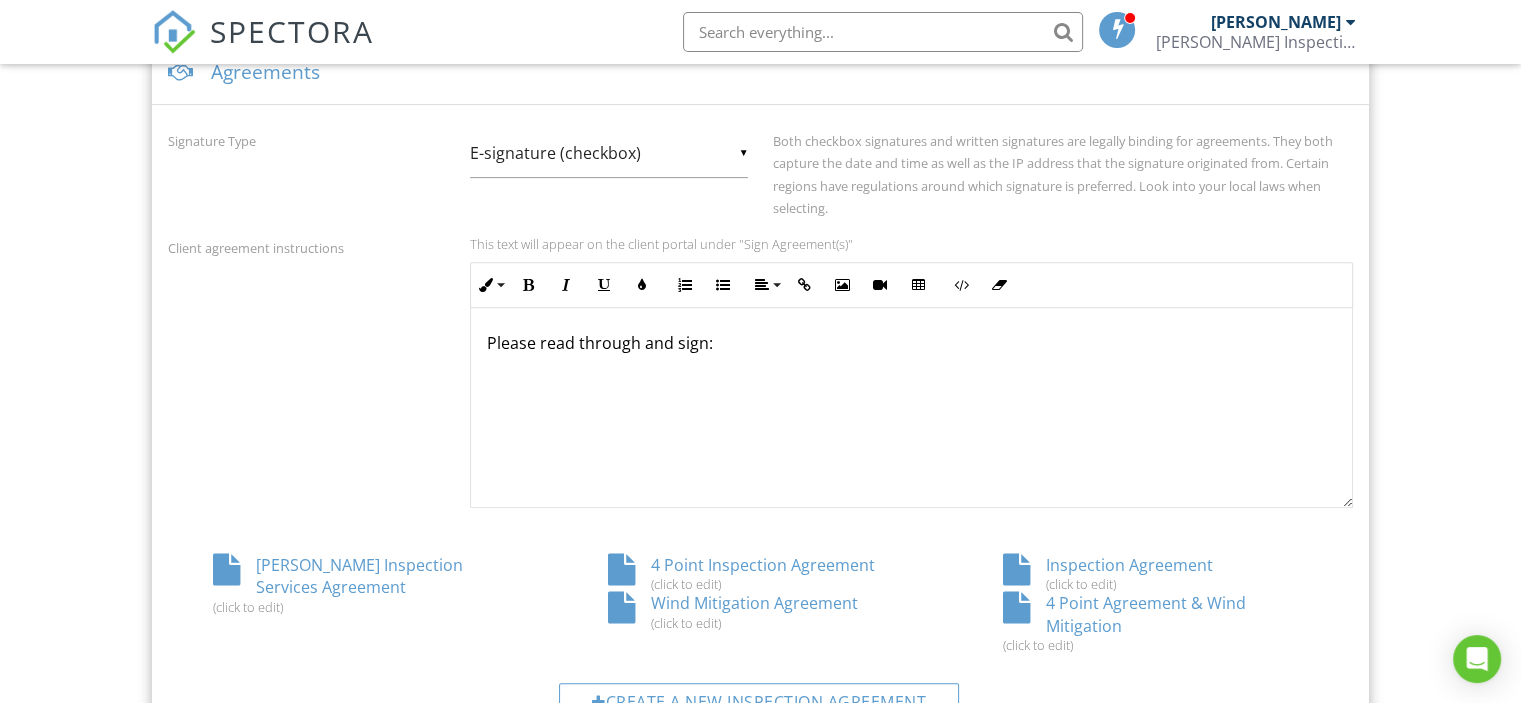 scroll, scrollTop: 800, scrollLeft: 0, axis: vertical 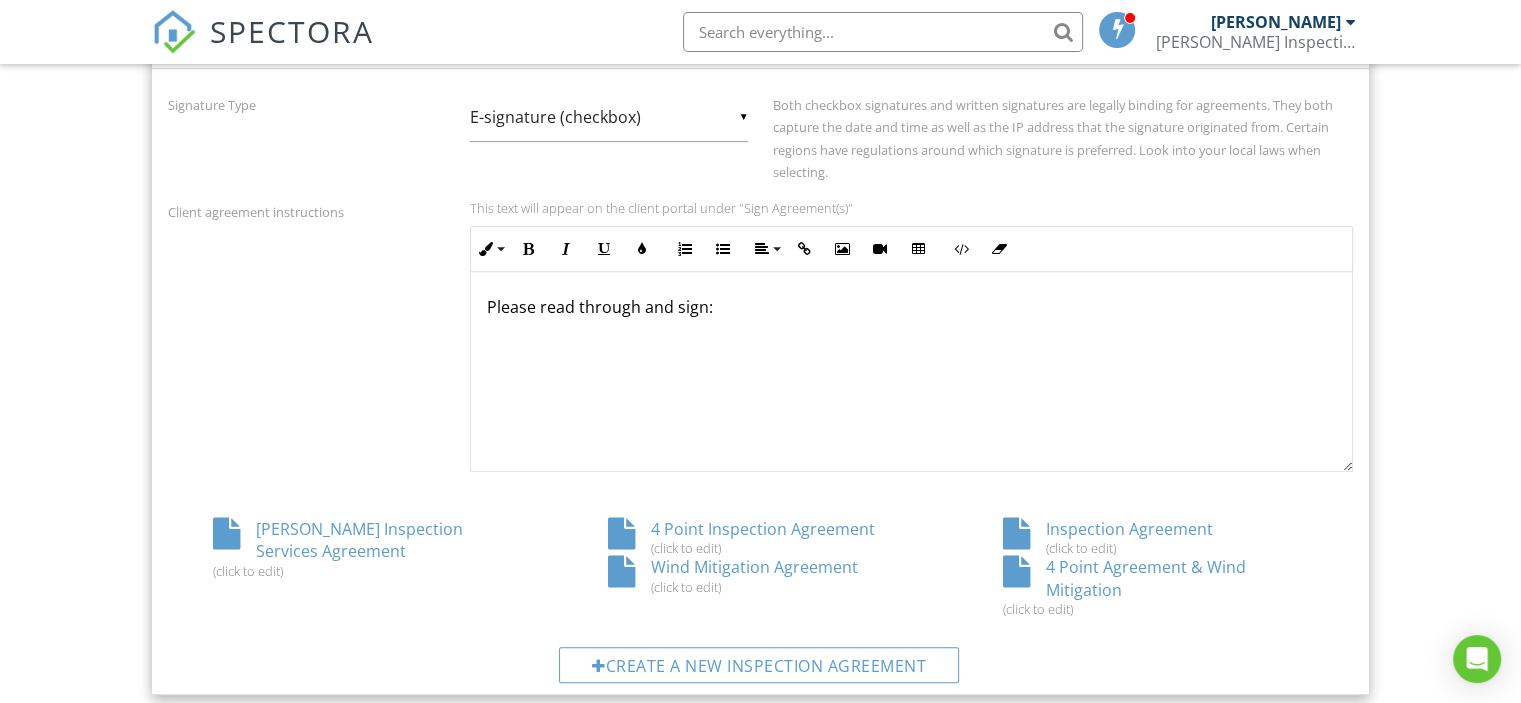 click on "[PERSON_NAME] Inspection Services Agreement
(click to edit)" at bounding box center [365, 548] 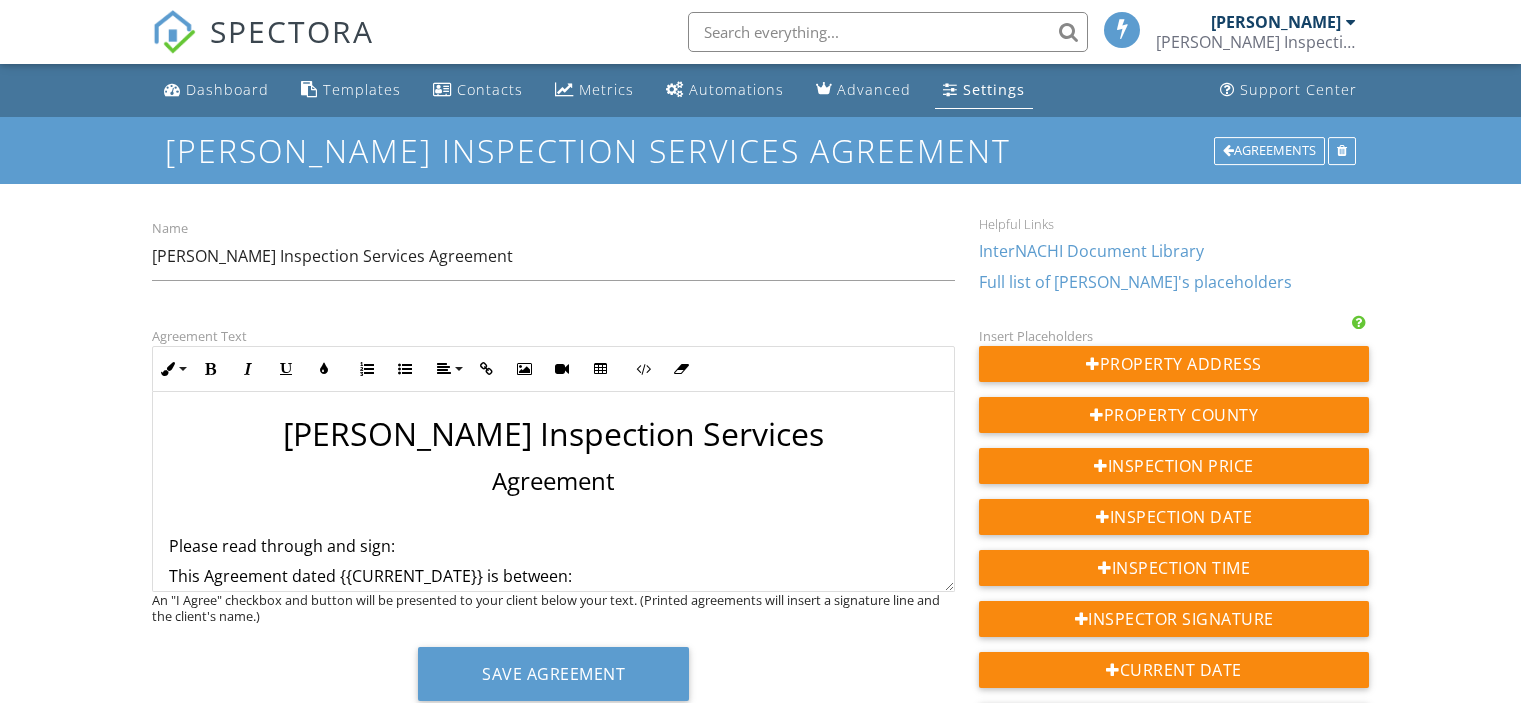 scroll, scrollTop: 0, scrollLeft: 0, axis: both 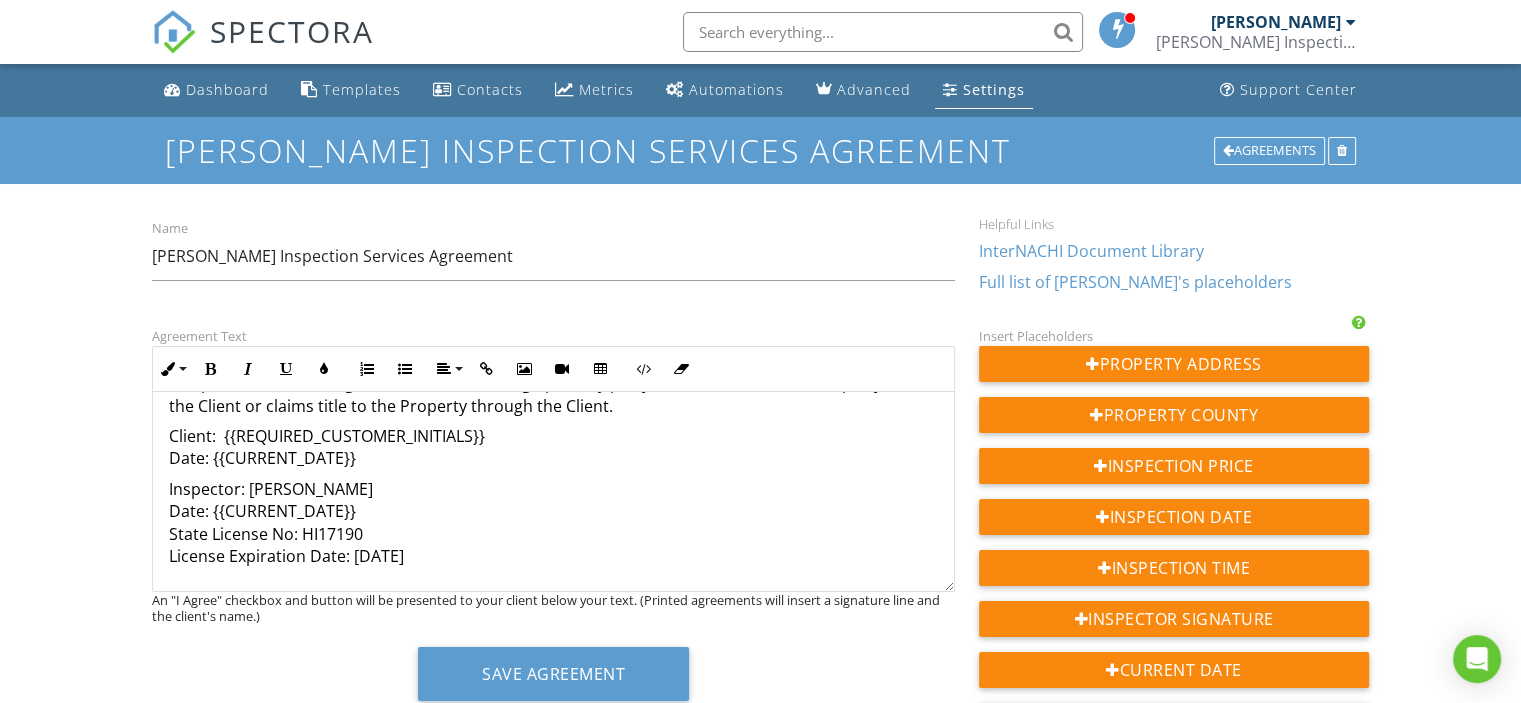 drag, startPoint x: 167, startPoint y: 443, endPoint x: 858, endPoint y: 627, distance: 715.0783 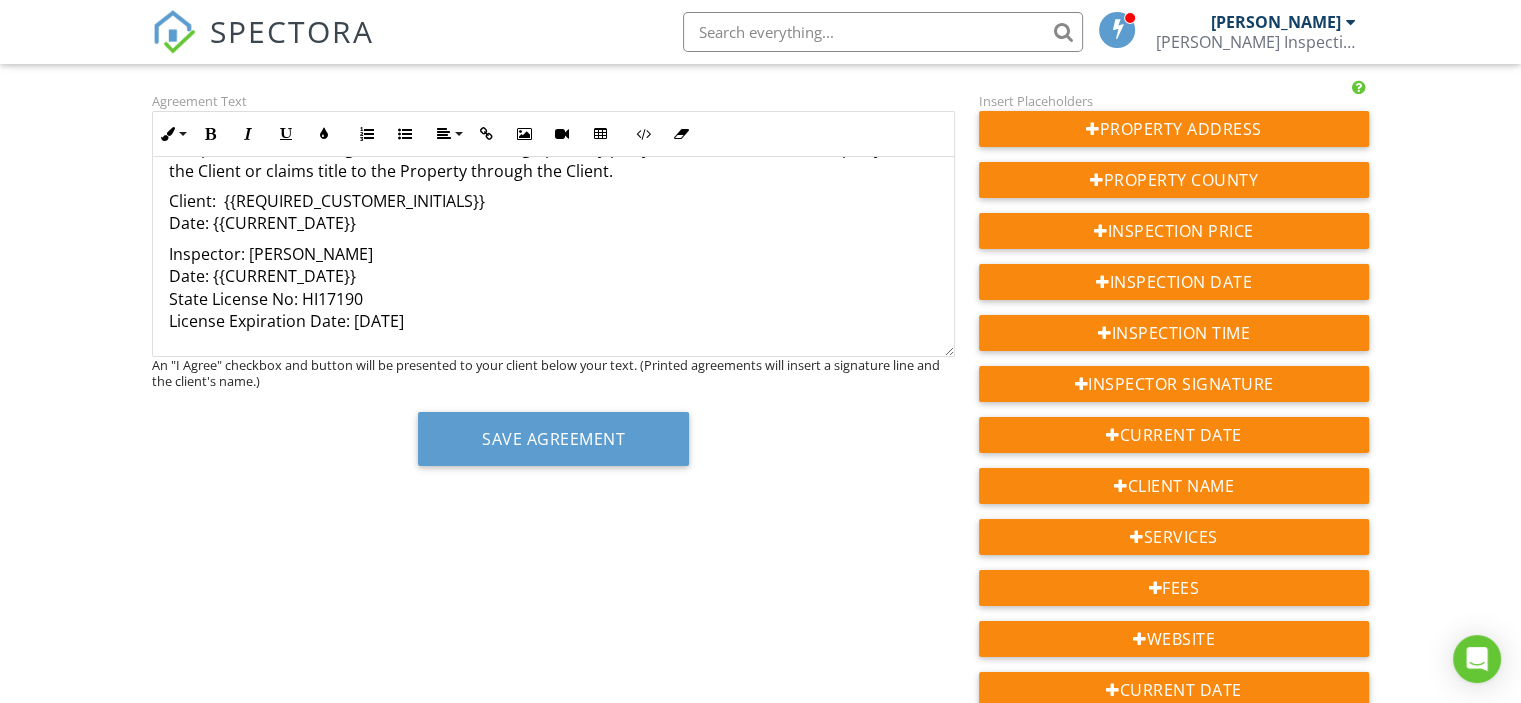 scroll, scrollTop: 200, scrollLeft: 0, axis: vertical 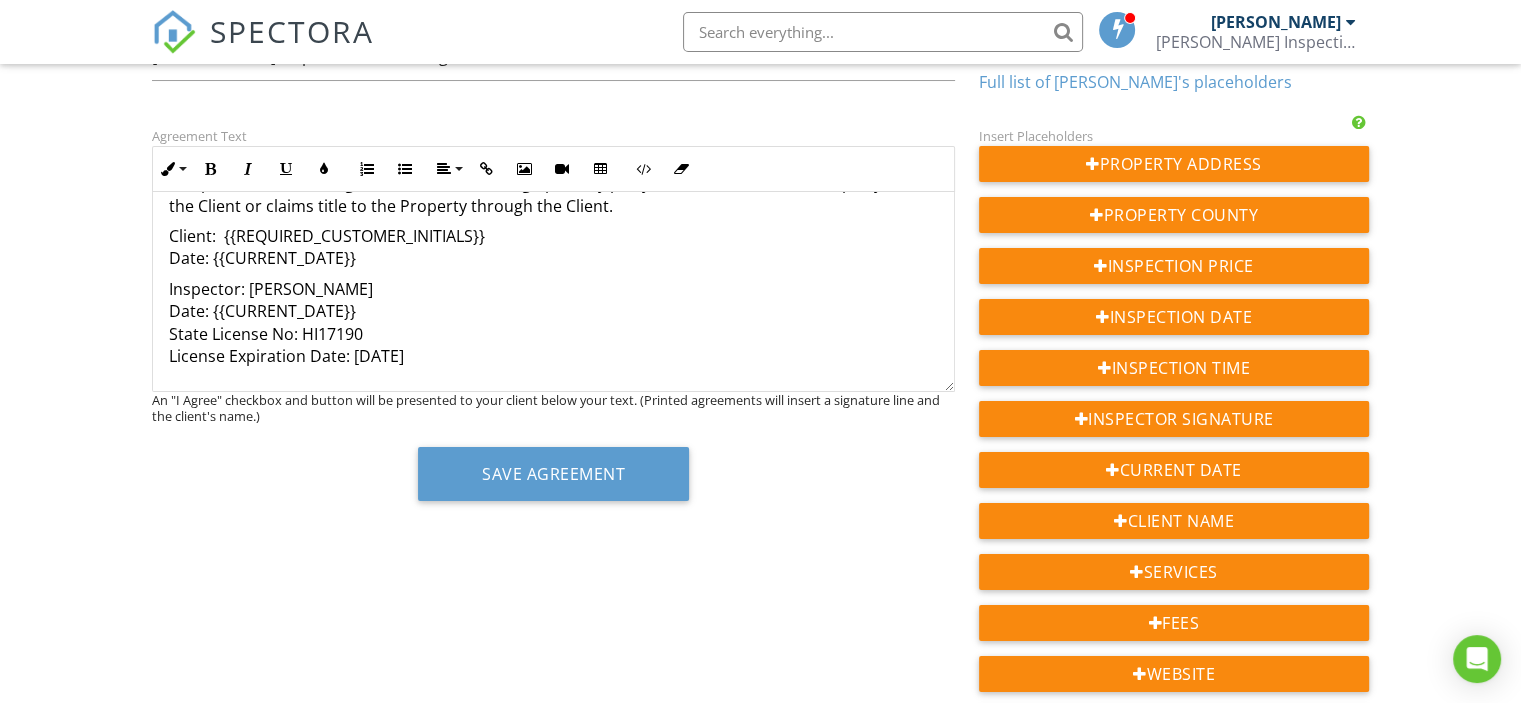 click on "Agreement Text
Inline Style XLarge Large Normal Small Light Small/Light Bold Italic Underline Colors Ordered List Unordered List Align Align Left Align Center Align Right Align Justify Insert Link Insert Image Insert Video Insert Table Code View Clear Formatting [PERSON_NAME] Inspection Services Agreement ​ Please read through and sign: This Agreement dated {{CURRENT_DATE}} is between:  Client:  {{CLIENT_NAME}} and Inspector: [PERSON_NAME] with  [PERSON_NAME] Inspection Services LLC [STREET_ADDRESS] (407) 276-2333  For an inspection of the following Property: {{ADDRESS}}   Total Fee: {{PRICE}} (This fee includes all inspections that are part of this order) SCOPE OF SERVICES PROVIDED SCOPE OF THE INSPECTION: CLIENT'S DUTY: LATENT DEFECTS: COMPLIANCE WITH BUILDING CODES: INSURABILITY: ENVIRONMENTAL AND HEALTH CONDITIONS: If the Client wishes to have an inspection for any specific health or environmental condition, that must be covered by a separate addendum to this Agreement. ​" at bounding box center [760, 894] 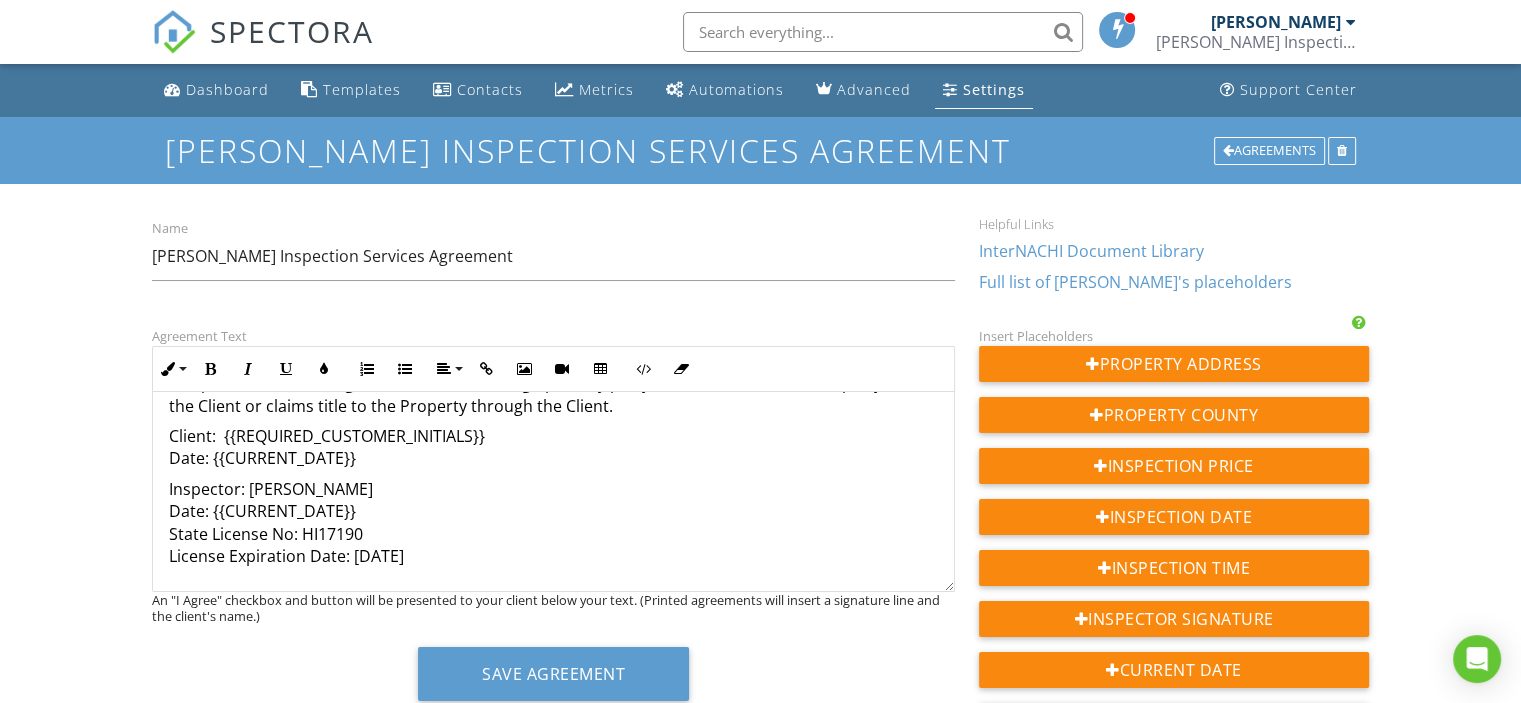 scroll, scrollTop: 0, scrollLeft: 0, axis: both 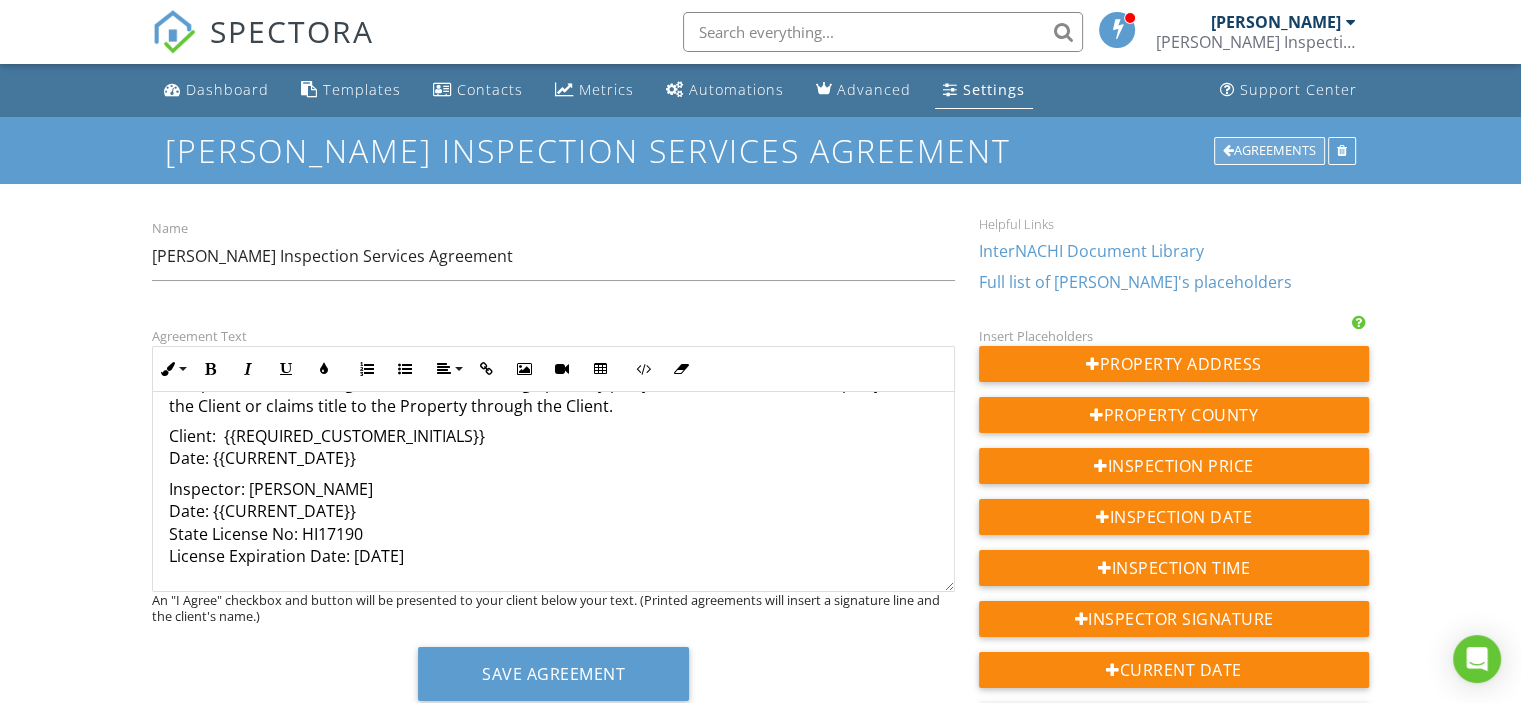 click on "Agreements" at bounding box center (1269, 151) 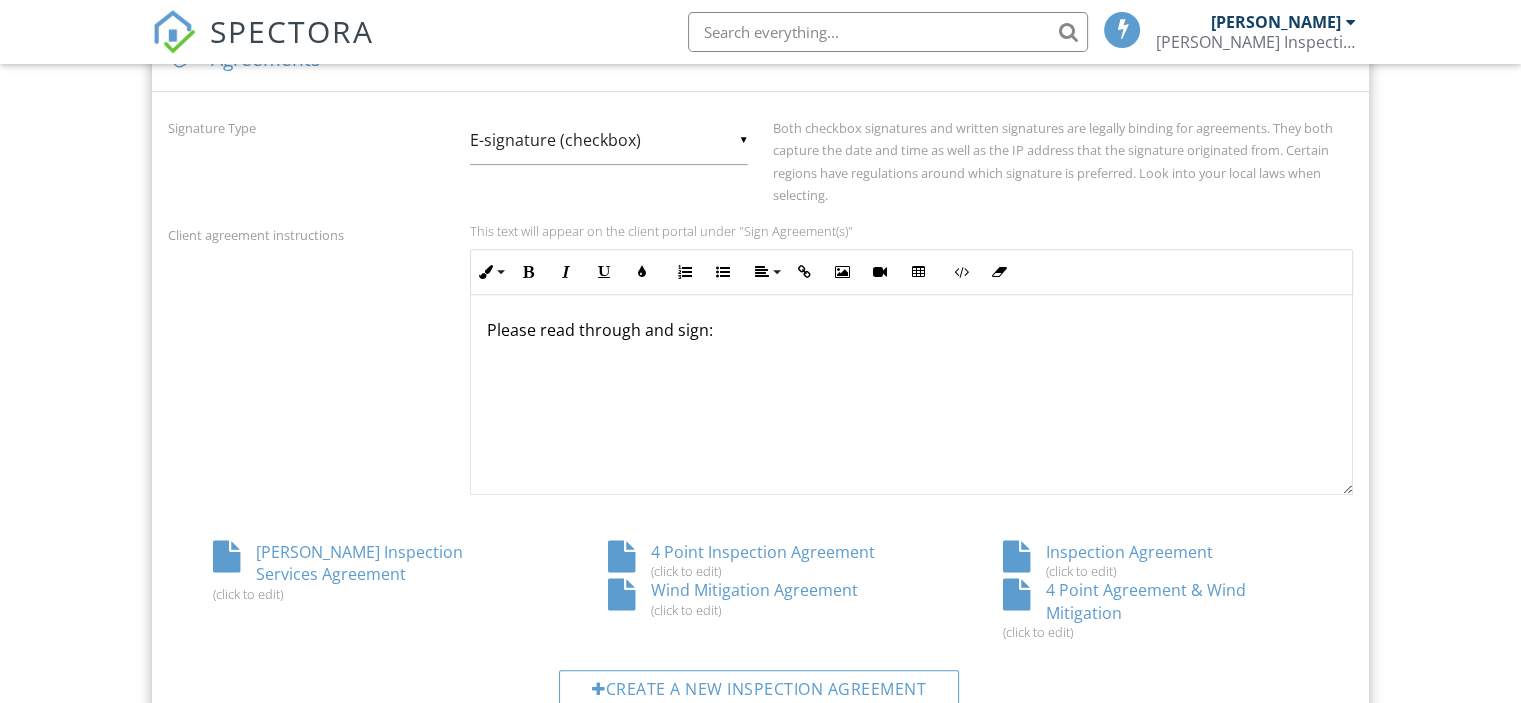 scroll, scrollTop: 813, scrollLeft: 0, axis: vertical 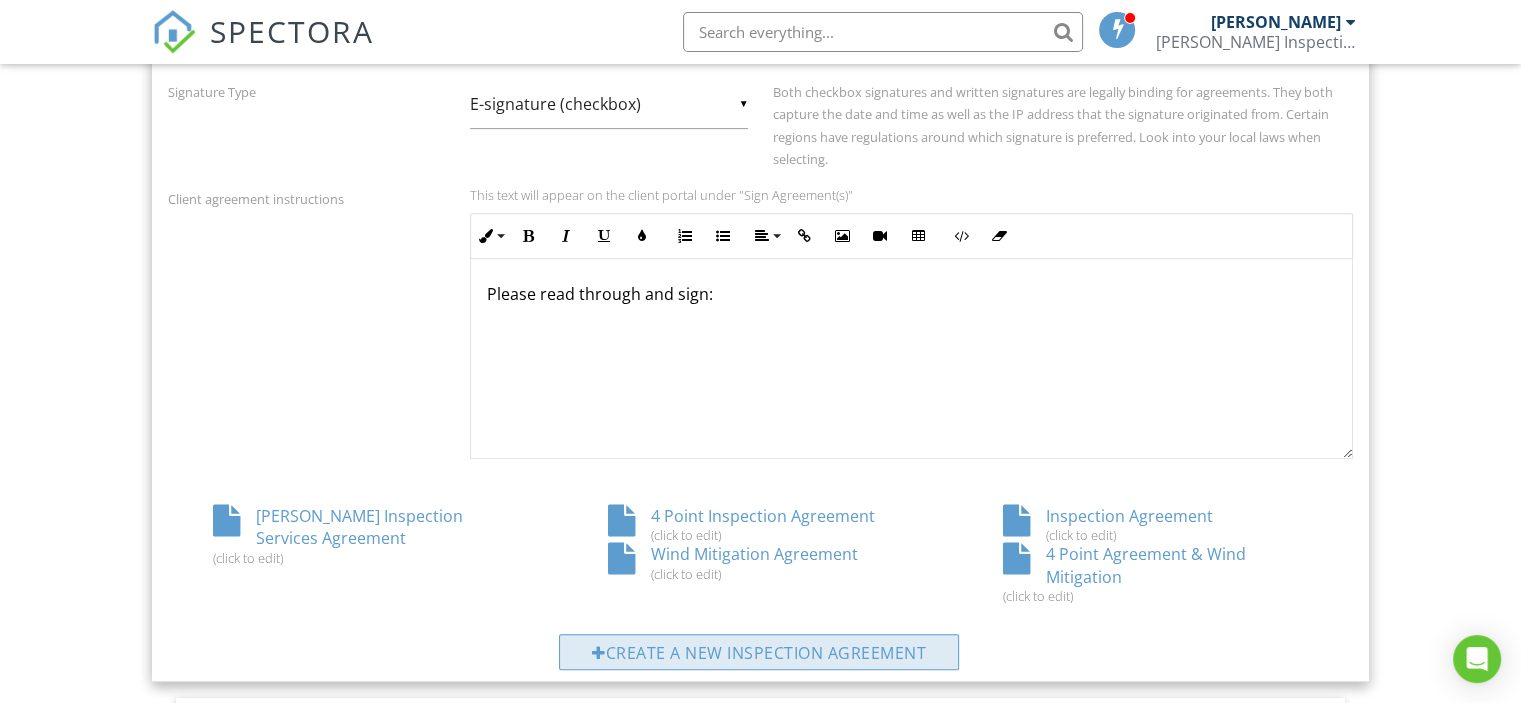 click on "Create a new inspection agreement" at bounding box center [759, 652] 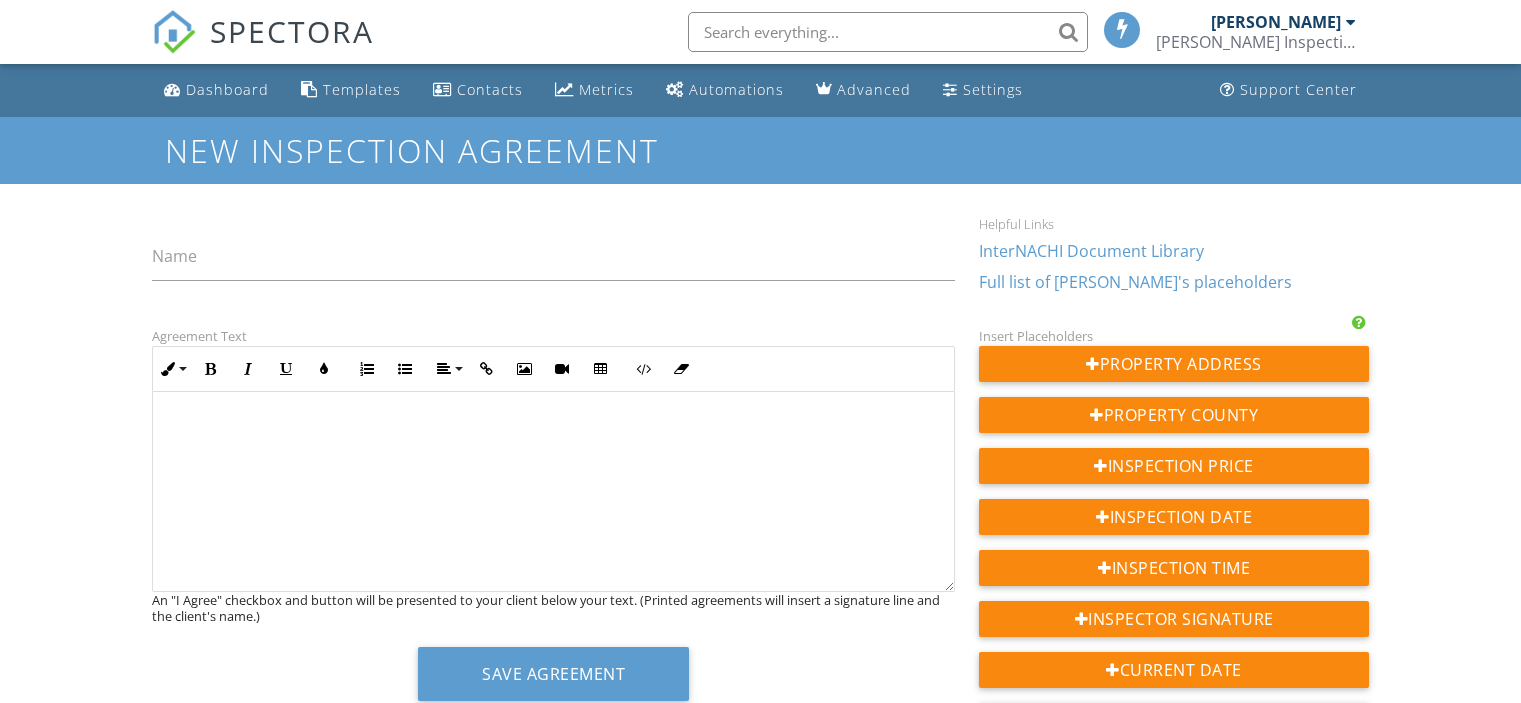 scroll, scrollTop: 0, scrollLeft: 0, axis: both 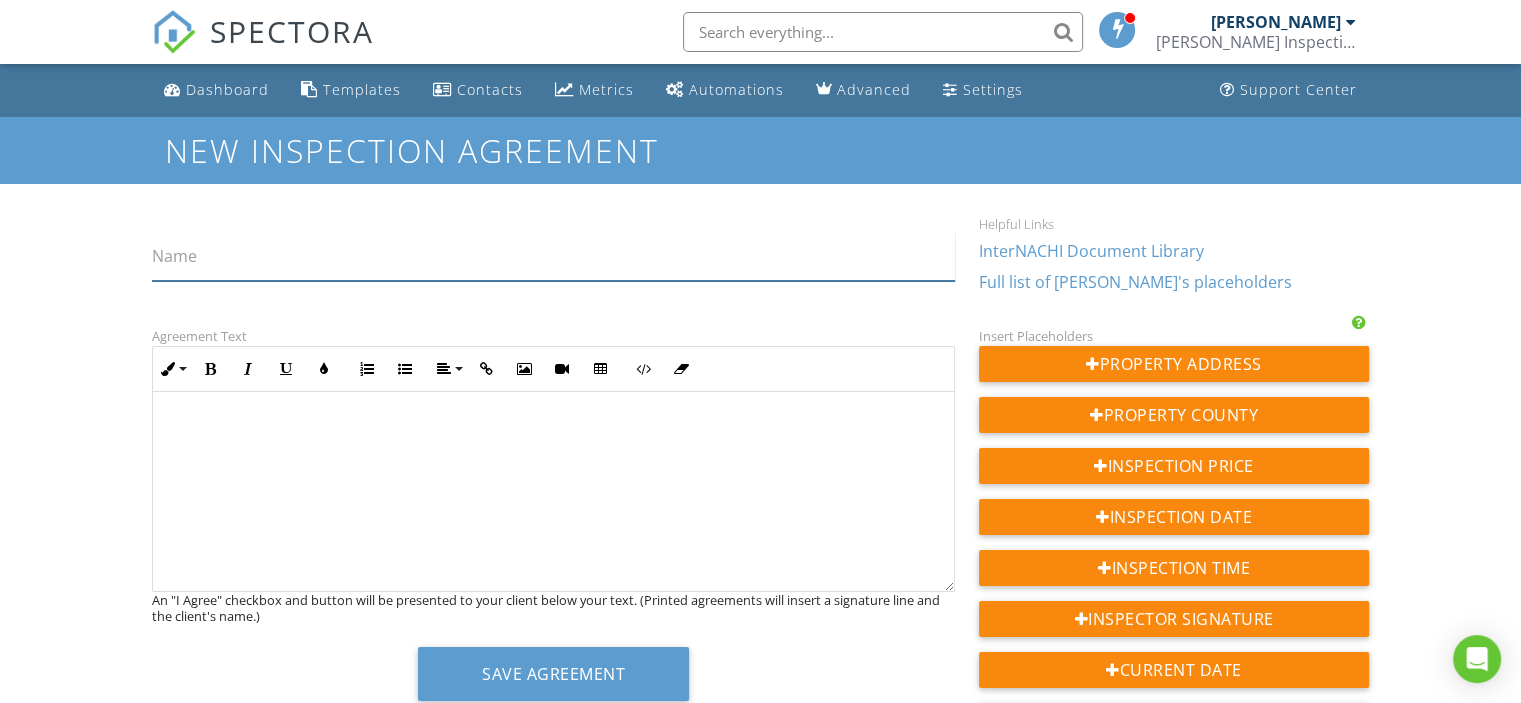 click on "Name" at bounding box center [553, 256] 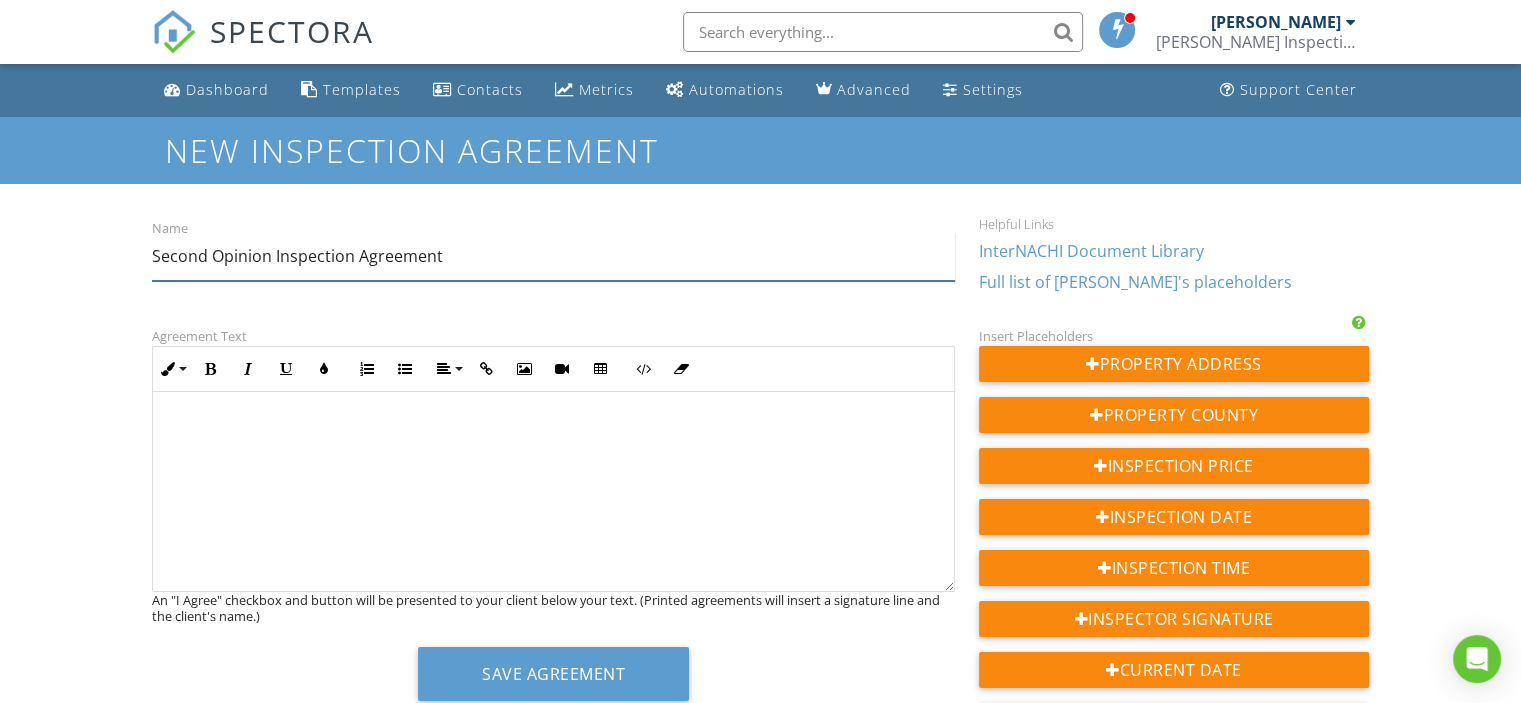 type on "Second Opinion Inspection Agreement" 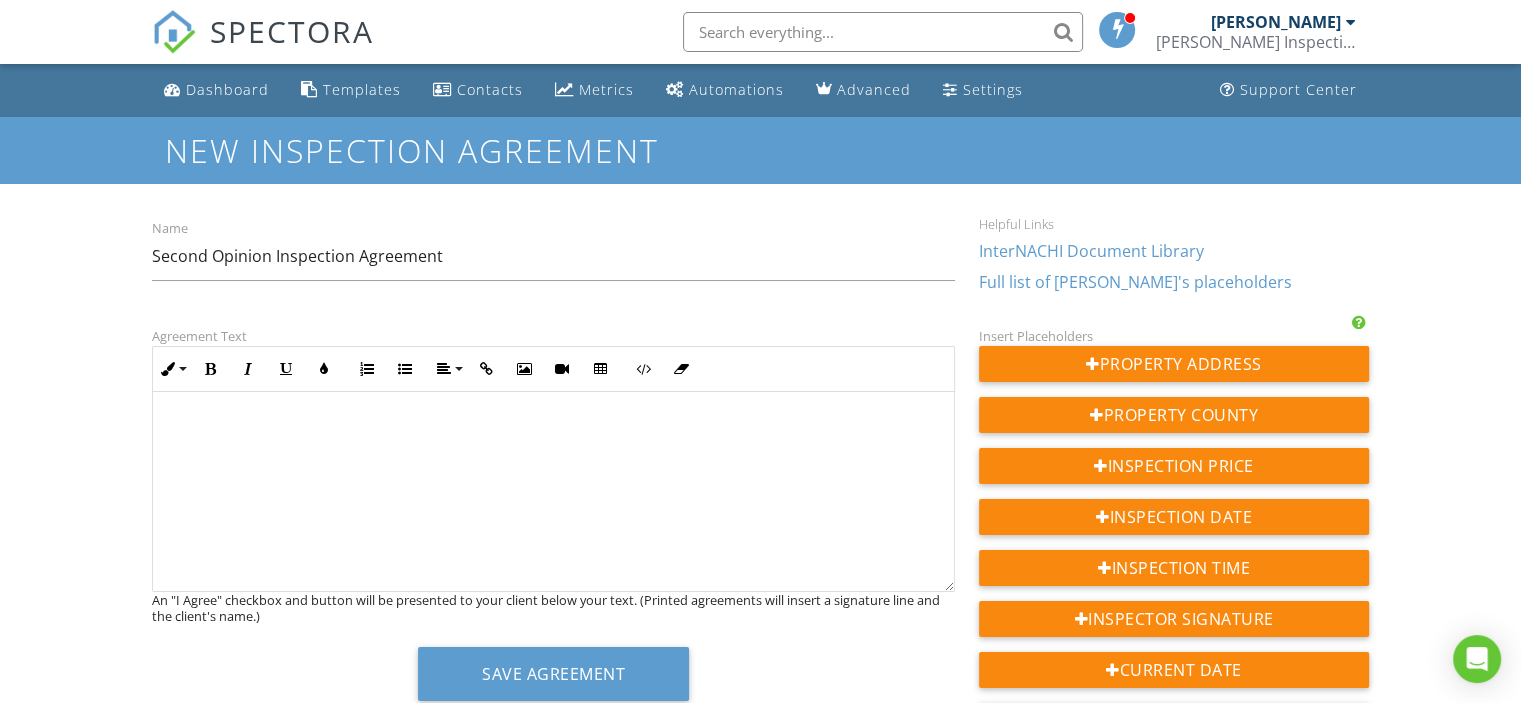 click at bounding box center [553, 492] 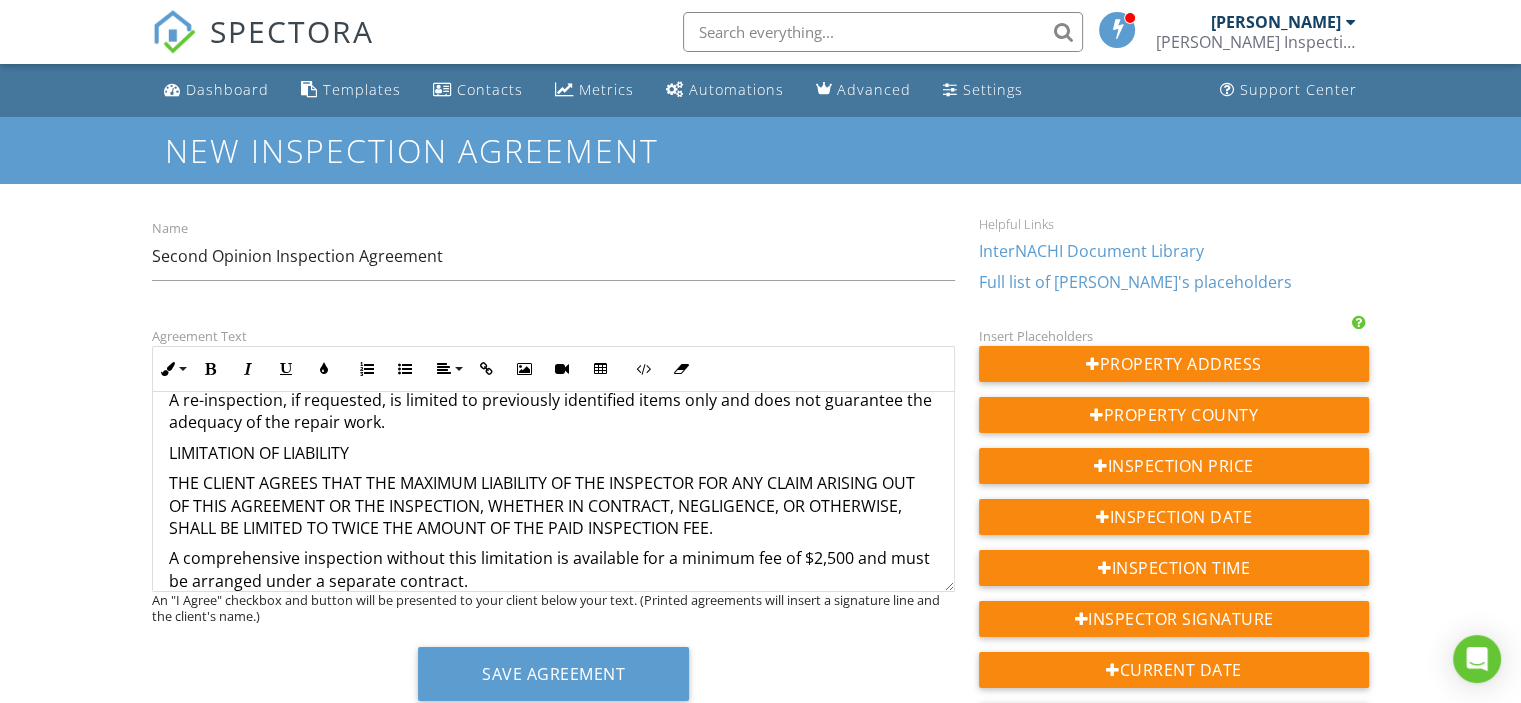 scroll, scrollTop: 2000, scrollLeft: 0, axis: vertical 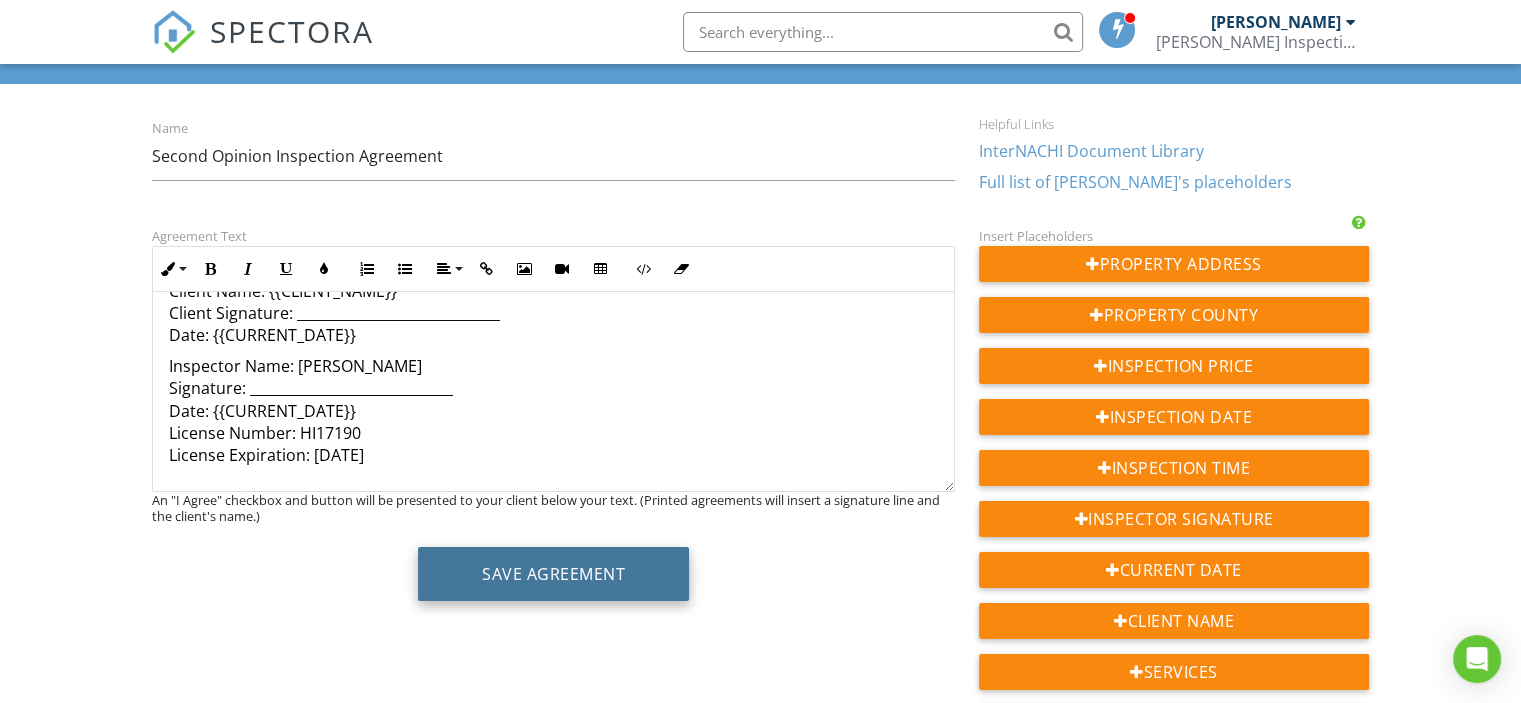 click on "Save Agreement" at bounding box center [553, 574] 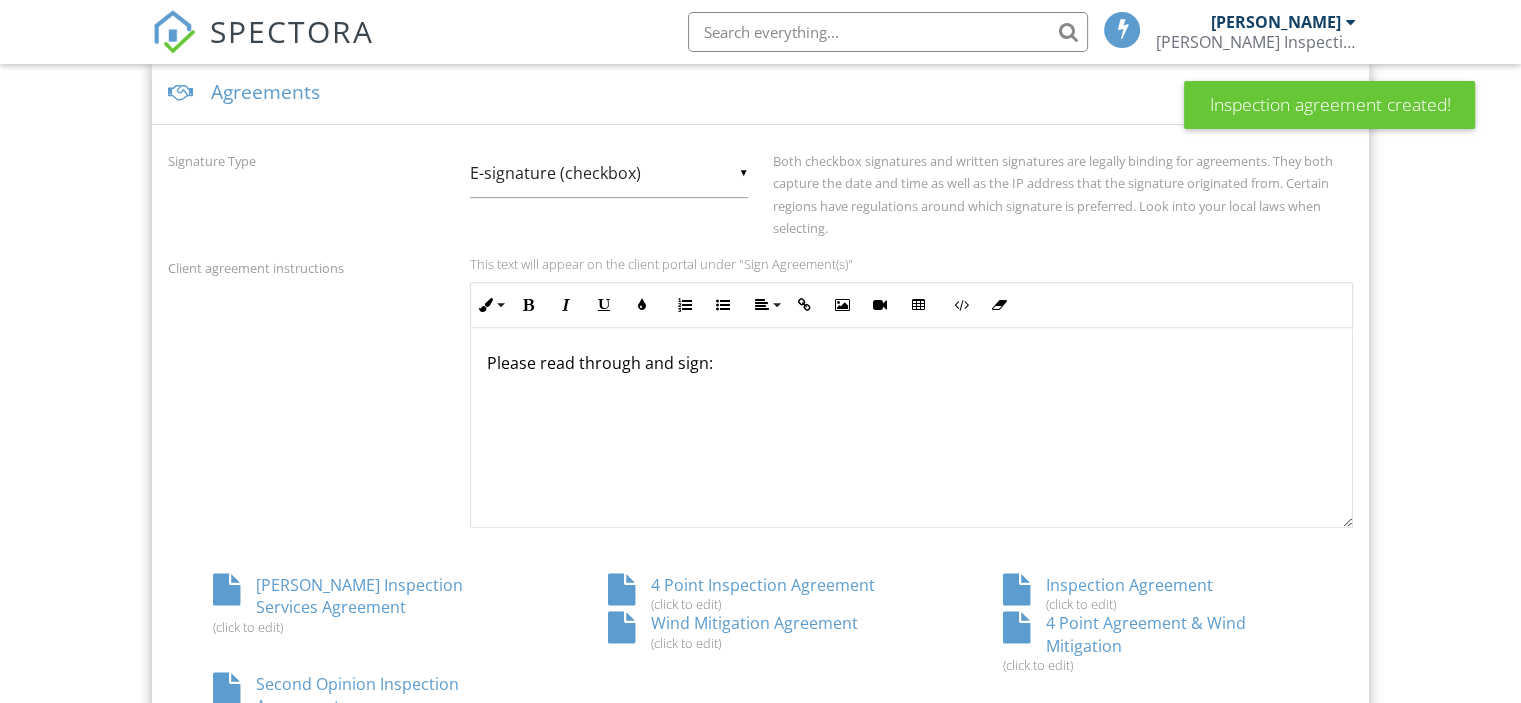scroll, scrollTop: 0, scrollLeft: 0, axis: both 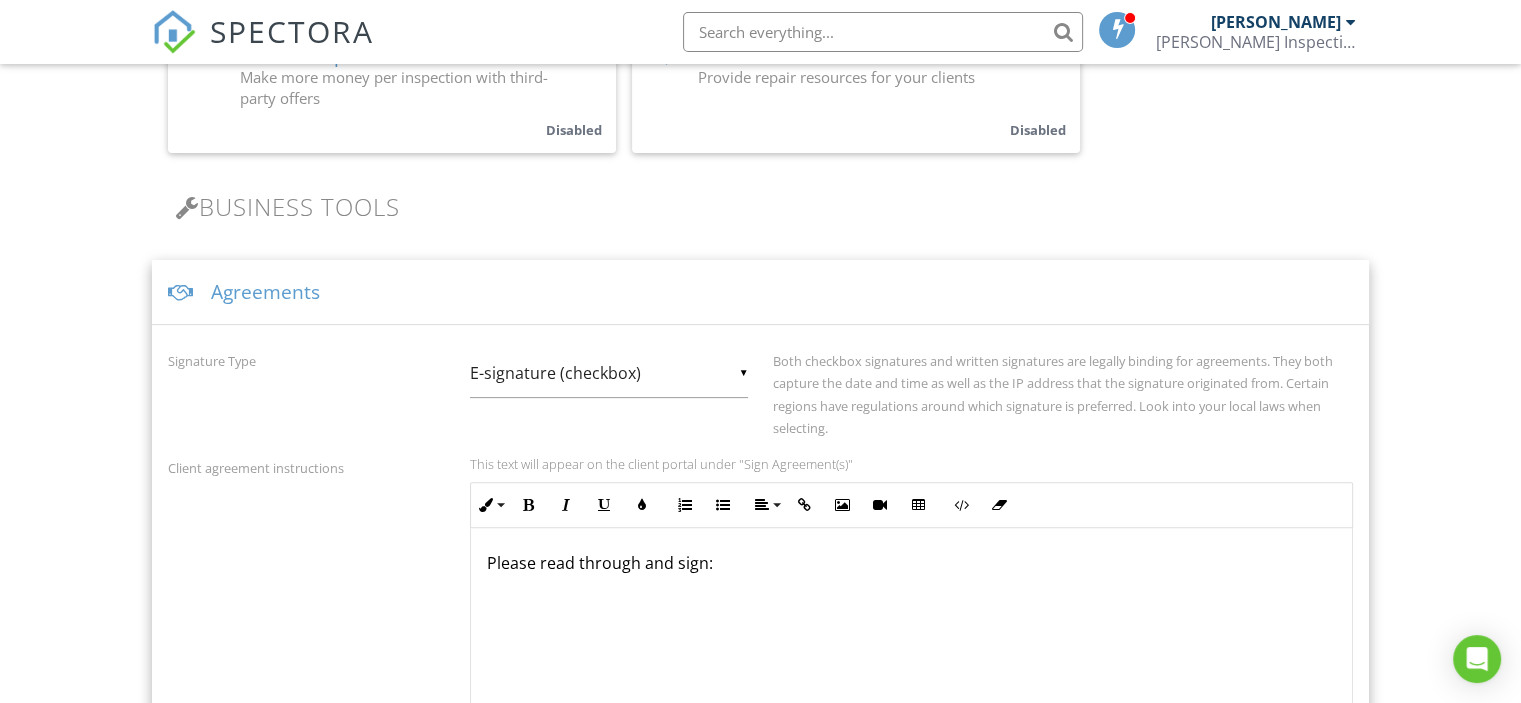 click on "Agreements" at bounding box center (760, 292) 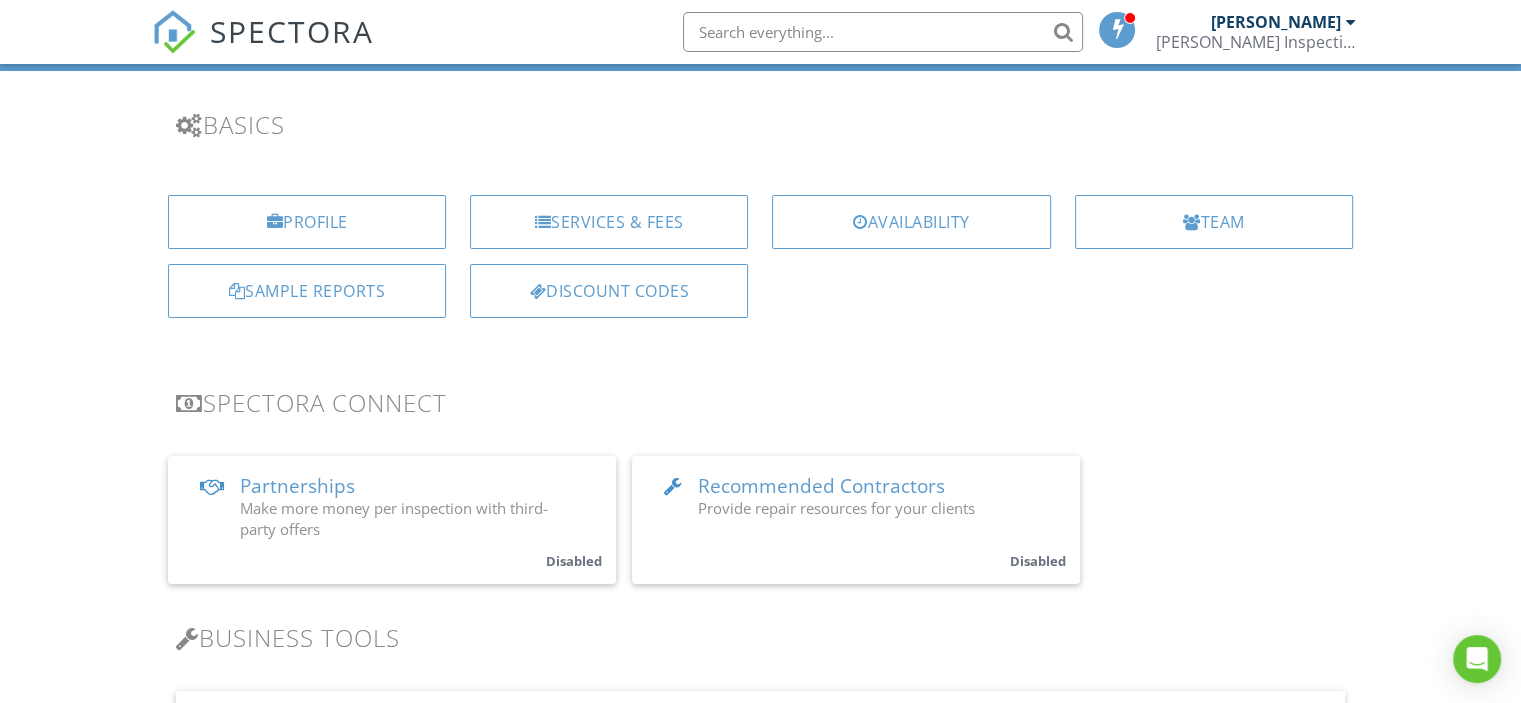 scroll, scrollTop: 0, scrollLeft: 0, axis: both 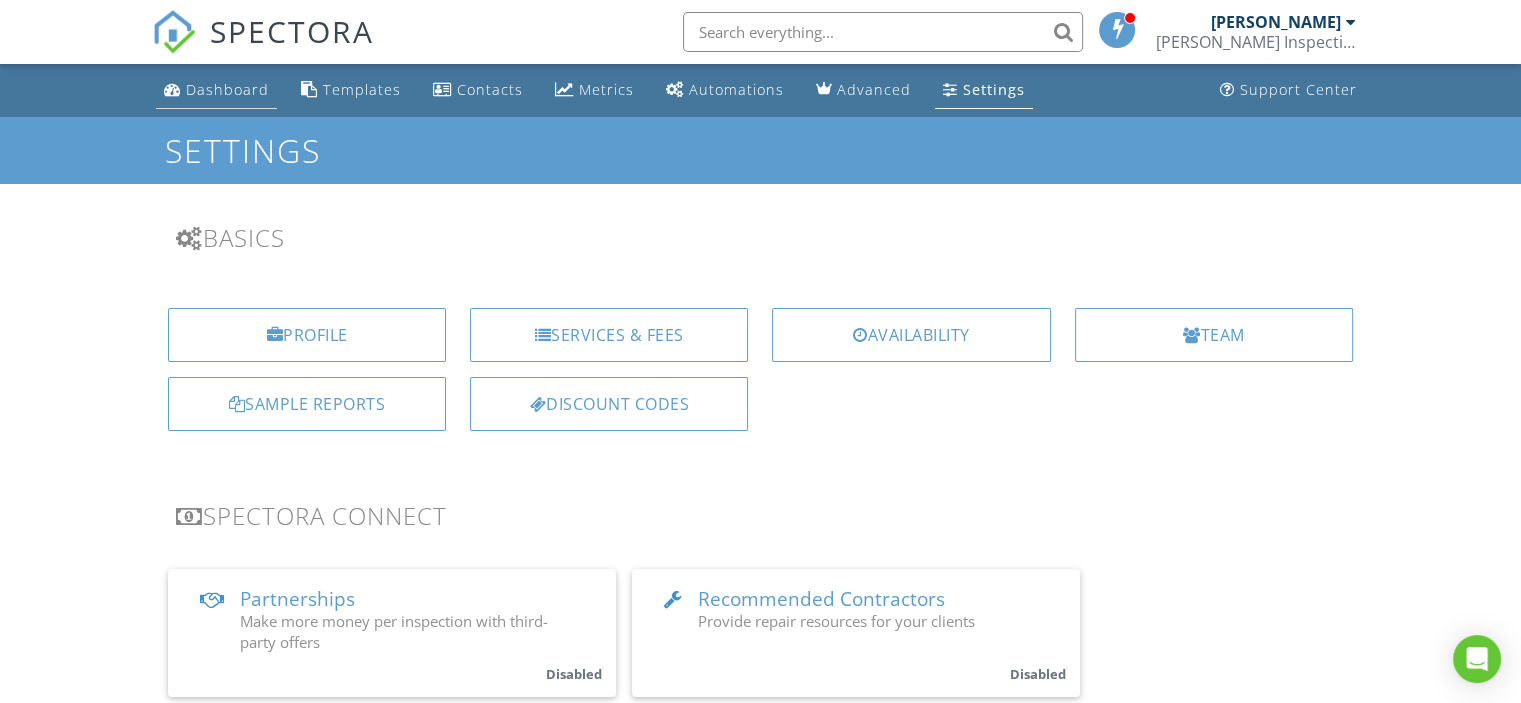 click on "Dashboard" at bounding box center (227, 89) 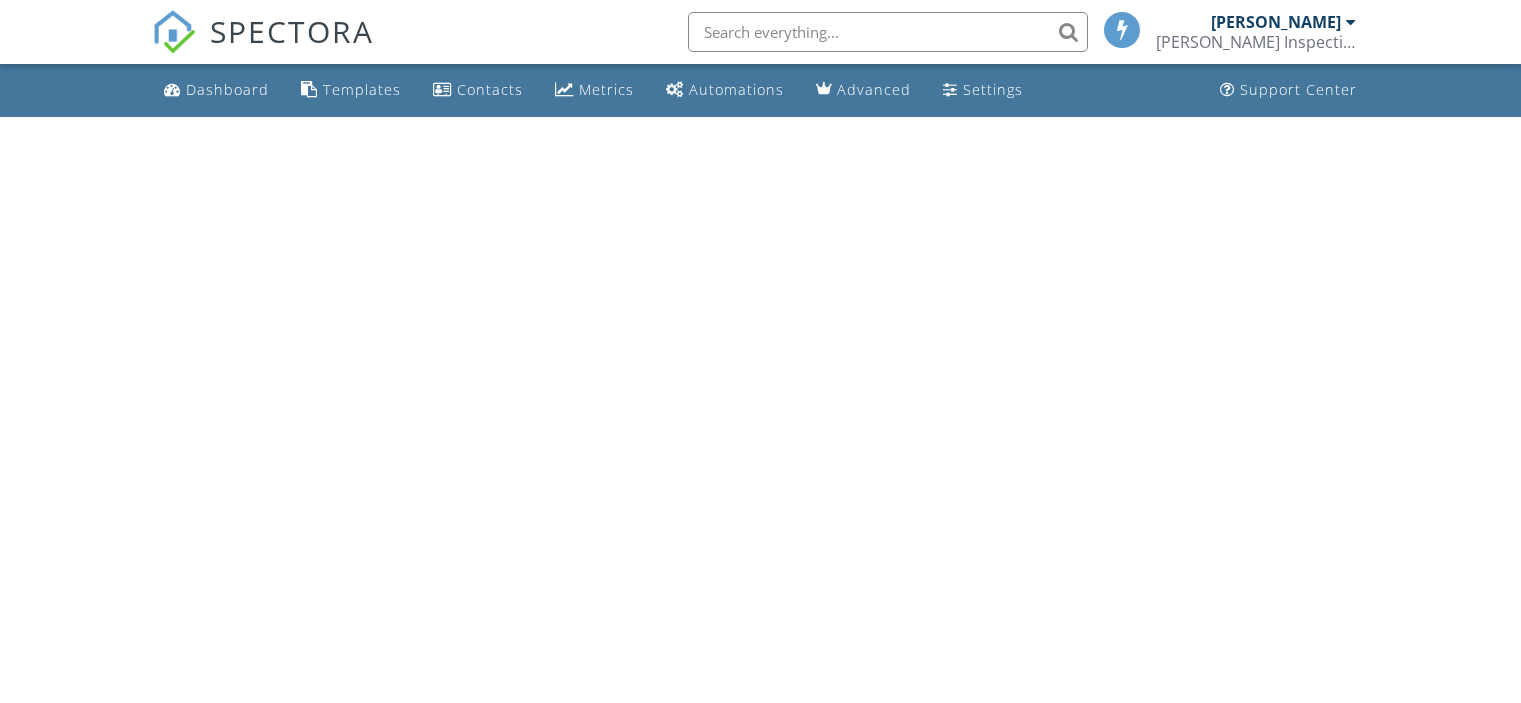 scroll, scrollTop: 0, scrollLeft: 0, axis: both 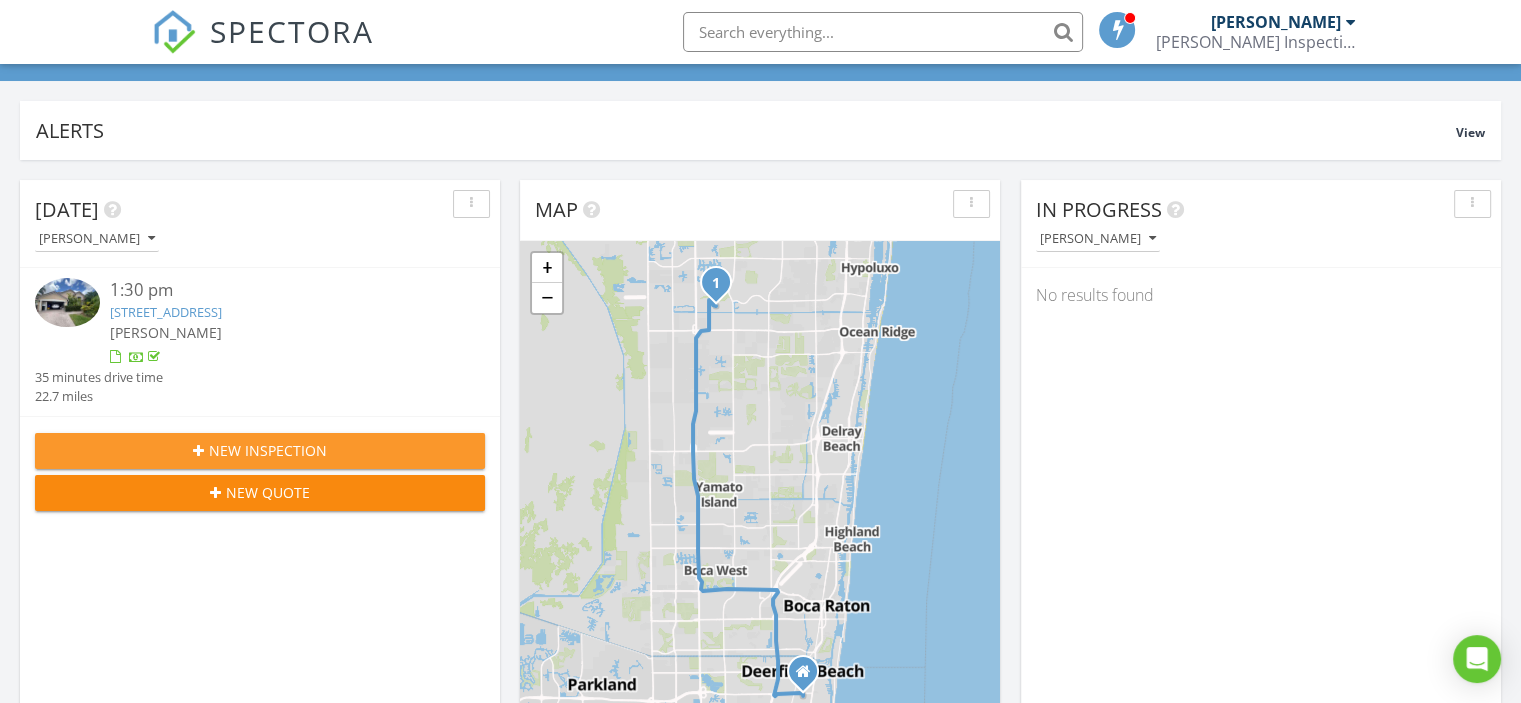 click on "New Inspection" at bounding box center (268, 450) 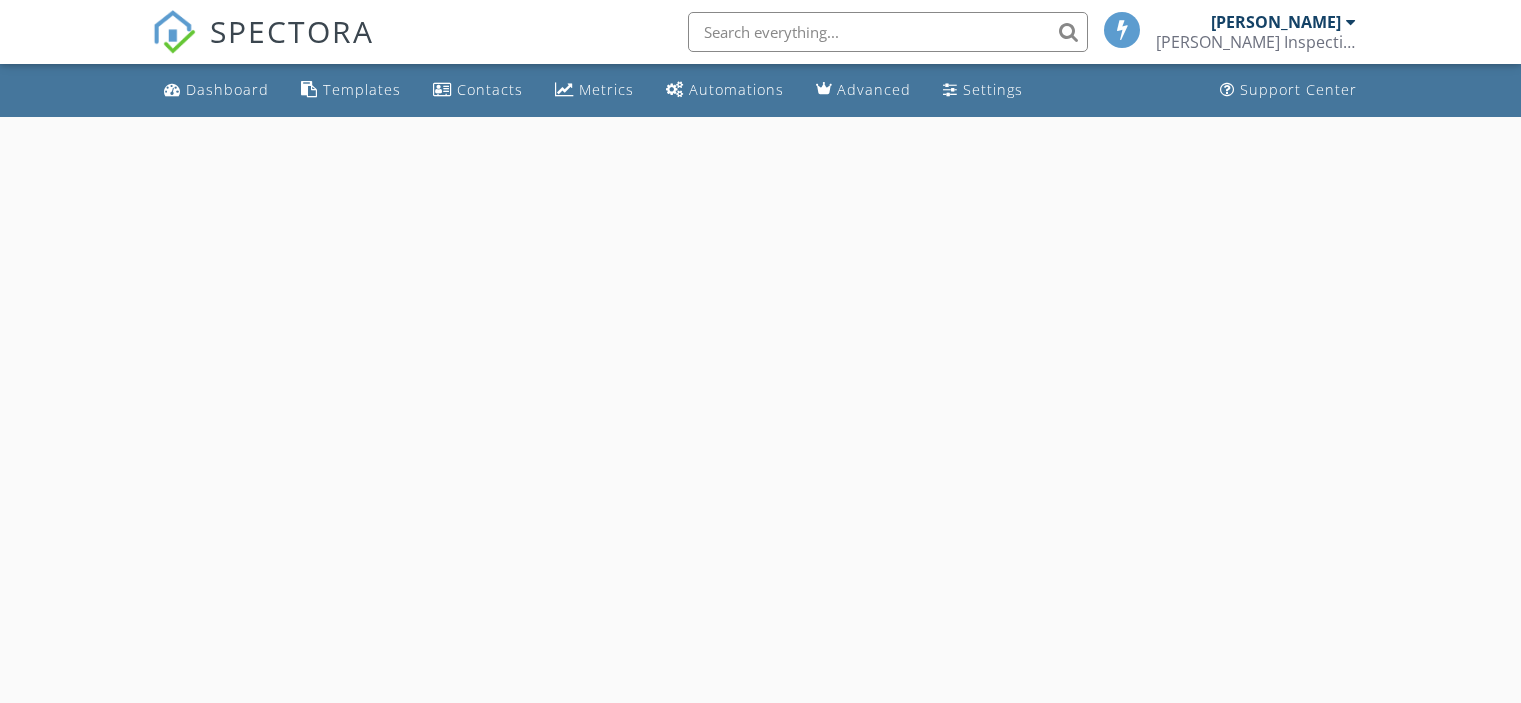 scroll, scrollTop: 0, scrollLeft: 0, axis: both 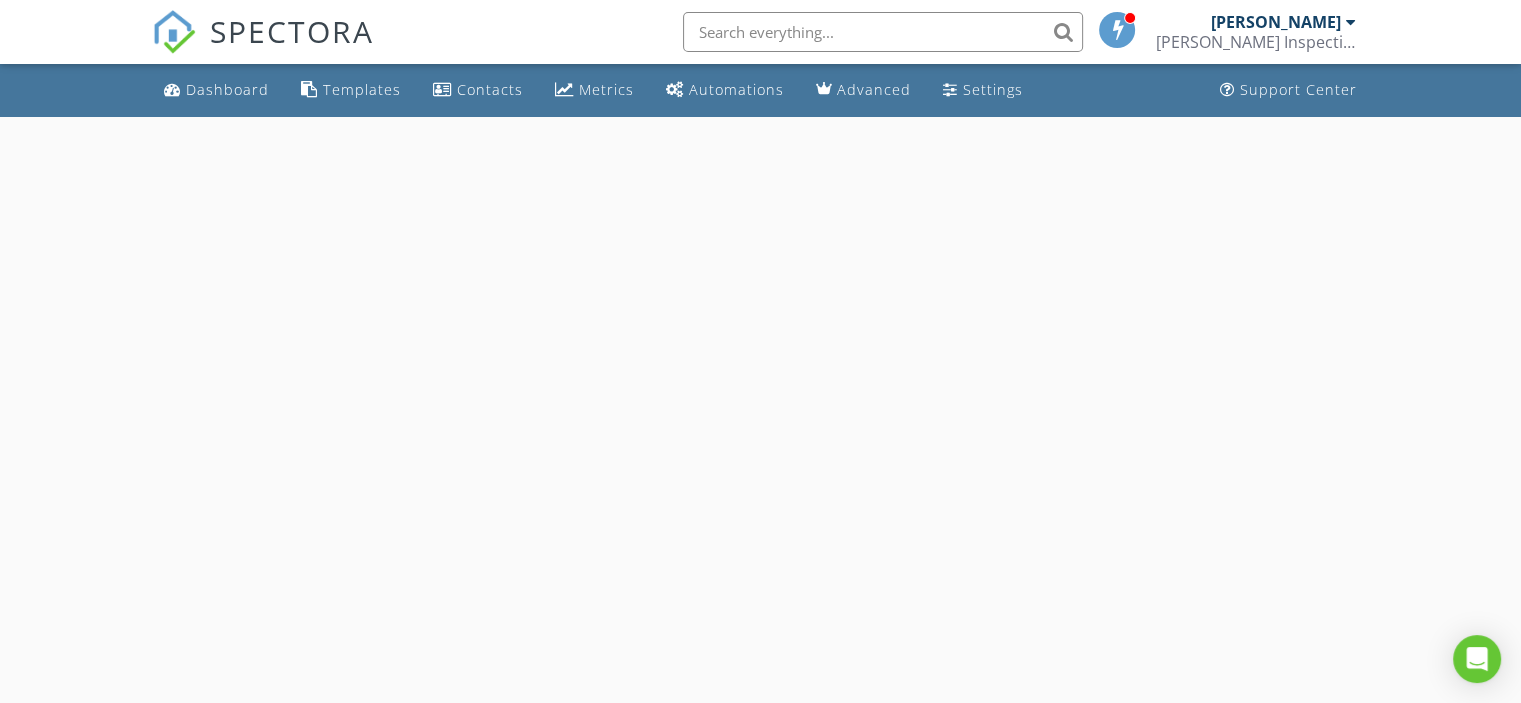 select on "6" 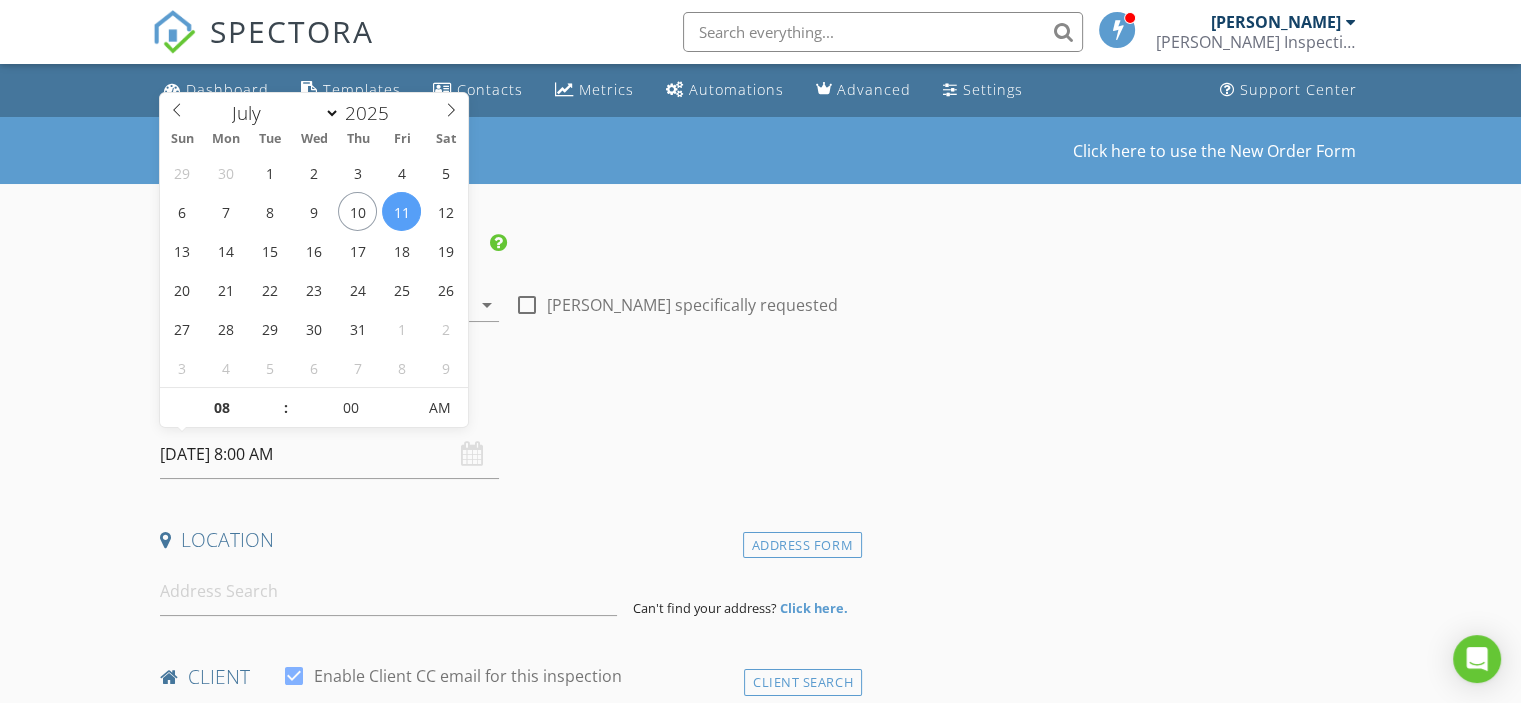 click on "07/11/2025 8:00 AM" at bounding box center [329, 454] 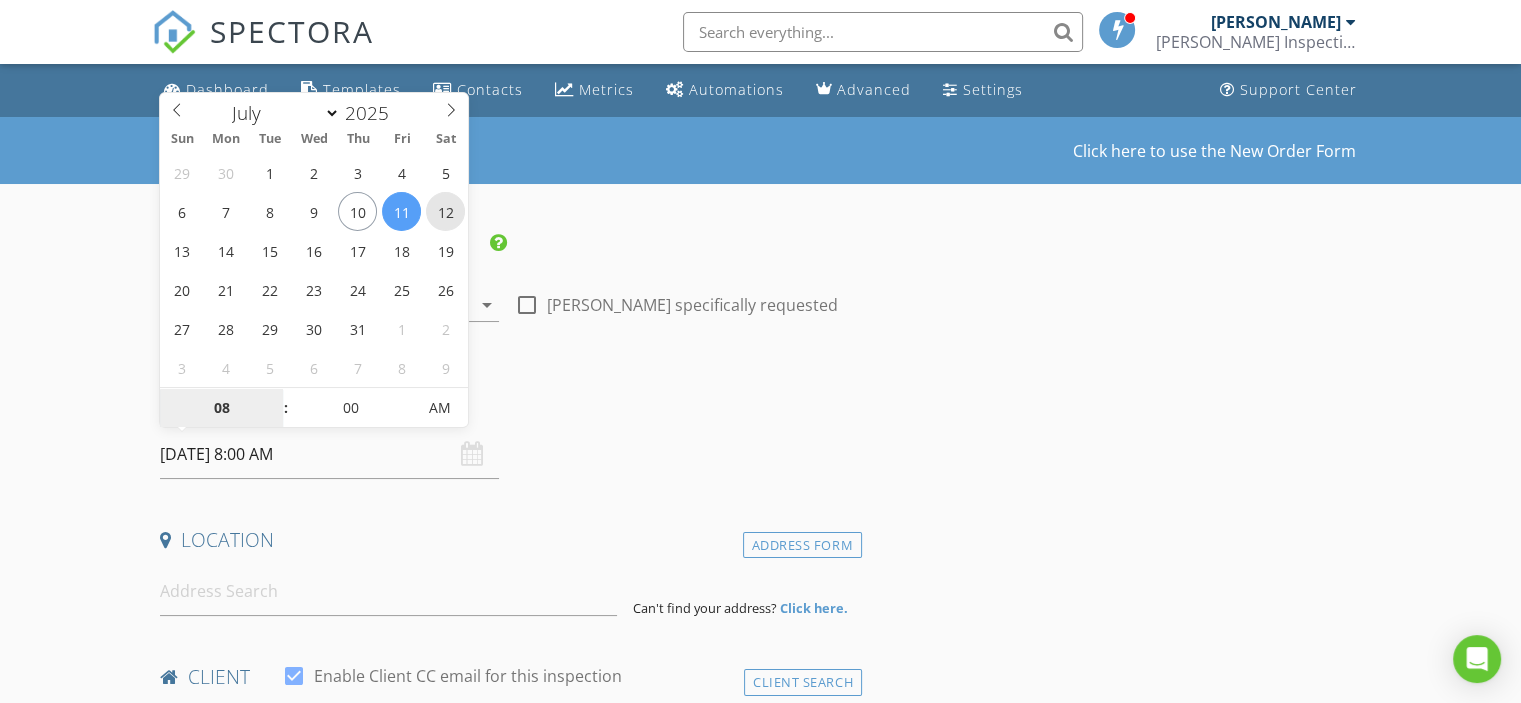 type on "07/12/2025 8:00 AM" 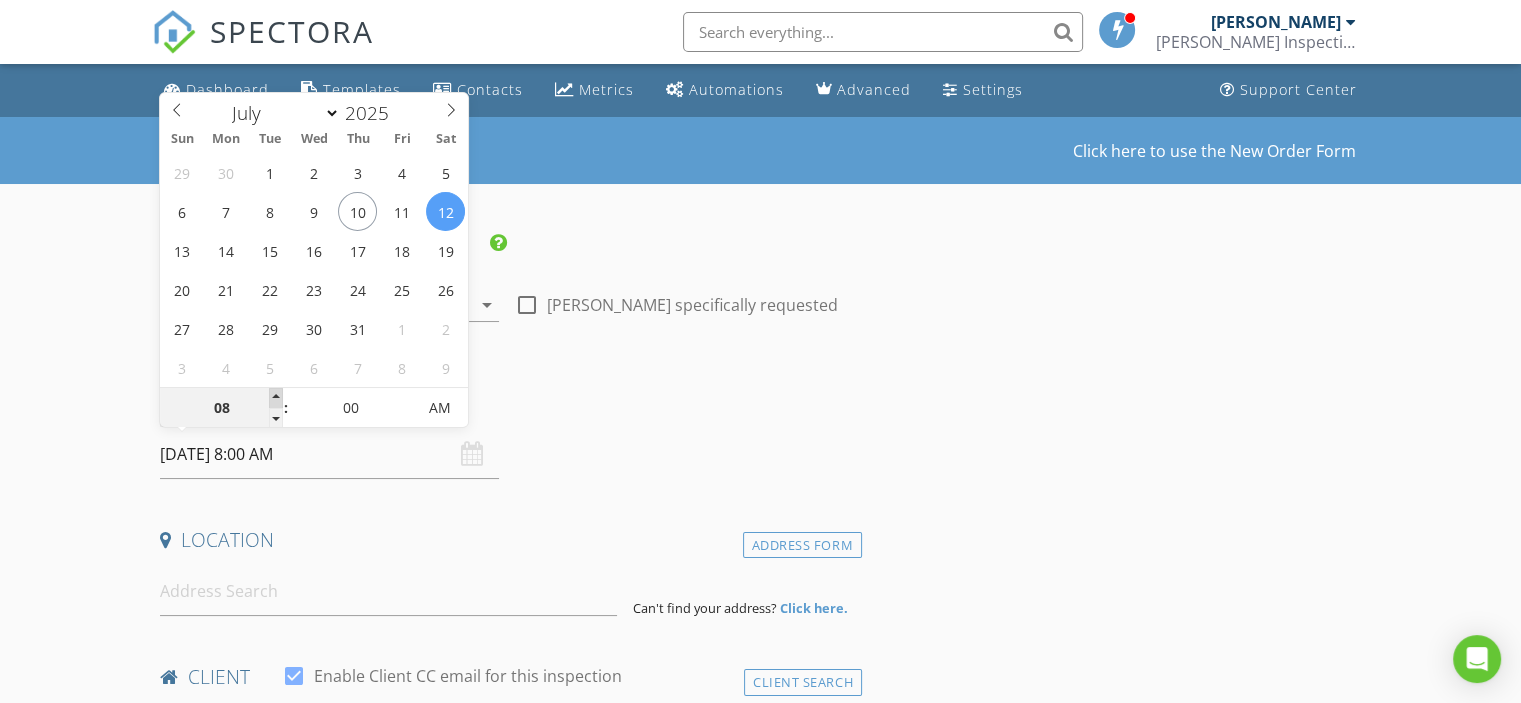 type on "09" 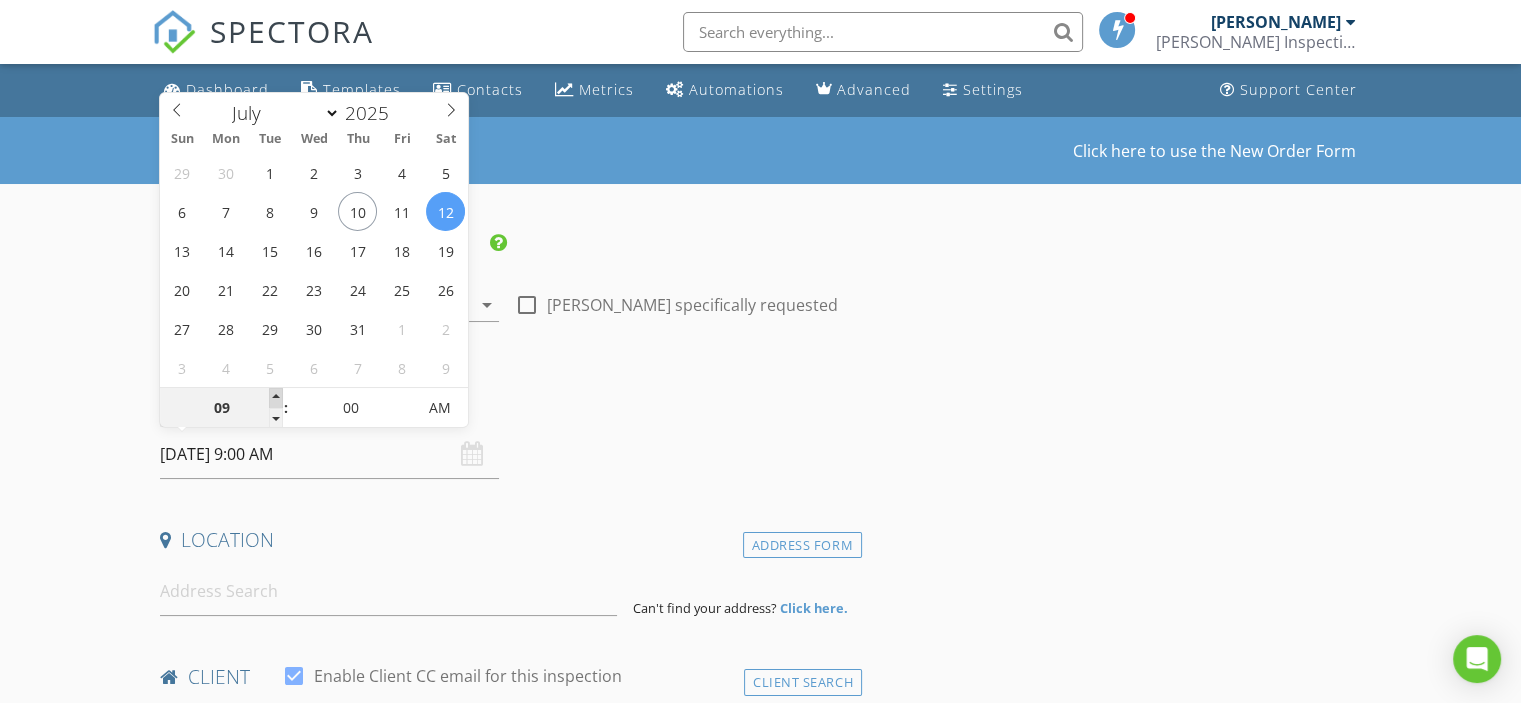 click at bounding box center [276, 398] 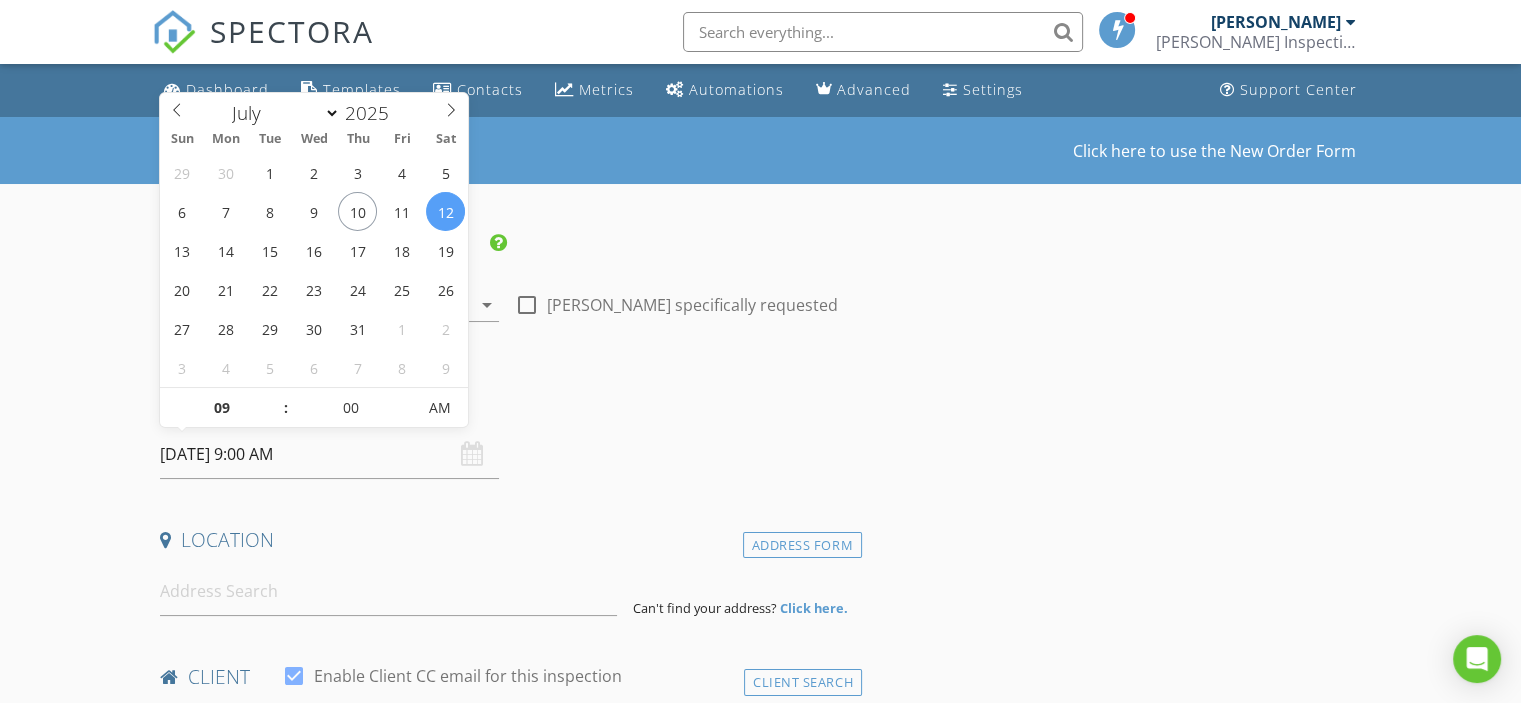 click on "INSPECTOR(S)
check_box   Ross Garver   PRIMARY   Ross Garver arrow_drop_down   check_box_outline_blank Ross Garver specifically requested
Date/Time
07/12/2025 9:00 AM
Location
Address Form       Can't find your address?   Click here.
client
check_box Enable Client CC email for this inspection   Client Search     check_box_outline_blank Client is a Company/Organization     First Name   Last Name   Email   CC Email   Phone           Notes   Private Notes
ADD ADDITIONAL client
SERVICES
check_box_outline_blank   Home Inspection   check_box_outline_blank   Condo Inspection   Condo Inspection check_box_outline_blank   Home Inspection / 4 Point & Wind Mitigation   Package Inspection - Residential Home Inspection / 4 Point & Wind Mitigation check_box_outline_blank   Wind Mitigation" at bounding box center [507, 1608] 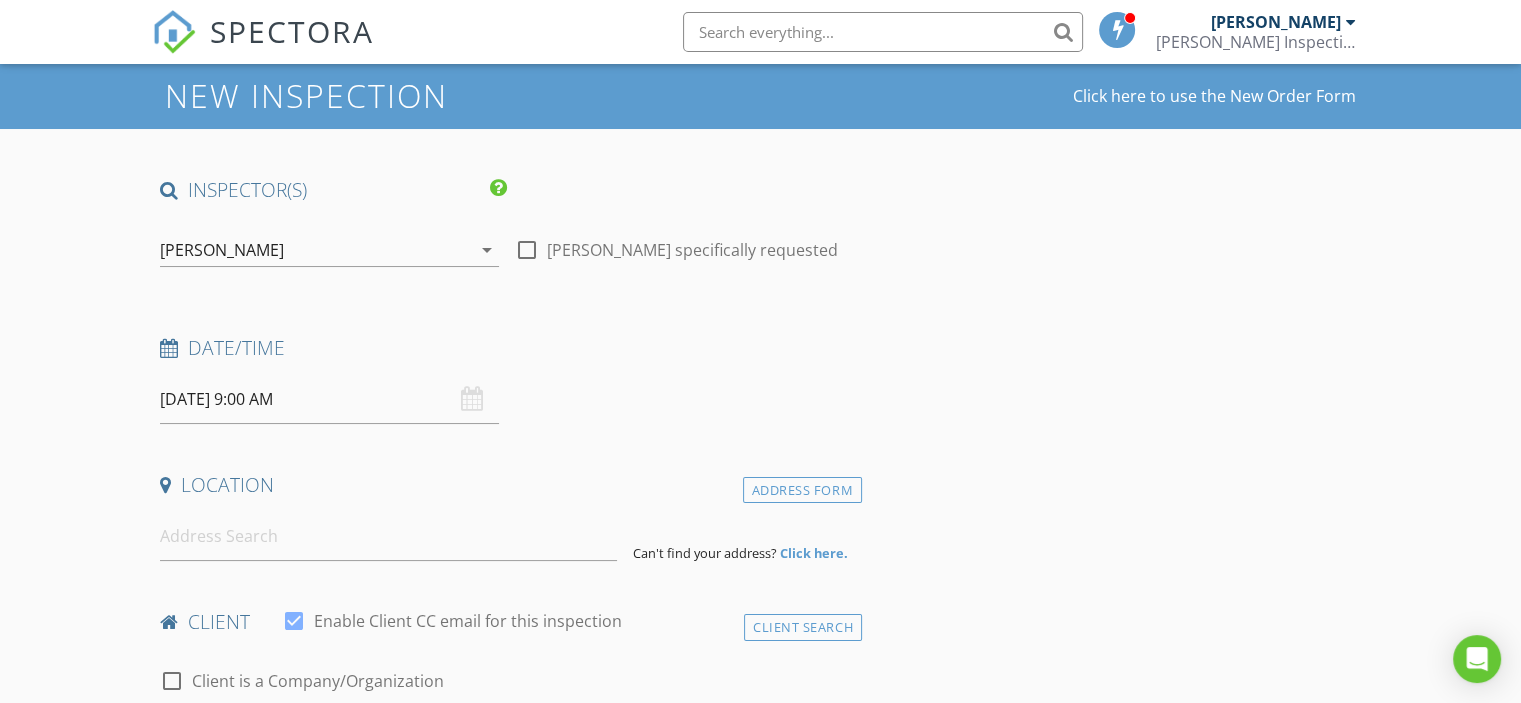 scroll, scrollTop: 200, scrollLeft: 0, axis: vertical 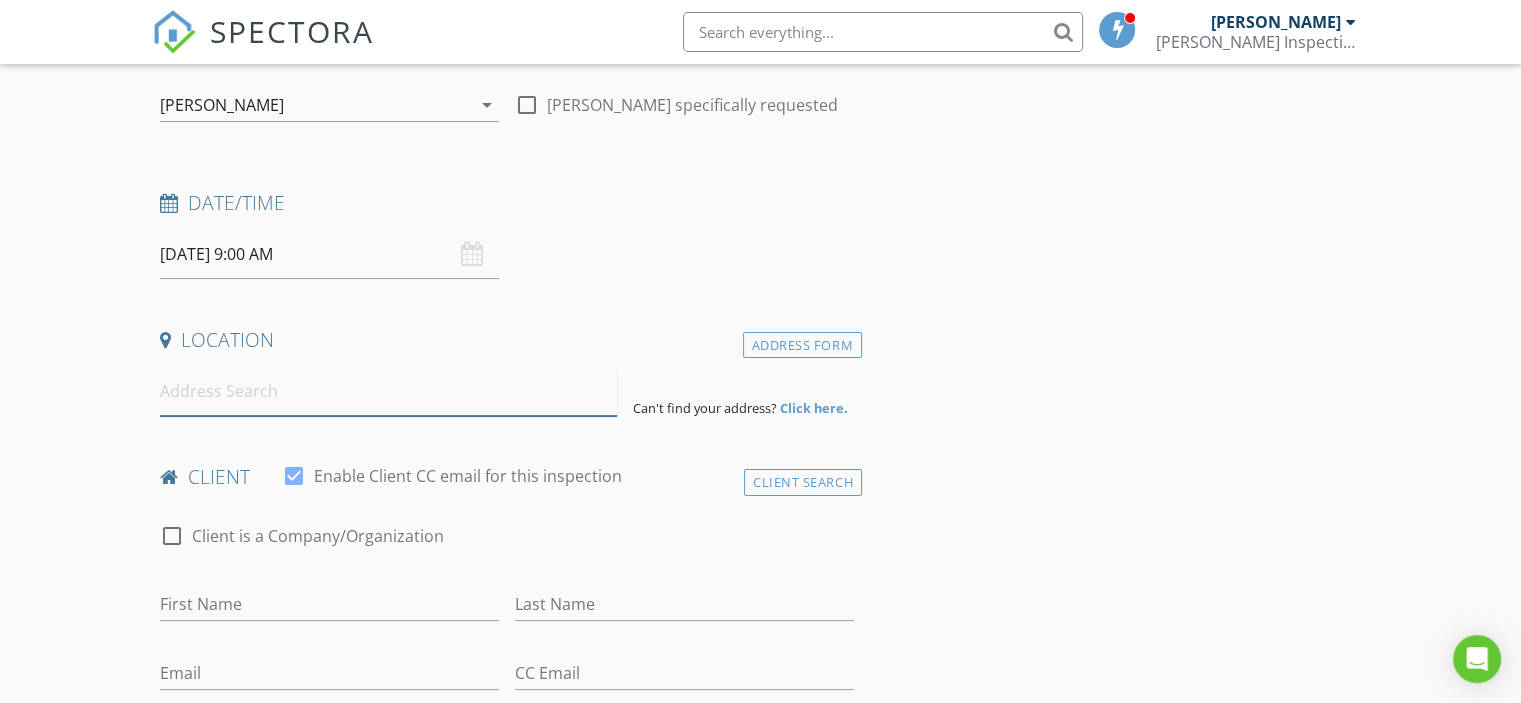 click at bounding box center [388, 391] 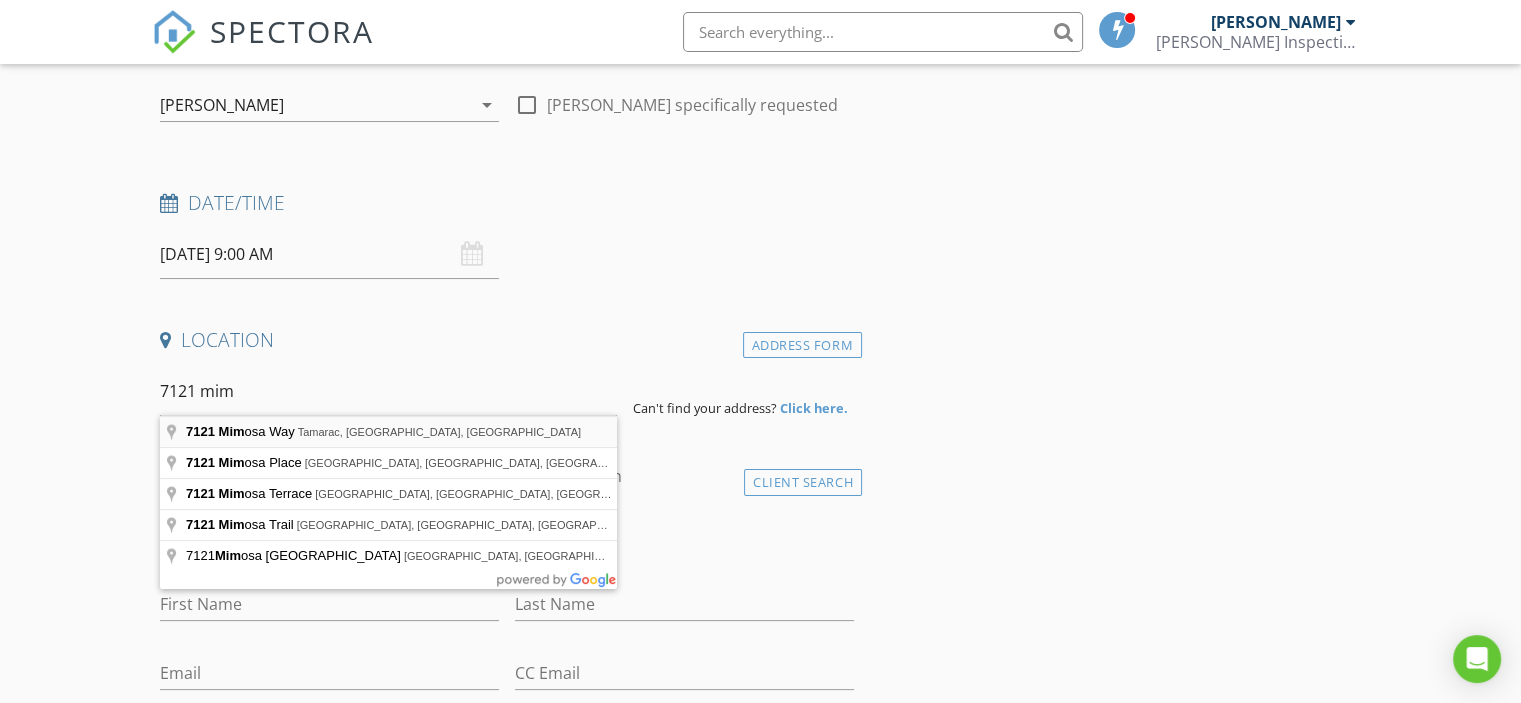 type on "7121 Mimosa Way, Tamarac, FL, USA" 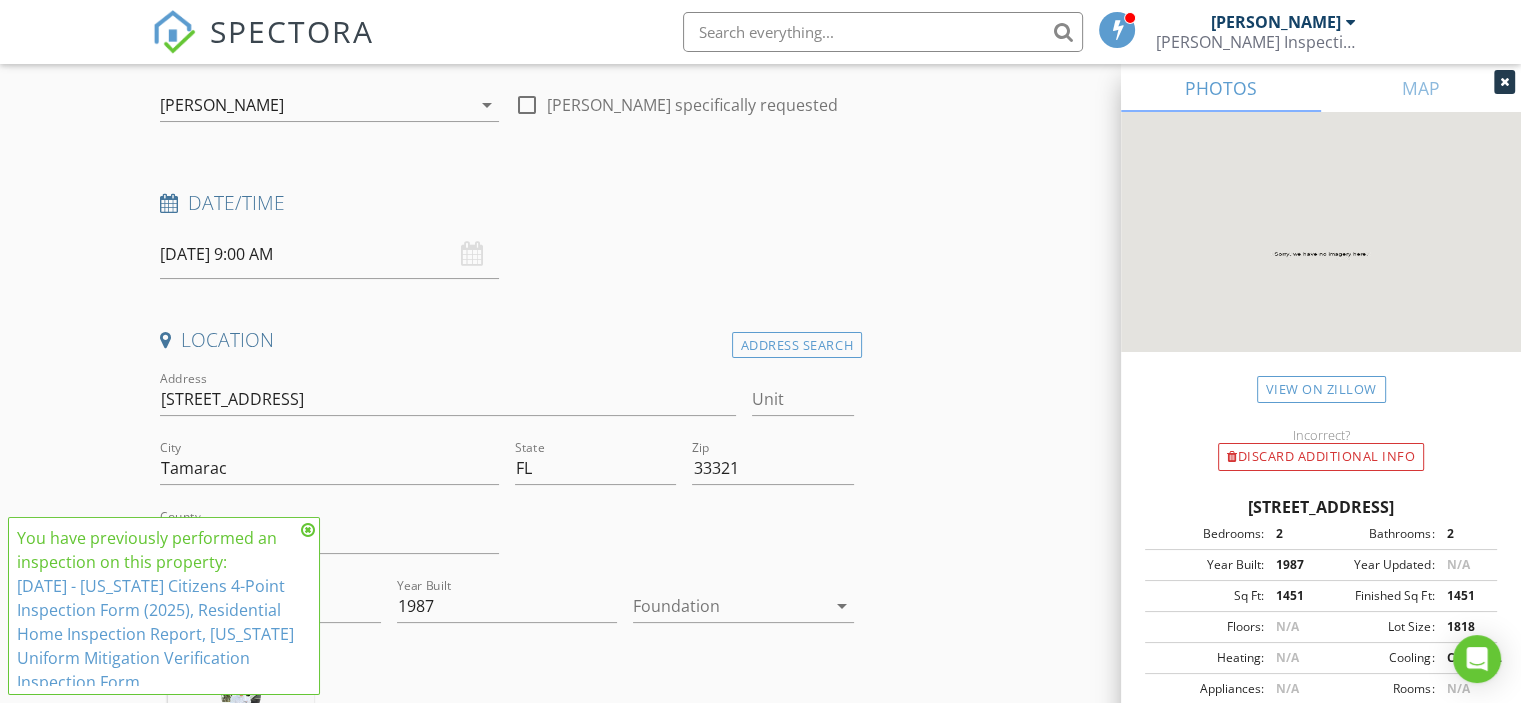 click at bounding box center [308, 530] 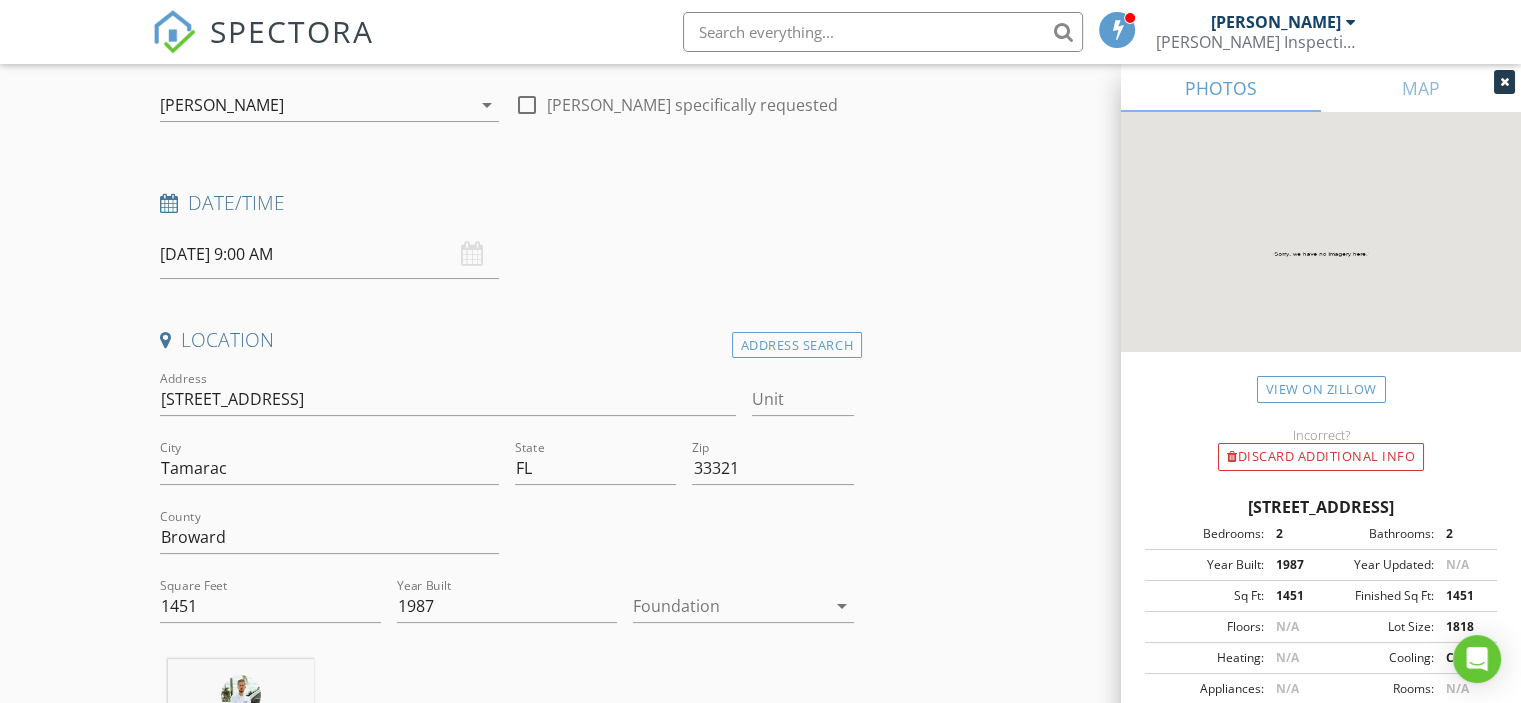 scroll, scrollTop: 300, scrollLeft: 0, axis: vertical 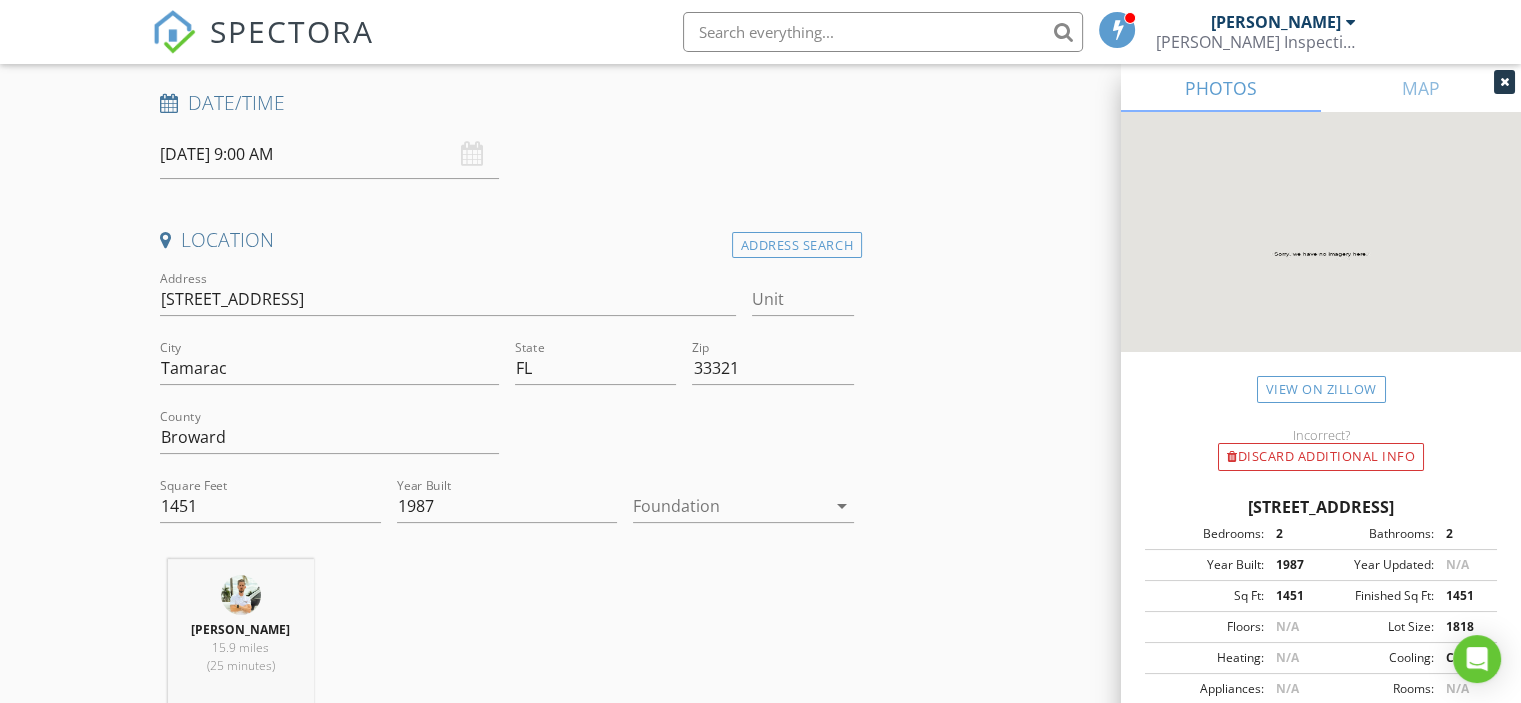 click at bounding box center (729, 506) 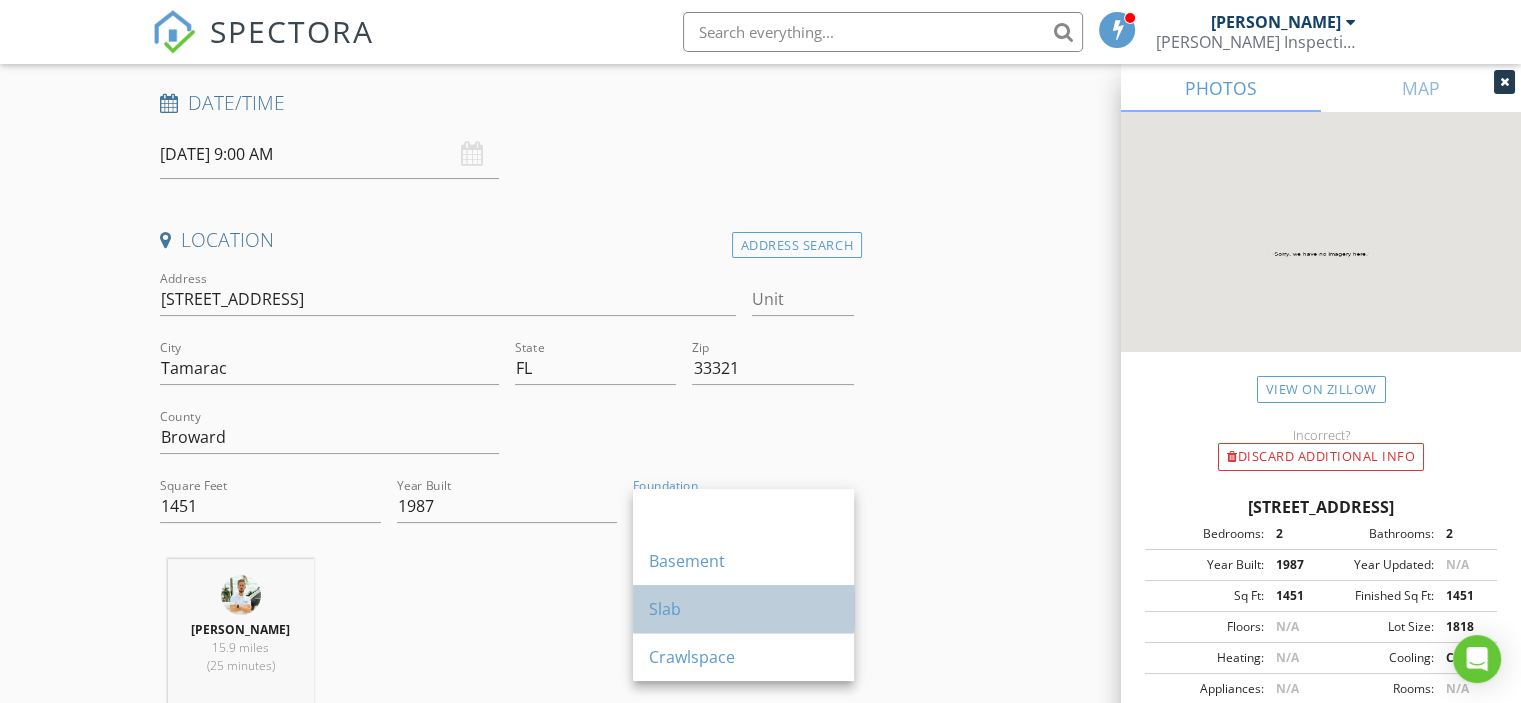 click on "Slab" at bounding box center [743, 609] 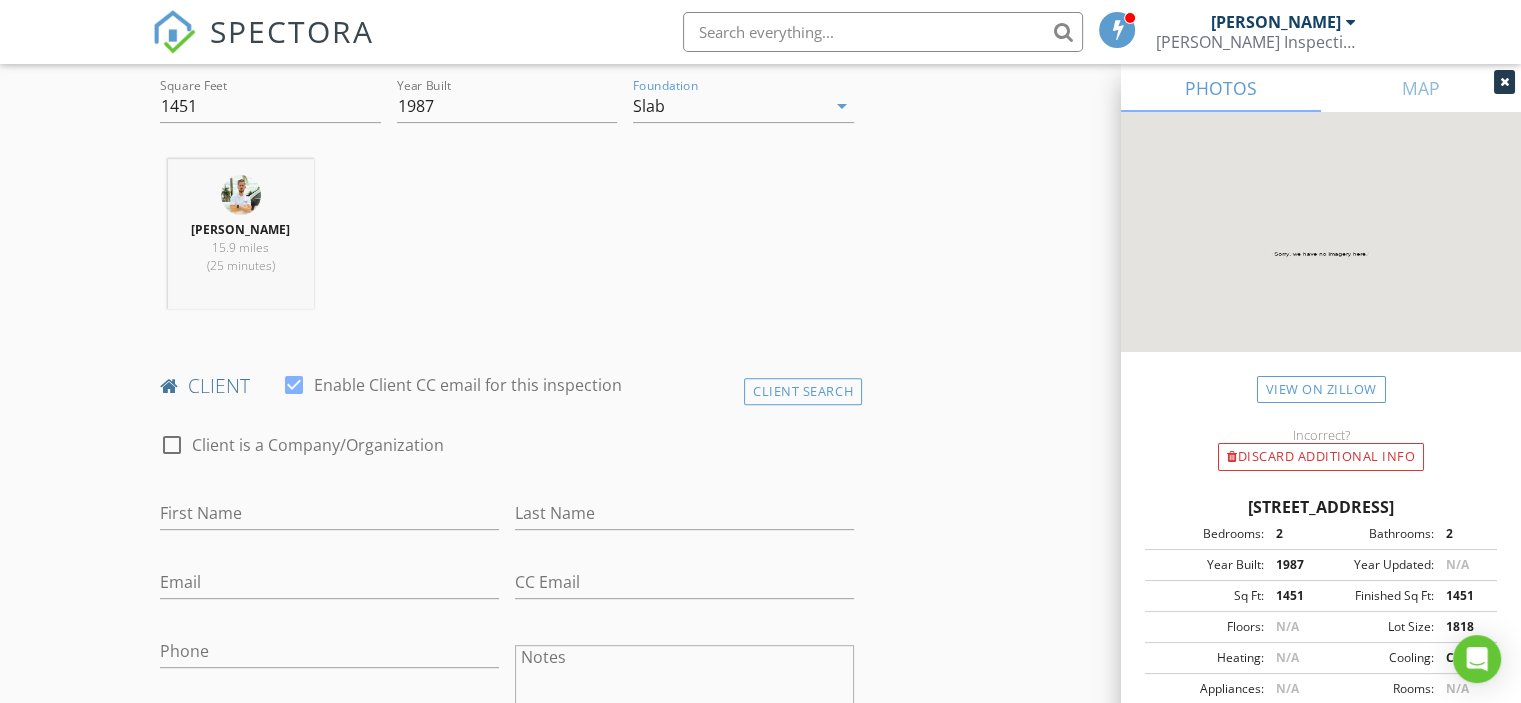 scroll, scrollTop: 800, scrollLeft: 0, axis: vertical 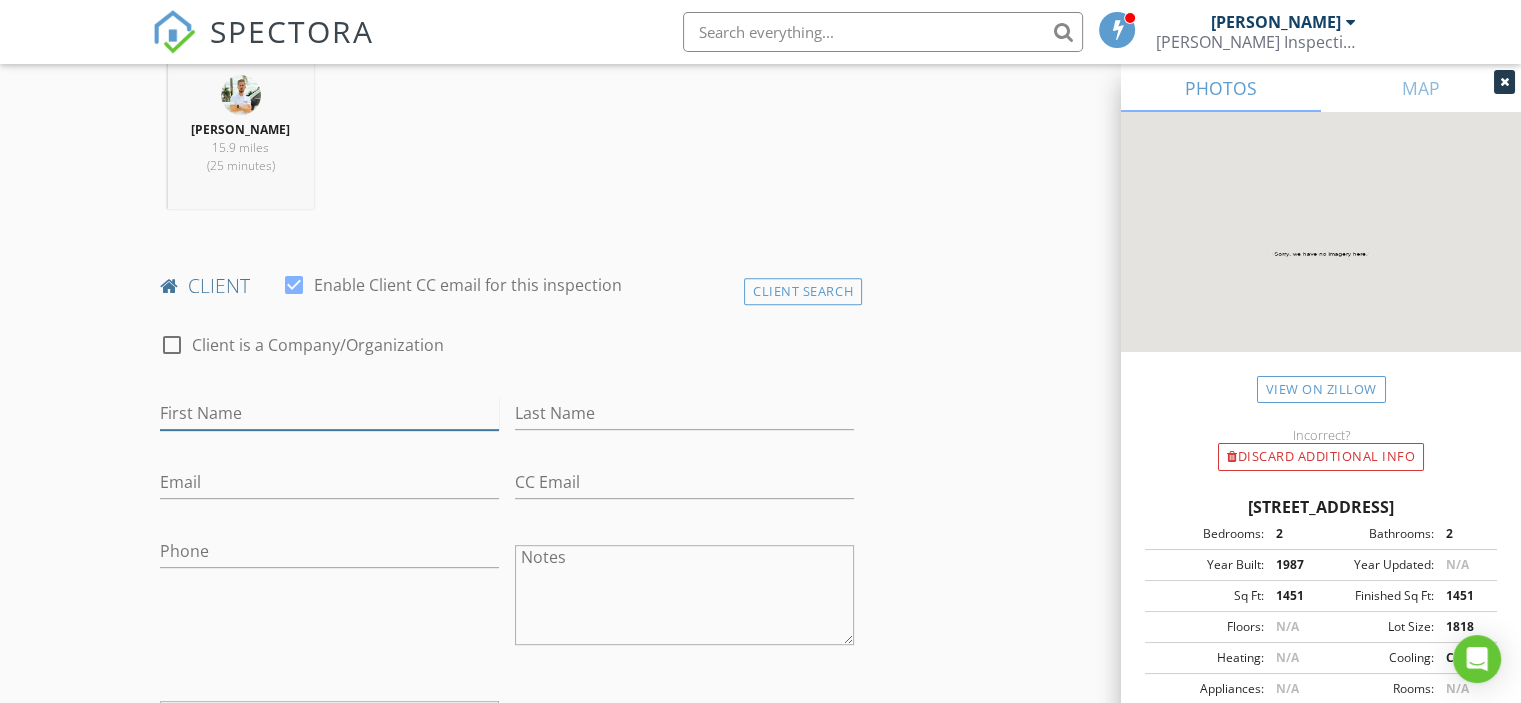 click on "First Name" at bounding box center [329, 413] 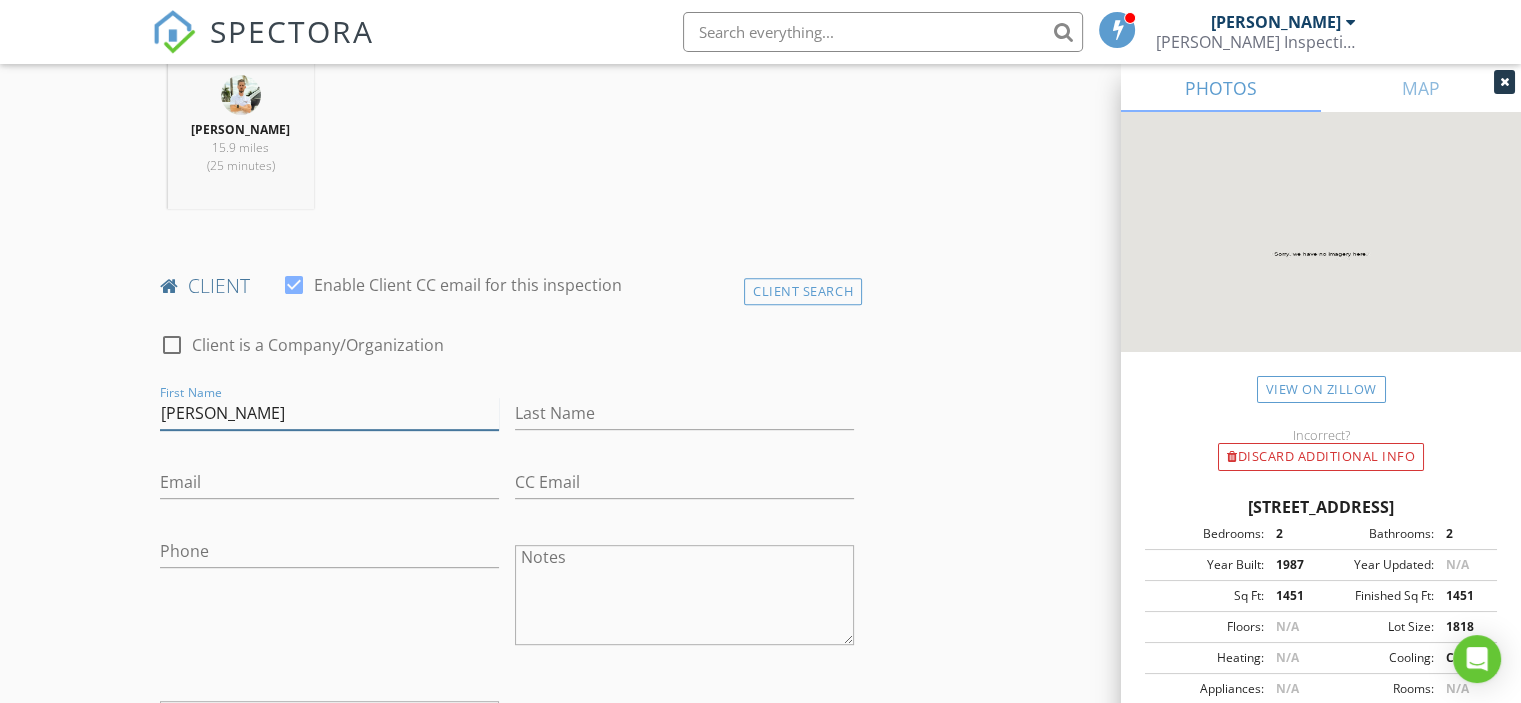 type on "Sandy" 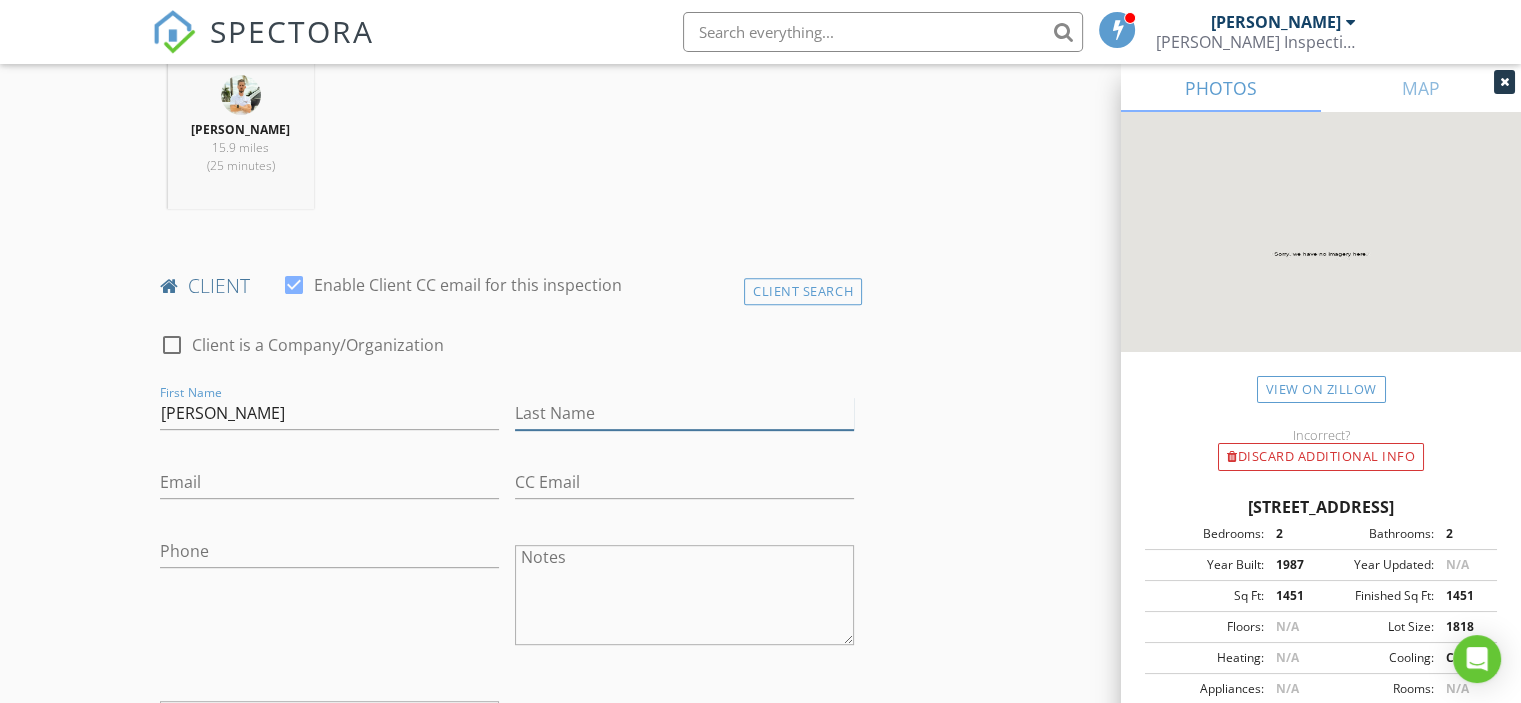 click on "Last Name" at bounding box center (684, 413) 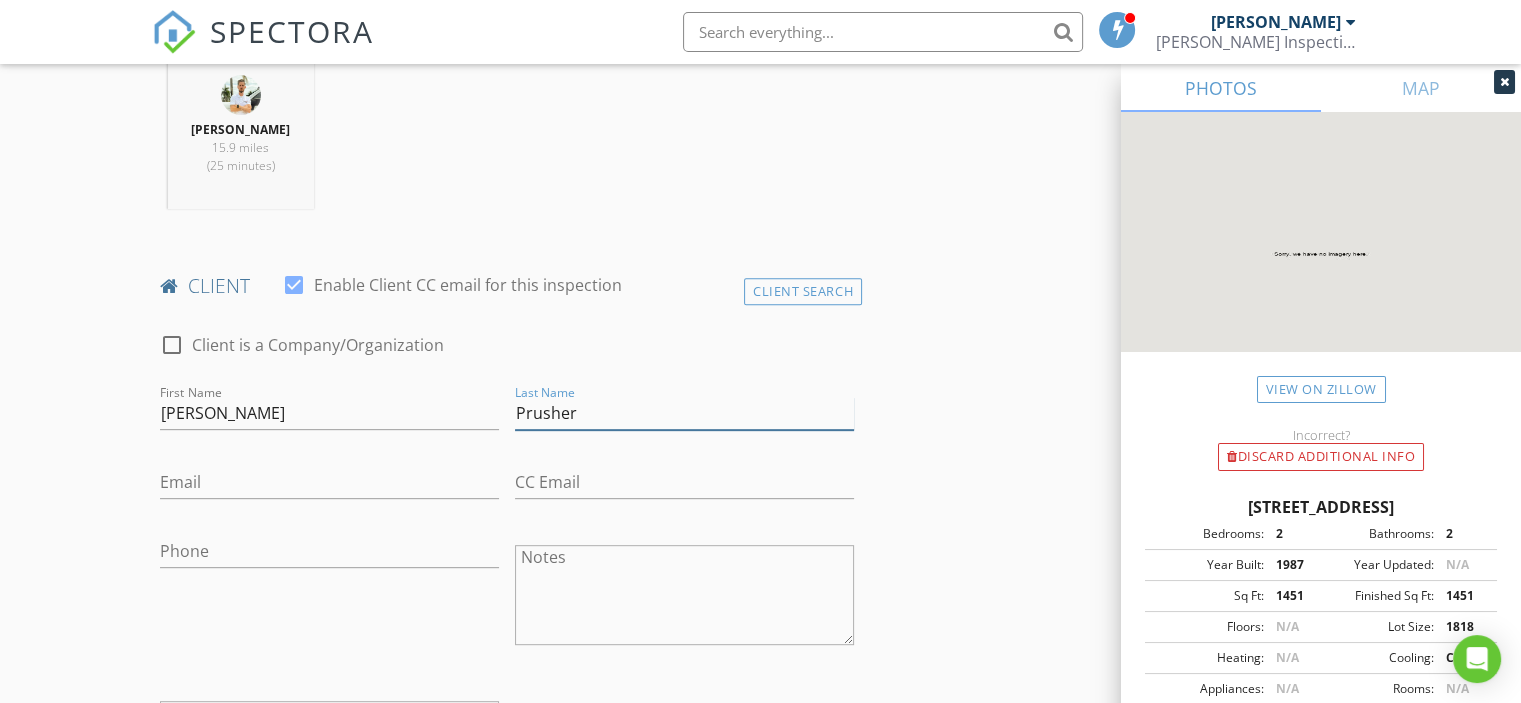 type on "Prusher" 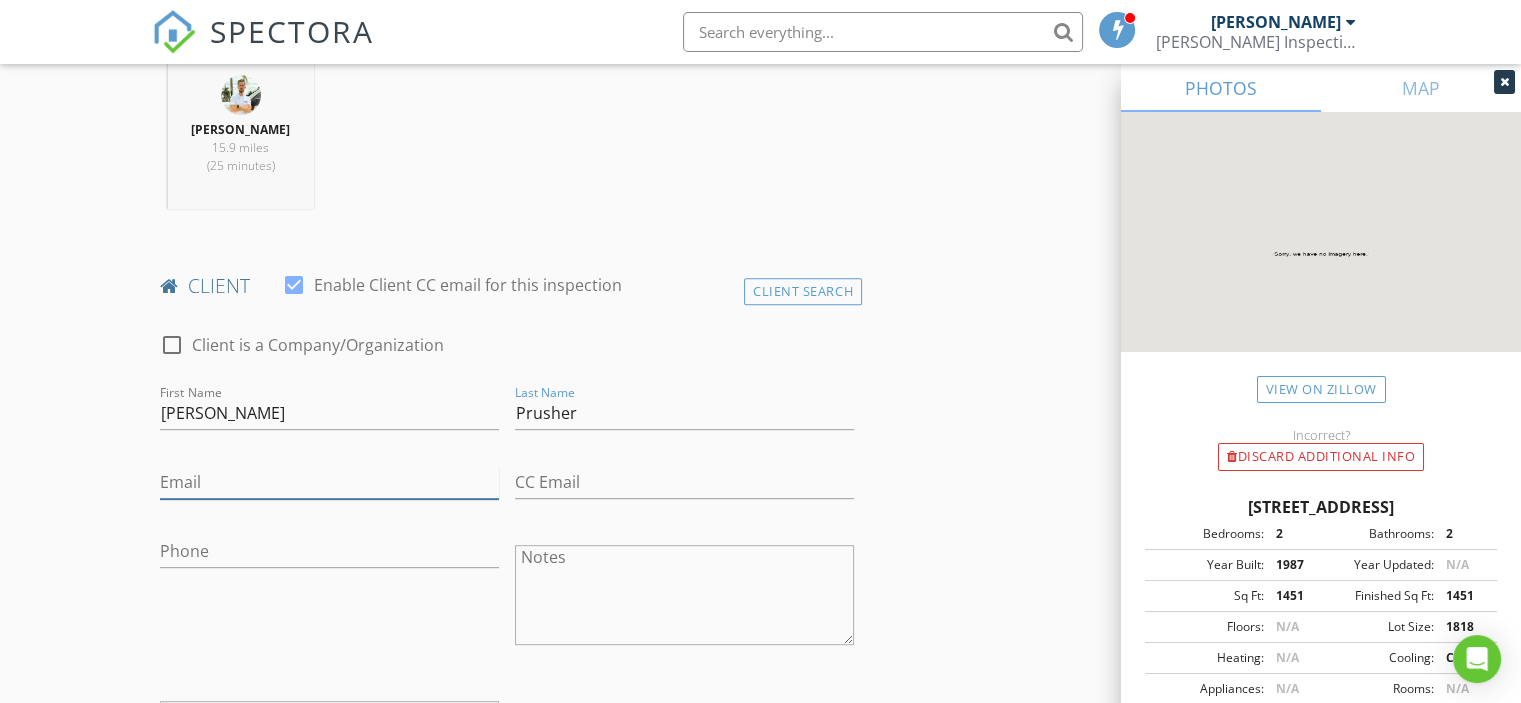 click on "Email" at bounding box center (329, 482) 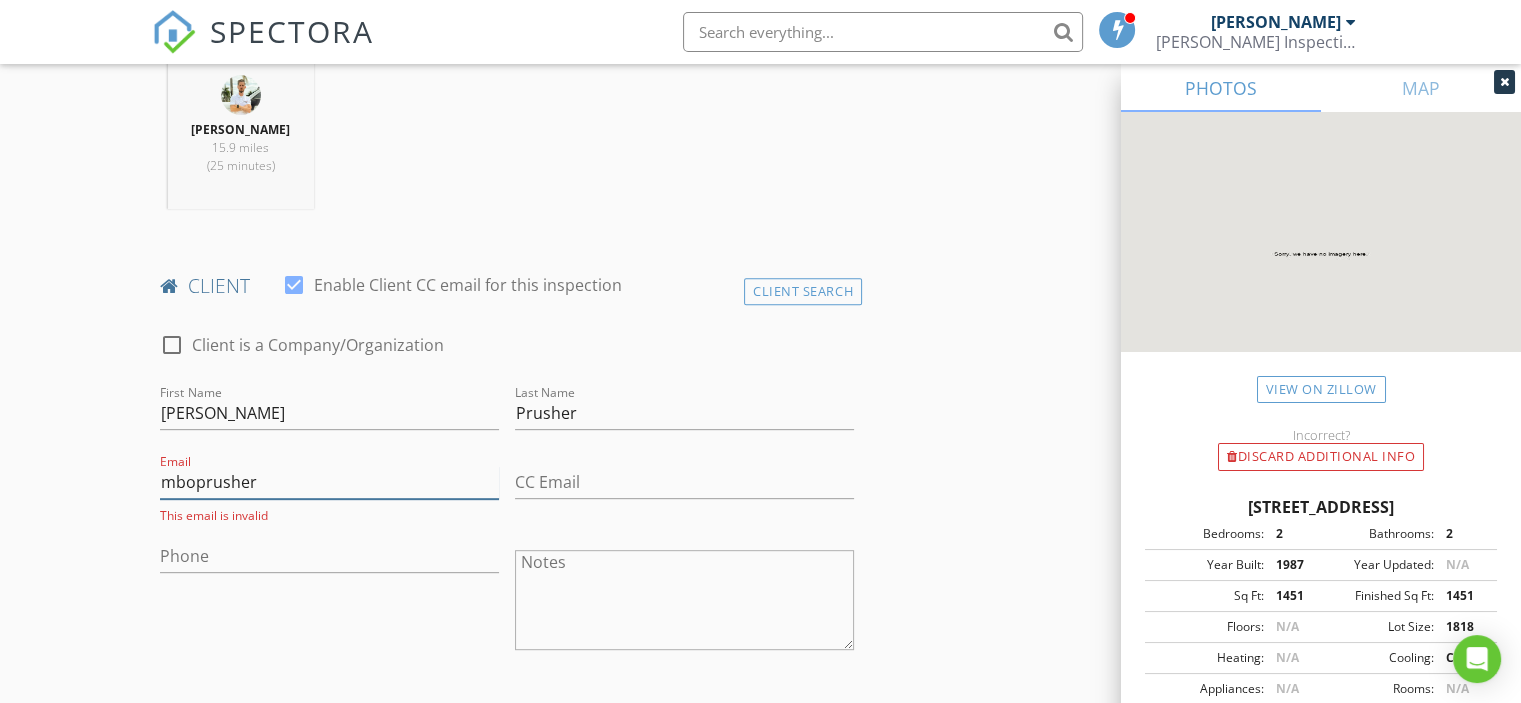 type on "mboprusher5@gmail.com" 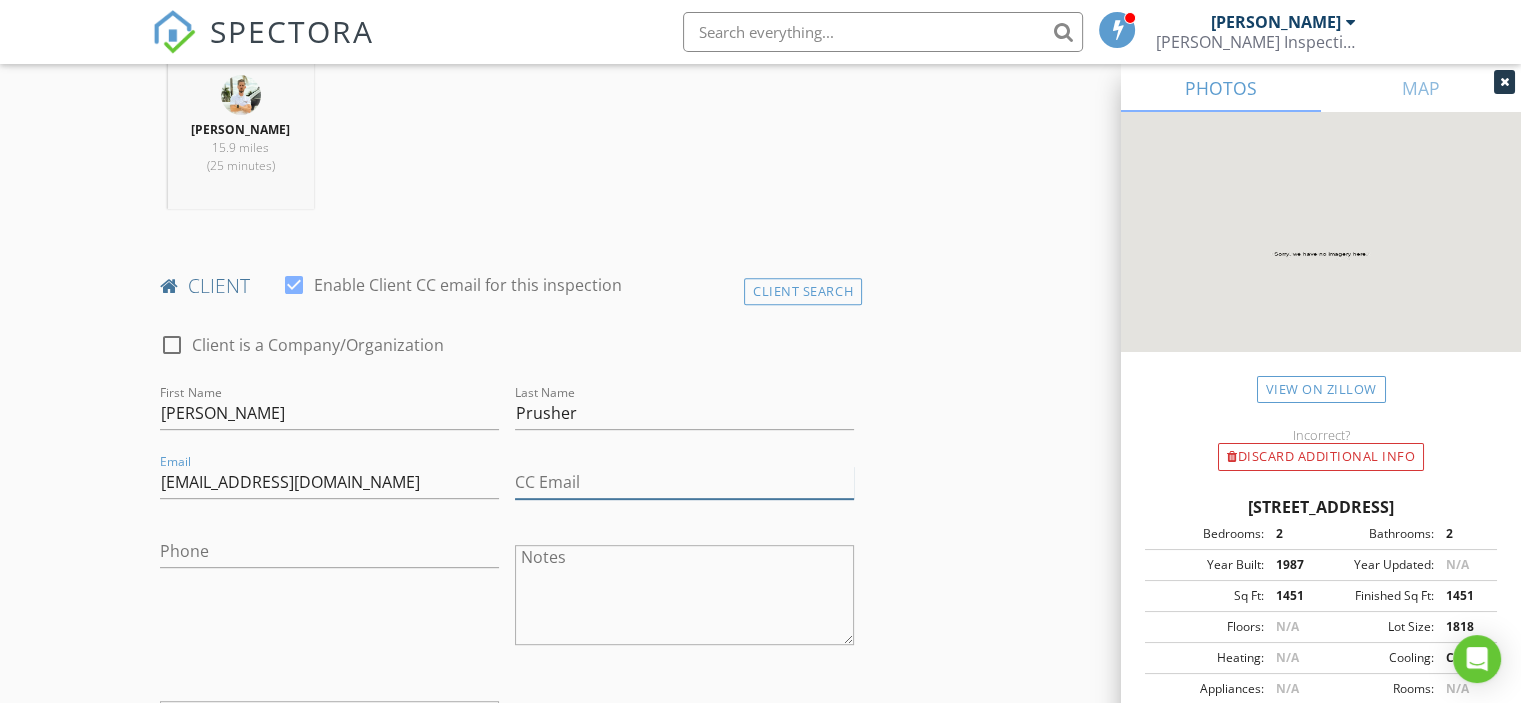 click on "CC Email" at bounding box center (684, 482) 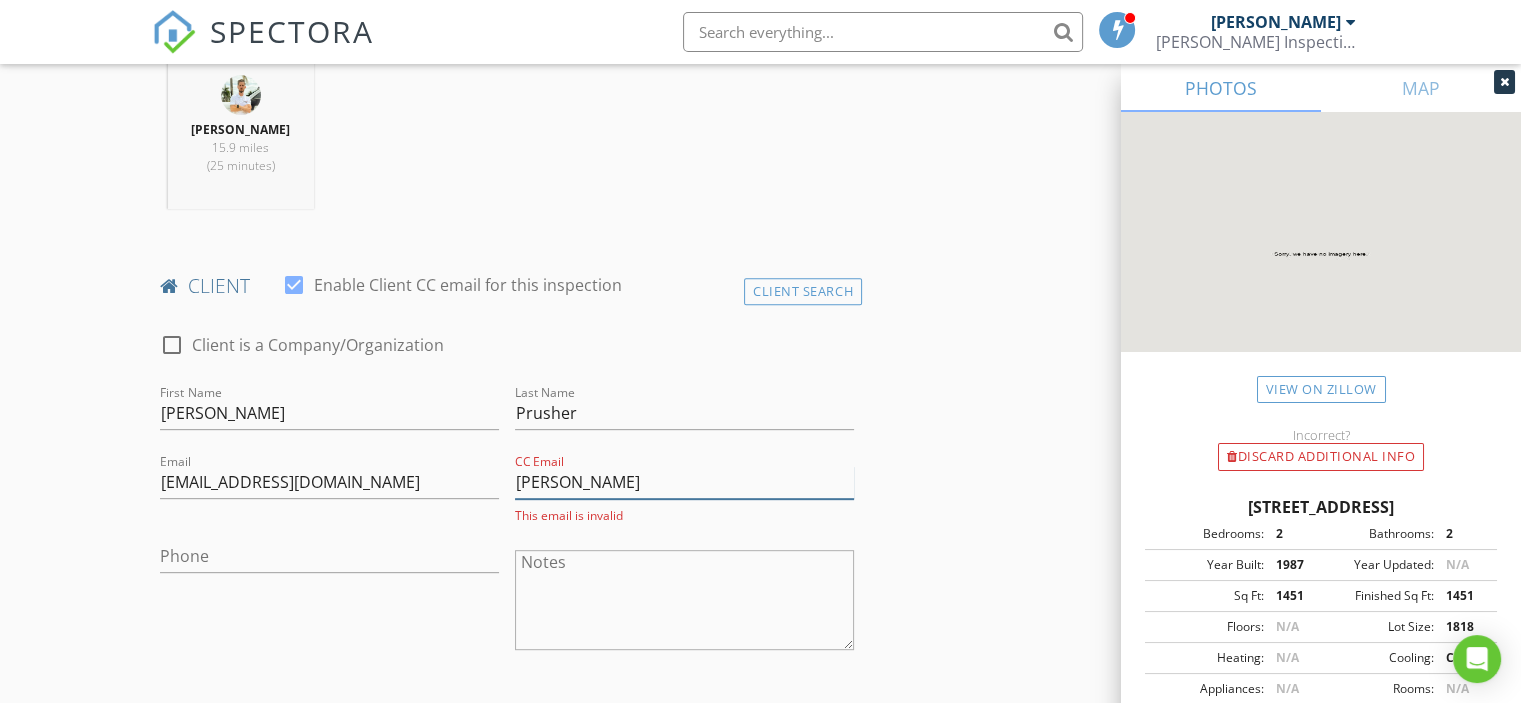 type on "craigprusher@gmail.com" 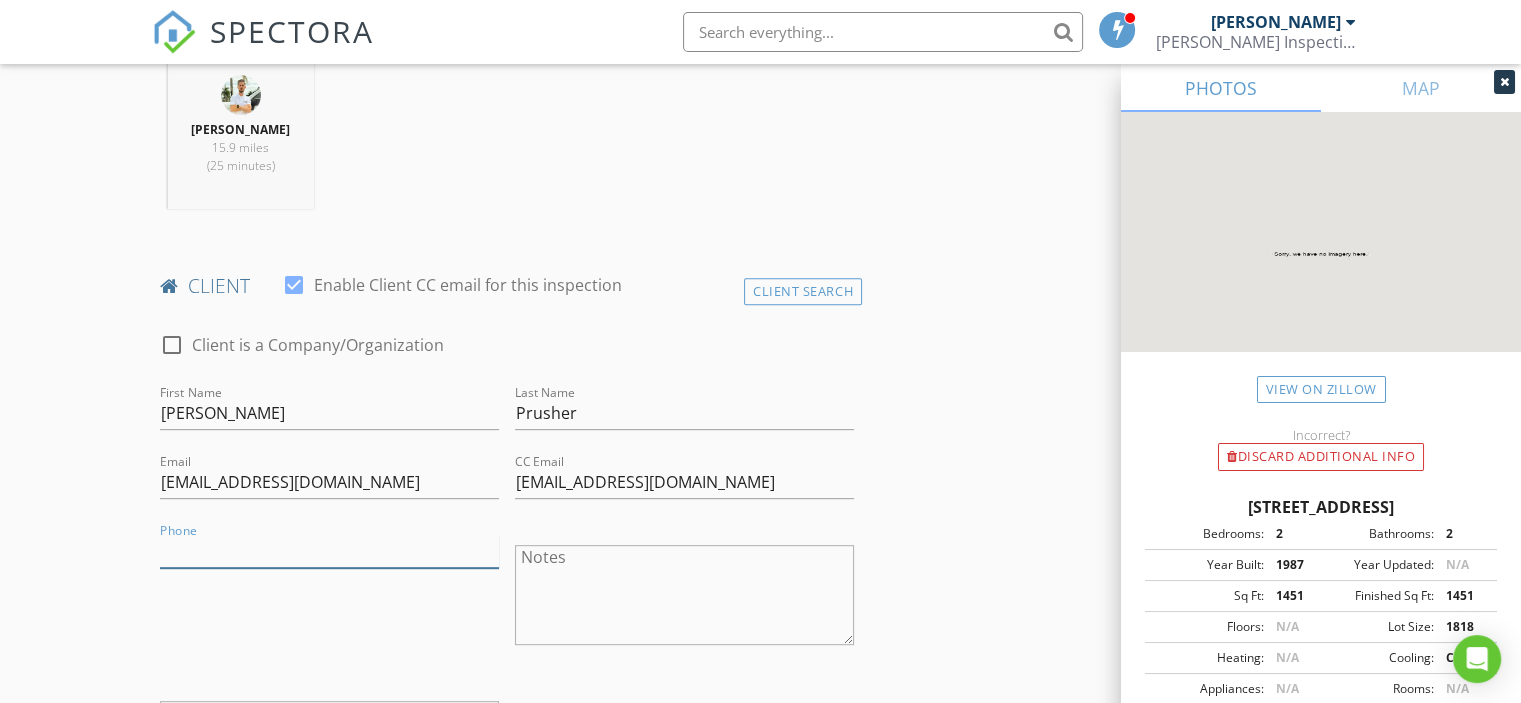 click on "Phone" at bounding box center (329, 551) 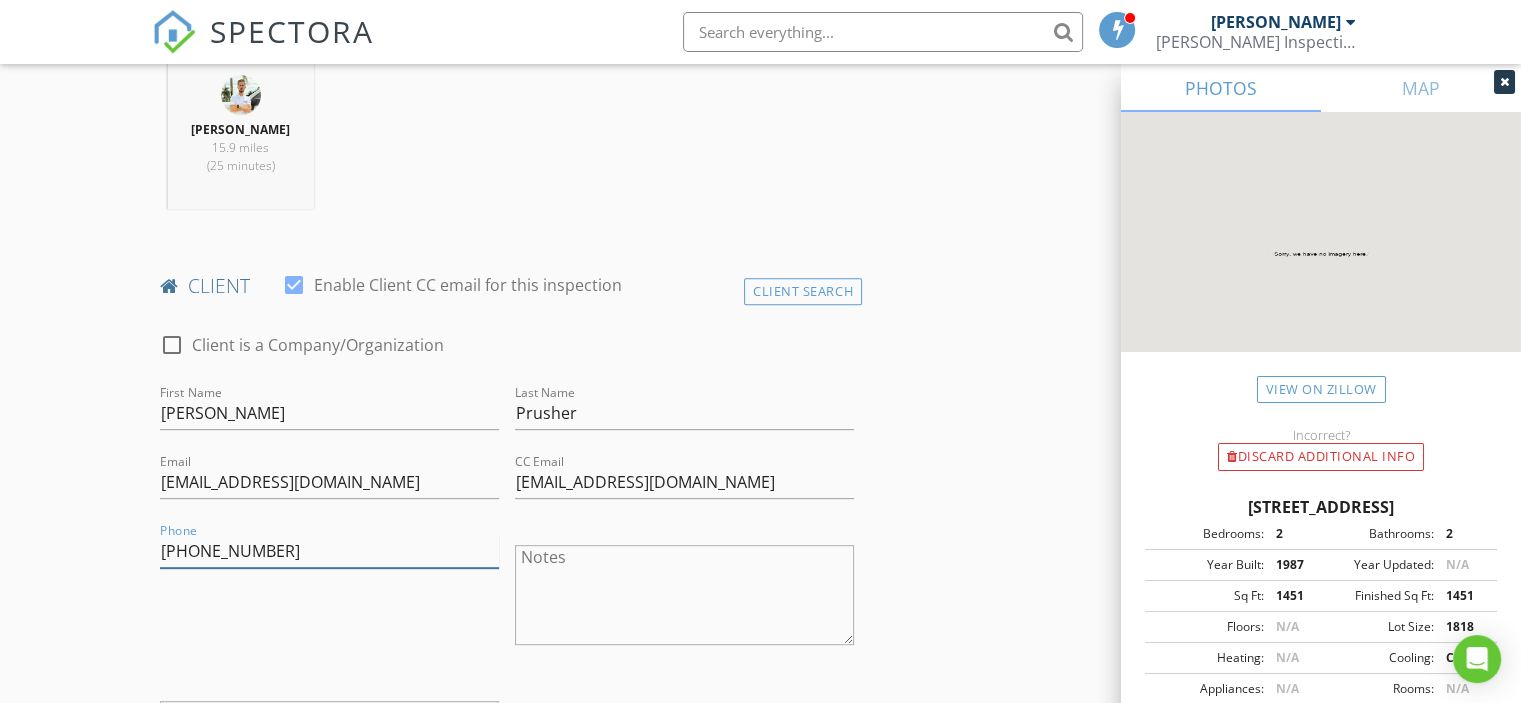 type on "954-562-1195" 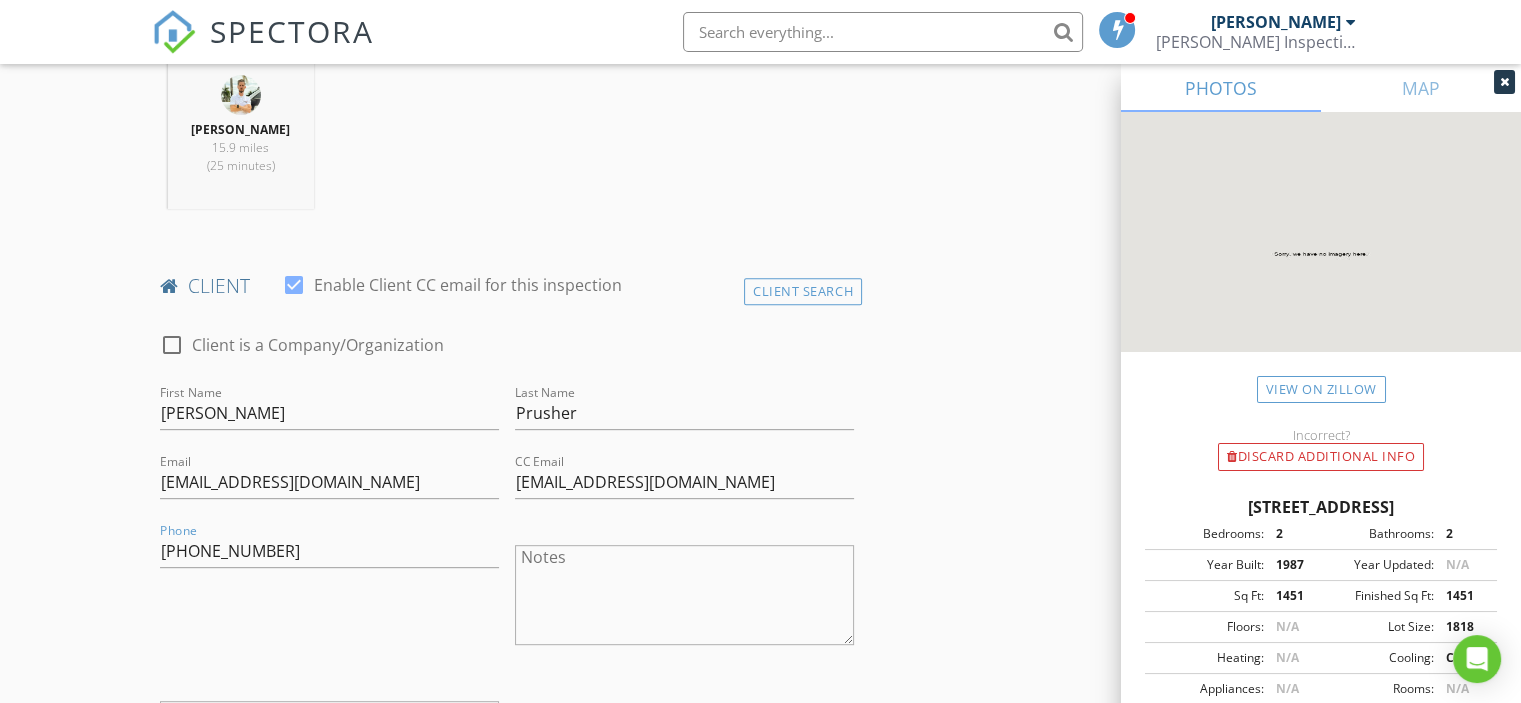click on "Notes" at bounding box center [684, 595] 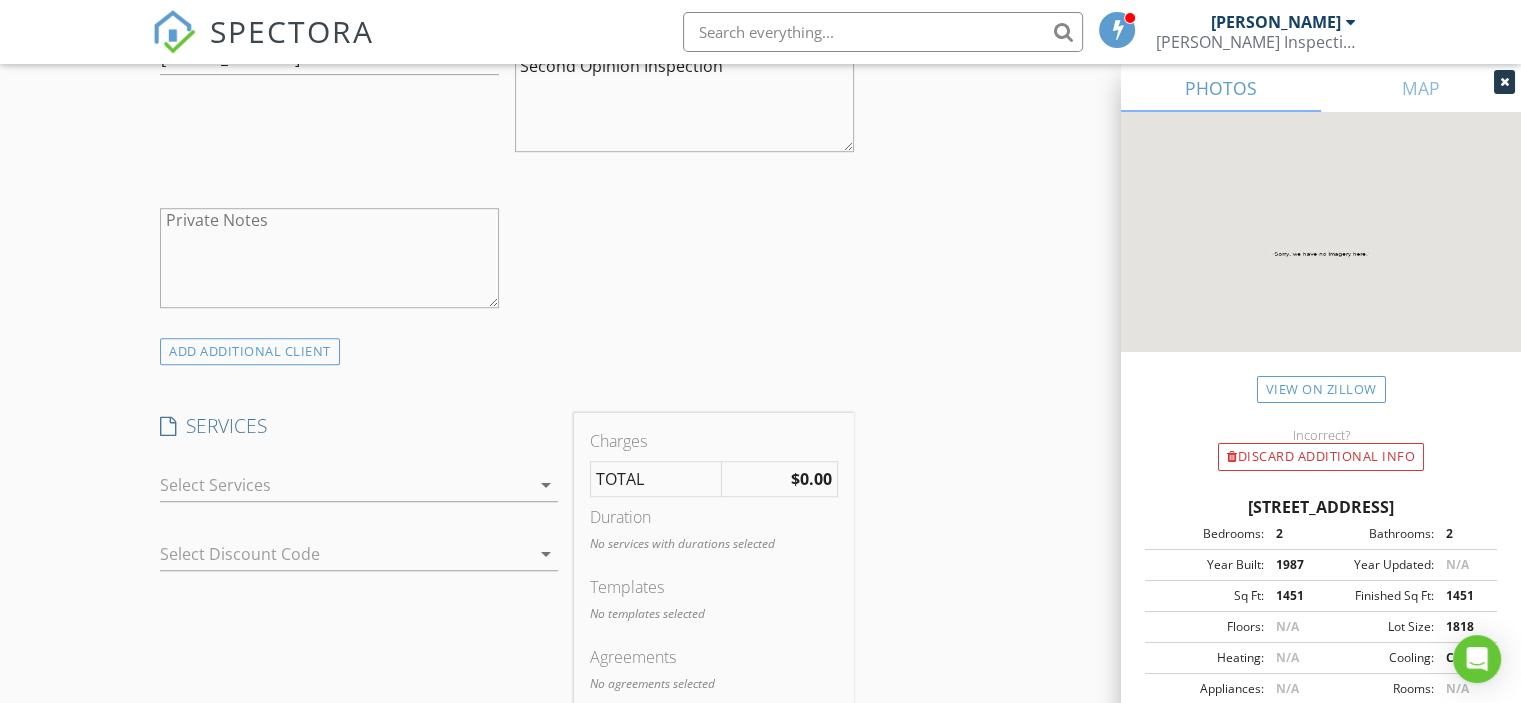 scroll, scrollTop: 1400, scrollLeft: 0, axis: vertical 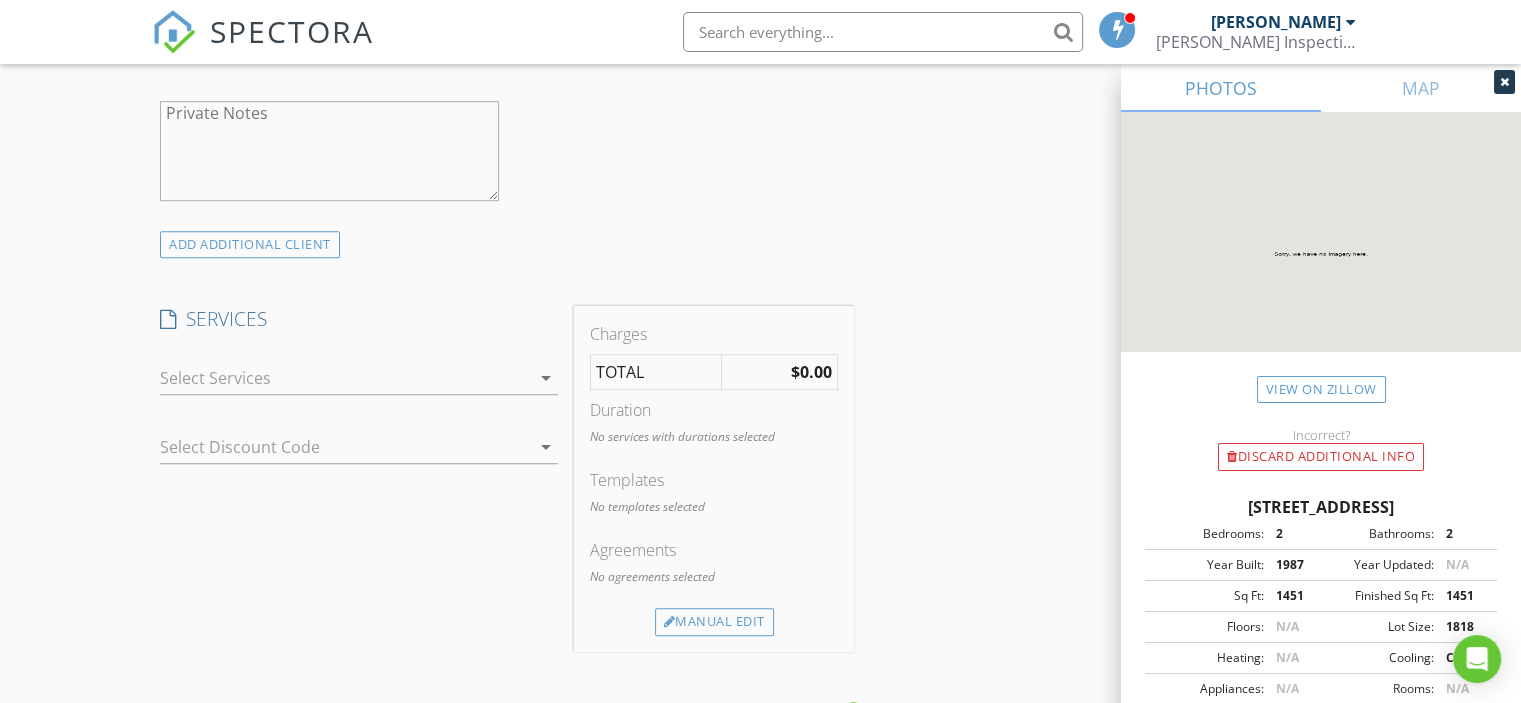 type on "Second Opinion Inspection" 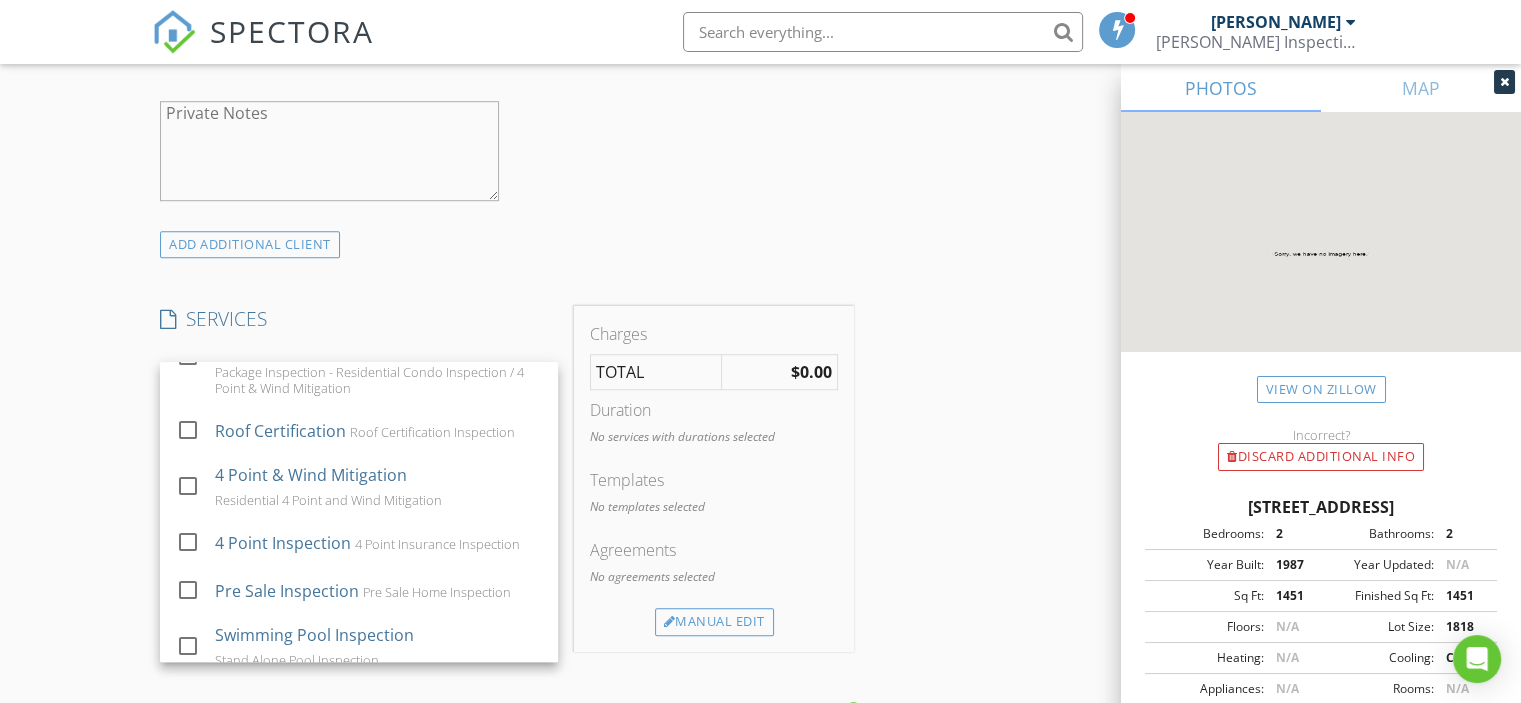 scroll, scrollTop: 394, scrollLeft: 0, axis: vertical 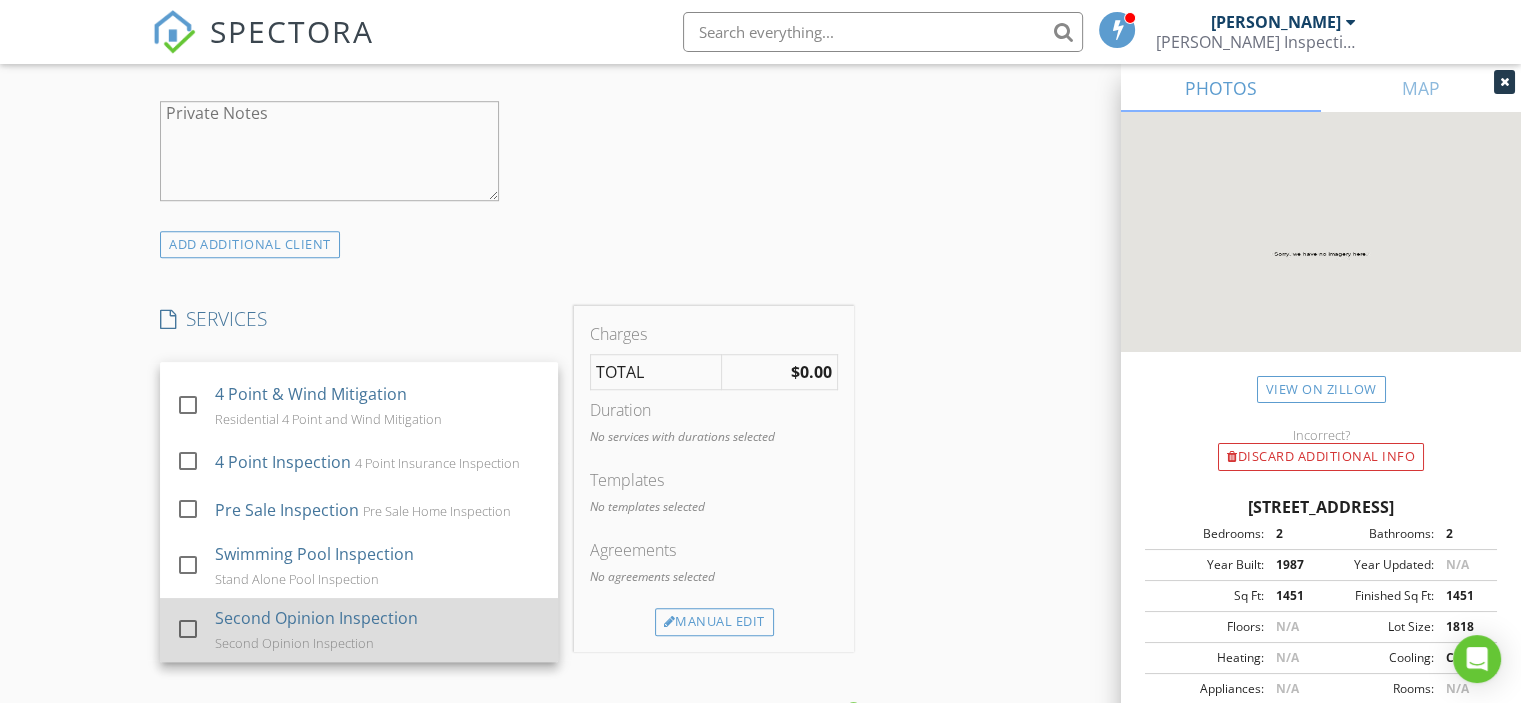 click on "Second Opinion Inspection" at bounding box center [316, 618] 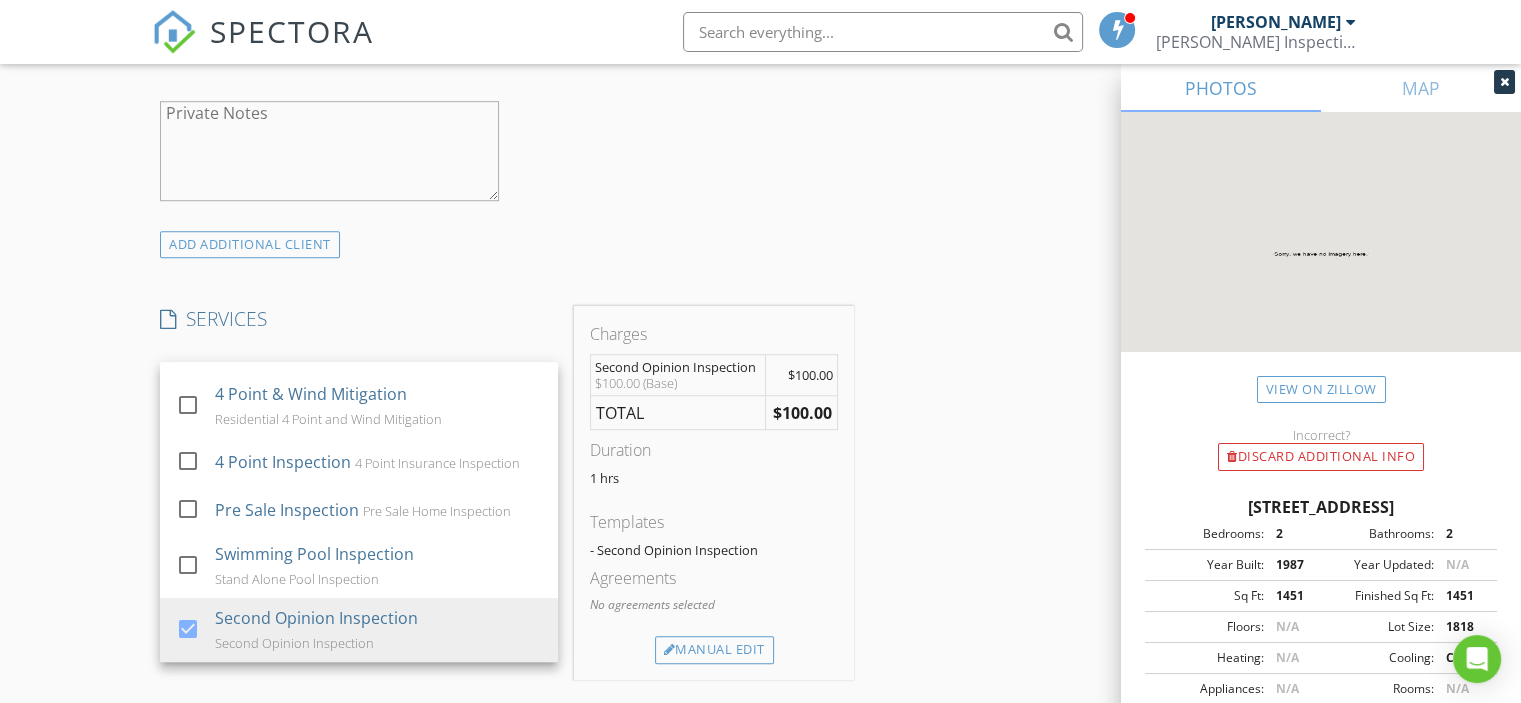 click on "INSPECTOR(S)
check_box   Ross Garver   PRIMARY   Ross Garver arrow_drop_down   check_box_outline_blank Ross Garver specifically requested
Date/Time
07/12/2025 9:00 AM
Location
Address Search       Address 7121 Mimosa Way   Unit   City Tamarac   State FL   Zip 33321   County Broward     Square Feet 1451   Year Built 1987   Foundation Slab arrow_drop_down     Ross Garver     15.9 miles     (25 minutes)
client
check_box Enable Client CC email for this inspection   Client Search     check_box_outline_blank Client is a Company/Organization     First Name Sandy   Last Name Prusher   Email mboprusher5@gmail.com   CC Email craigprusher@gmail.com   Phone 954-562-1195           Notes Second Opinion Inspection   Private Notes
ADD ADDITIONAL client
SERVICES
check_box_outline_blank" at bounding box center (760, 485) 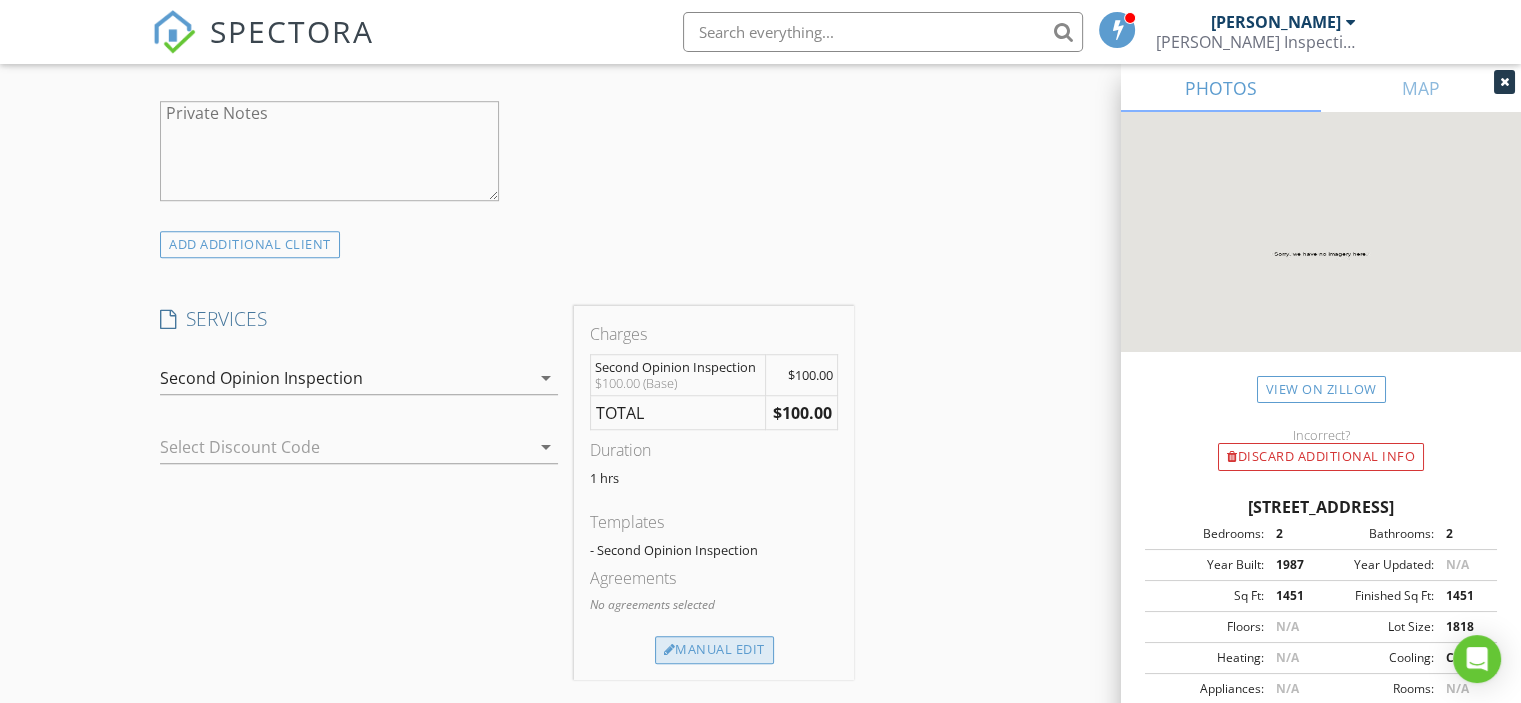 click on "Manual Edit" at bounding box center [714, 650] 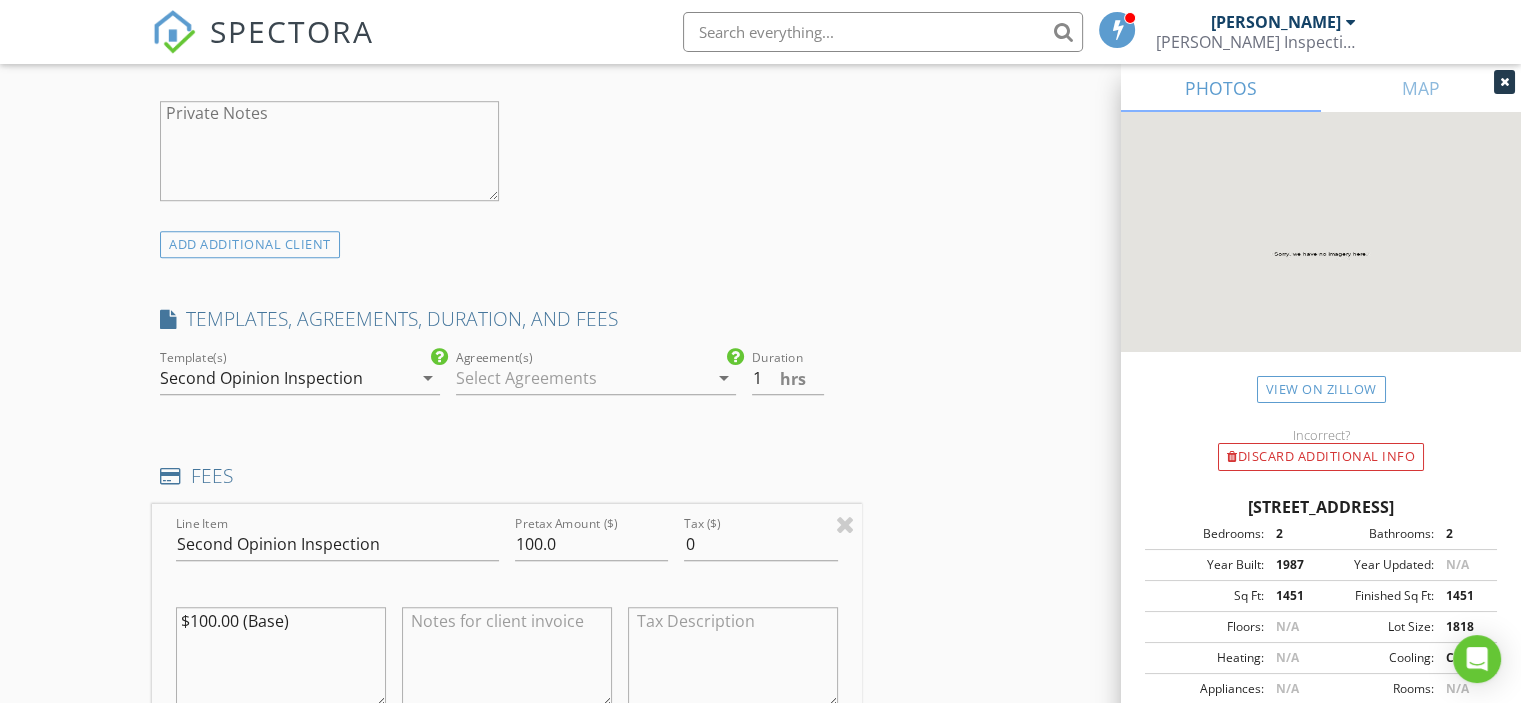scroll, scrollTop: 1500, scrollLeft: 0, axis: vertical 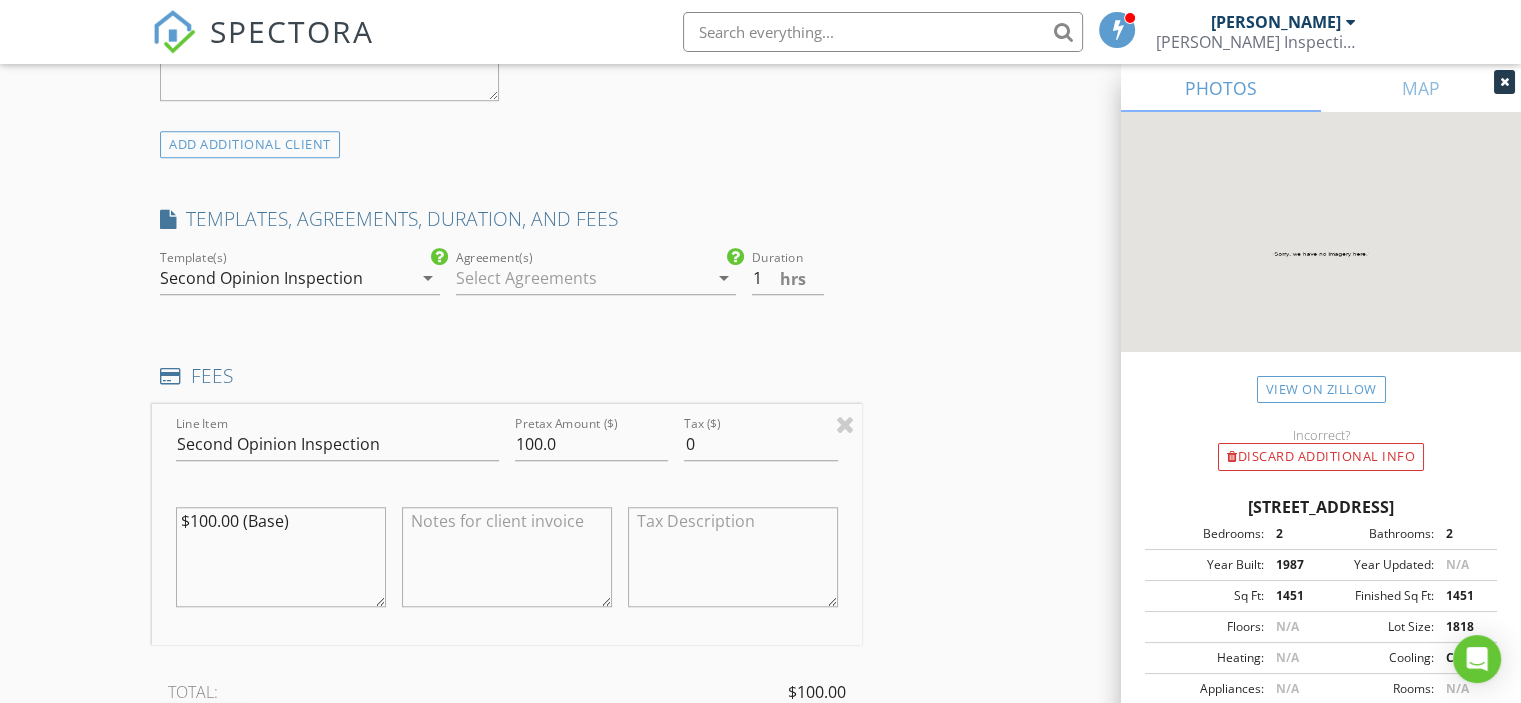 click at bounding box center (582, 278) 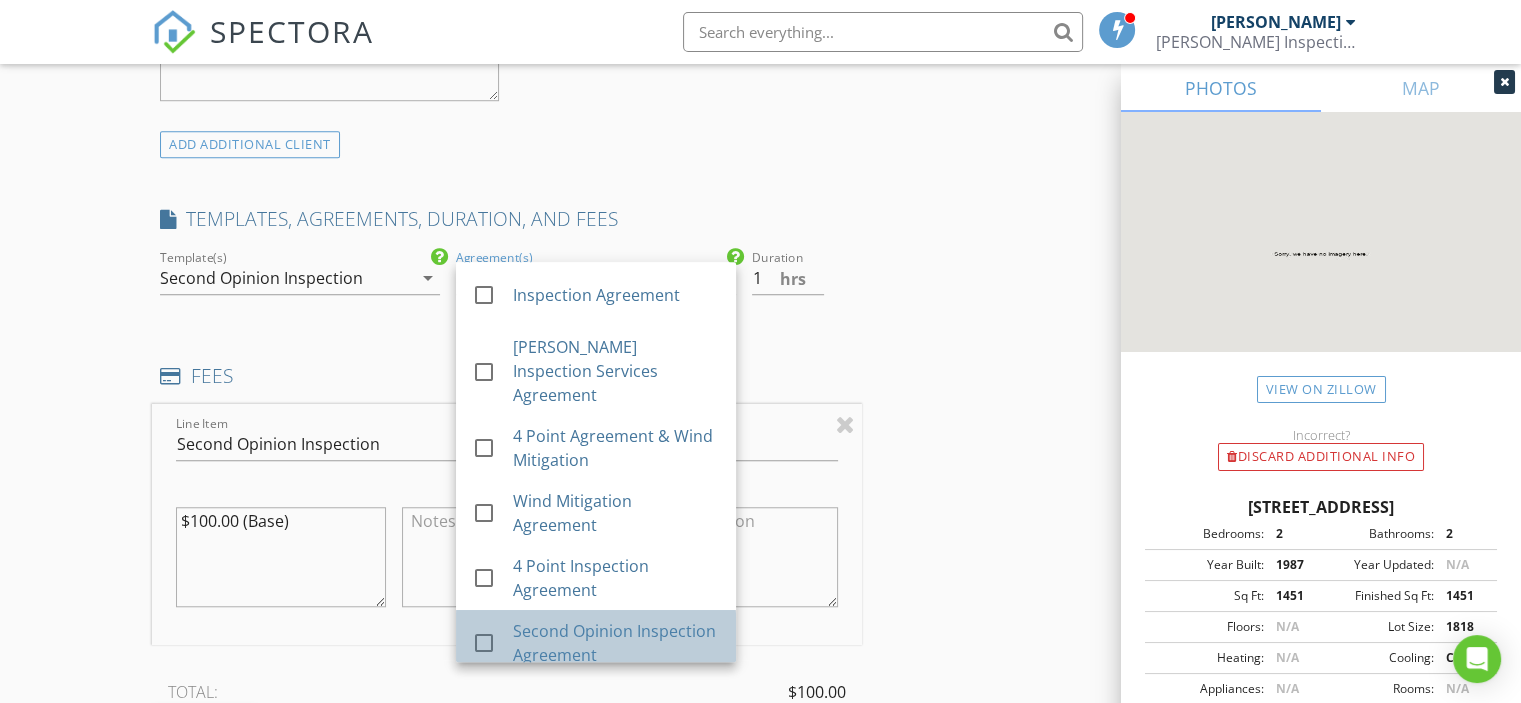 click on "Second Opinion Inspection Agreement" at bounding box center [616, 643] 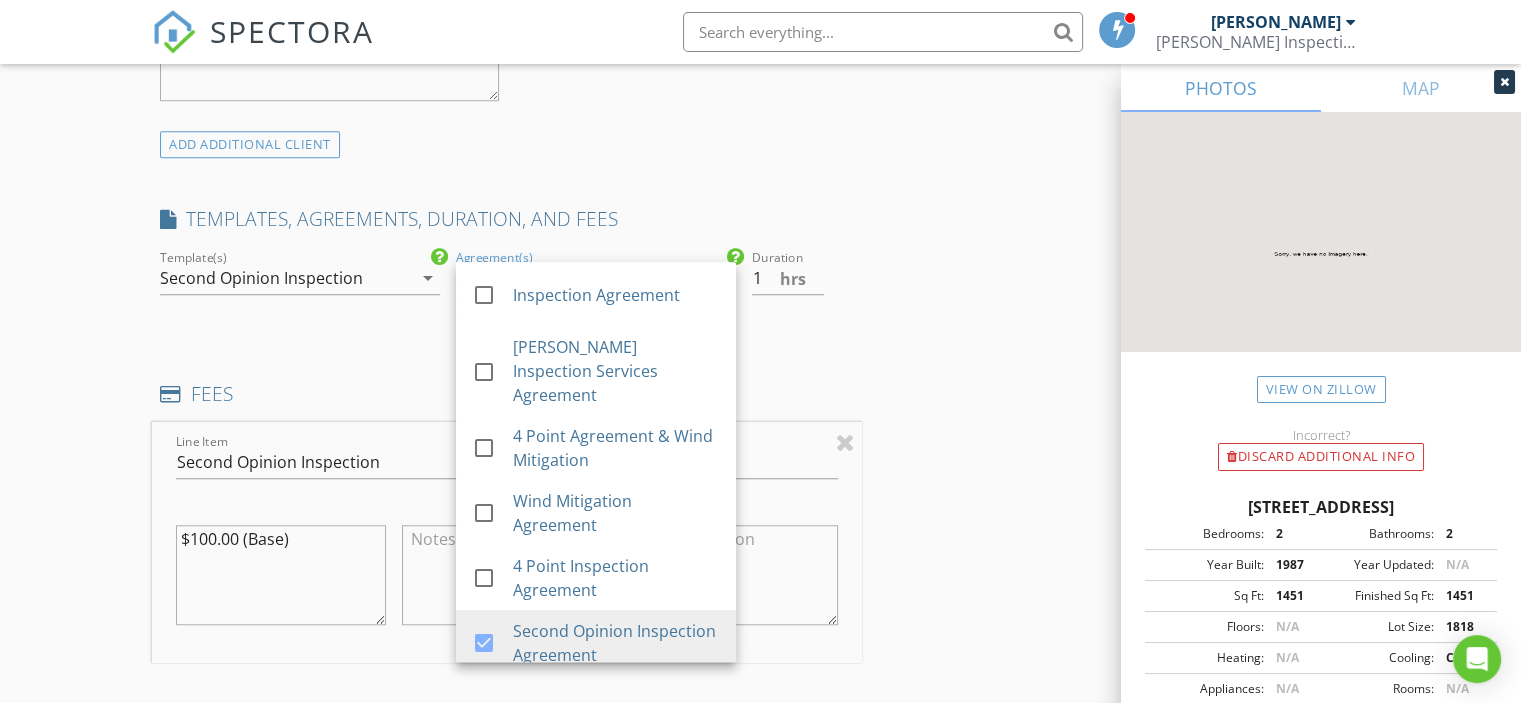 click on "INSPECTOR(S)
check_box   Ross Garver   PRIMARY   Ross Garver arrow_drop_down   check_box_outline_blank Ross Garver specifically requested
Date/Time
07/12/2025 9:00 AM
Location
Address Search       Address 7121 Mimosa Way   Unit   City Tamarac   State FL   Zip 33321   County Broward     Square Feet 1451   Year Built 1987   Foundation Slab arrow_drop_down     Ross Garver     15.9 miles     (25 minutes)
client
check_box Enable Client CC email for this inspection   Client Search     check_box_outline_blank Client is a Company/Organization     First Name Sandy   Last Name Prusher   Email mboprusher5@gmail.com   CC Email craigprusher@gmail.com   Phone 954-562-1195           Notes Second Opinion Inspection   Private Notes
ADD ADDITIONAL client
SERVICES
check_box_outline_blank" at bounding box center [760, 489] 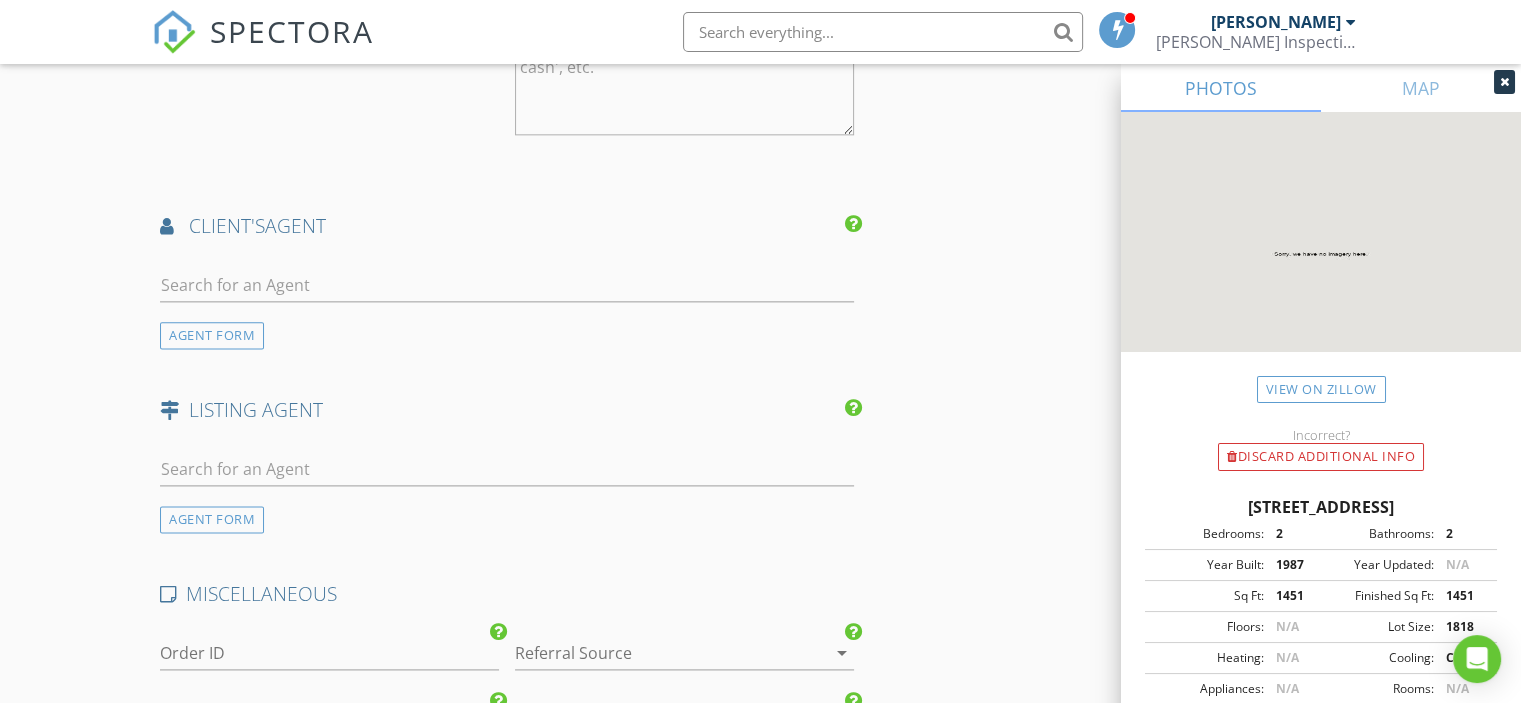 scroll, scrollTop: 2600, scrollLeft: 0, axis: vertical 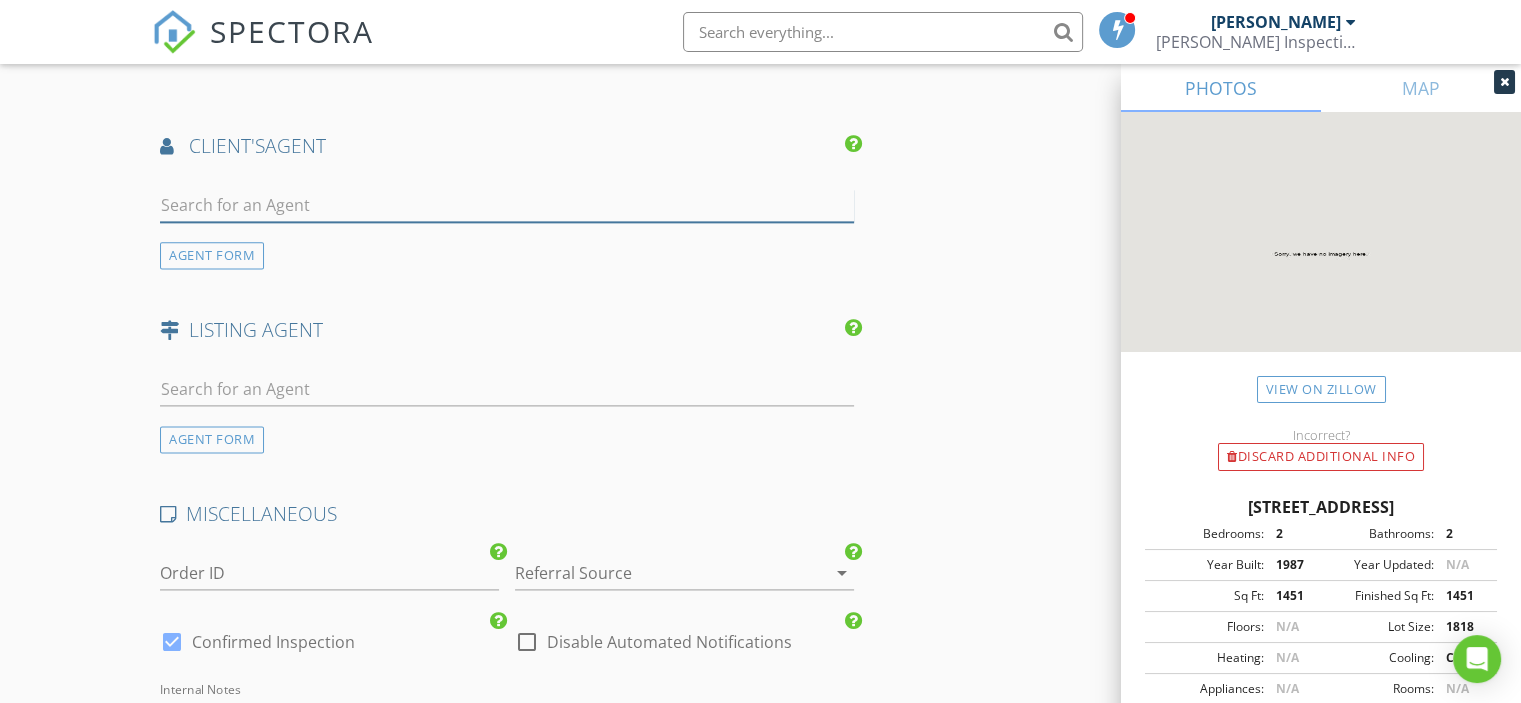 click at bounding box center (507, 205) 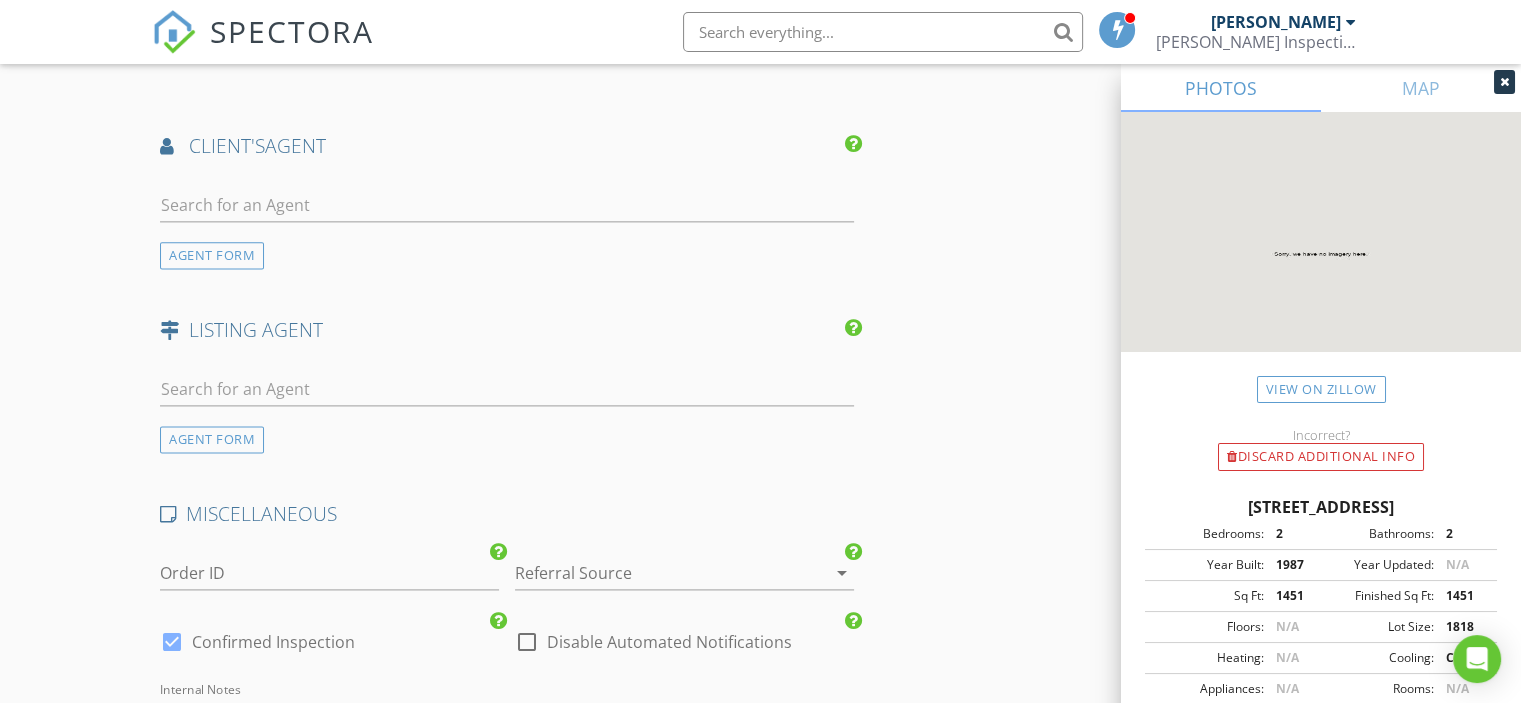 click on "INSPECTOR(S)
check_box   Ross Garver   PRIMARY   Ross Garver arrow_drop_down   check_box_outline_blank Ross Garver specifically requested
Date/Time
07/12/2025 9:00 AM
Location
Address Search       Address 7121 Mimosa Way   Unit   City Tamarac   State FL   Zip 33321   County Broward     Square Feet 1451   Year Built 1987   Foundation Slab arrow_drop_down     Ross Garver     15.9 miles     (25 minutes)
client
check_box Enable Client CC email for this inspection   Client Search     check_box_outline_blank Client is a Company/Organization     First Name Sandy   Last Name Prusher   Email mboprusher5@gmail.com   CC Email craigprusher@gmail.com   Phone 954-562-1195           Notes Second Opinion Inspection   Private Notes
ADD ADDITIONAL client
SERVICES
check_box_outline_blank" at bounding box center [760, -611] 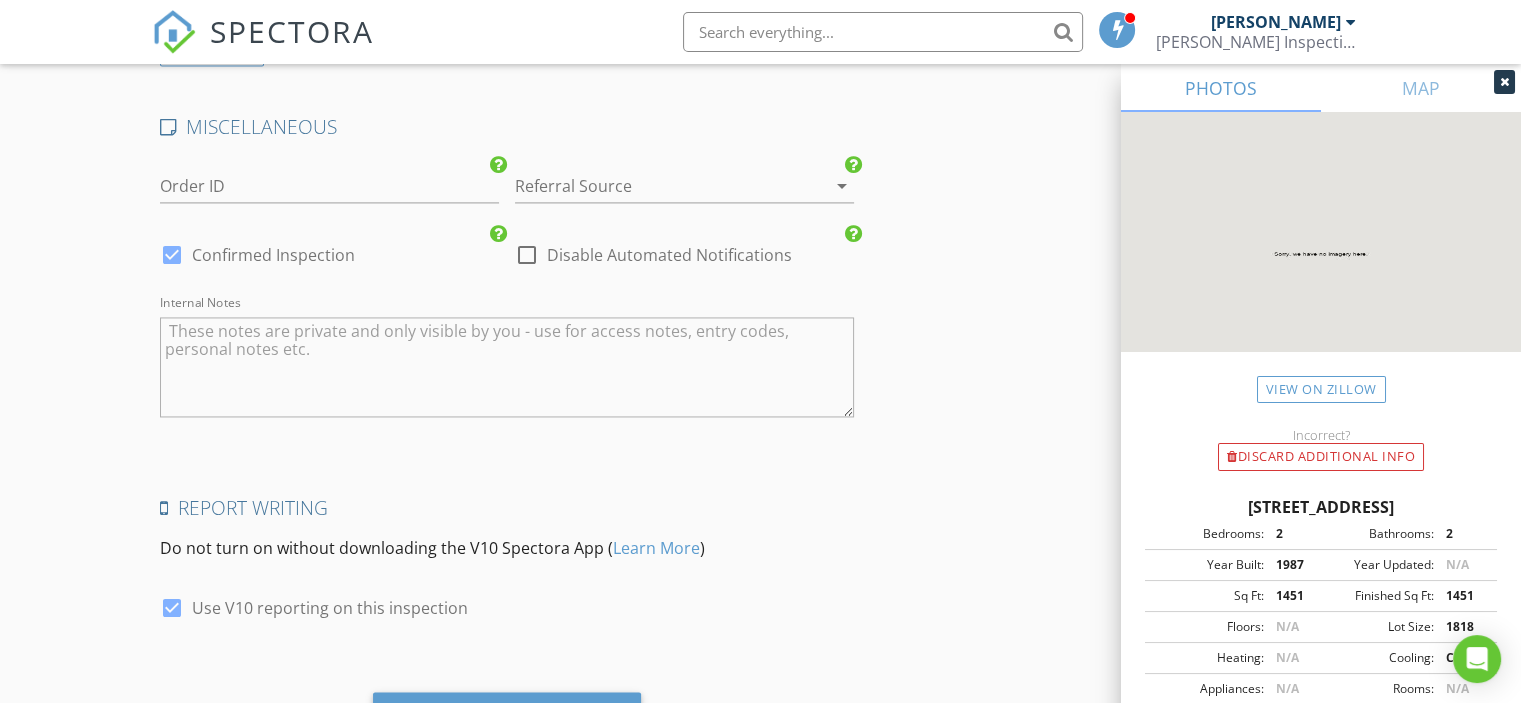 scroll, scrollTop: 3087, scrollLeft: 0, axis: vertical 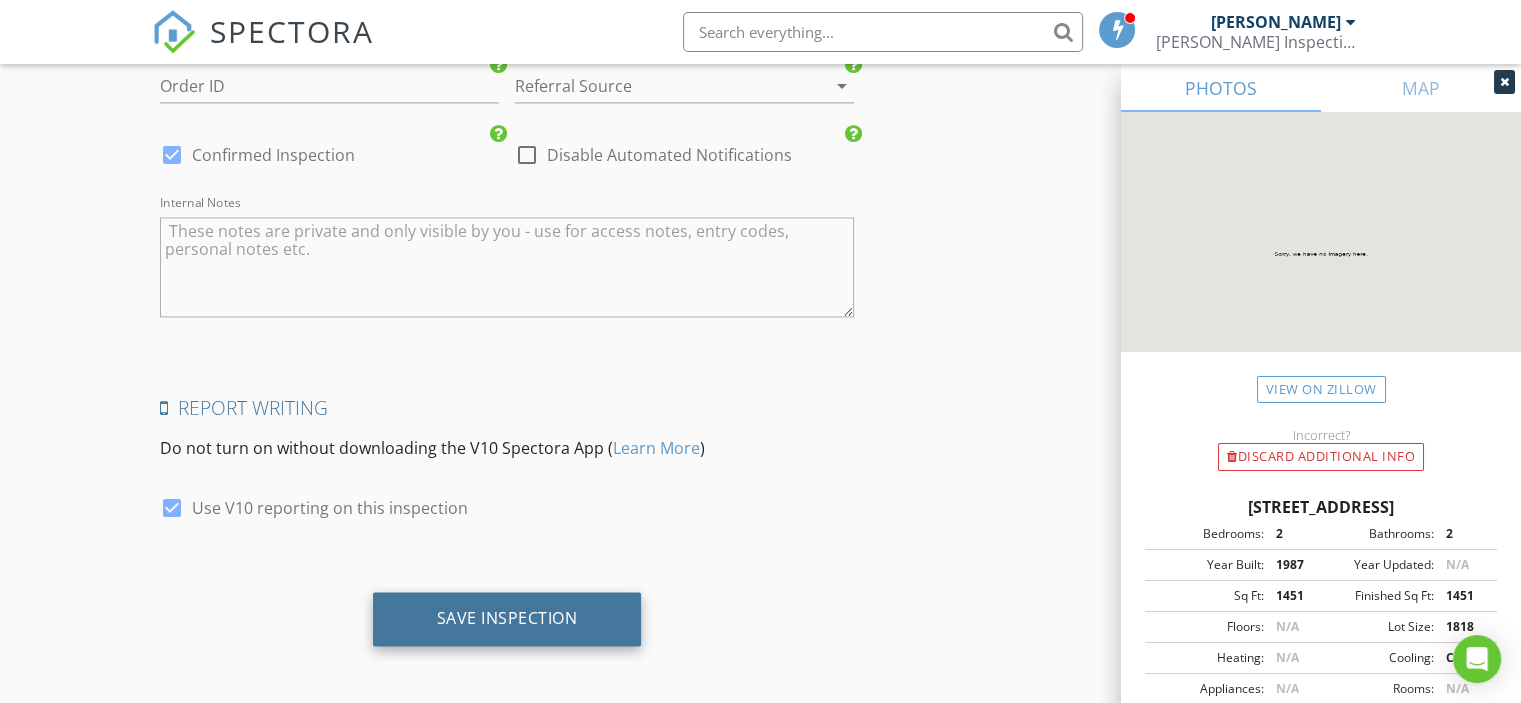 click on "Save Inspection" at bounding box center [507, 618] 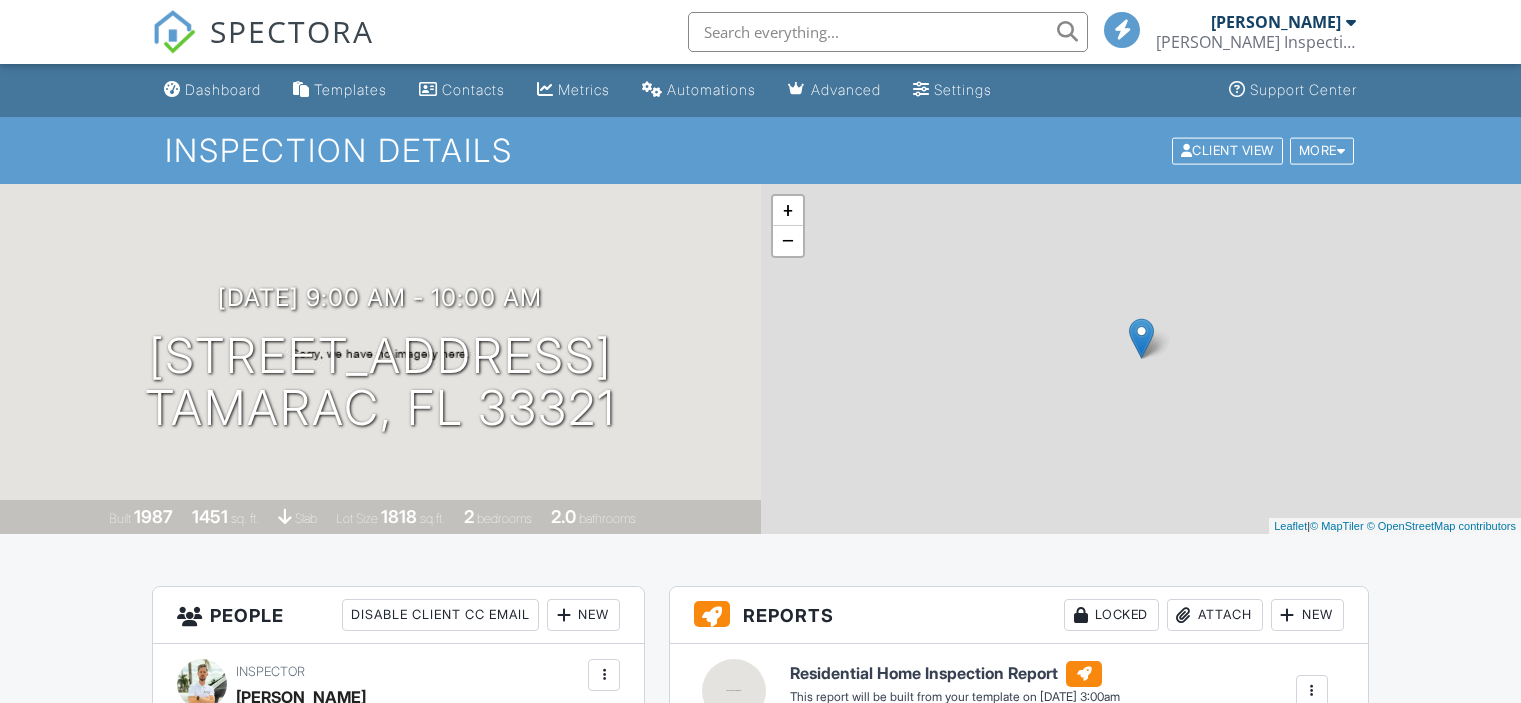 scroll, scrollTop: 0, scrollLeft: 0, axis: both 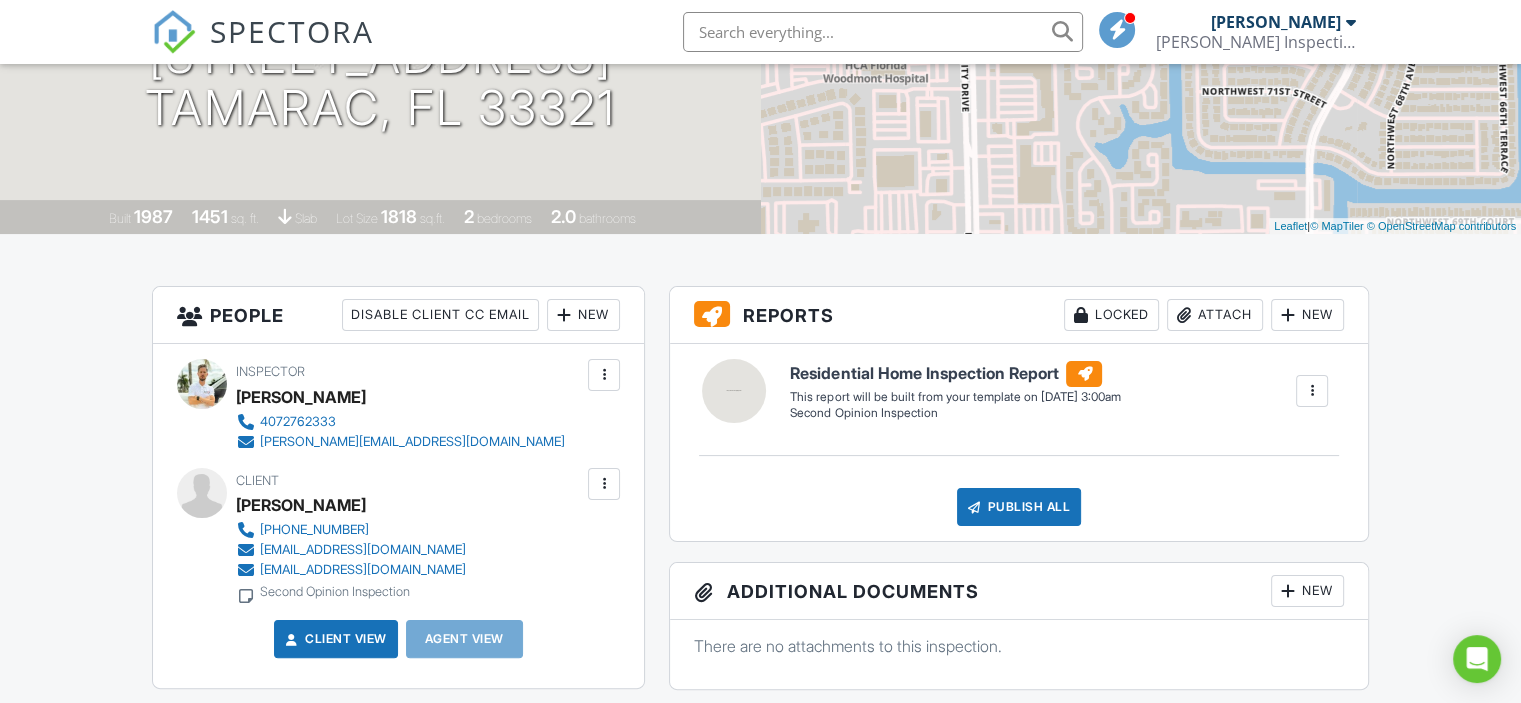 click at bounding box center [1312, 391] 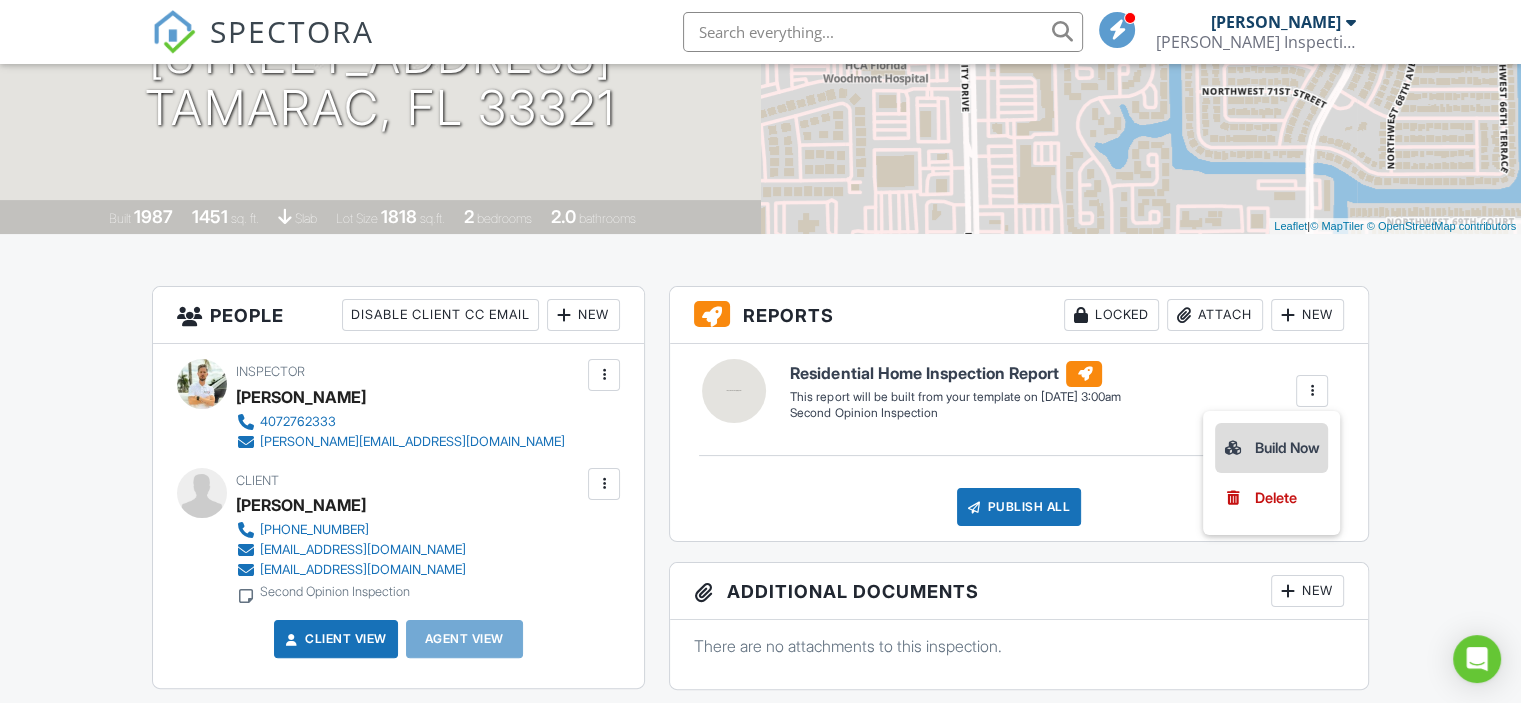 click on "Build Now" at bounding box center [1271, 448] 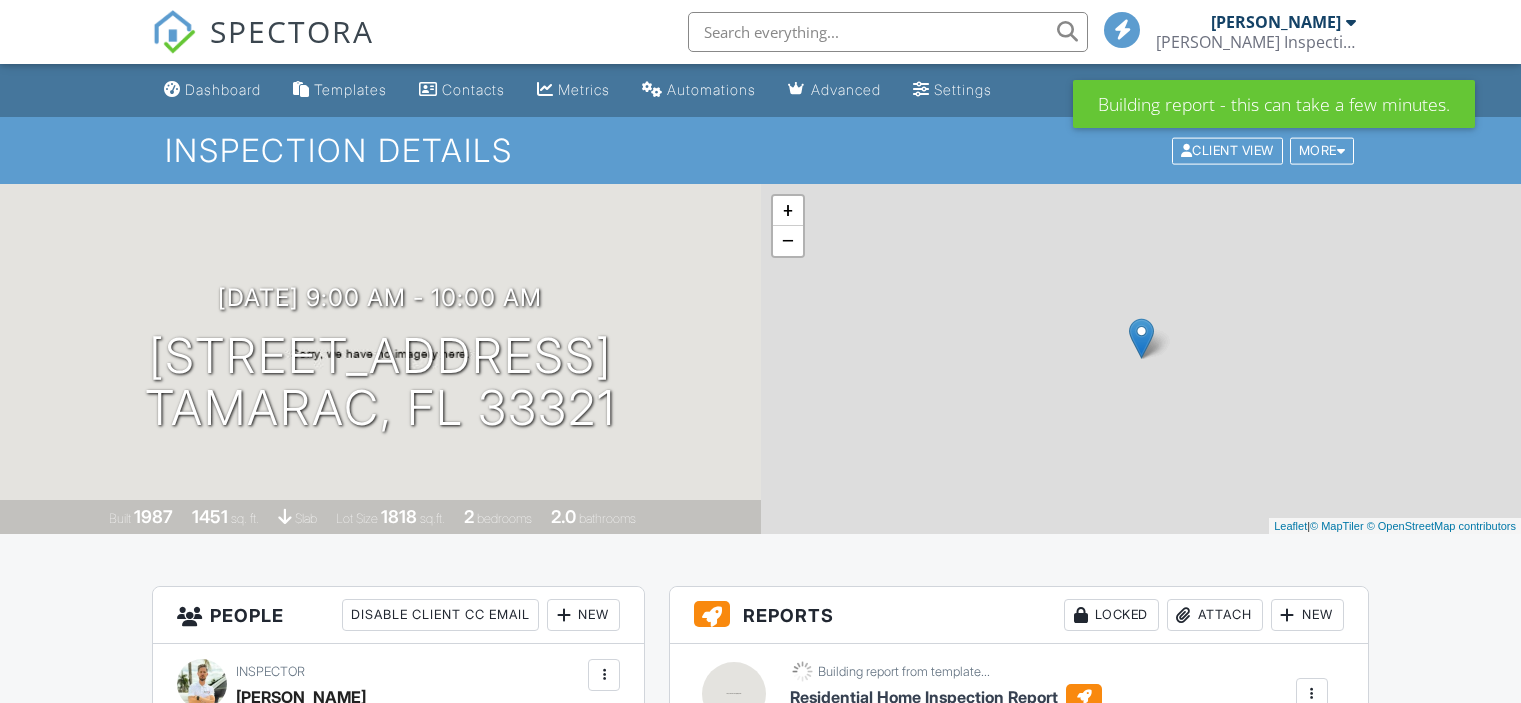 scroll, scrollTop: 0, scrollLeft: 0, axis: both 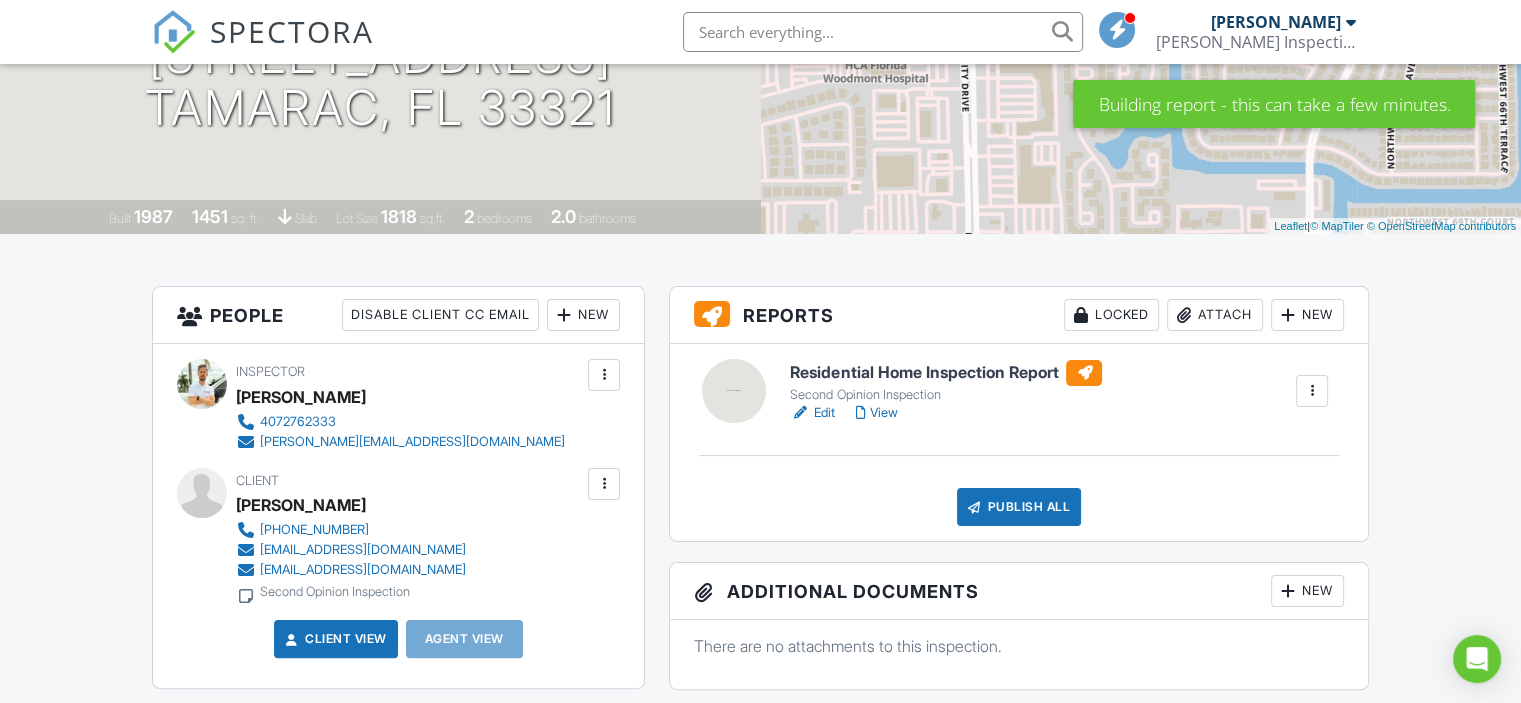 click on "View" at bounding box center (876, 413) 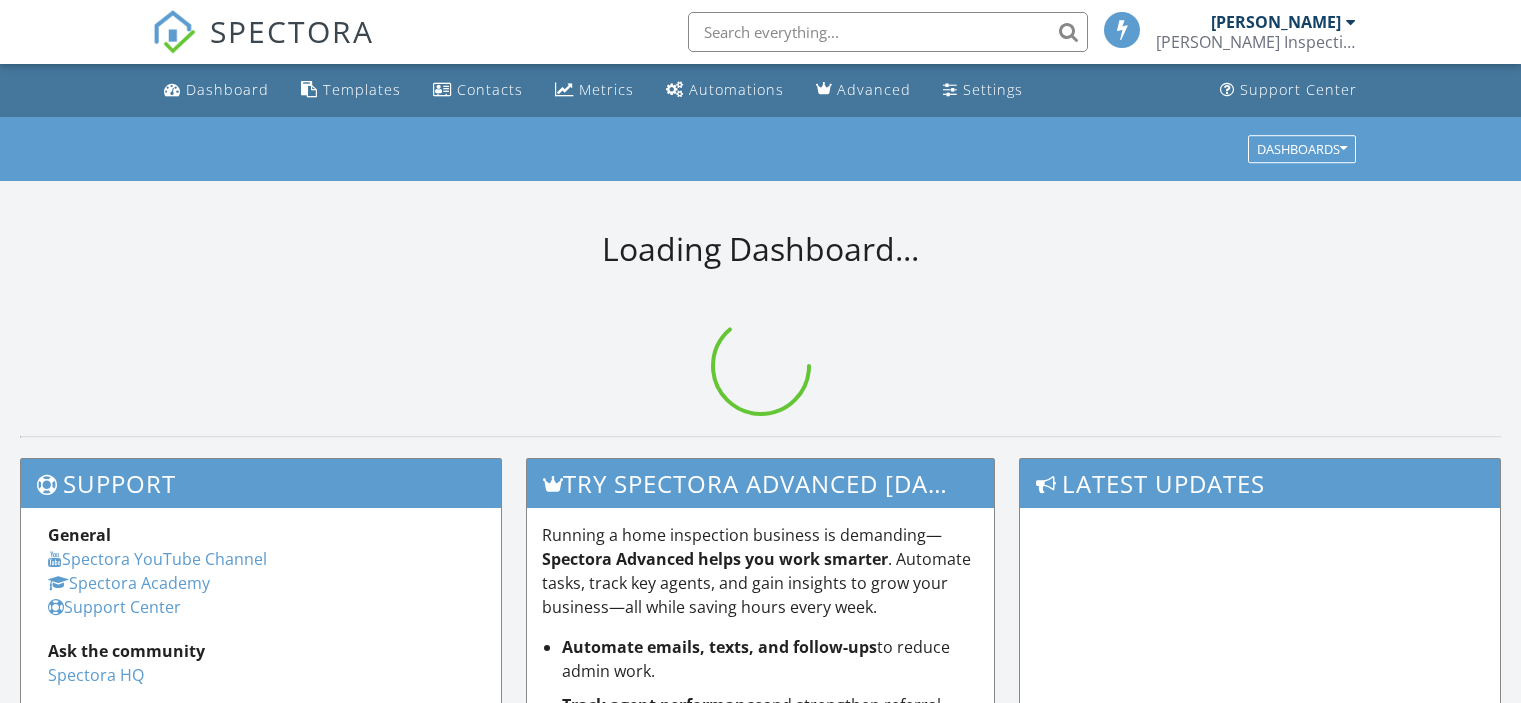 scroll, scrollTop: 0, scrollLeft: 0, axis: both 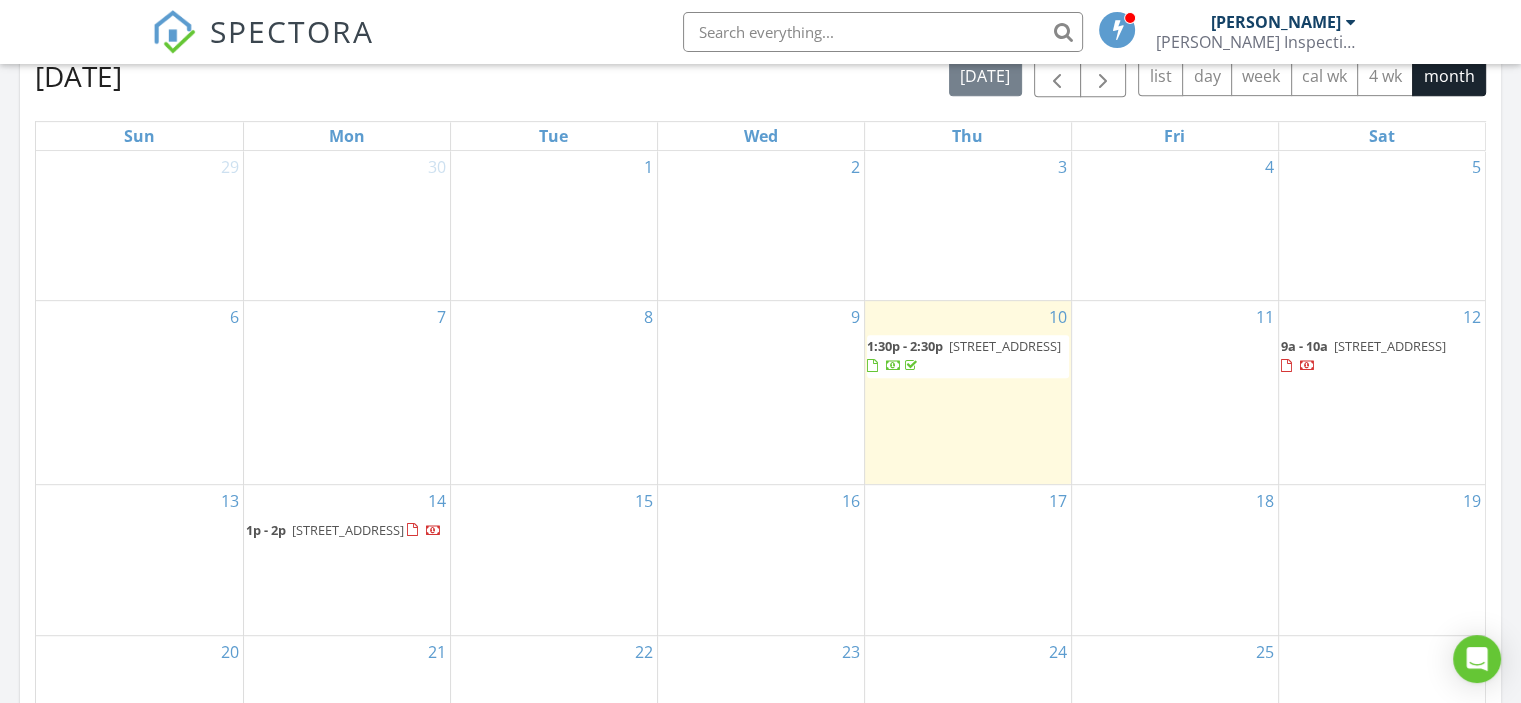 click on "[STREET_ADDRESS]" at bounding box center (1390, 346) 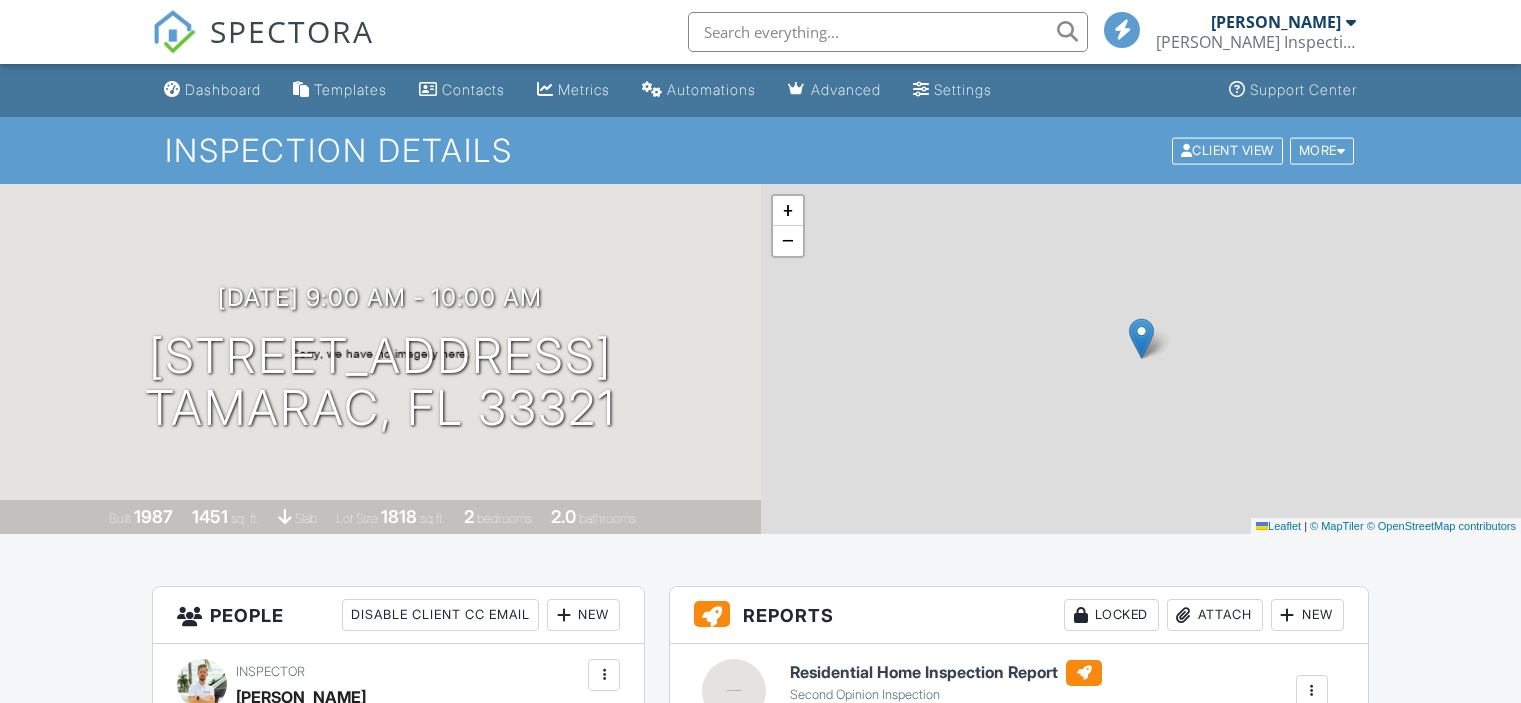 scroll, scrollTop: 300, scrollLeft: 0, axis: vertical 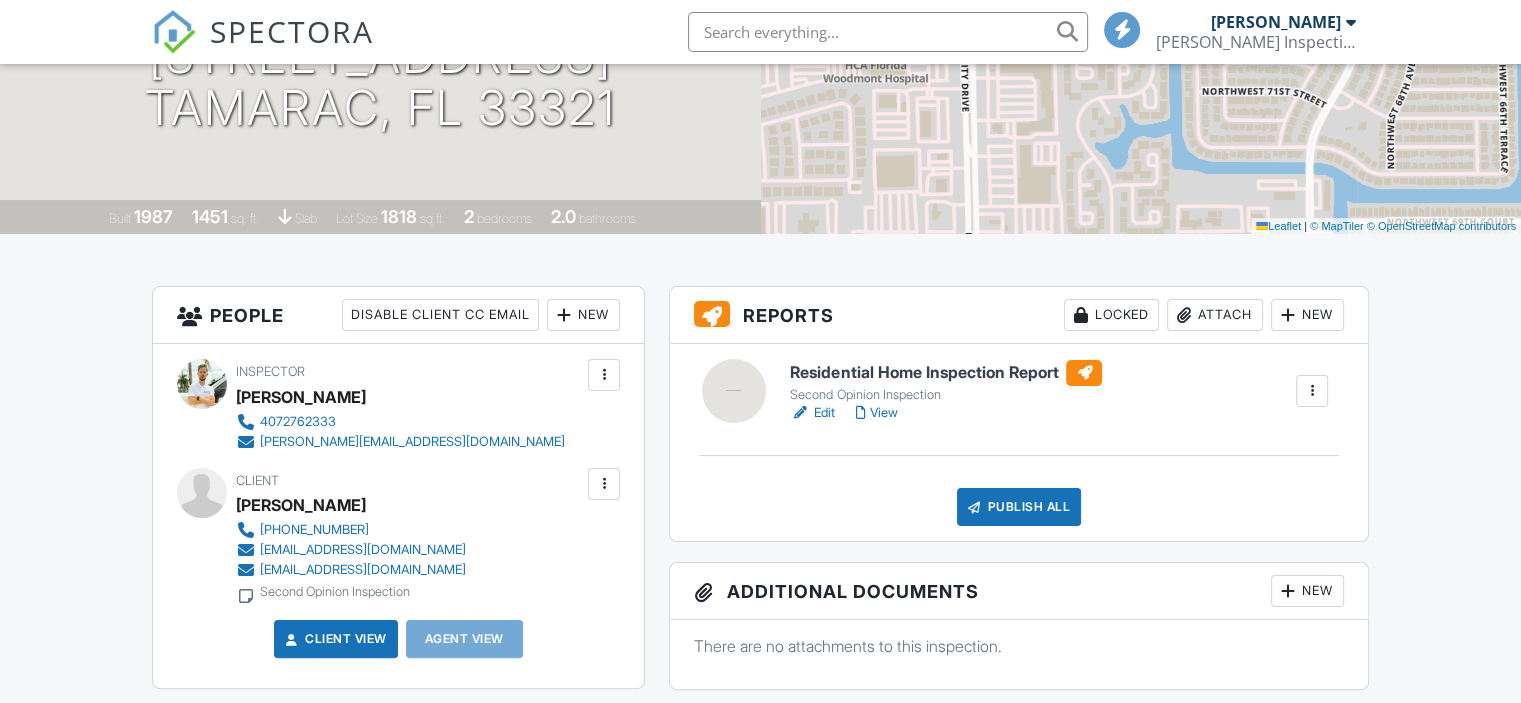 click on "View" at bounding box center [876, 413] 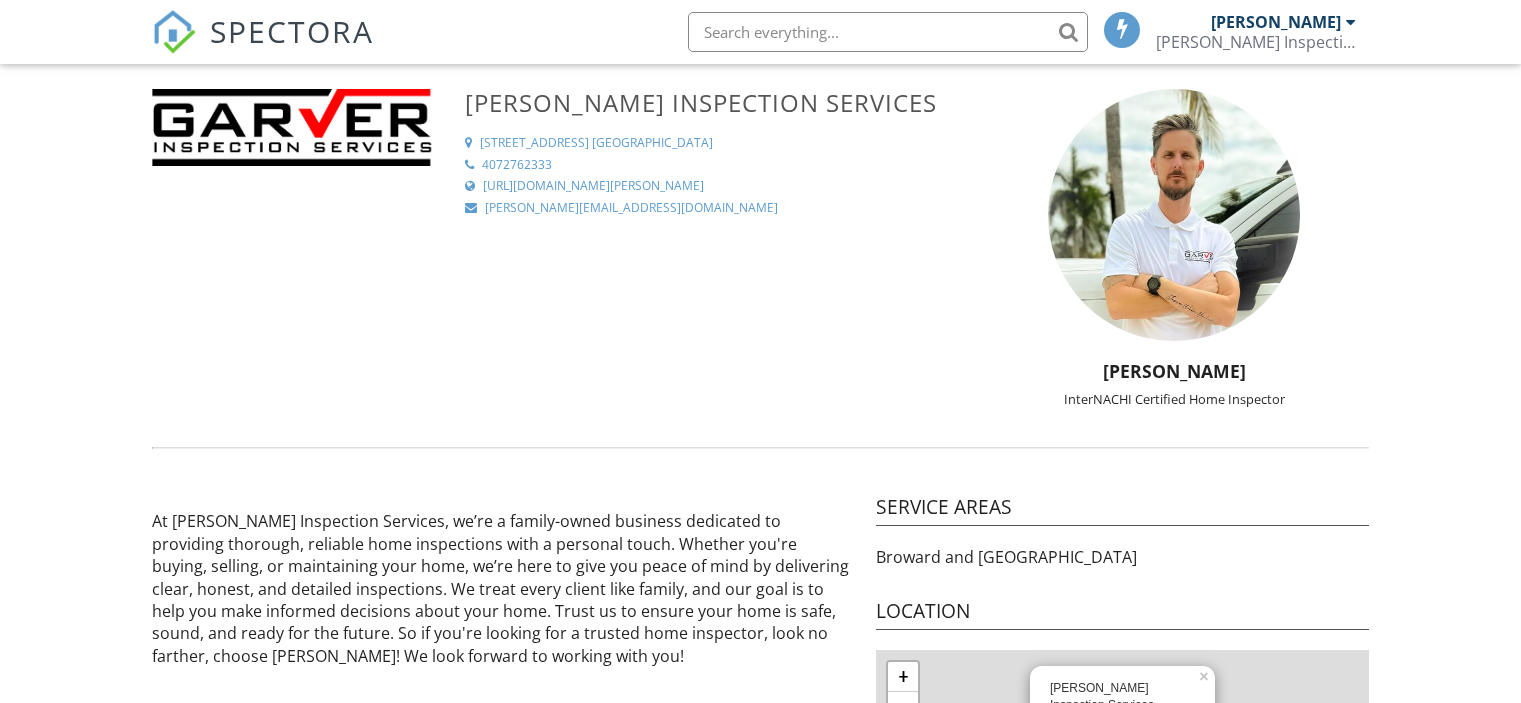 scroll, scrollTop: 0, scrollLeft: 0, axis: both 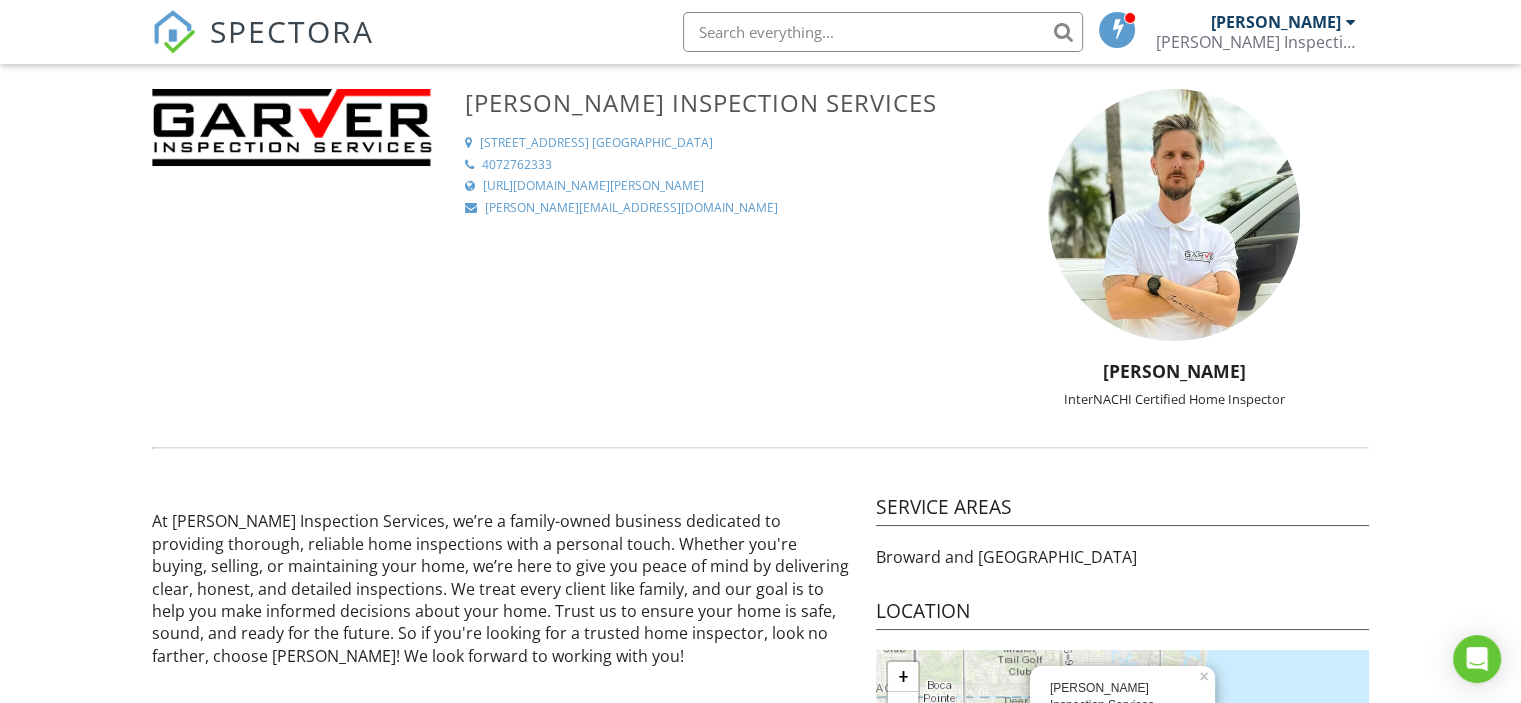 click on "SPECTORA" at bounding box center (292, 31) 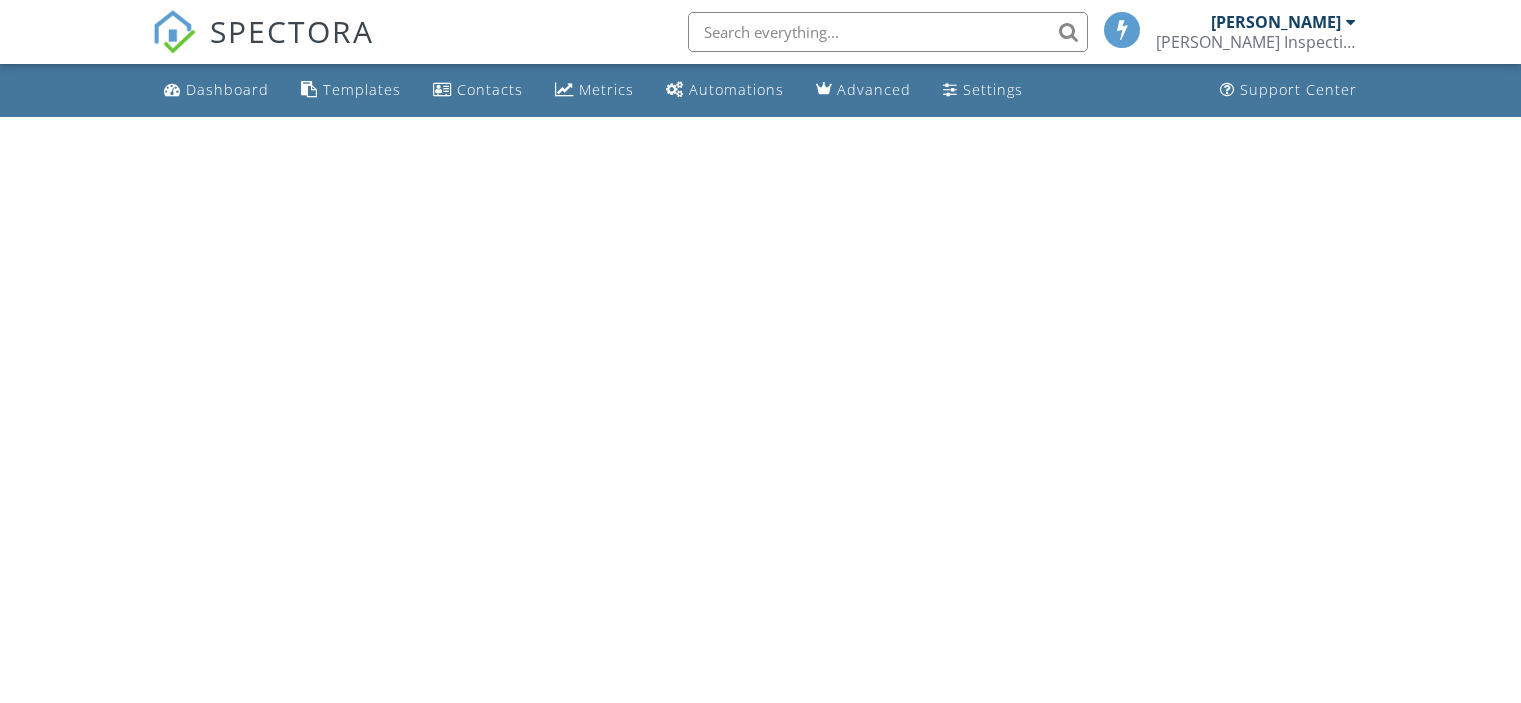 scroll, scrollTop: 0, scrollLeft: 0, axis: both 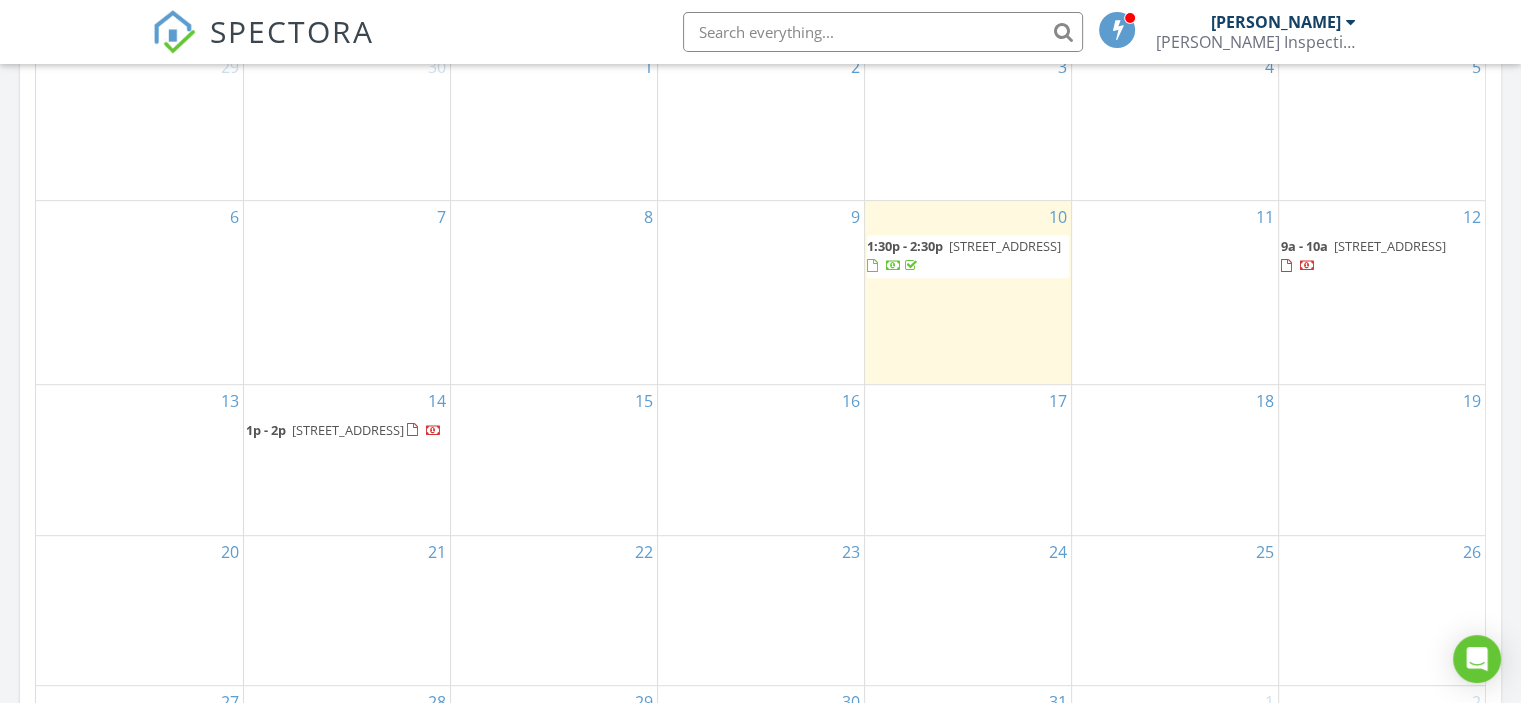 click on "7121 Mimosa Way, Tamarac 33321" at bounding box center [1390, 246] 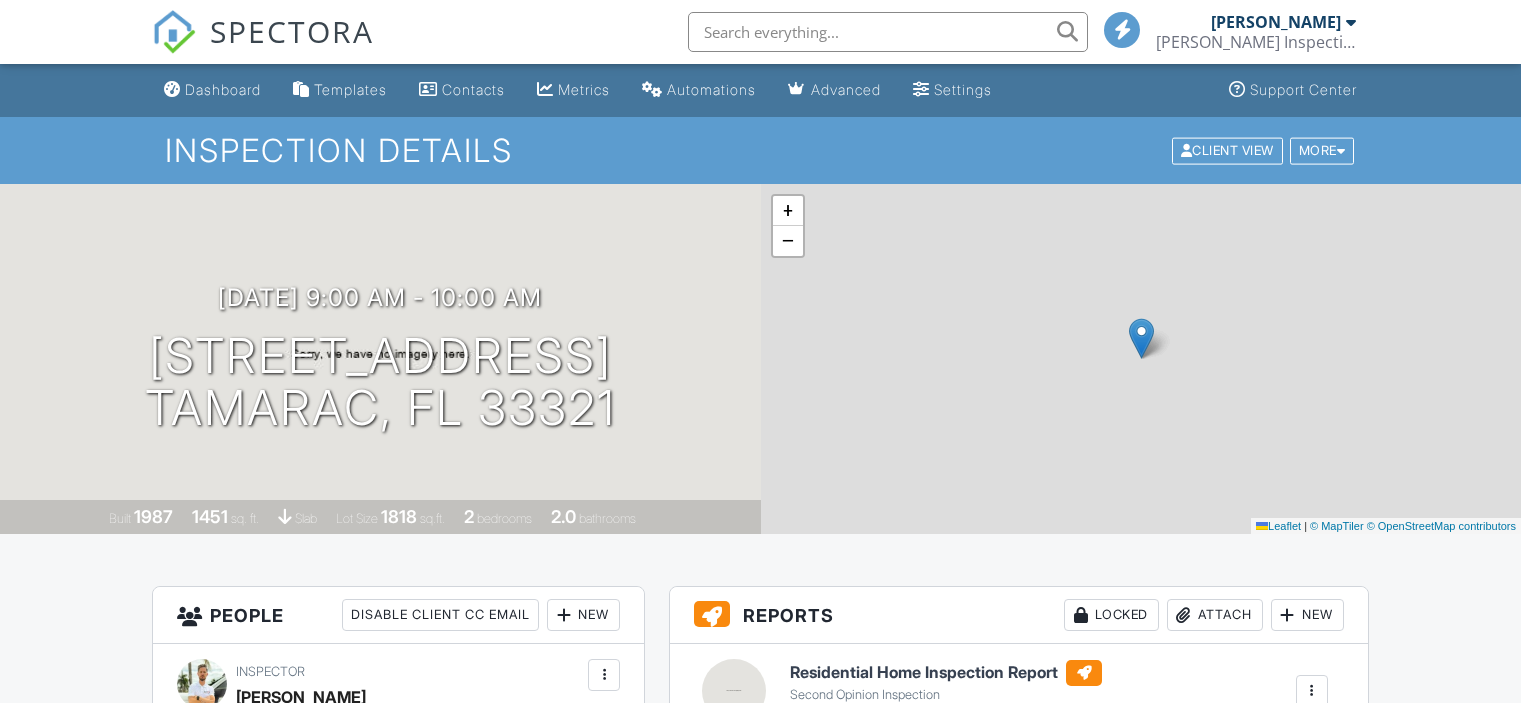 scroll, scrollTop: 600, scrollLeft: 0, axis: vertical 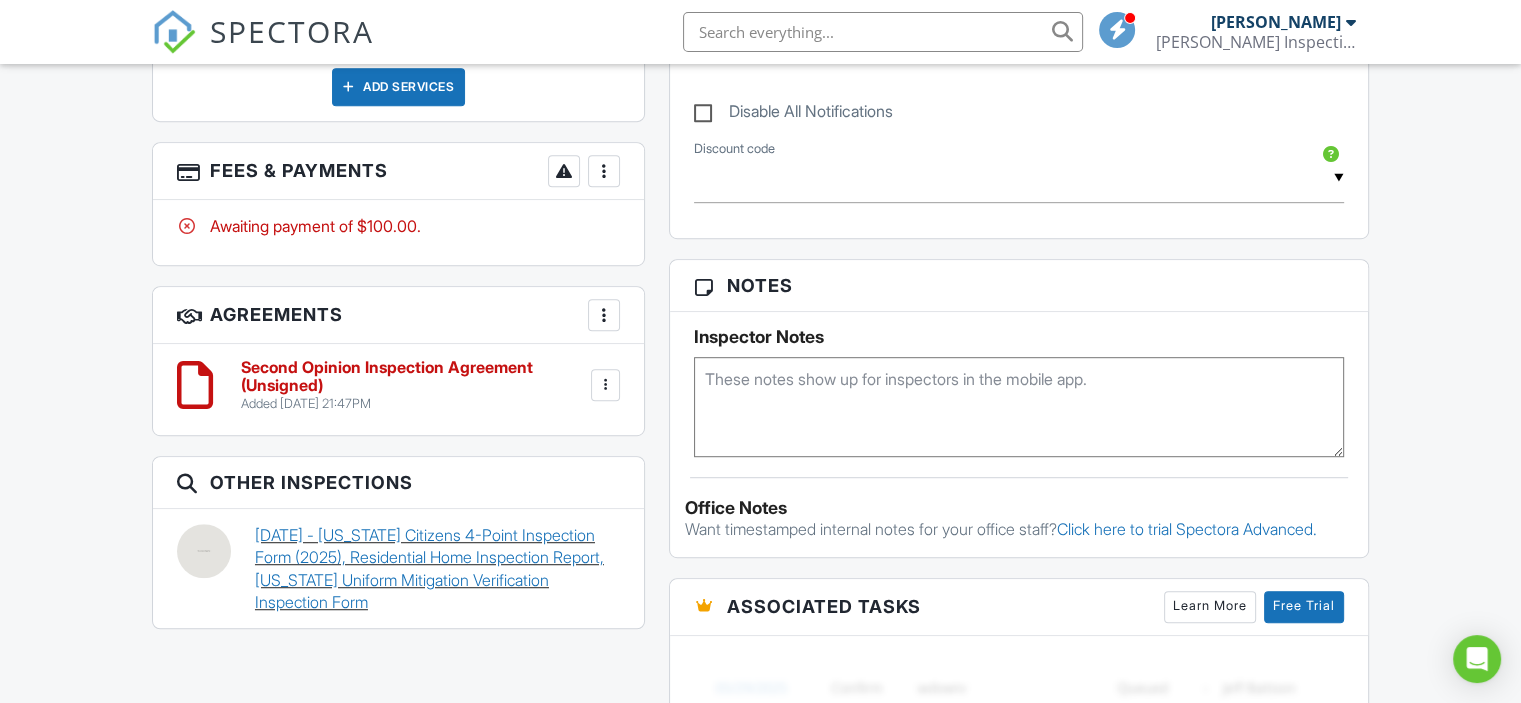 click on "[DATE] - [US_STATE] Citizens 4-Point Inspection Form (2025), Residential Home Inspection Report, [US_STATE] Uniform Mitigation Verification Inspection Form" at bounding box center (437, 569) 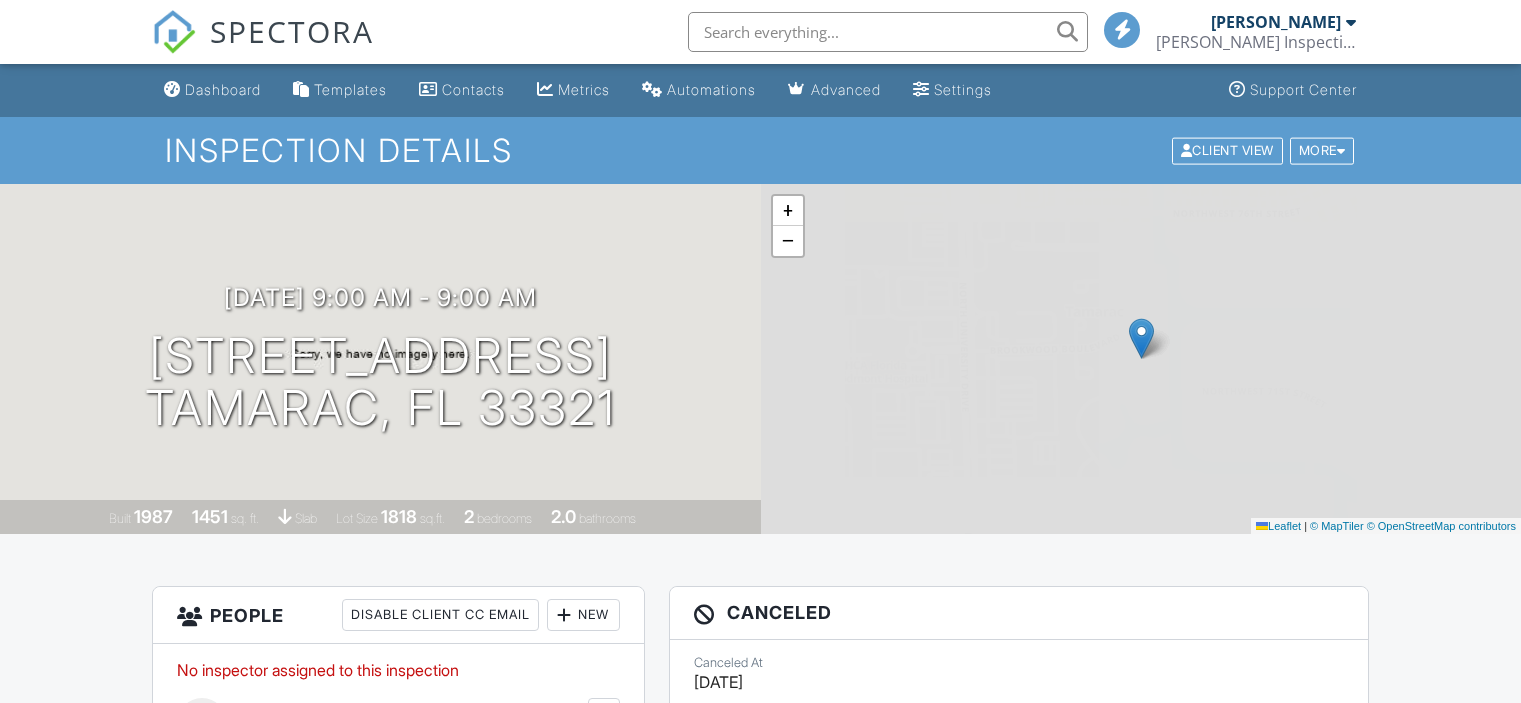 scroll, scrollTop: 0, scrollLeft: 0, axis: both 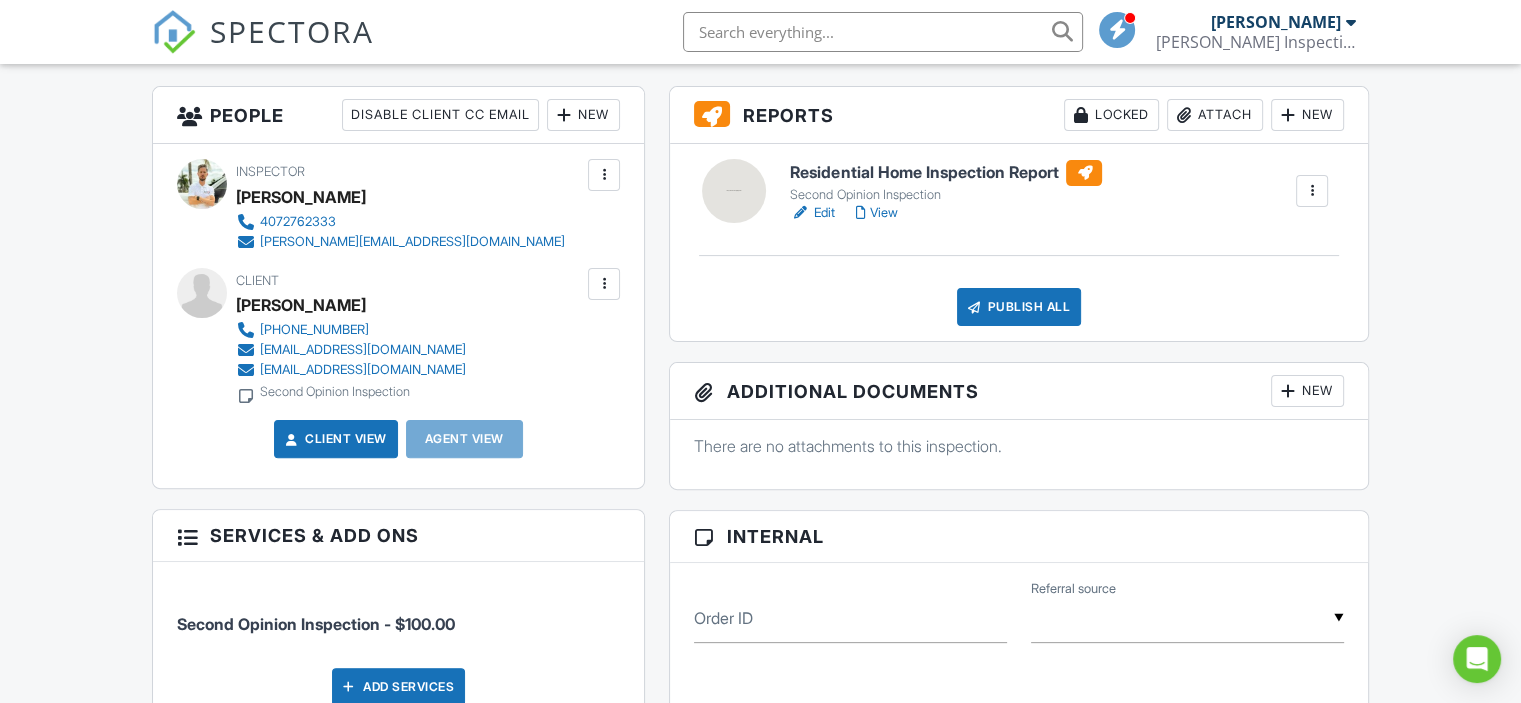 click on "Client View" at bounding box center [336, 439] 